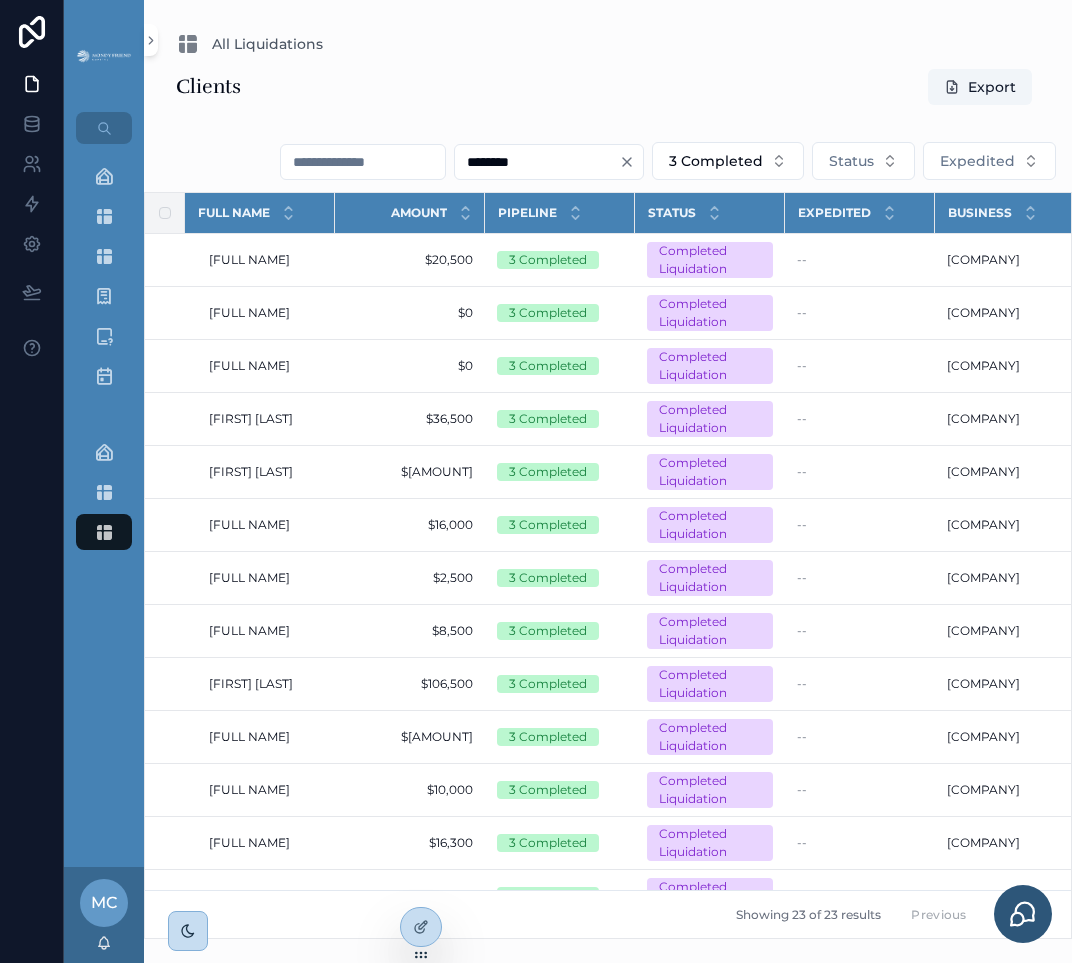 scroll, scrollTop: 0, scrollLeft: 0, axis: both 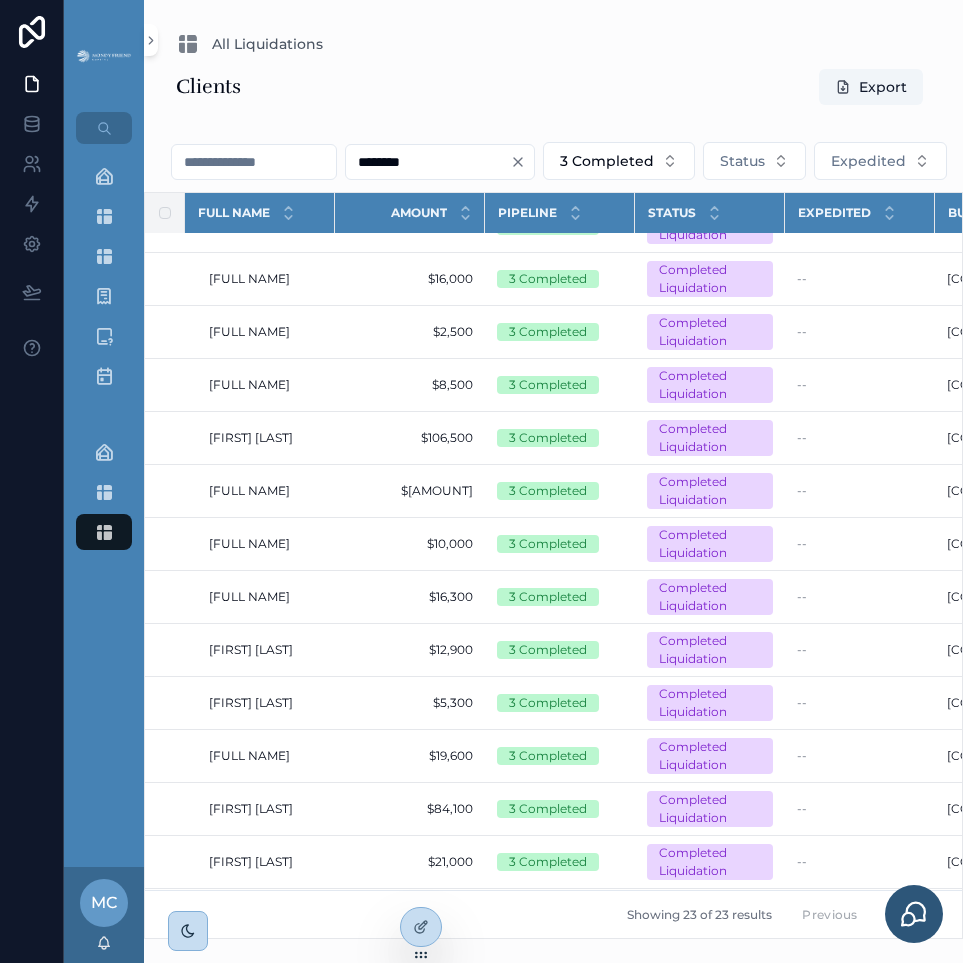 click 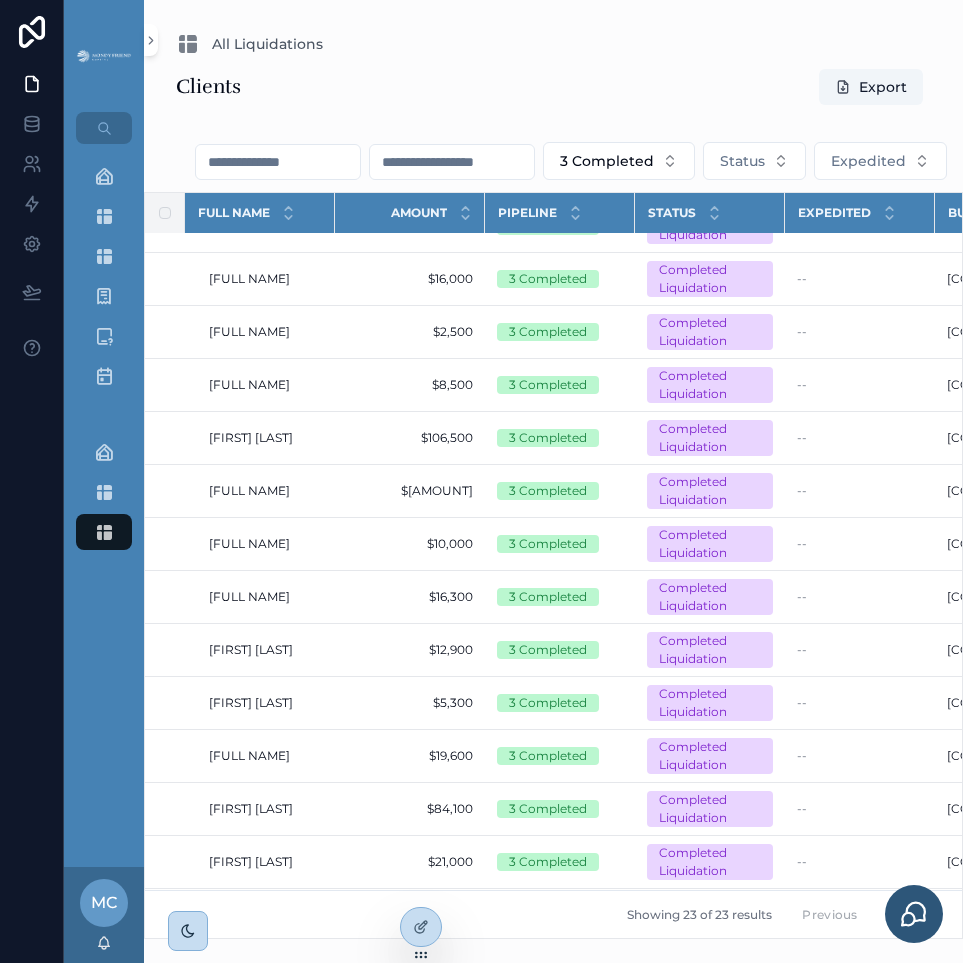click at bounding box center [452, 162] 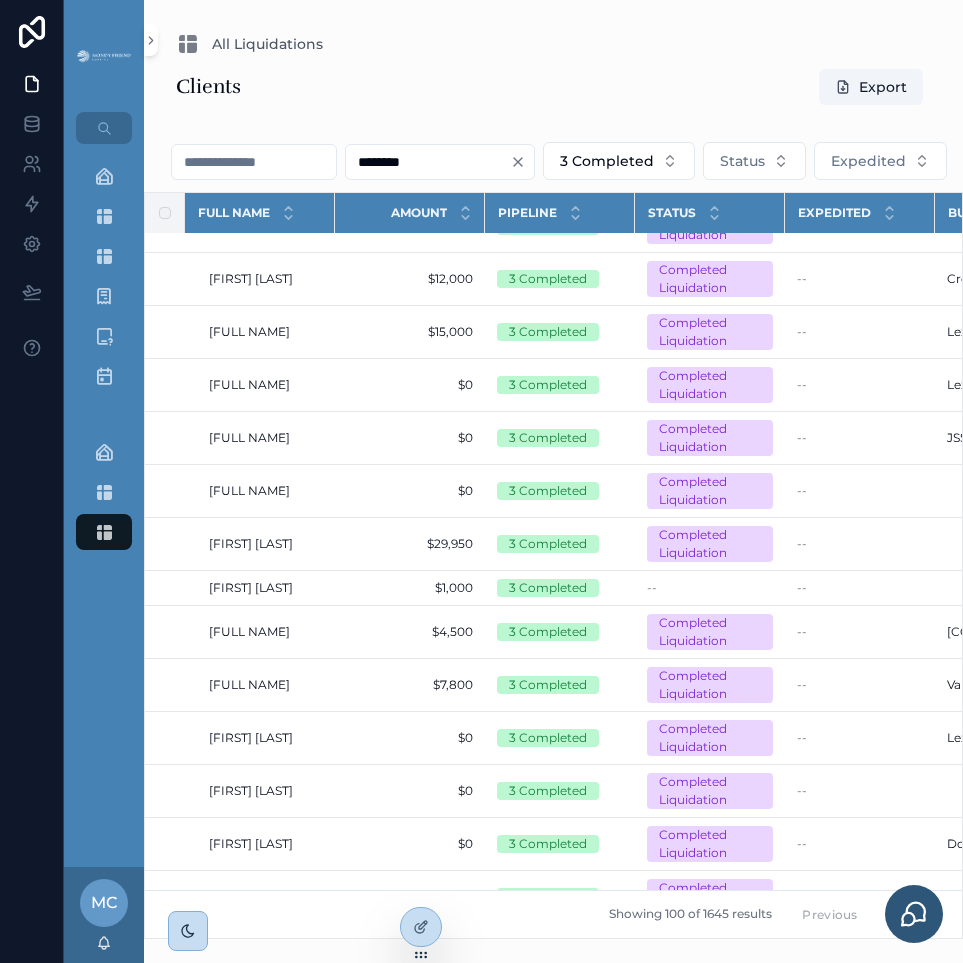 type on "********" 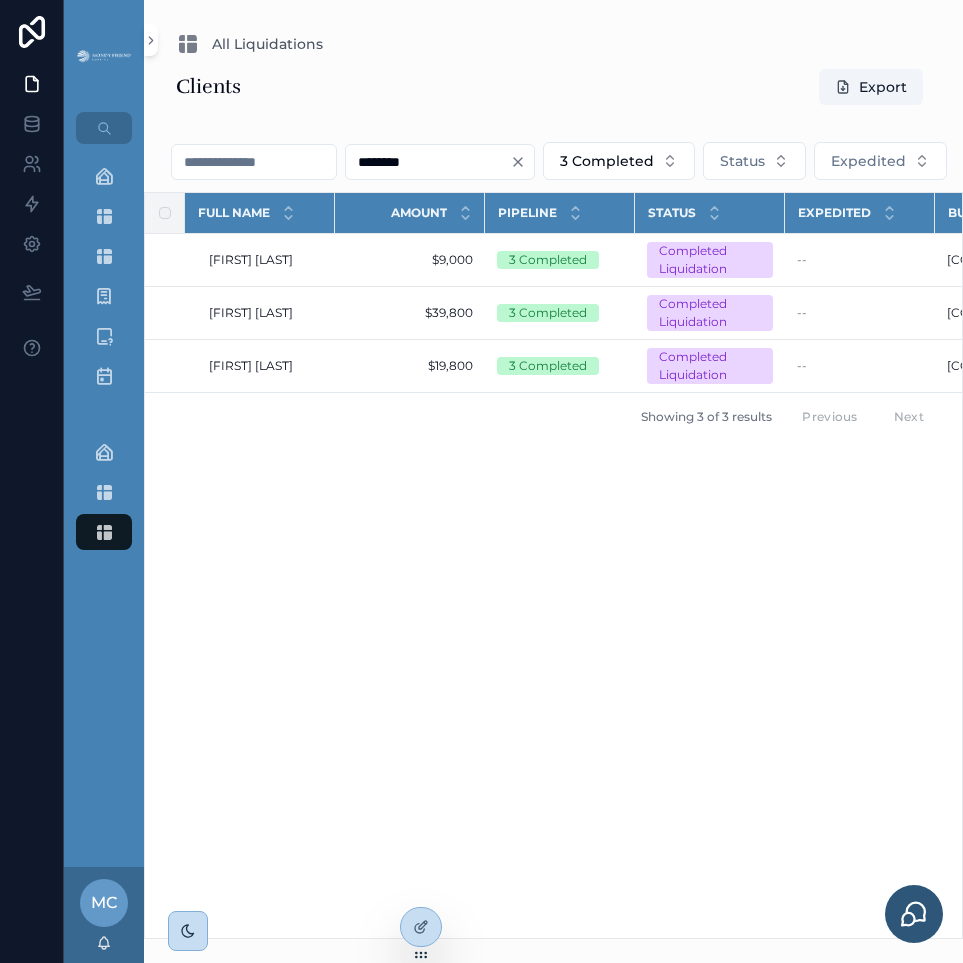scroll, scrollTop: 0, scrollLeft: 537, axis: horizontal 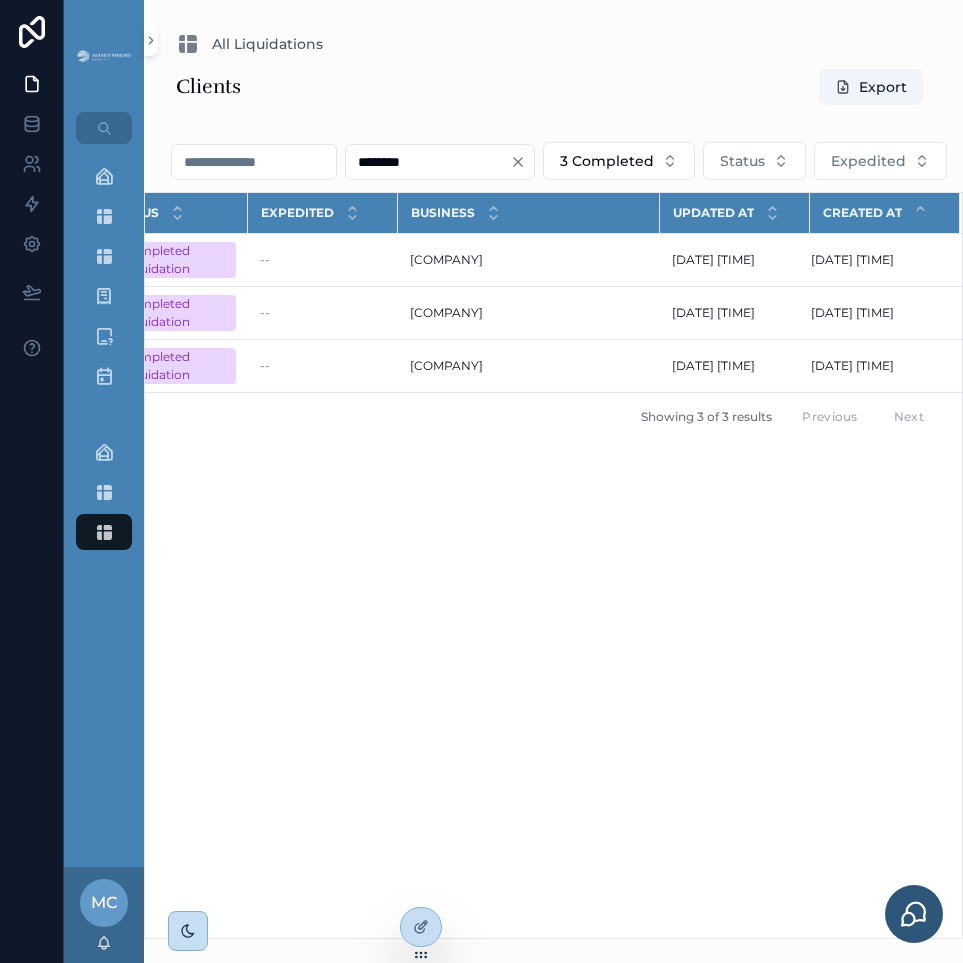 click on "********" at bounding box center (428, 162) 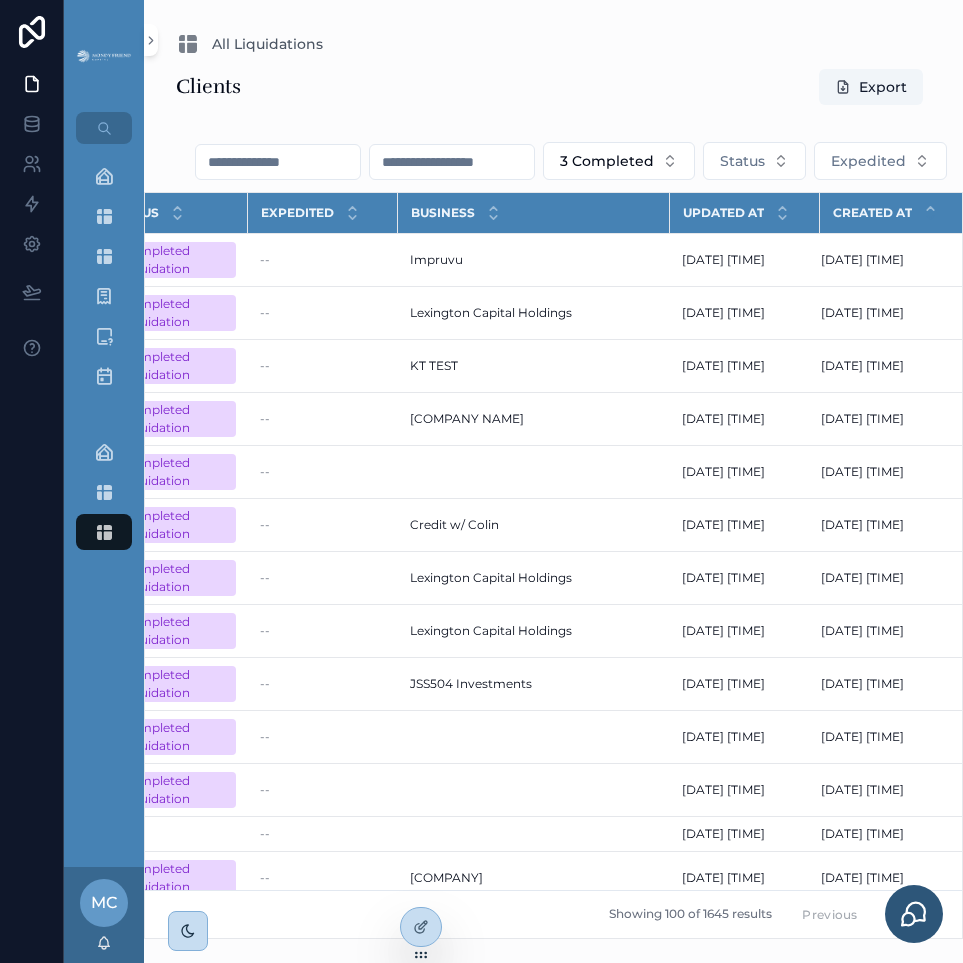 click at bounding box center [452, 162] 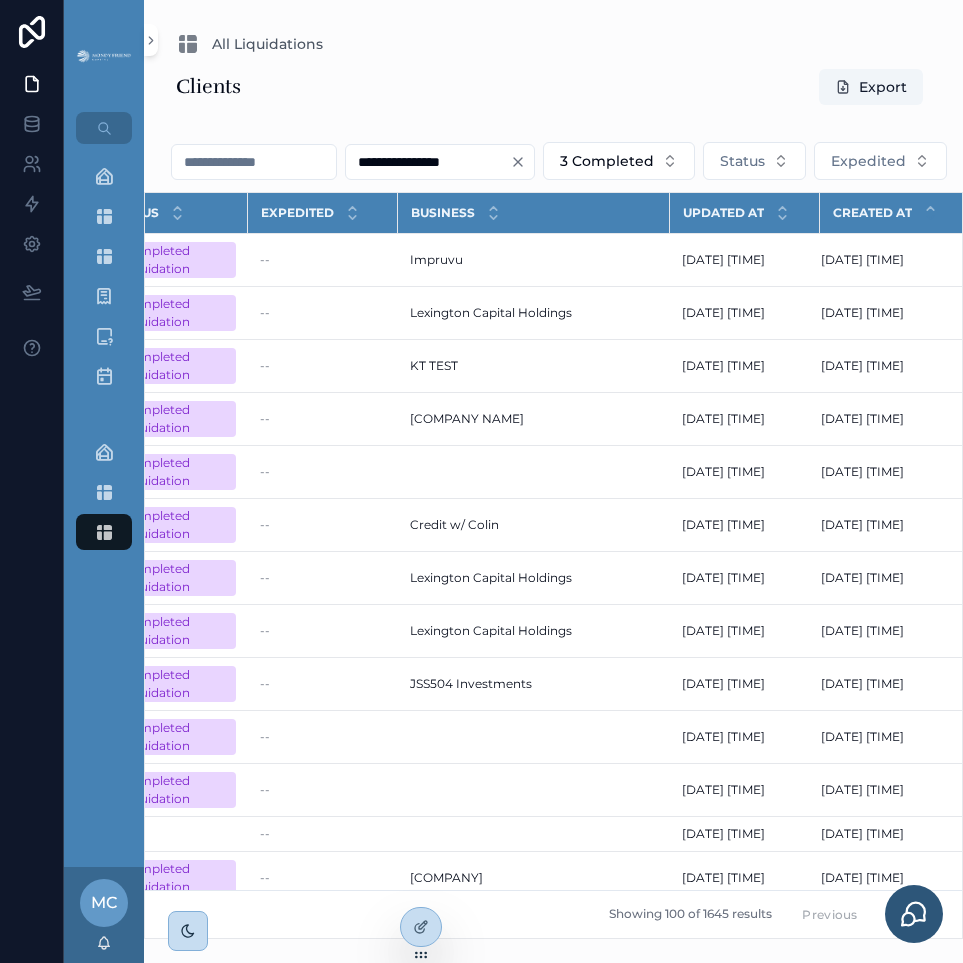 type on "**********" 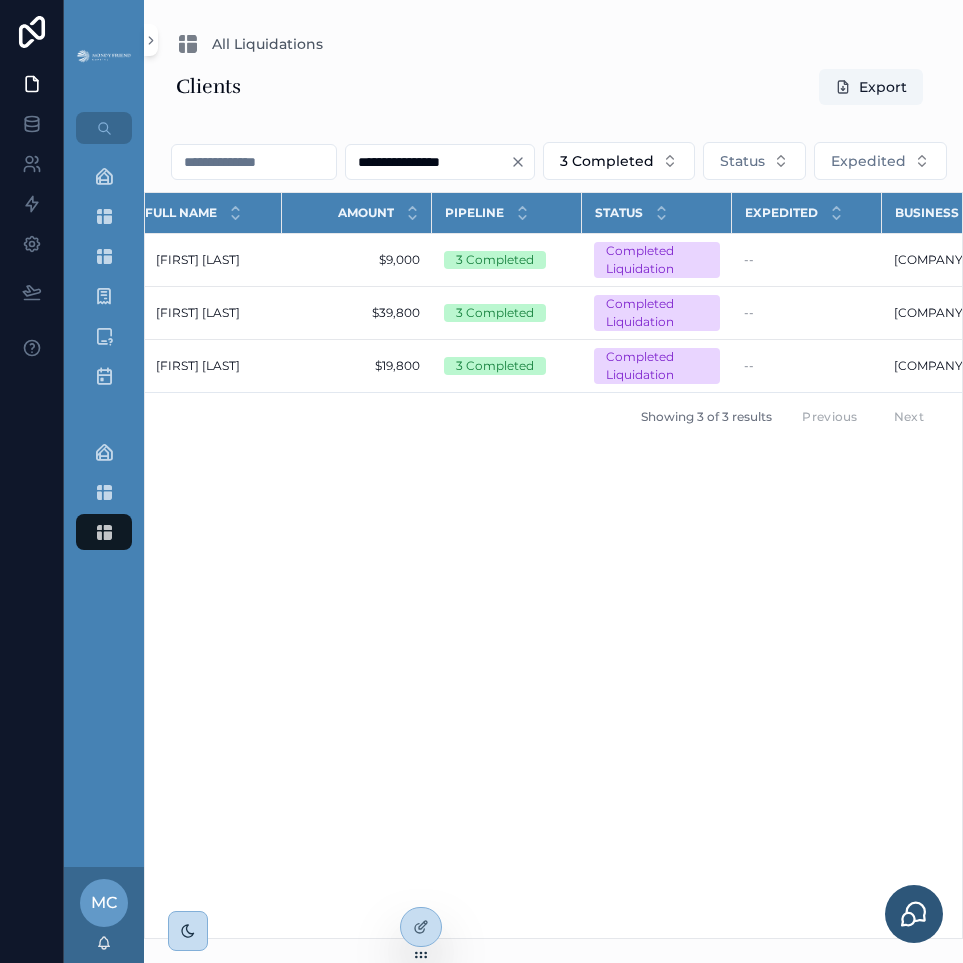 scroll, scrollTop: 0, scrollLeft: 0, axis: both 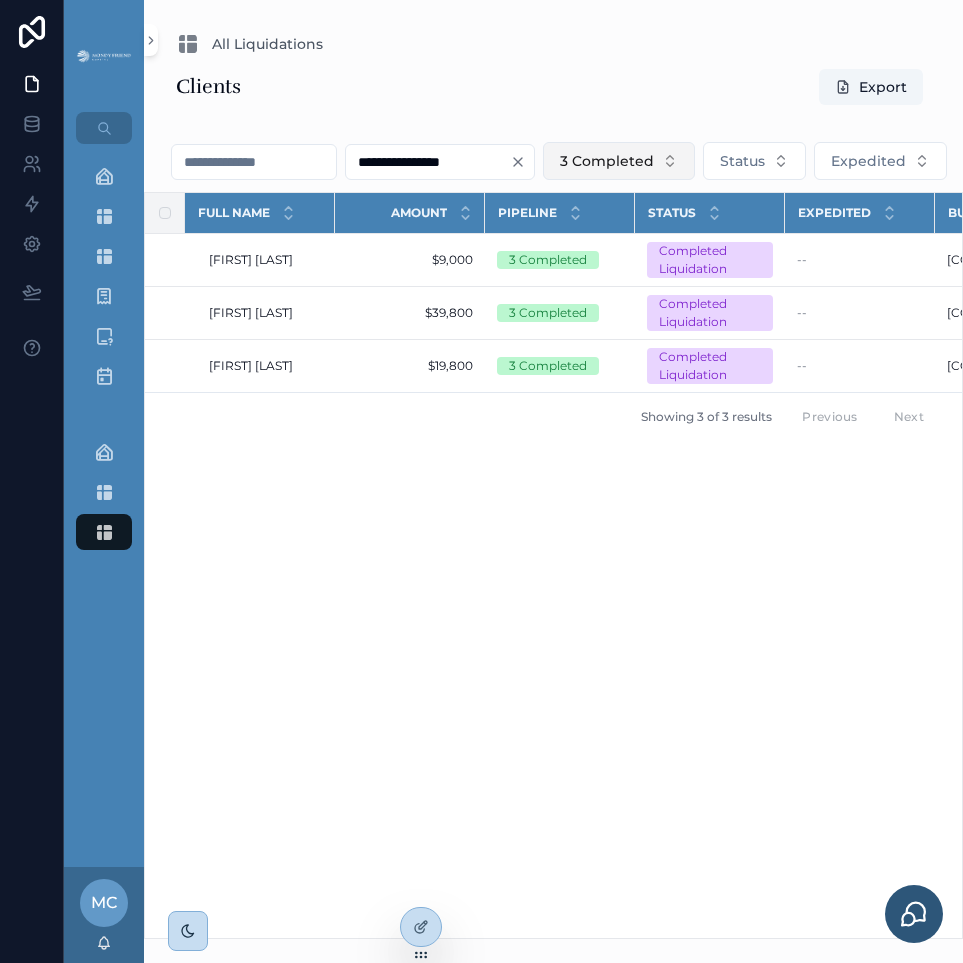 click on "3 Completed" at bounding box center (607, 161) 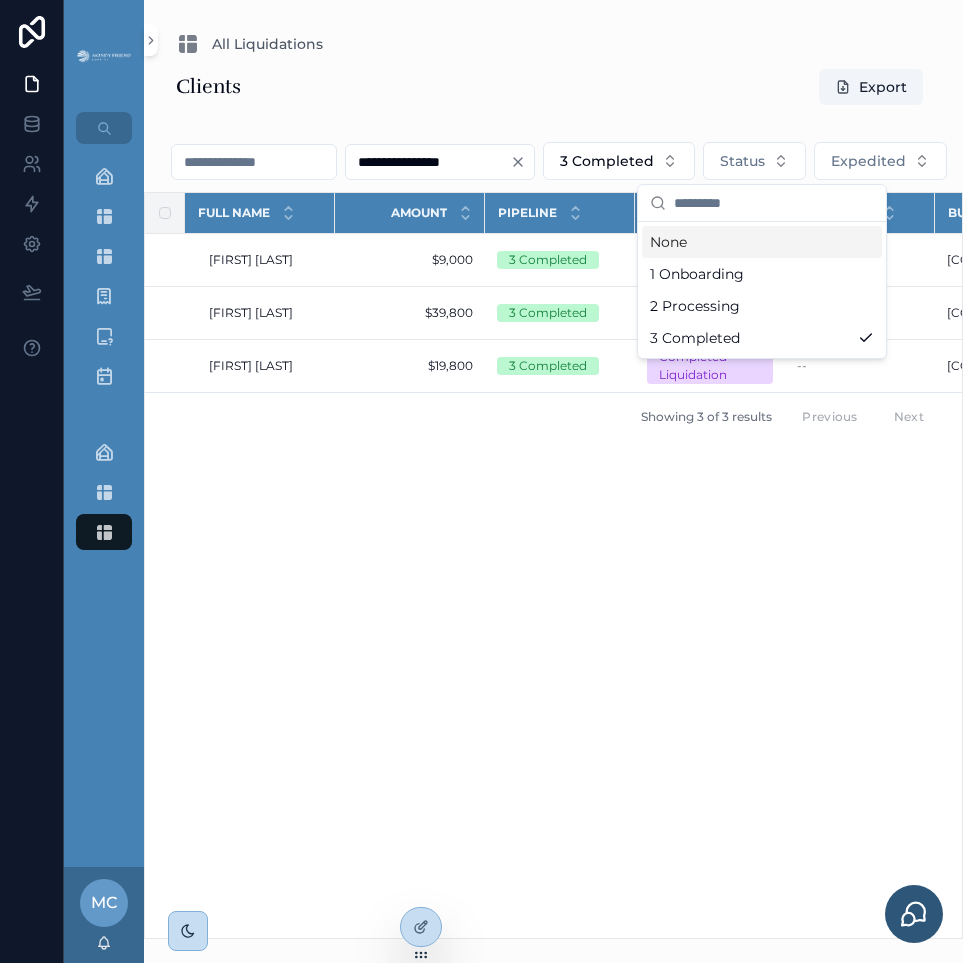 drag, startPoint x: 695, startPoint y: 220, endPoint x: 688, endPoint y: 240, distance: 21.189621 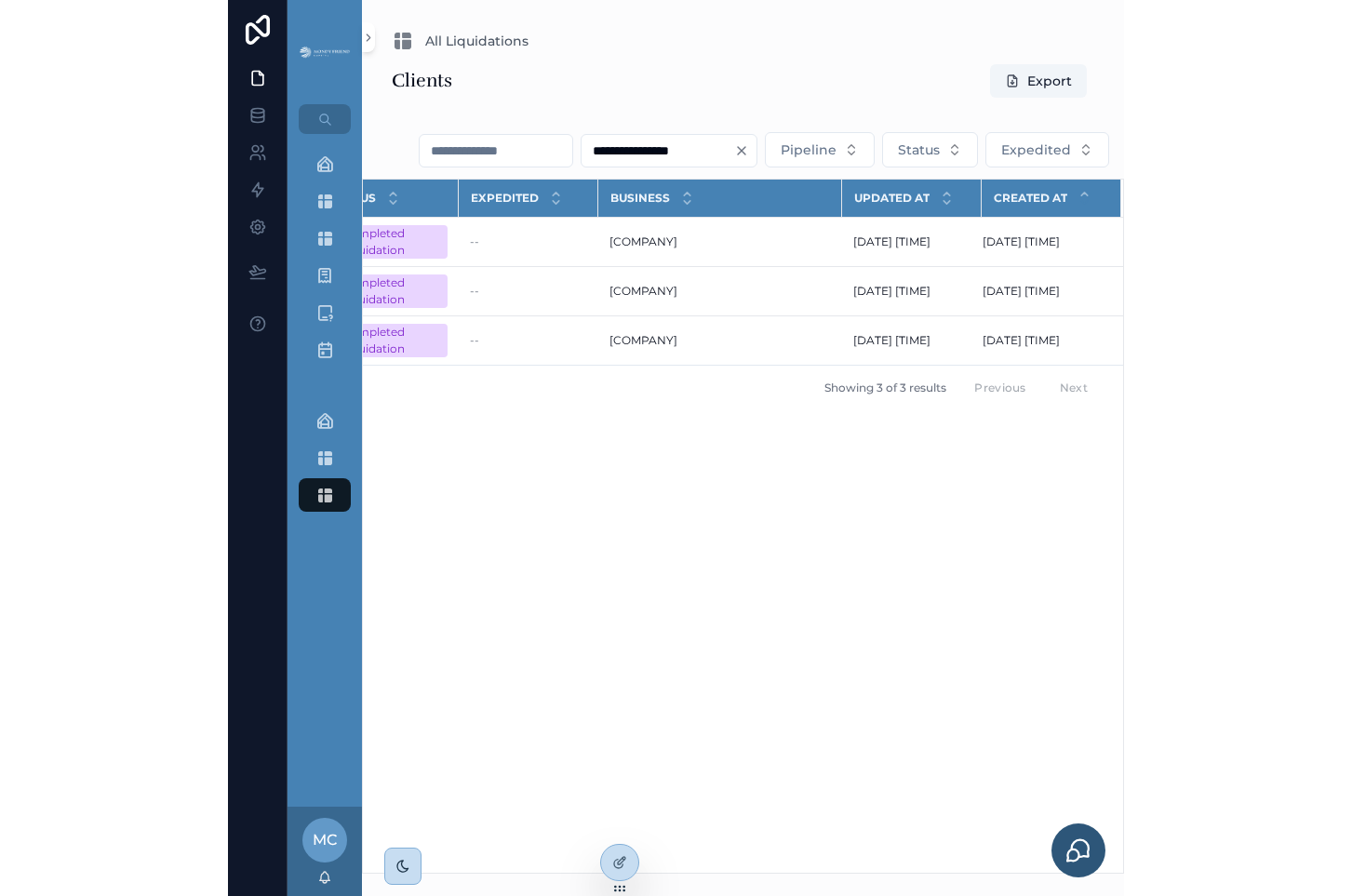 scroll, scrollTop: 0, scrollLeft: 0, axis: both 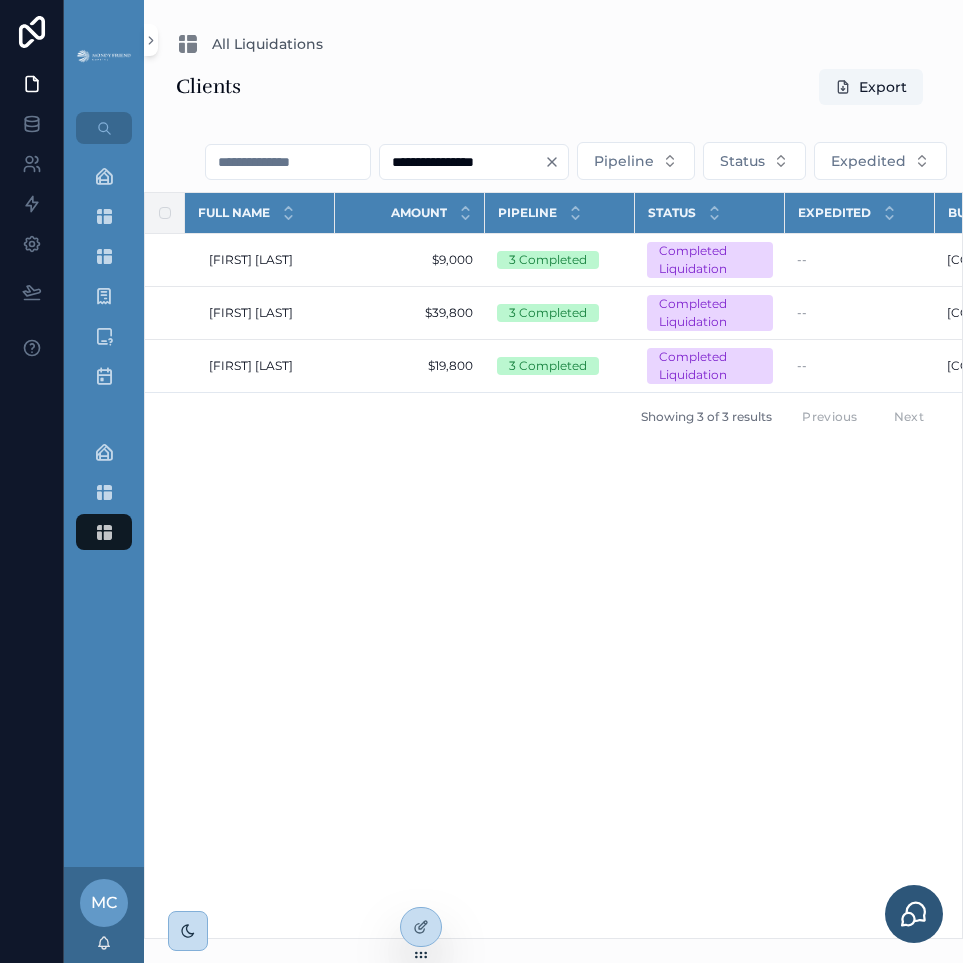 click 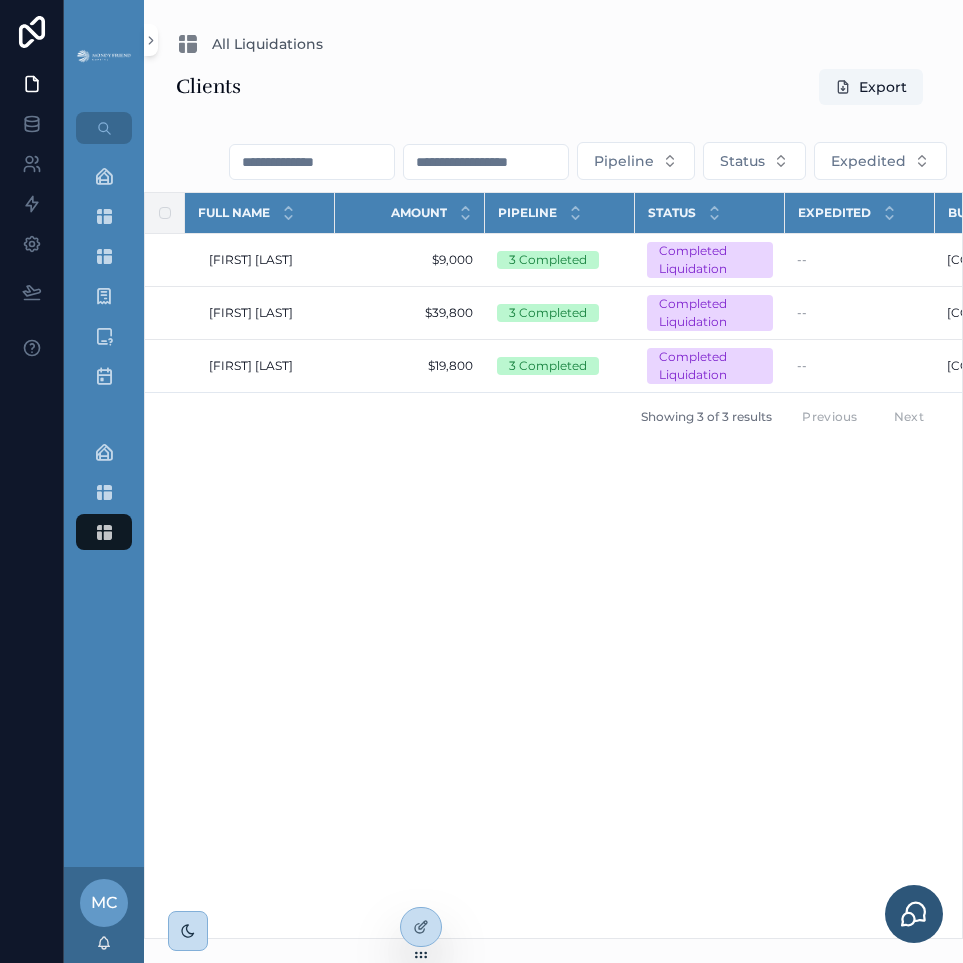 drag, startPoint x: 587, startPoint y: 74, endPoint x: 574, endPoint y: 77, distance: 13.341664 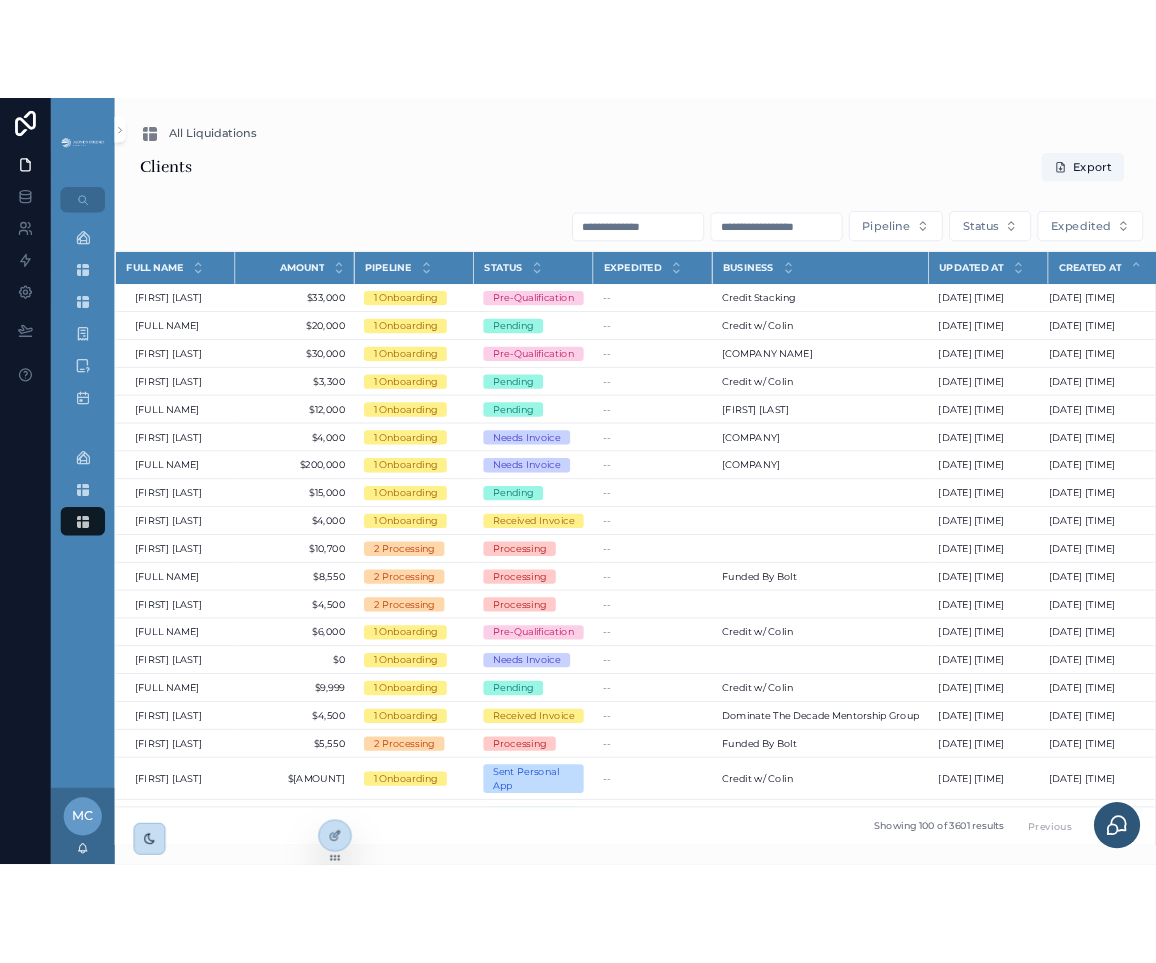 scroll, scrollTop: 0, scrollLeft: 0, axis: both 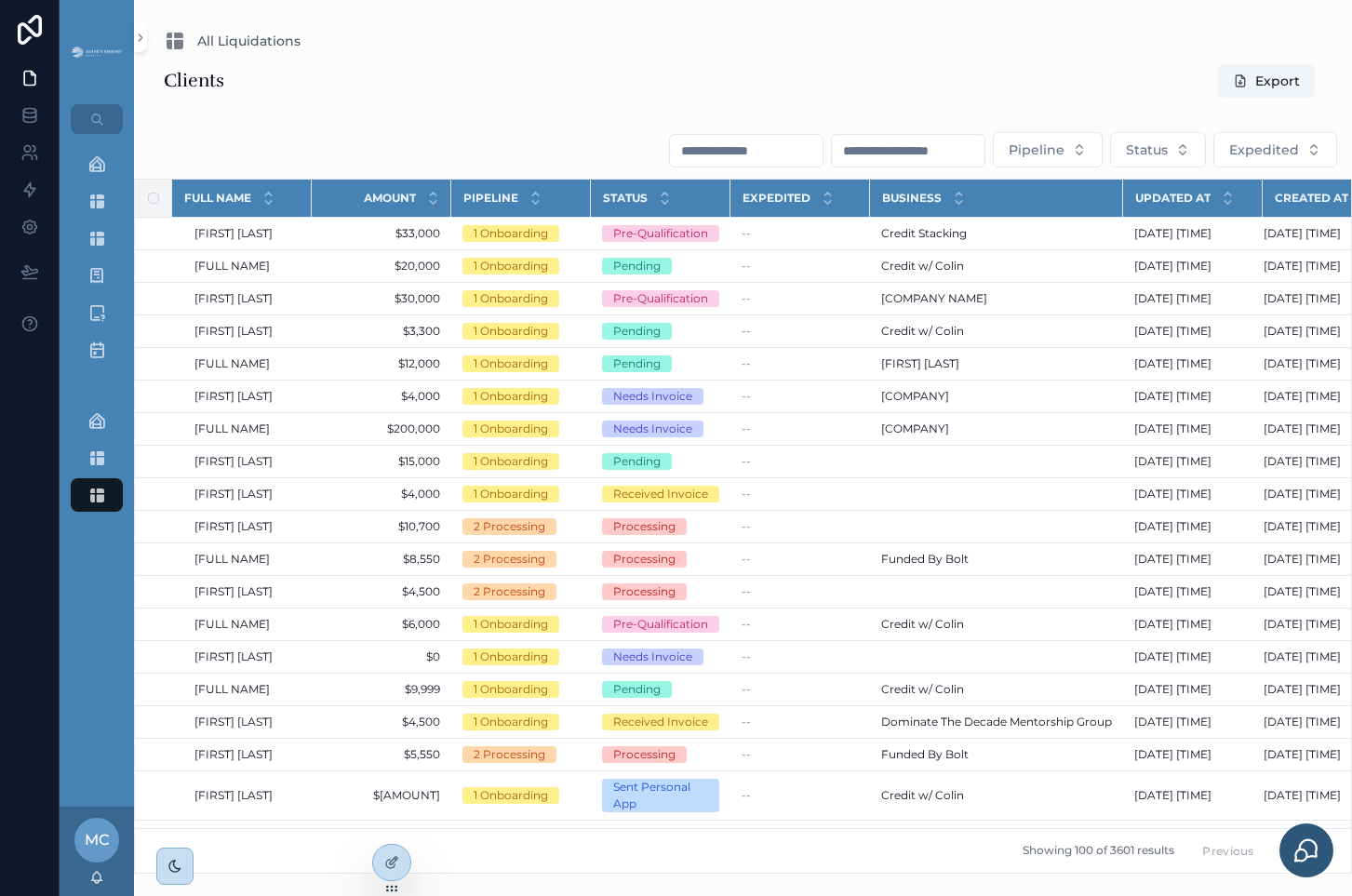 click on "Clients Export Pipeline Status Expedited Full Name Amount Pipeline Status Expedited Business Updated at Created at Andrew Ramirez Andrew Ramirez $33,000 $33,000 1 Onboarding Pre-Qualification -- Credit Stacking Credit Stacking 7/14/2025 4:54 AM 7/14/2025 4:54 AM 7/14/2025 4:54 AM 7/14/2025 4:54 AM Jerry Martin Jerry Martin $20,000 $20,000 1 Onboarding Pending -- Credit w/ Colin Credit w/ Colin 7/14/2025 3:48 AM 7/14/2025 3:48 AM 7/12/2025 8:09 PM 7/12/2025 8:09 PM Lance  Bautista  Lance  Bautista  $30,000 $30,000 1 Onboarding Pre-Qualification -- 9B SOLUTIONS LLC 9B SOLUTIONS LLC 7/12/2025 3:45 PM 7/12/2025 3:45 PM 7/12/2025 3:45 PM 7/12/2025 3:45 PM Adejoke Bello Adejoke Bello $3,300 $3,300 1 Onboarding Pending -- Credit w/ Colin Credit w/ Colin 7/12/2025 11:20 AM 7/12/2025 11:20 AM 7/12/2025 10:15 AM 7/12/2025 10:15 AM Robert Payne Robert Payne $12,000 $12,000 1 Onboarding Pending -- Kenneth Smith Kenneth Smith 7/12/2025 3:43 AM 7/12/2025 3:43 AM 7/12/2025 3:40 AM 7/12/2025 3:40 AM Hung Hui Leow $4,000 --" at bounding box center (743, 468) 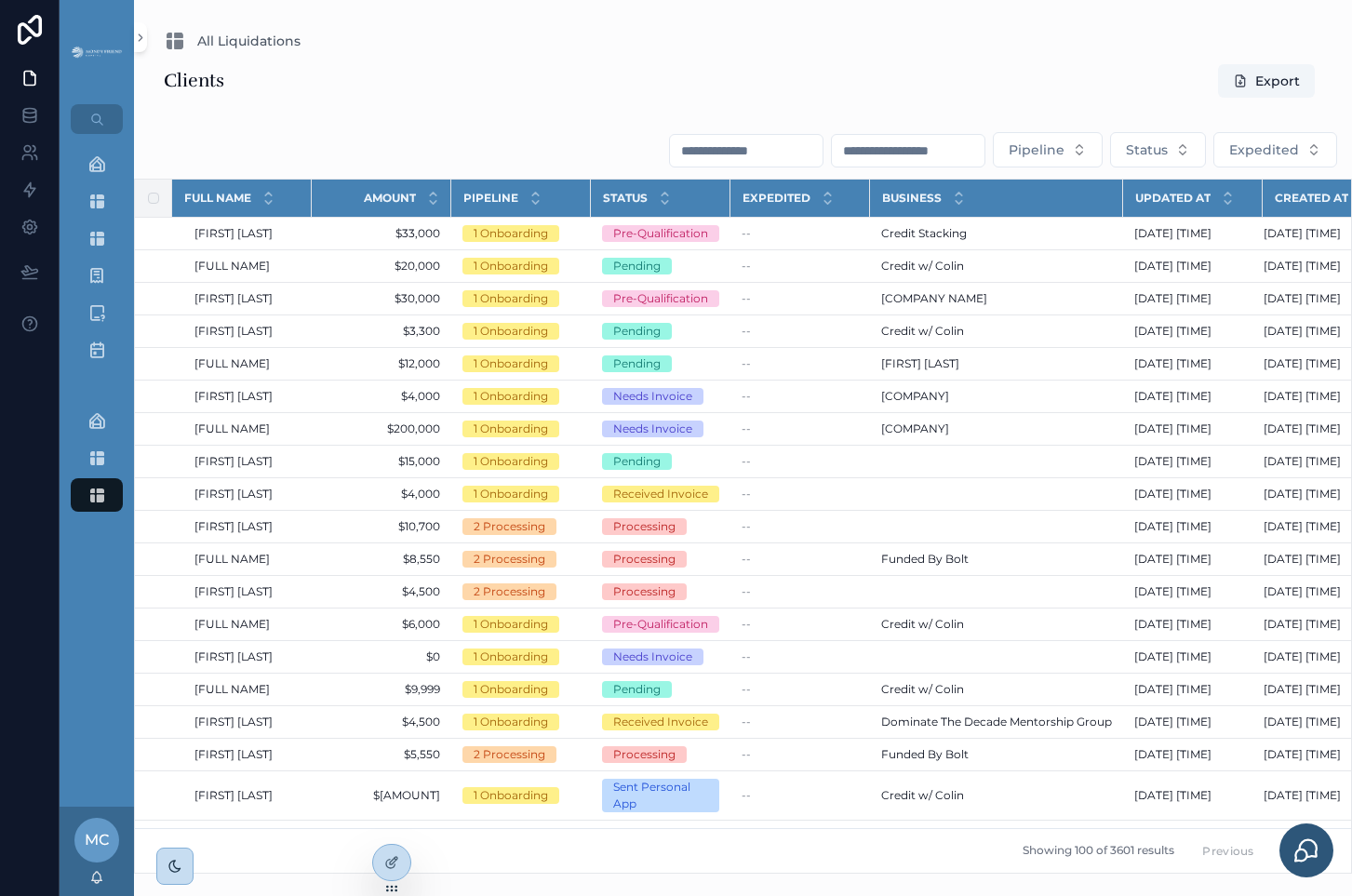 click at bounding box center [908, 151] 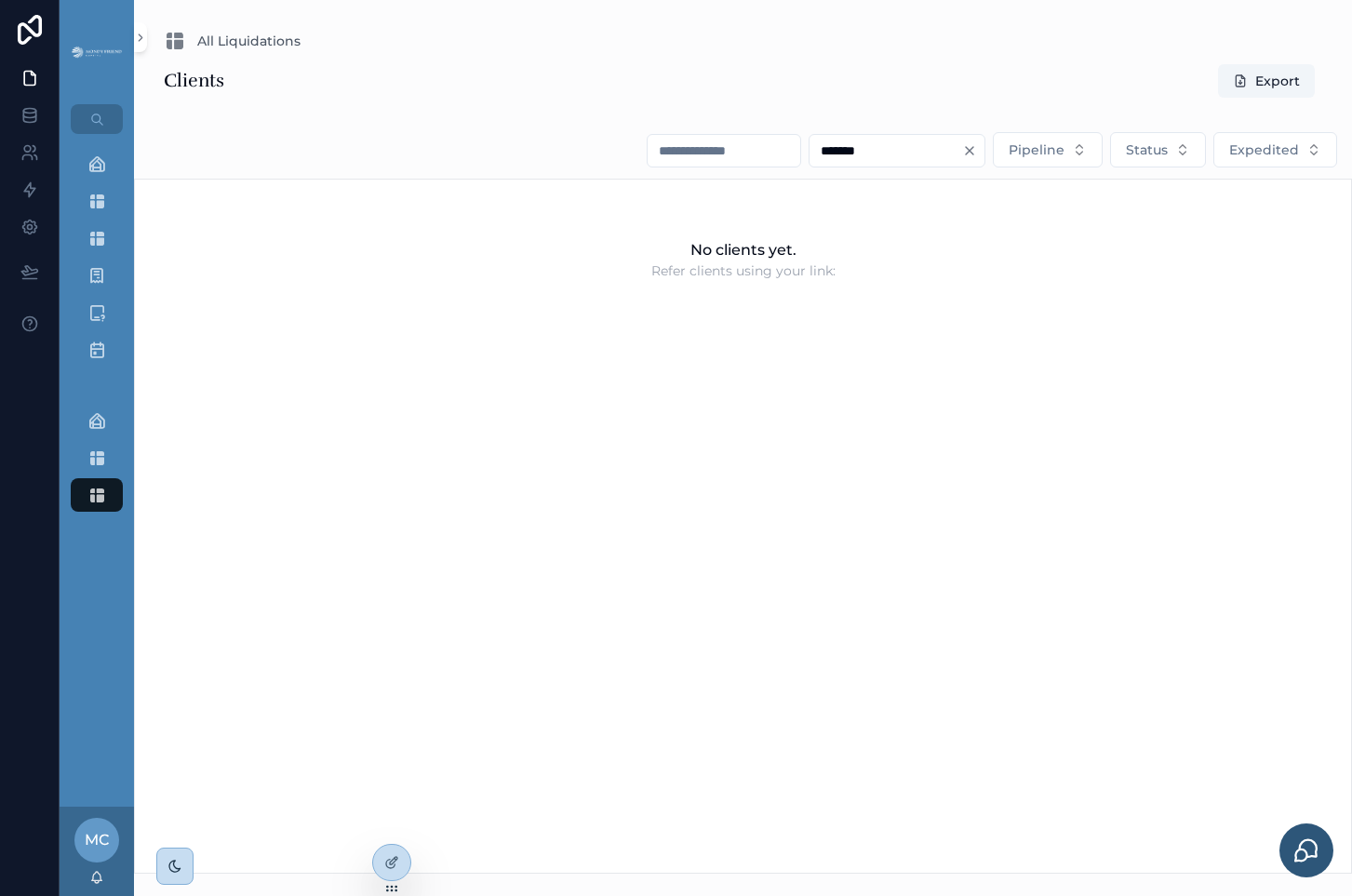 click on "*******" at bounding box center (886, 151) 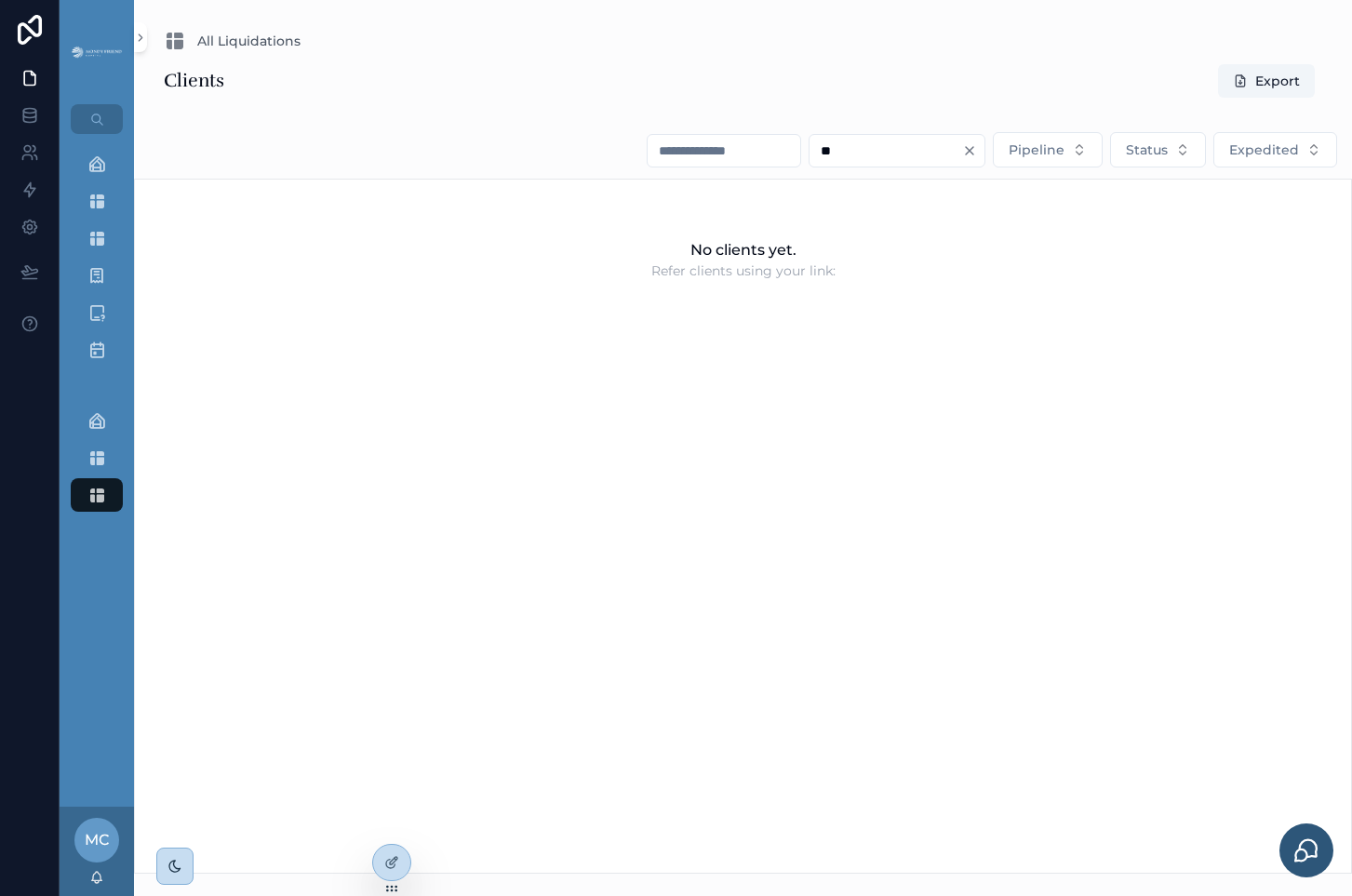 type on "*" 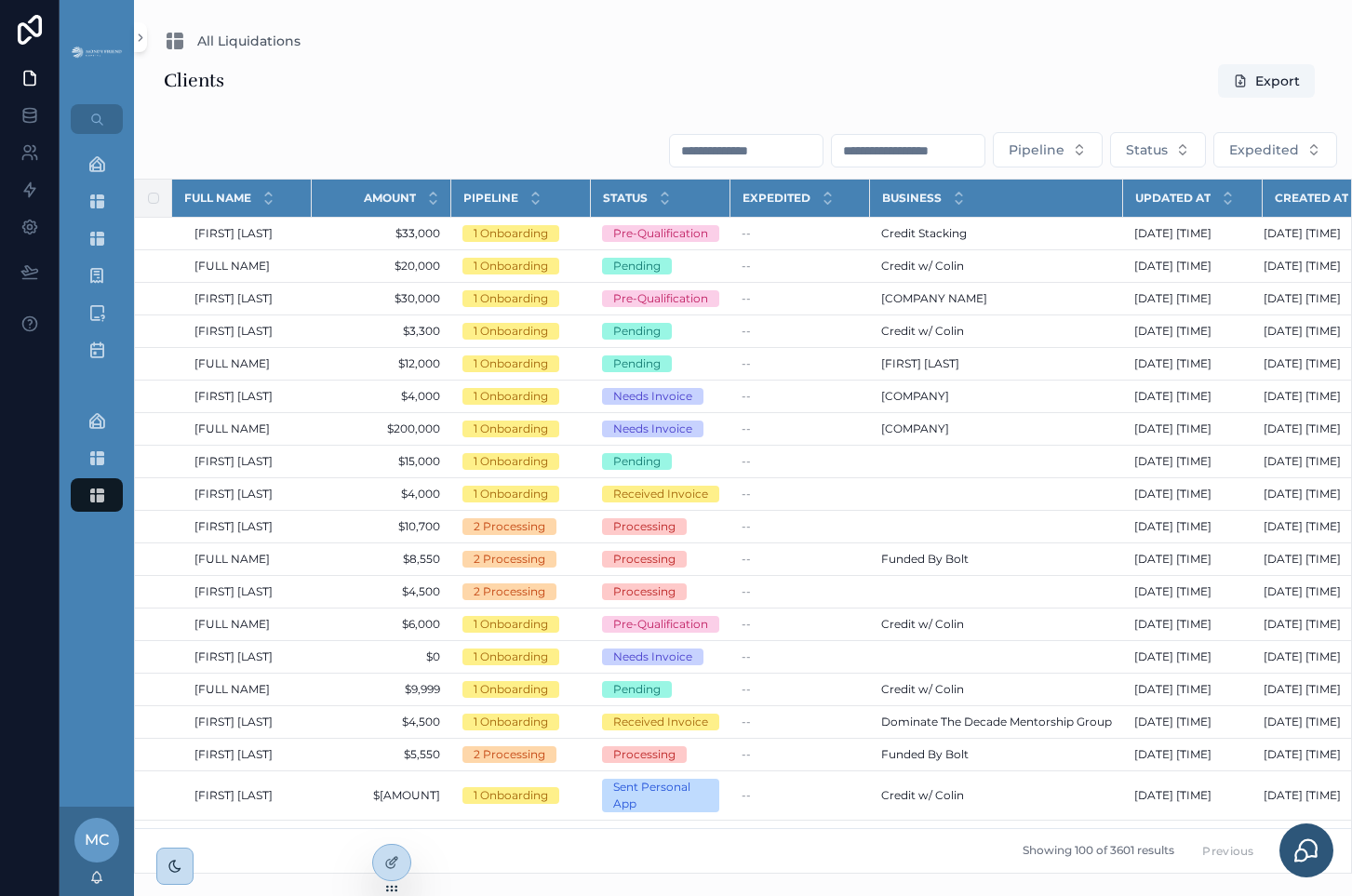 type 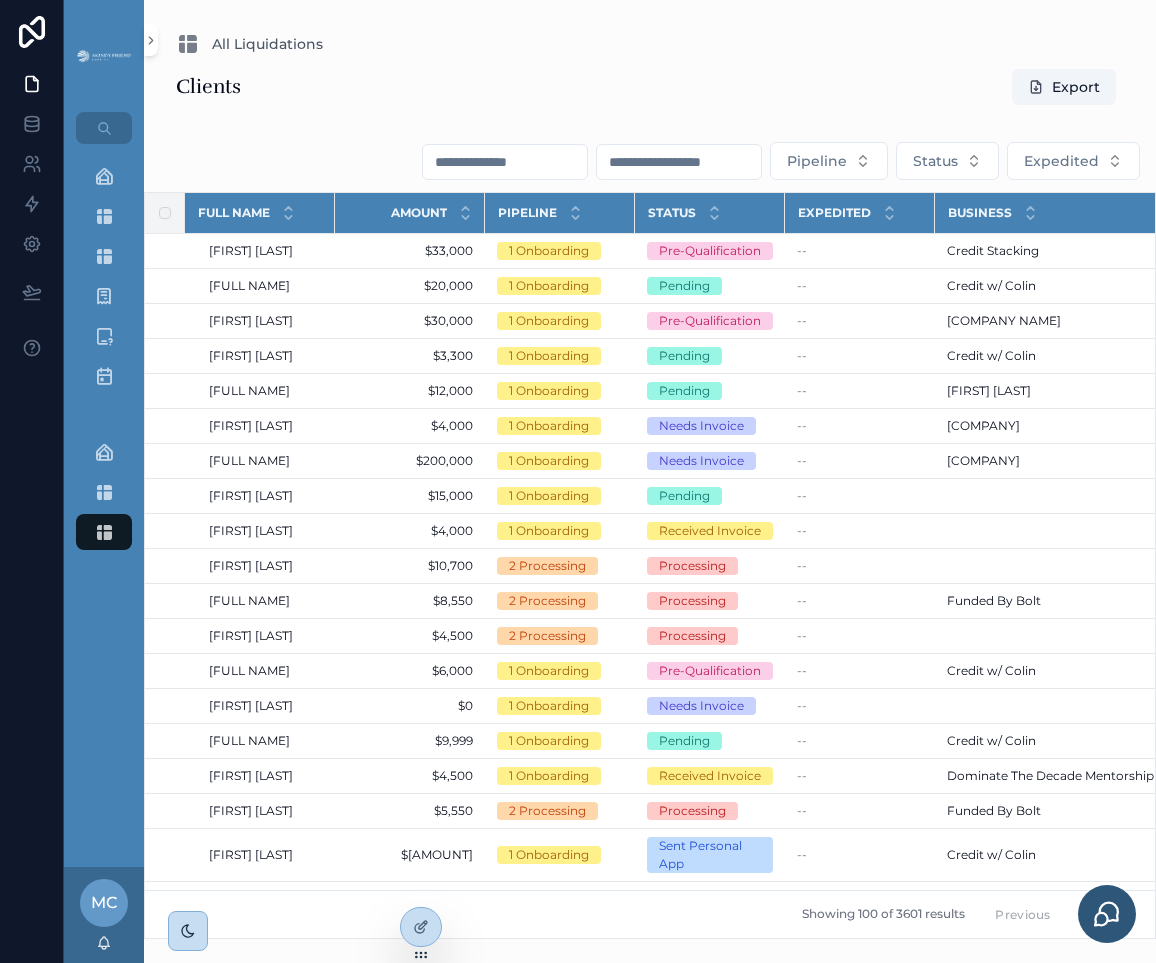 click at bounding box center (505, 162) 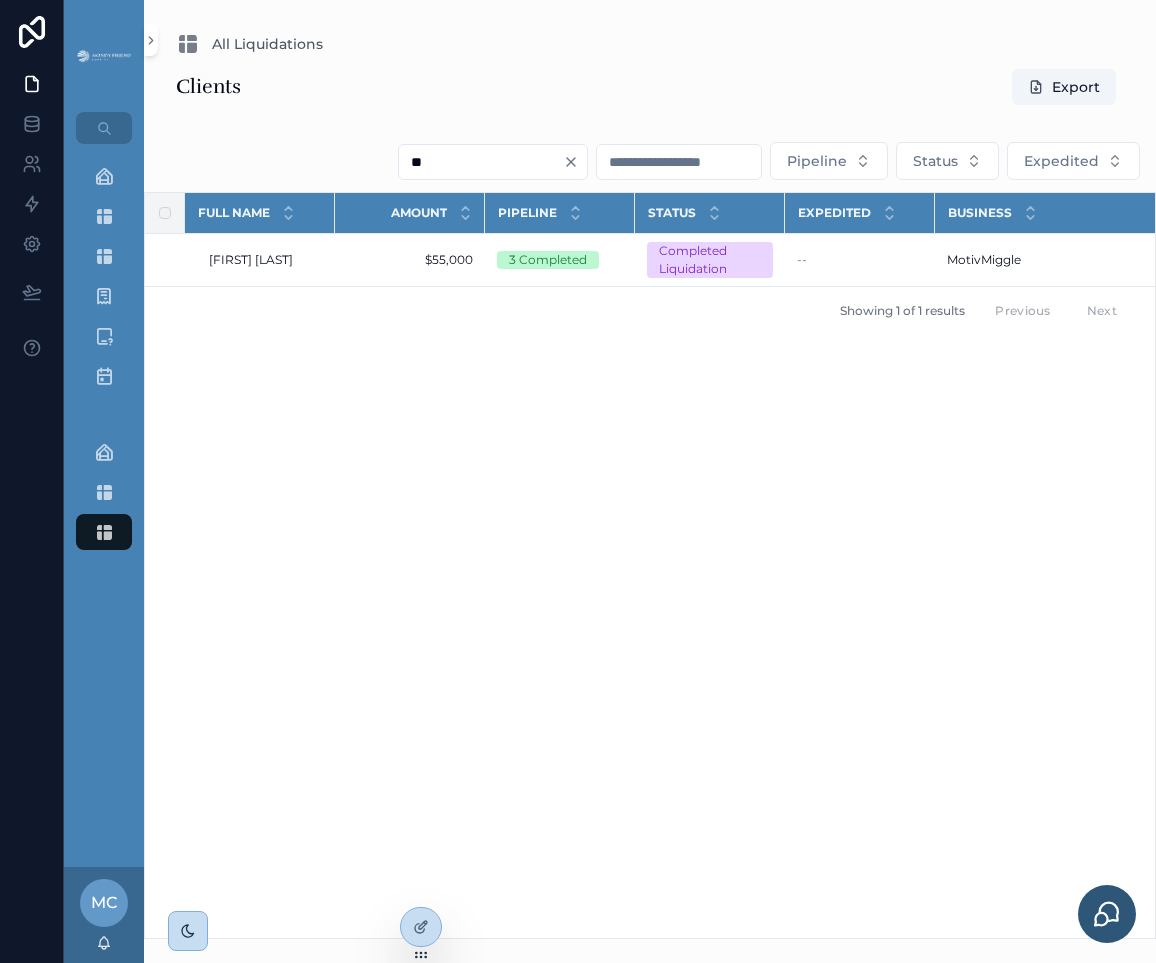 type on "*" 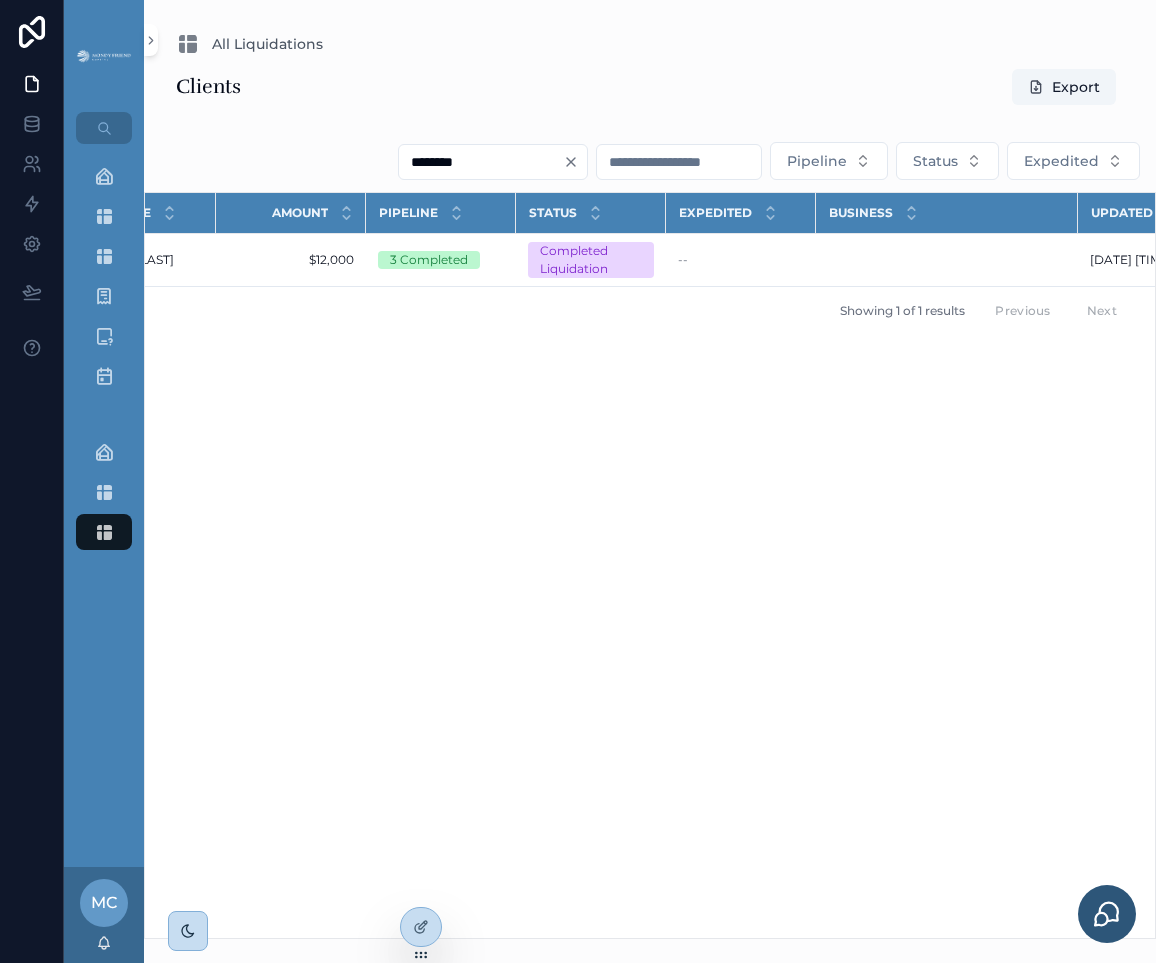 scroll, scrollTop: 0, scrollLeft: 0, axis: both 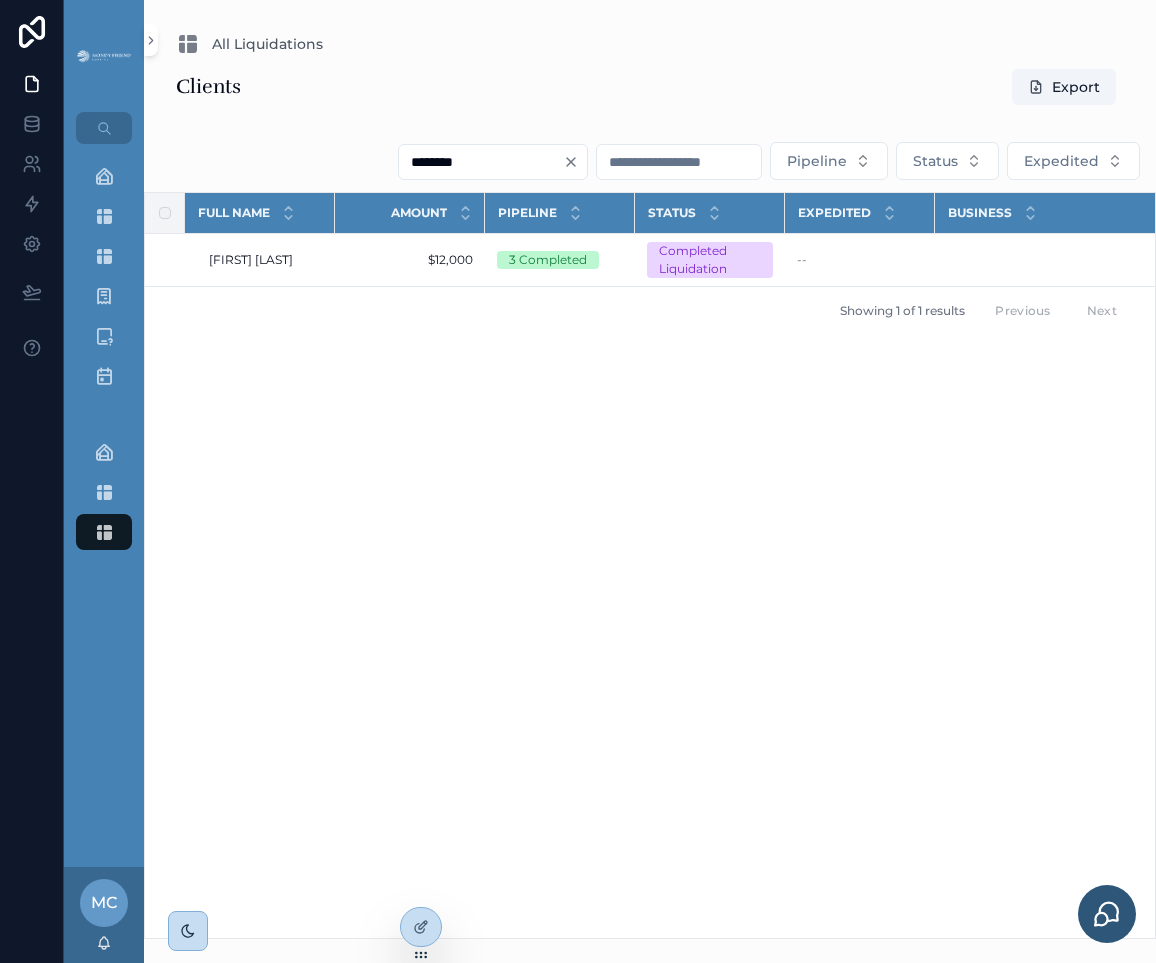 type on "********" 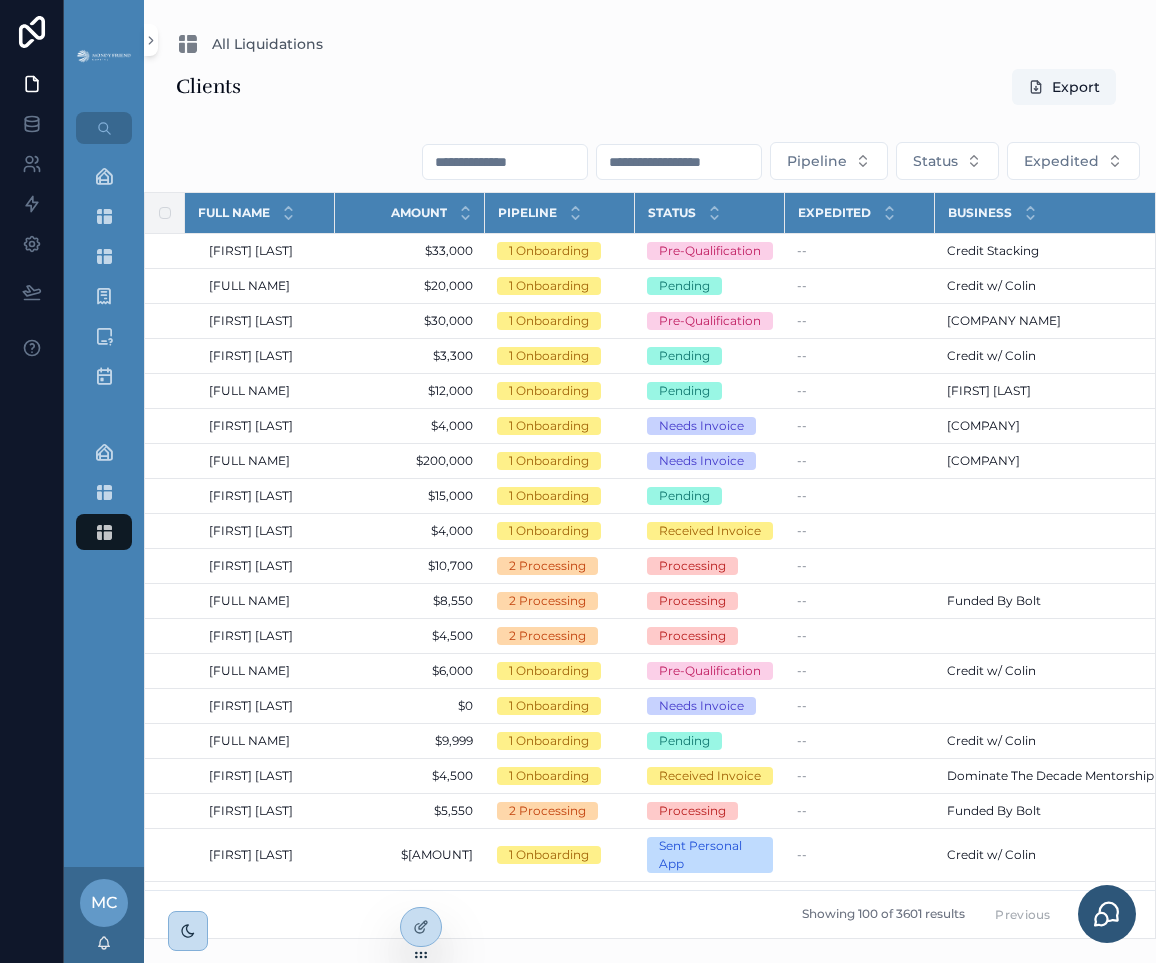 click on "Clients Export" at bounding box center (650, 87) 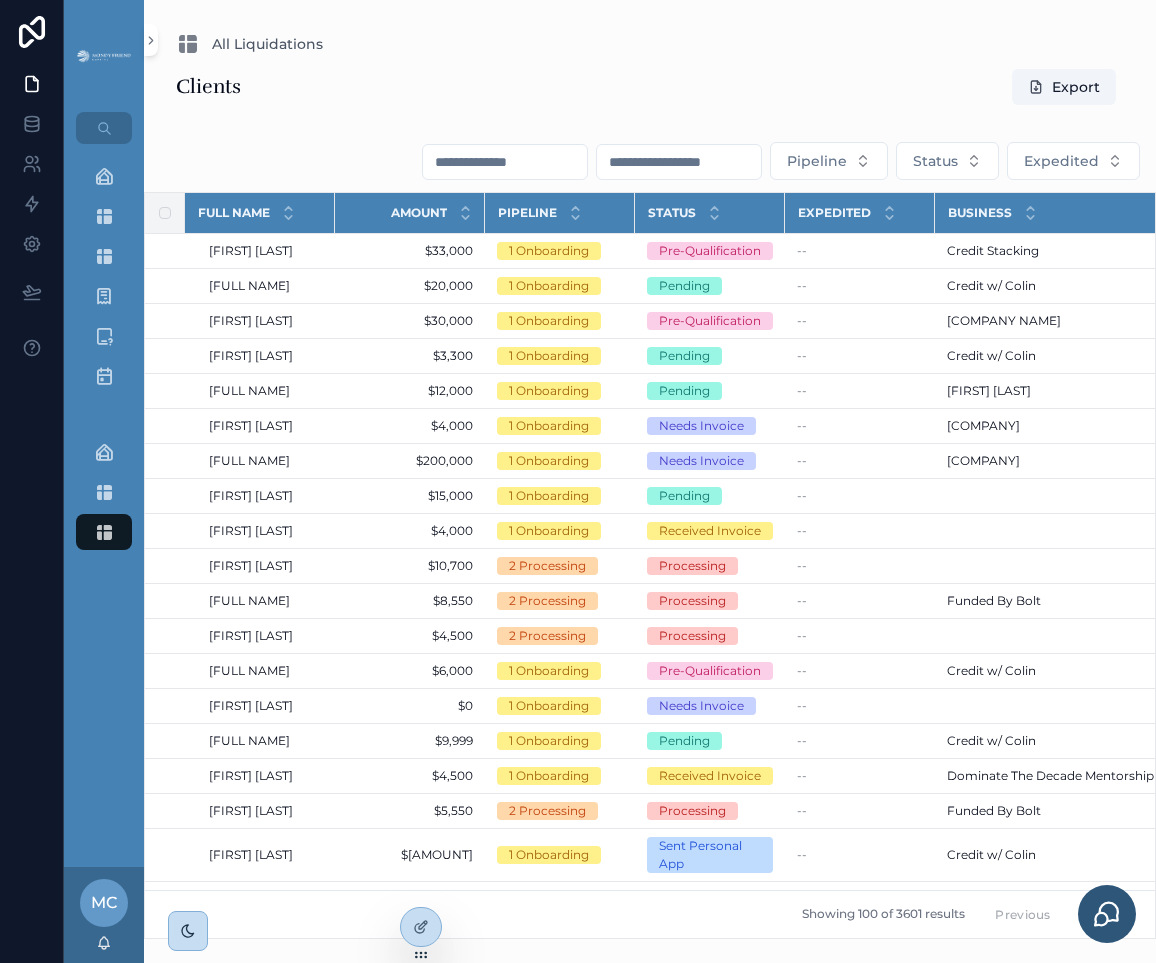 click at bounding box center (679, 162) 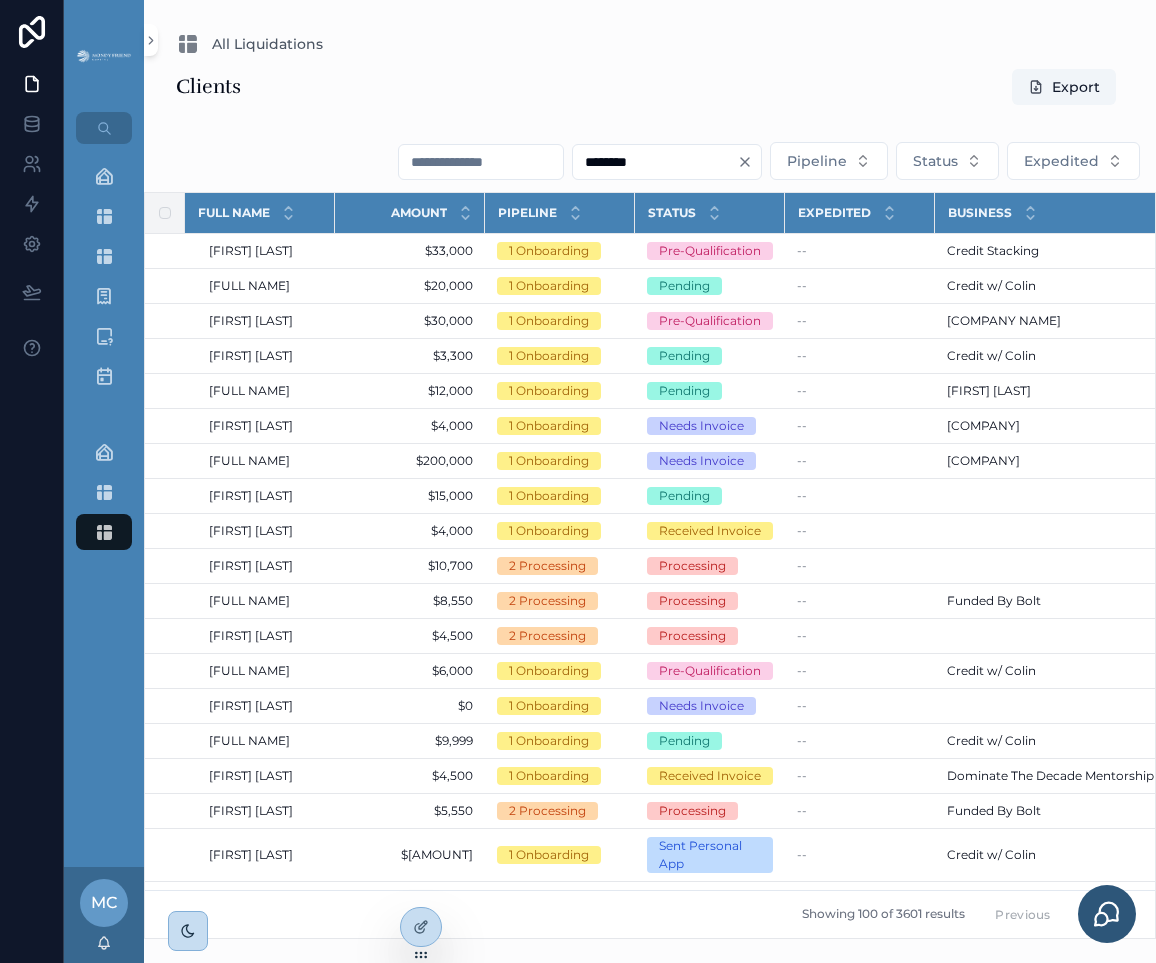 type on "********" 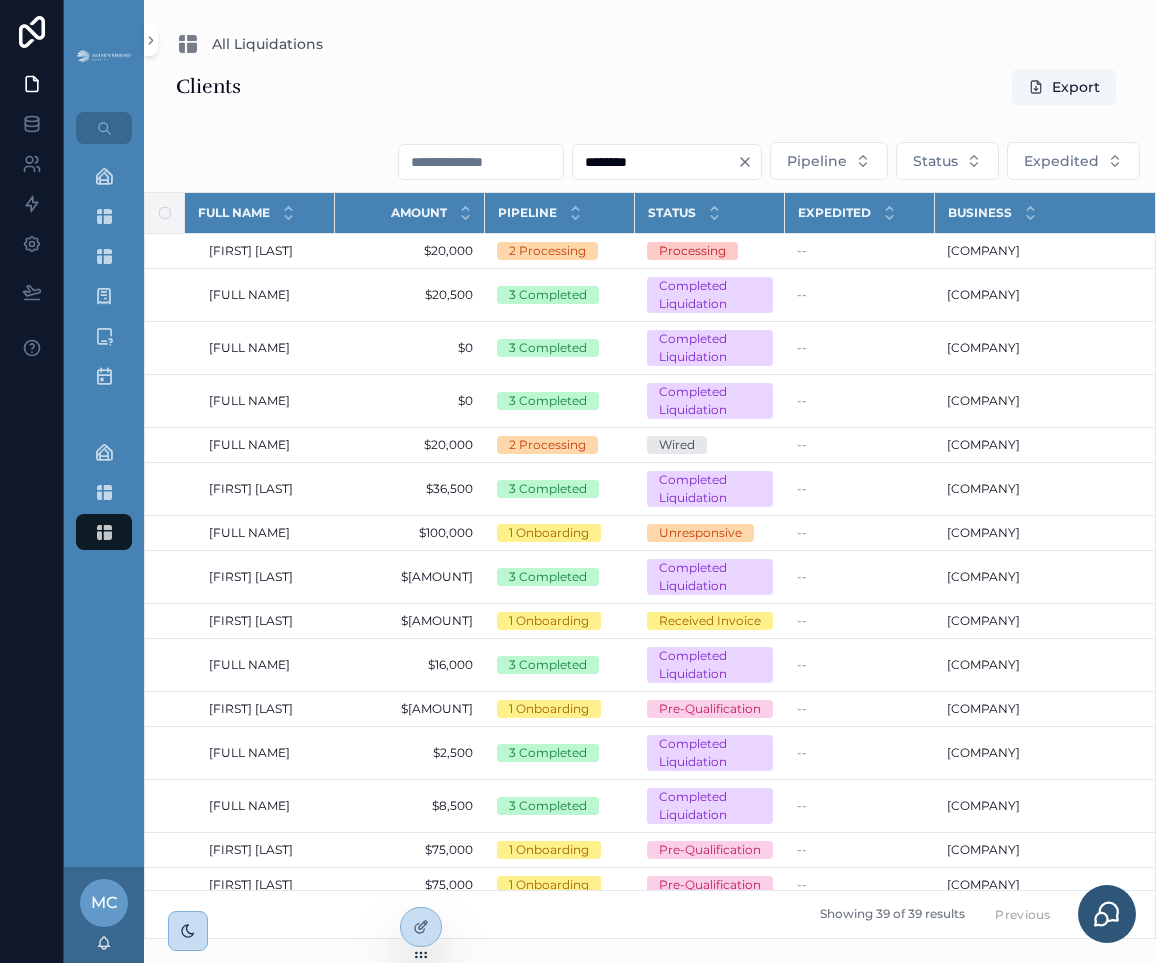 click on "Clients Export" at bounding box center [650, 91] 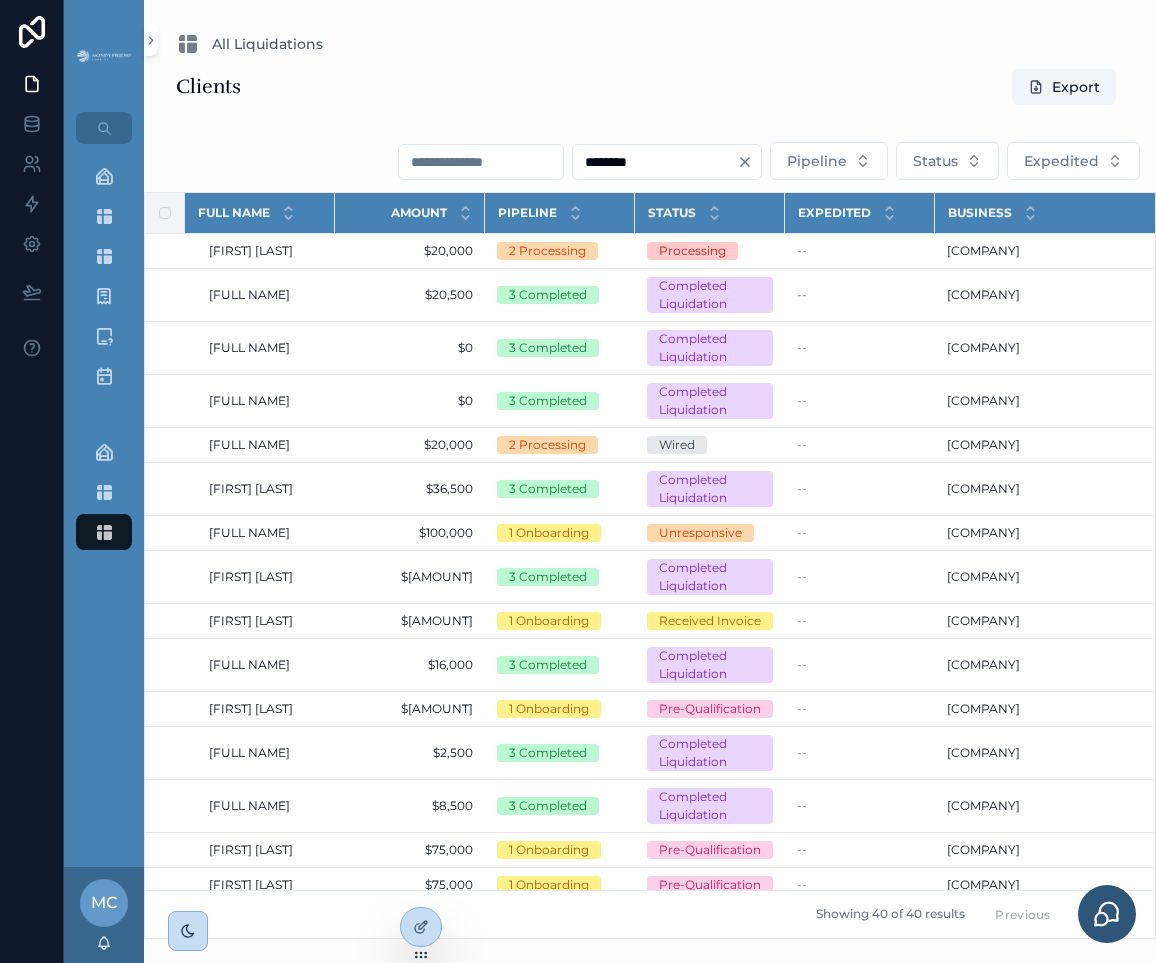 click on "Clients Export" at bounding box center (650, 87) 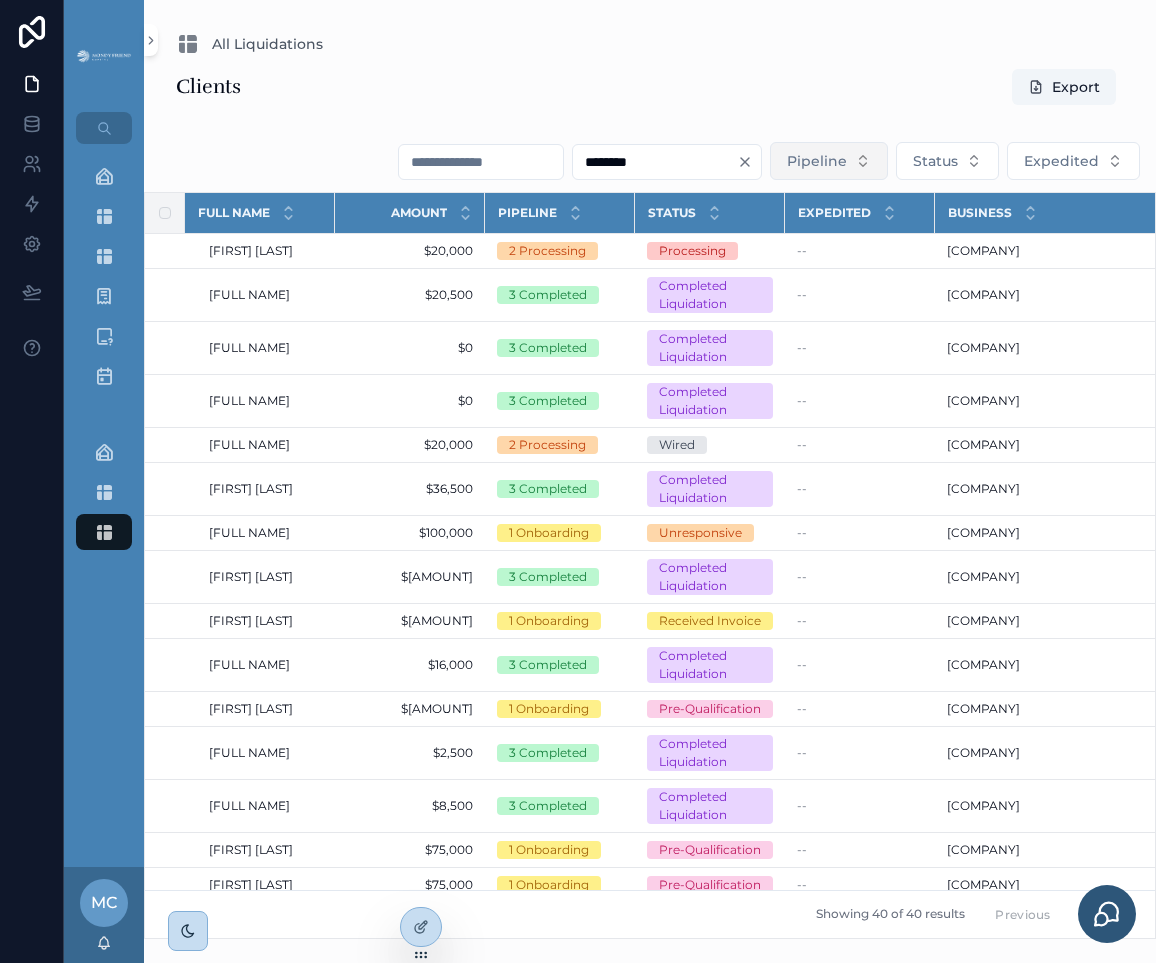 click on "Pipeline" at bounding box center (817, 161) 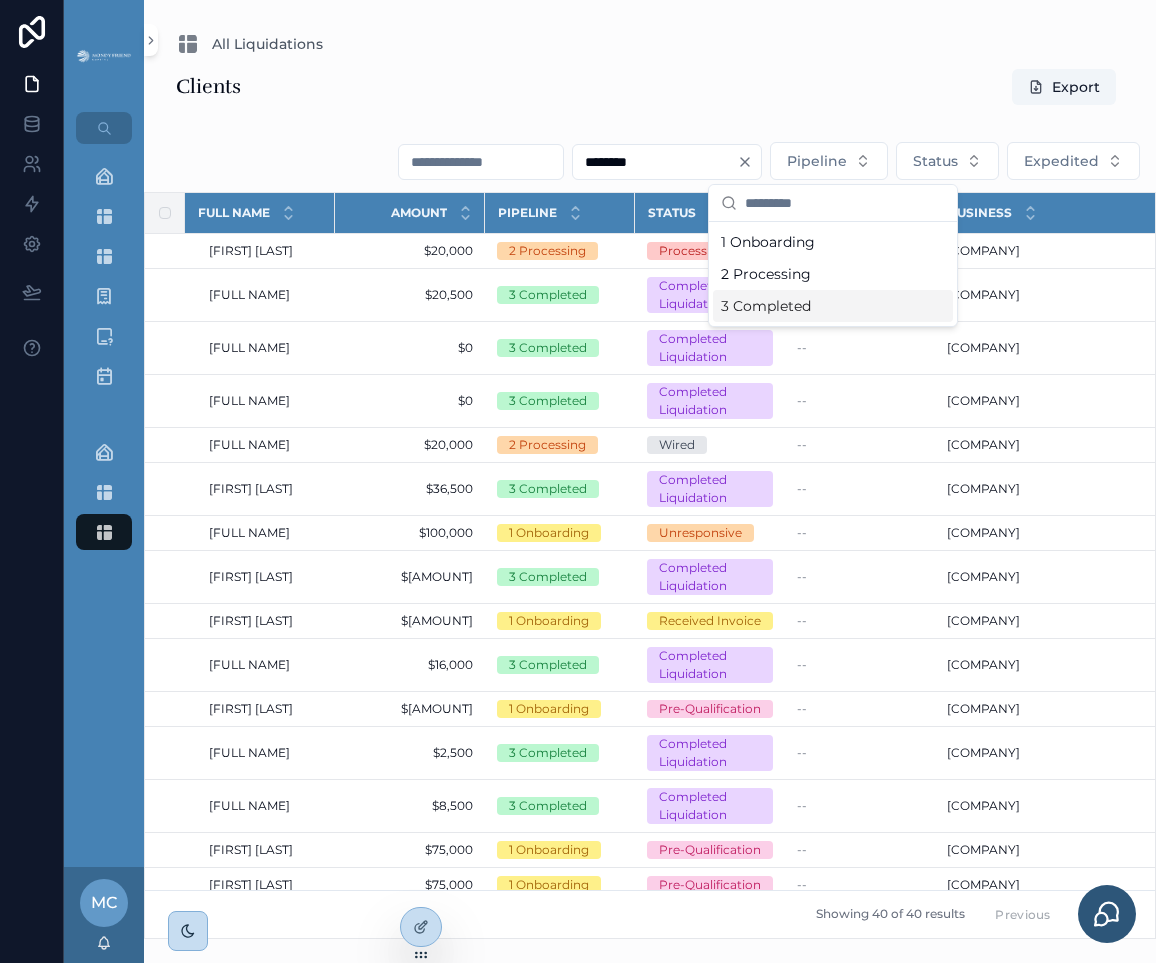 click on "3 Completed" at bounding box center [833, 306] 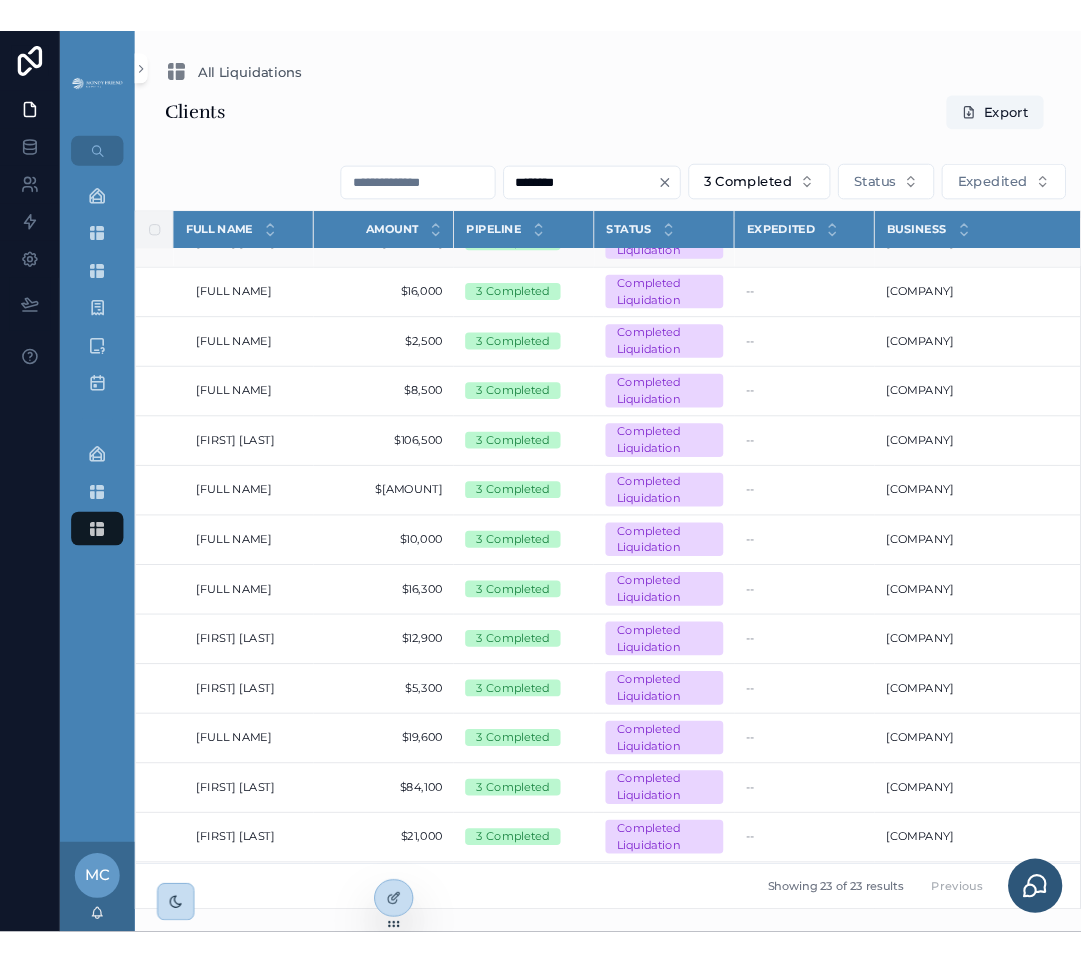 scroll, scrollTop: 577, scrollLeft: 0, axis: vertical 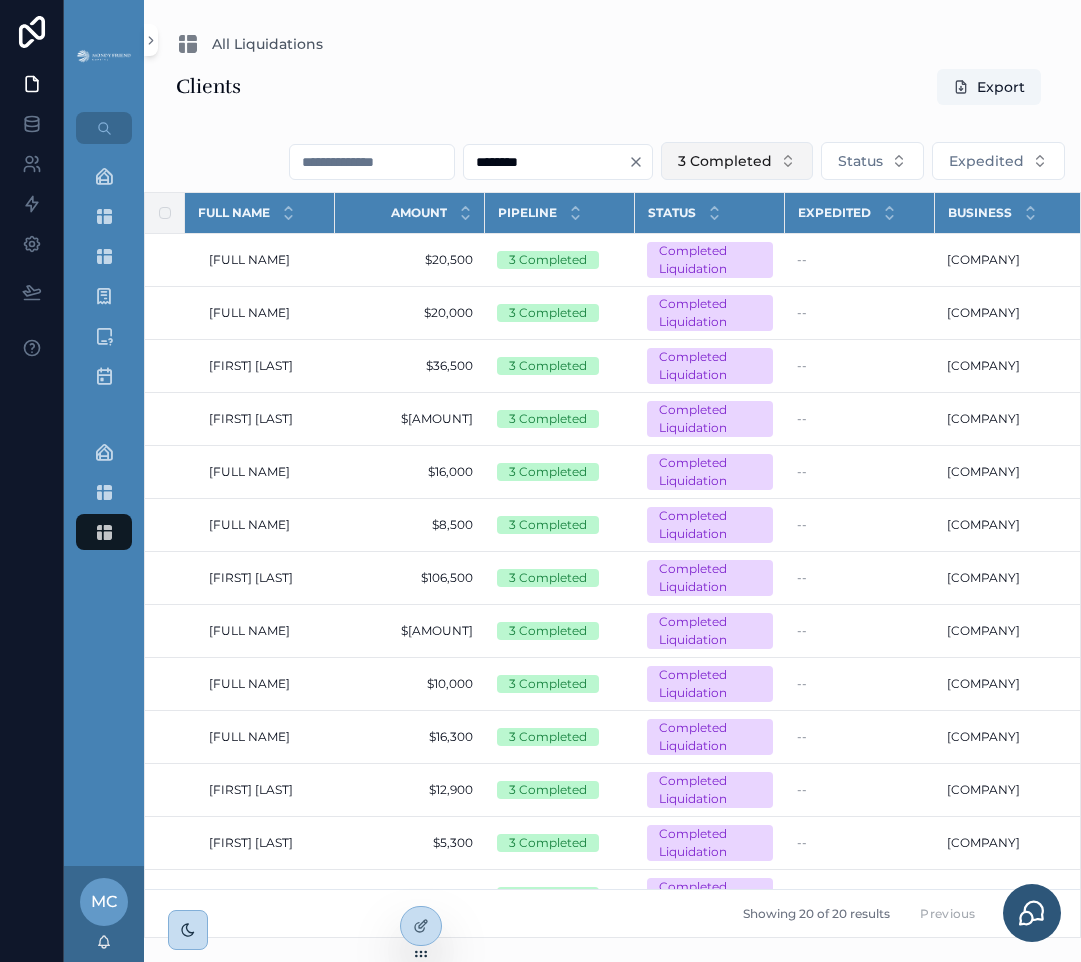 click on "3 Completed" at bounding box center (725, 161) 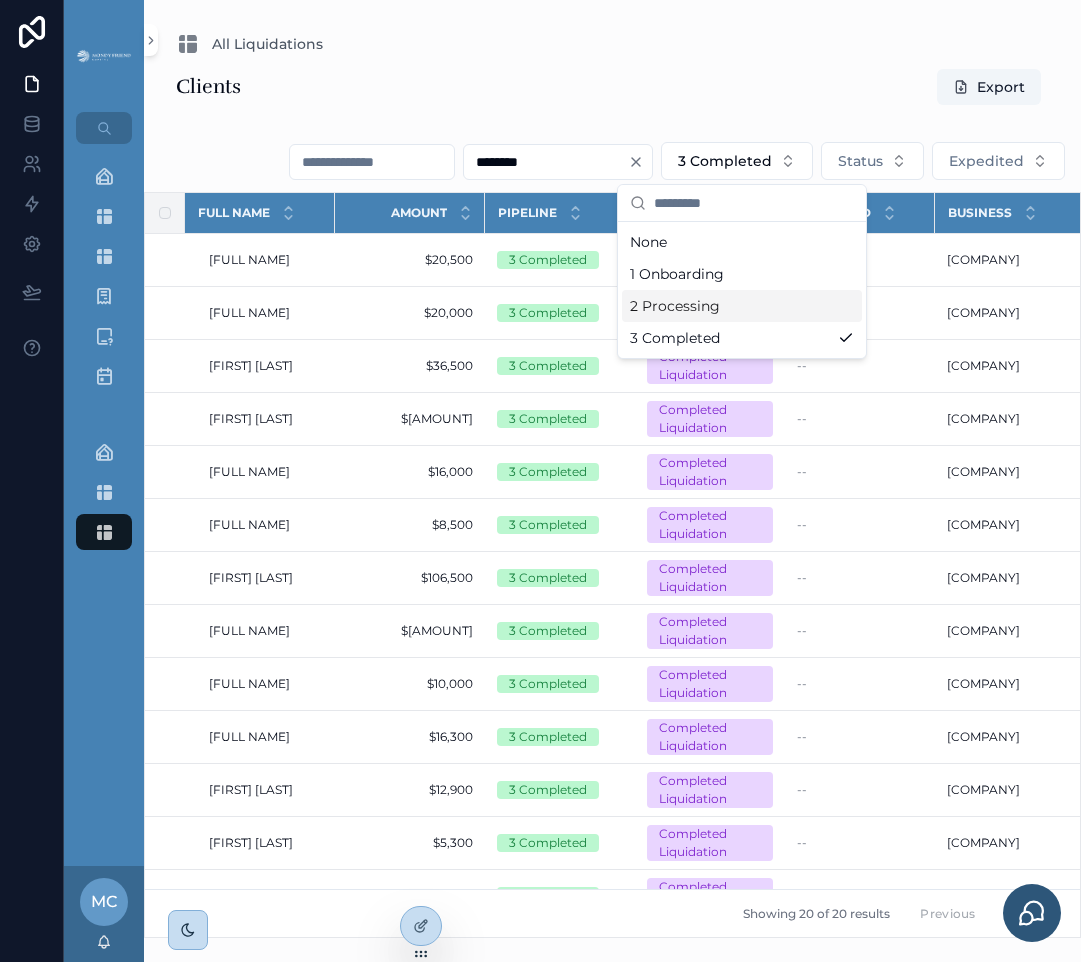 click on "2 Processing" at bounding box center (742, 306) 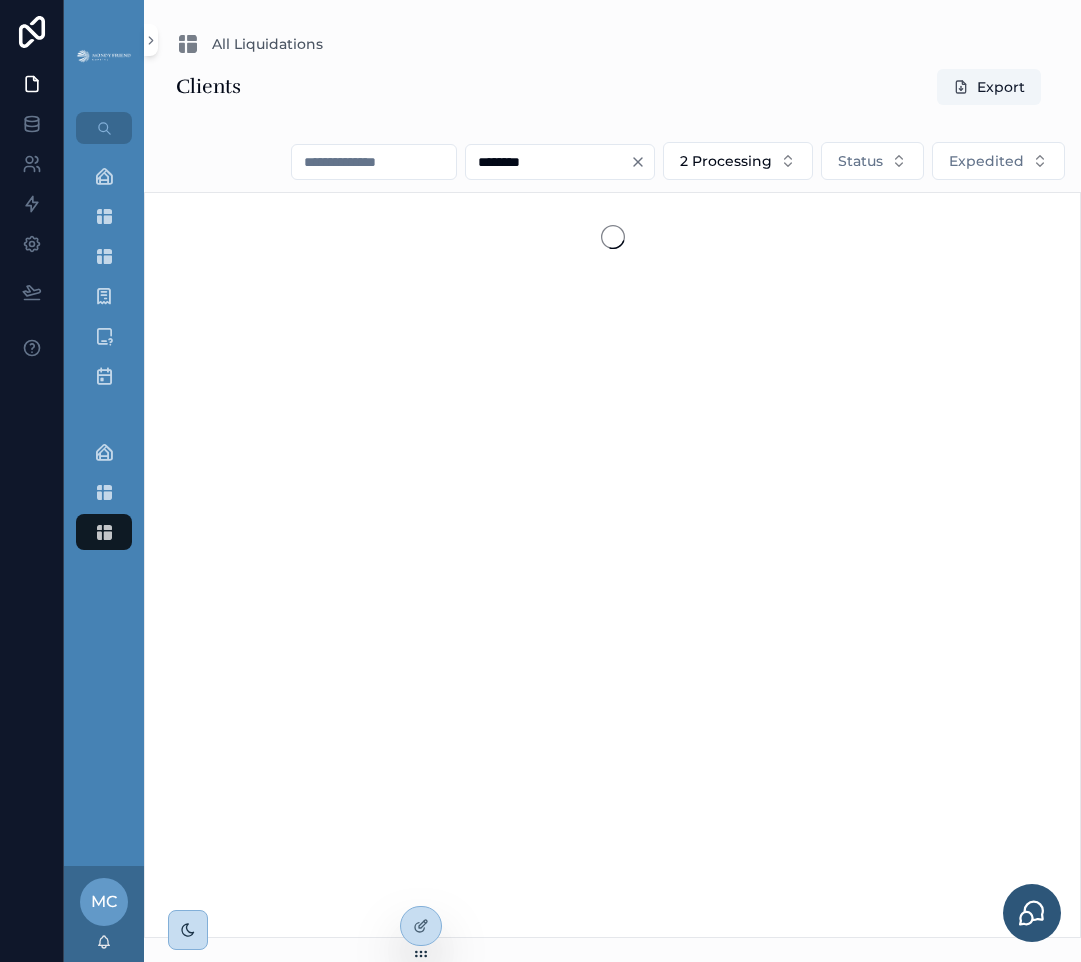 click on "Clients Export" at bounding box center (612, 91) 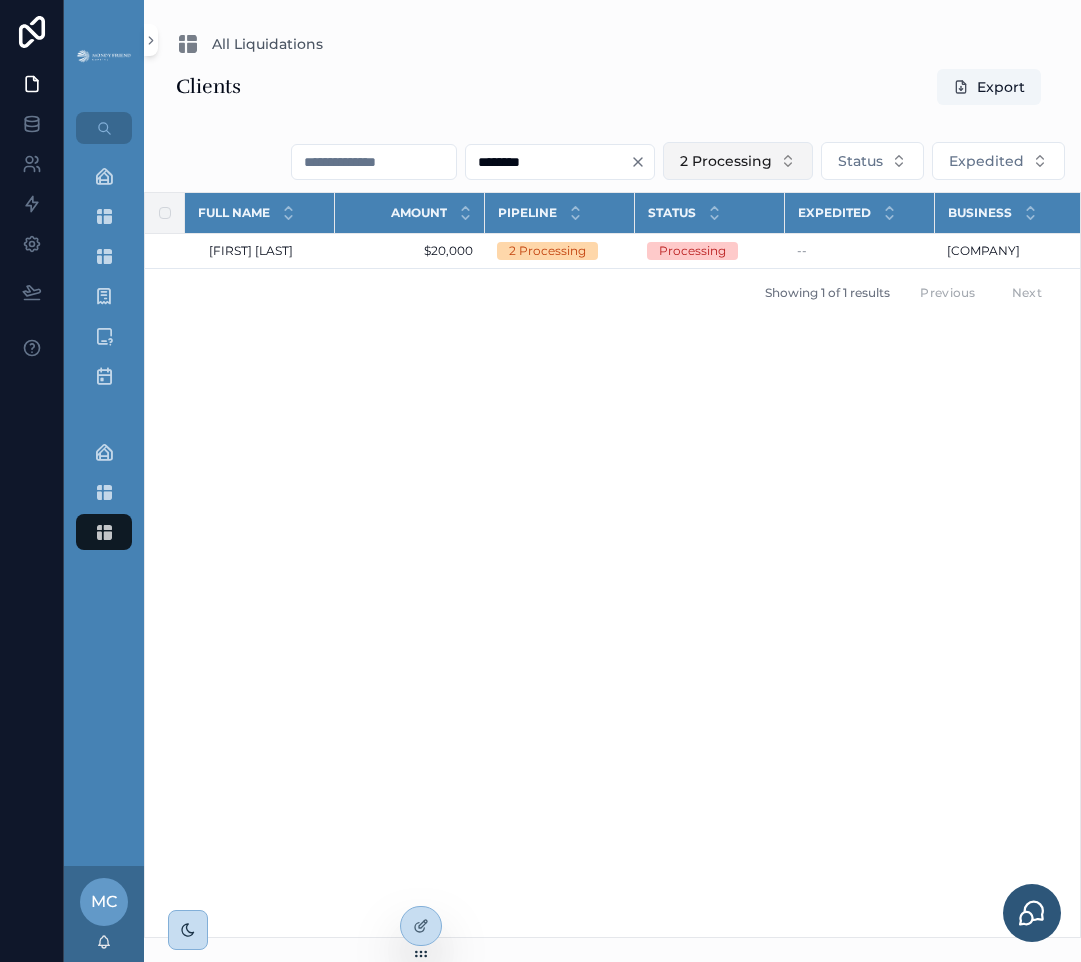 click on "2 Processing" at bounding box center (738, 161) 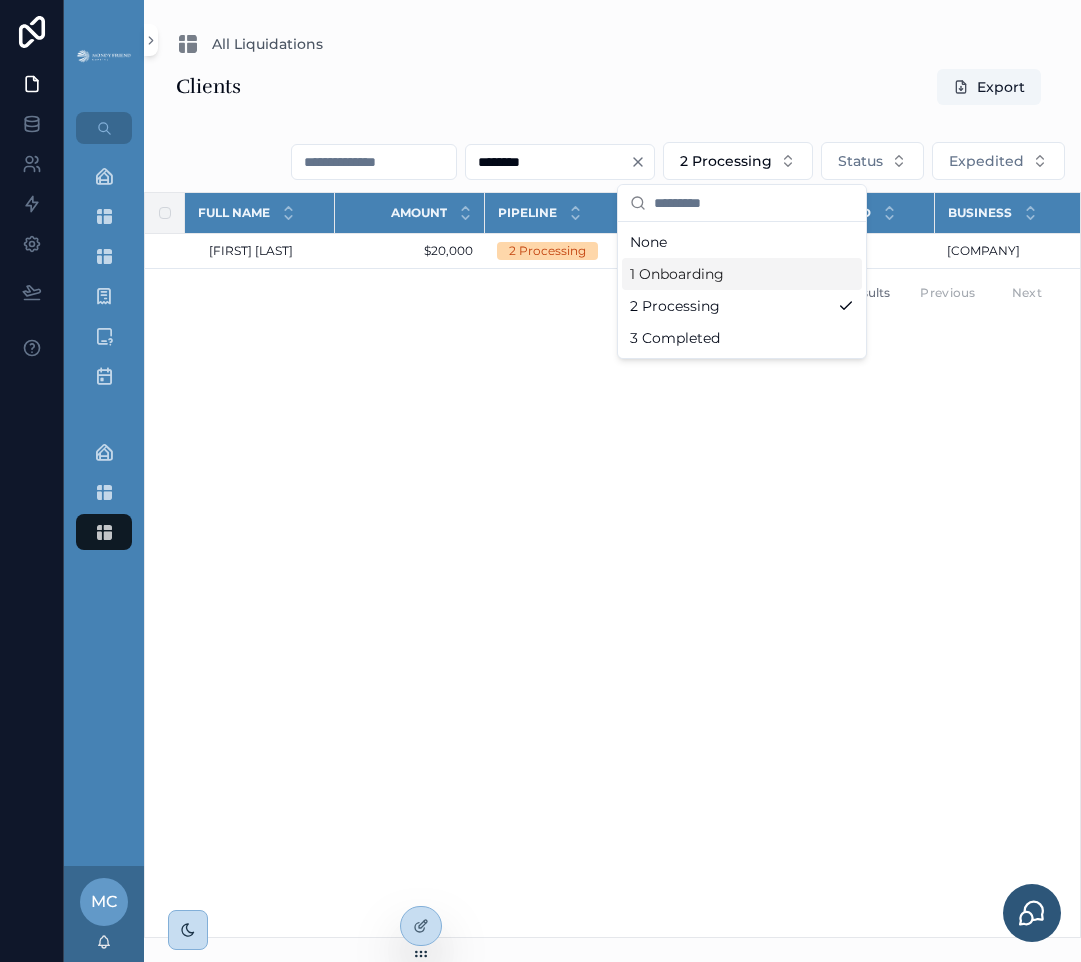 click on "1 Onboarding" at bounding box center [742, 274] 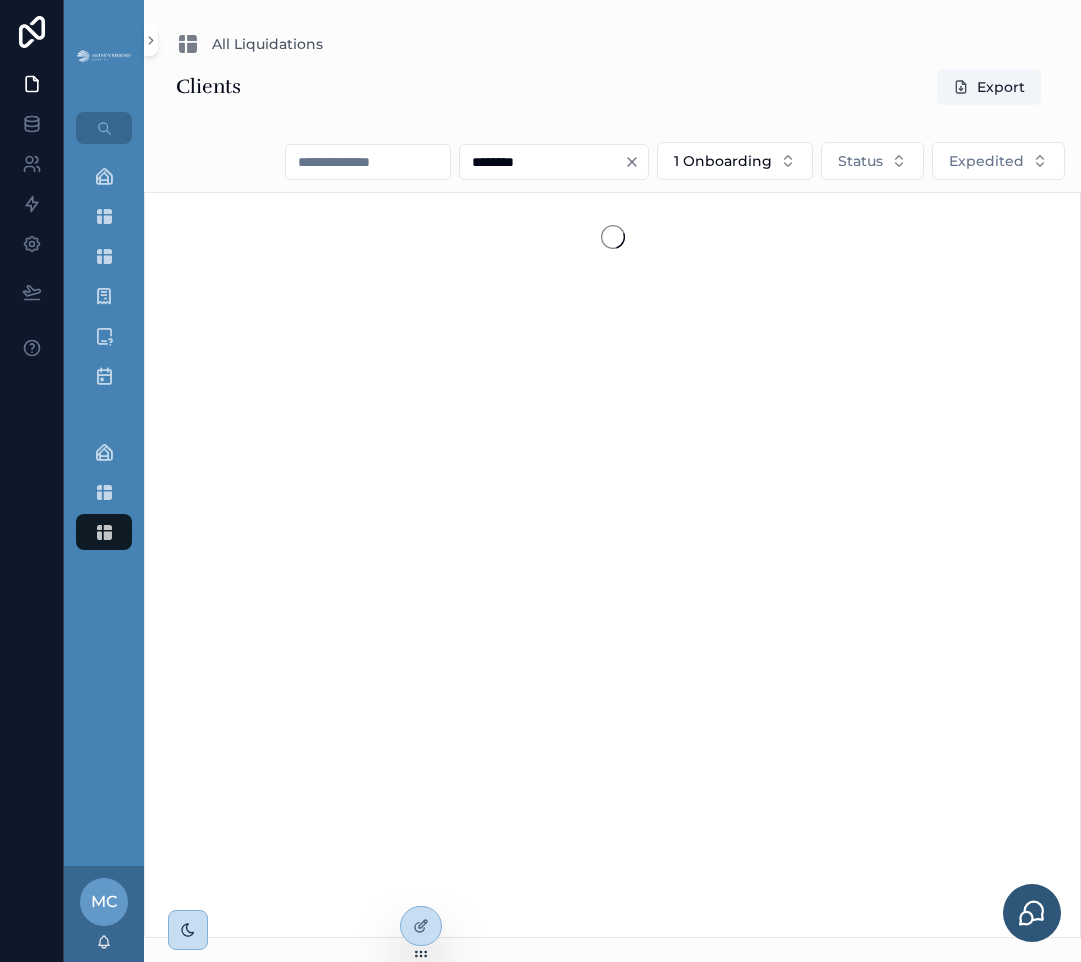 click on "Clients Export" at bounding box center [612, 91] 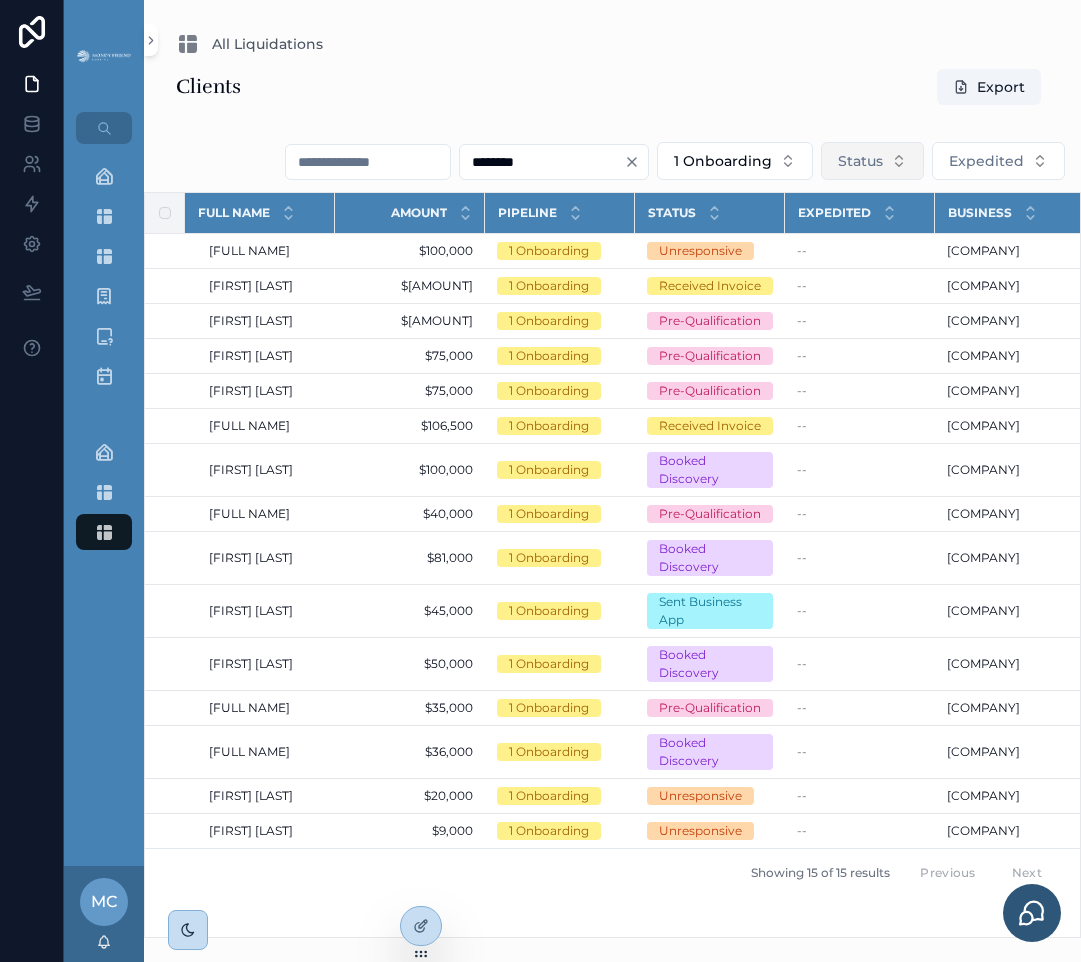 click on "Status" at bounding box center (860, 161) 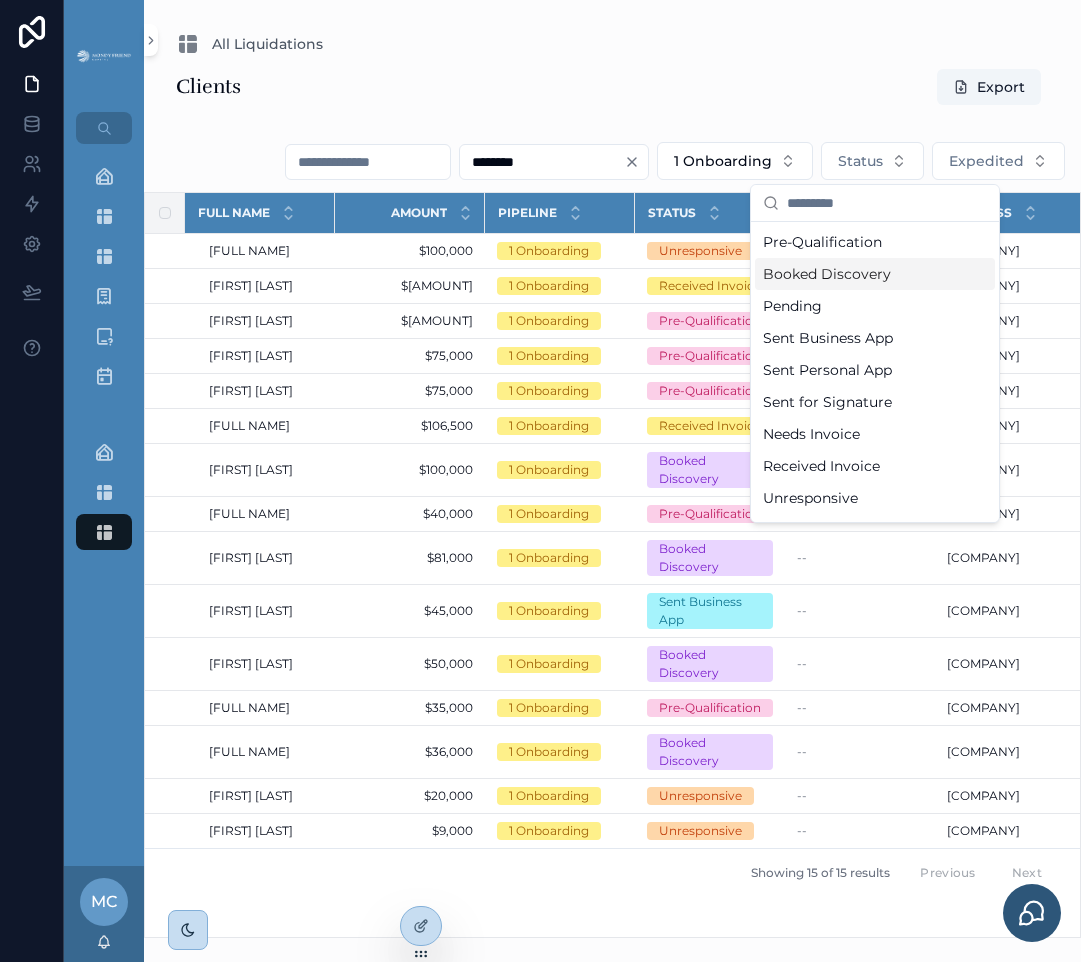 click on "Clients Export ******** 1 Onboarding Status Expedited Full Name Amount Pipeline Status Expedited Business Updated at Created at Eli Canales Eli Canales $100,000 $100,000 1 Onboarding Unresponsive -- TruFinCo TruFinCo 7/10/2025 9:15 AM 7/10/2025 9:15 AM 5/14/2025 5:26 AM 5/14/2025 5:26 AM Karolina Castro Karolina Castro $11,000 $11,000 1 Onboarding Received Invoice -- TruFinCo TruFinCo 5/5/2025 9:35 AM 5/5/2025 9:35 AM 4/18/2025 9:42 AM 4/18/2025 9:42 AM Rick  Lerma Rick  Lerma $5,189 $5,189 1 Onboarding Pre-Qualification -- TruFinCo TruFinCo 5/5/2025 9:35 AM 5/5/2025 9:35 AM 3/19/2025 7:02 AM 3/19/2025 7:02 AM Robanne Schulman Robanne Schulman $75,000 $75,000 1 Onboarding Pre-Qualification -- TruFinCo TruFinCo 5/5/2025 9:35 AM 5/5/2025 9:35 AM 3/13/2025 4:00 AM 3/13/2025 4:00 AM Robanne Schulman Robanne Schulman $75,000 $75,000 1 Onboarding Pre-Qualification -- TruFinCo TruFinCo 5/5/2025 9:35 AM 5/5/2025 9:35 AM 3/13/2025 4:00 AM 3/13/2025 4:00 AM David J Piper Jr David J Piper Jr $106,500 $106,500 -- -- --" at bounding box center [612, 503] 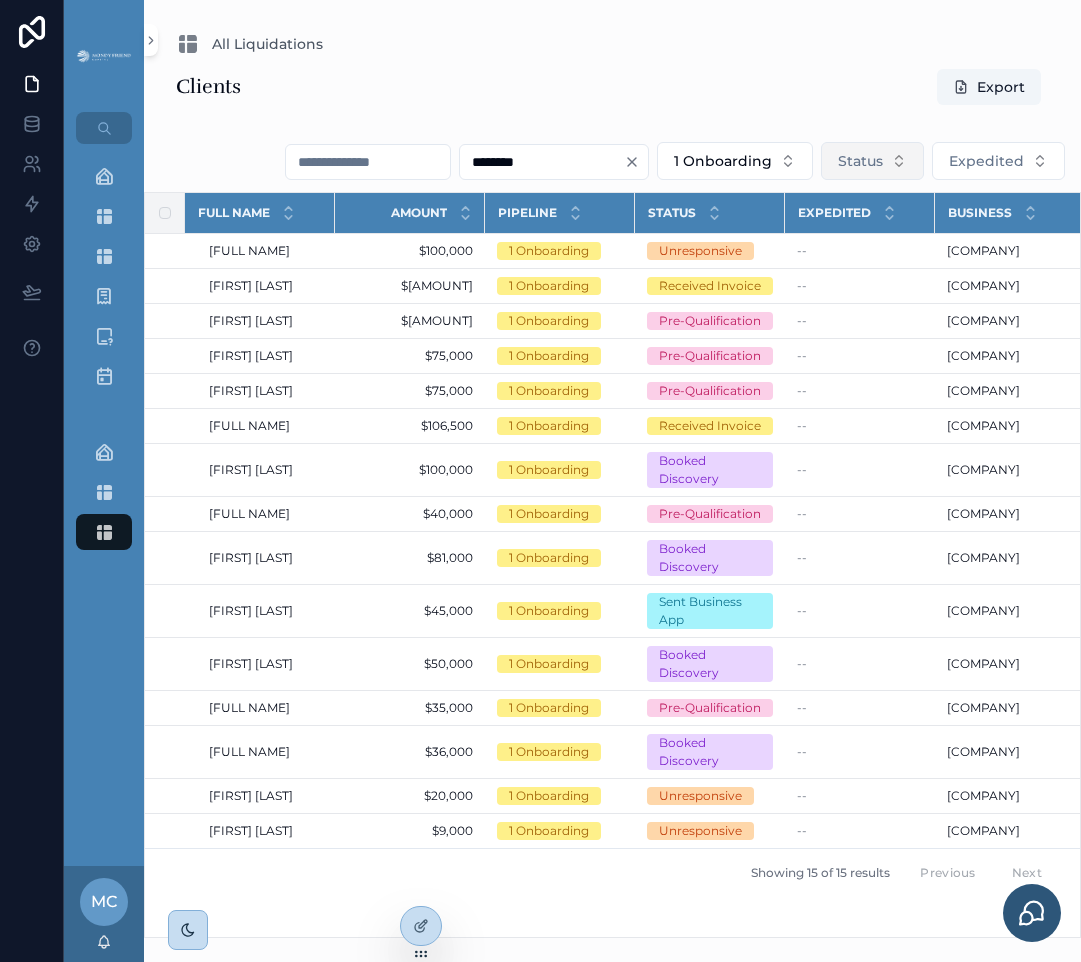 click on "Status" at bounding box center [860, 161] 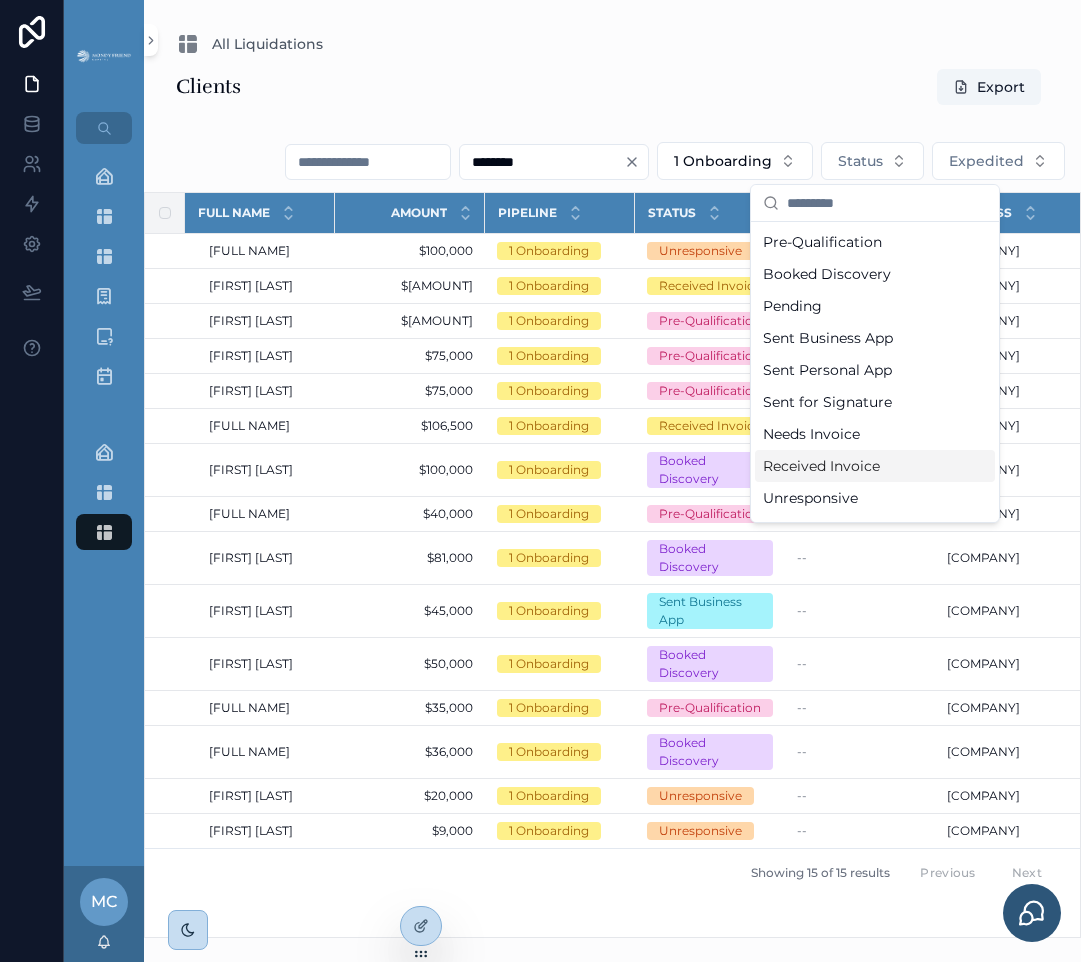 click on "Received Invoice" at bounding box center [875, 466] 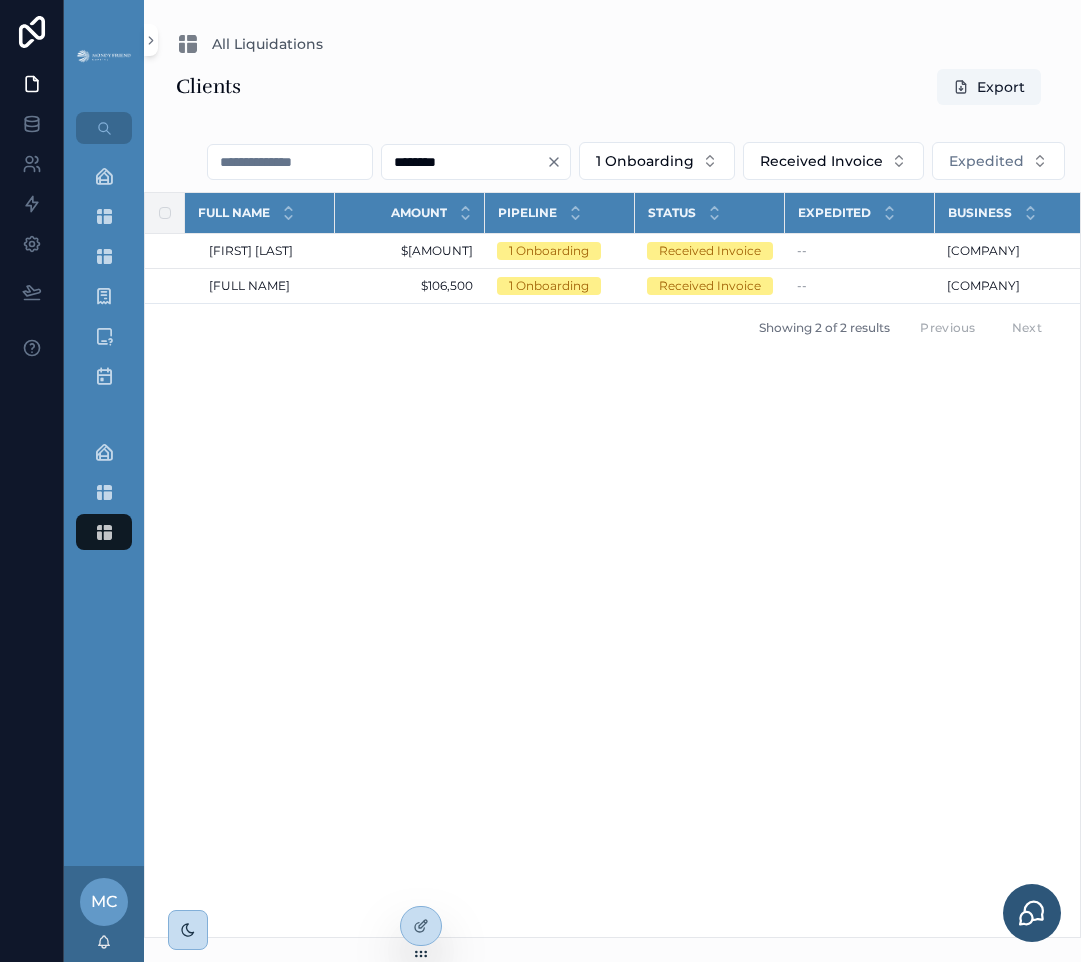 click on "All Liquidations Clients Export ******** 1 Onboarding Received Invoice Expedited Full Name Amount Pipeline Status Expedited Business Updated at Created at Karolina Castro Karolina Castro $11,000 $11,000 1 Onboarding Received Invoice -- TruFinCo TruFinCo 5/5/2025 9:35 AM 5/5/2025 9:35 AM 4/18/2025 9:42 AM 4/18/2025 9:42 AM David J Piper Jr David J Piper Jr $106,500 $106,500 1 Onboarding Received Invoice -- TruFinCo TruFinCo 5/5/2025 9:36 AM 5/5/2025 9:36 AM 3/5/2025 5:07 PM 3/5/2025 5:07 PM Showing 2 of 2 results Previous Next" at bounding box center (612, 469) 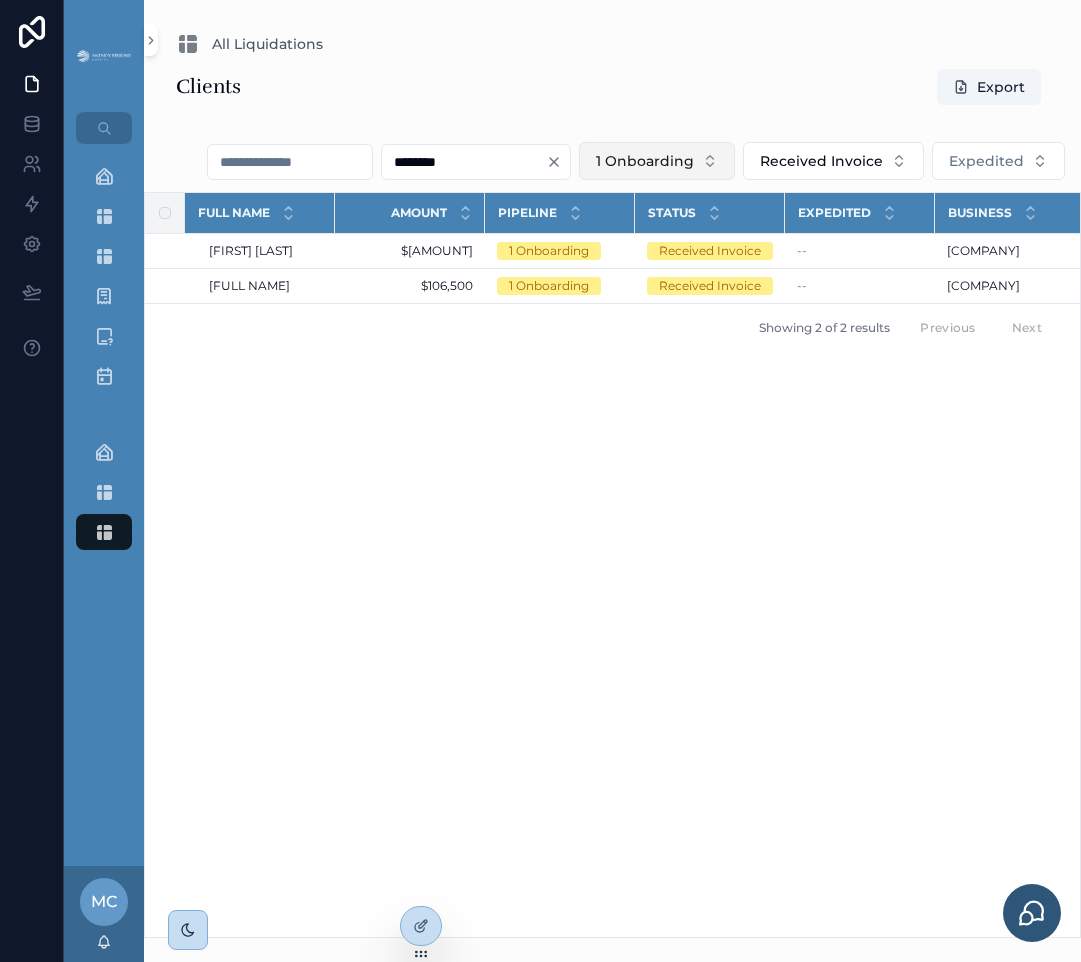 click on "1 Onboarding" at bounding box center (657, 161) 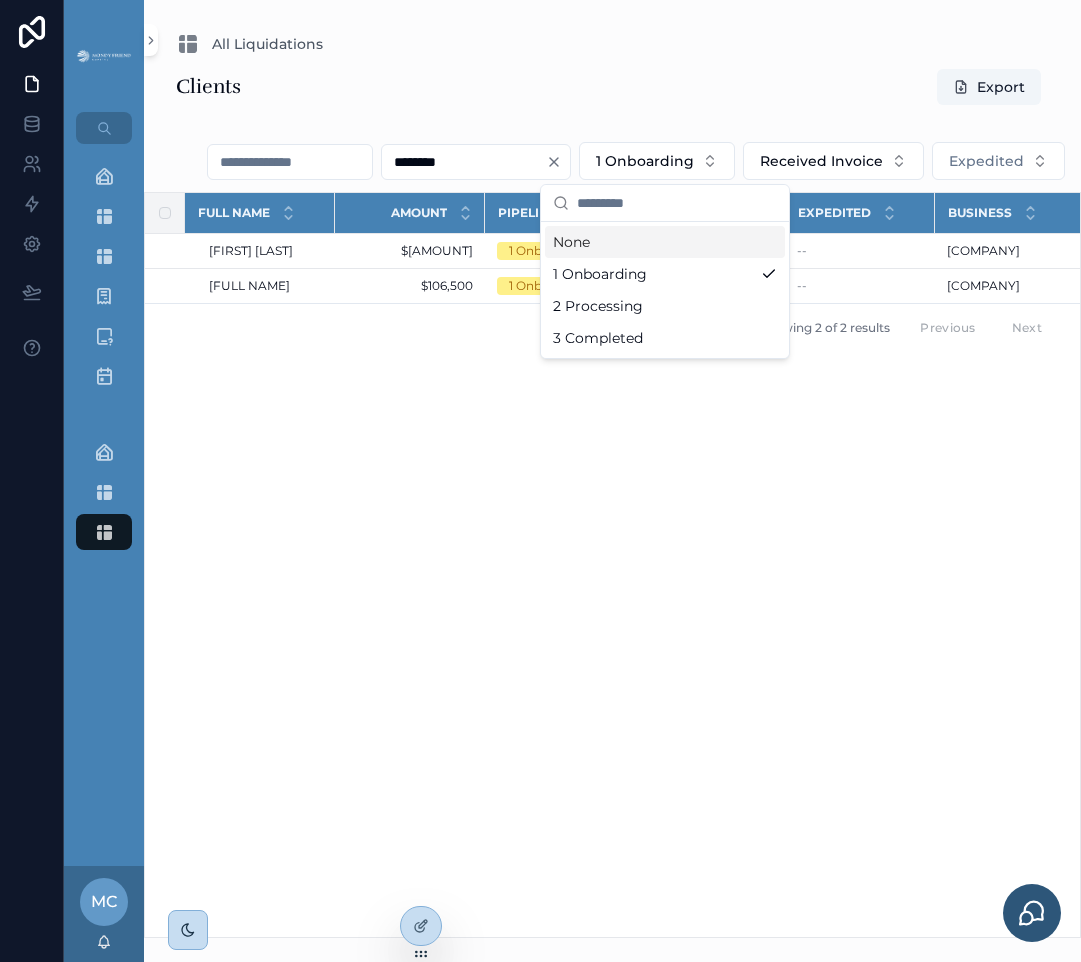 click on "None" at bounding box center [665, 242] 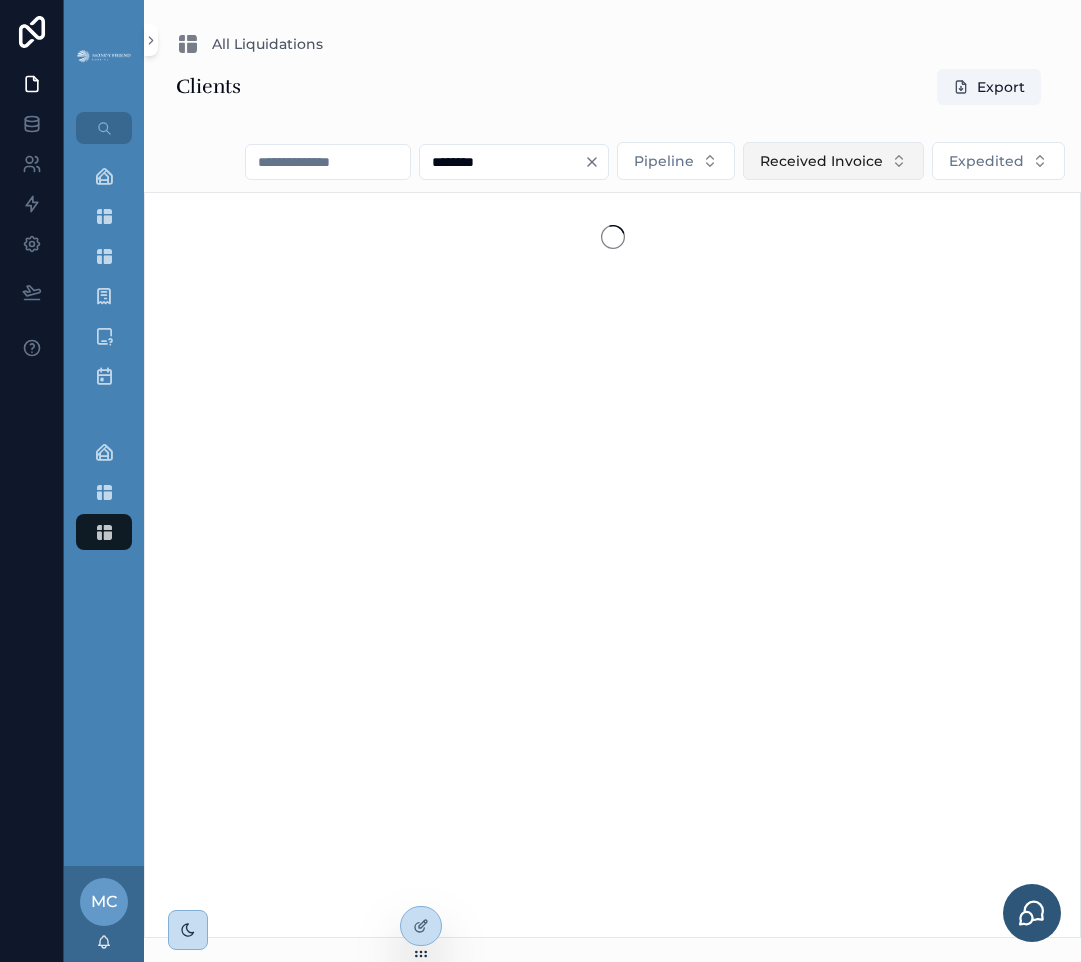 click on "Received Invoice" at bounding box center (833, 161) 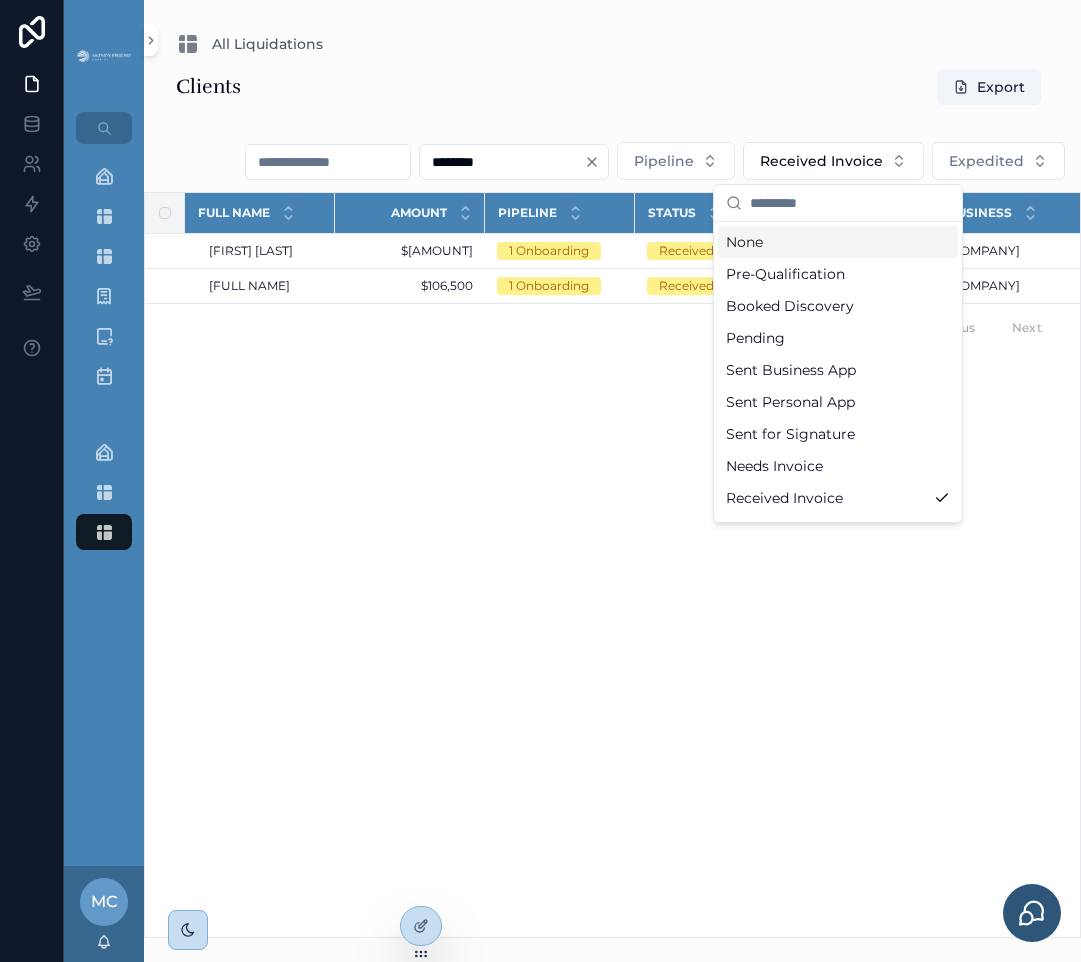 drag, startPoint x: 748, startPoint y: 247, endPoint x: 708, endPoint y: 137, distance: 117.047 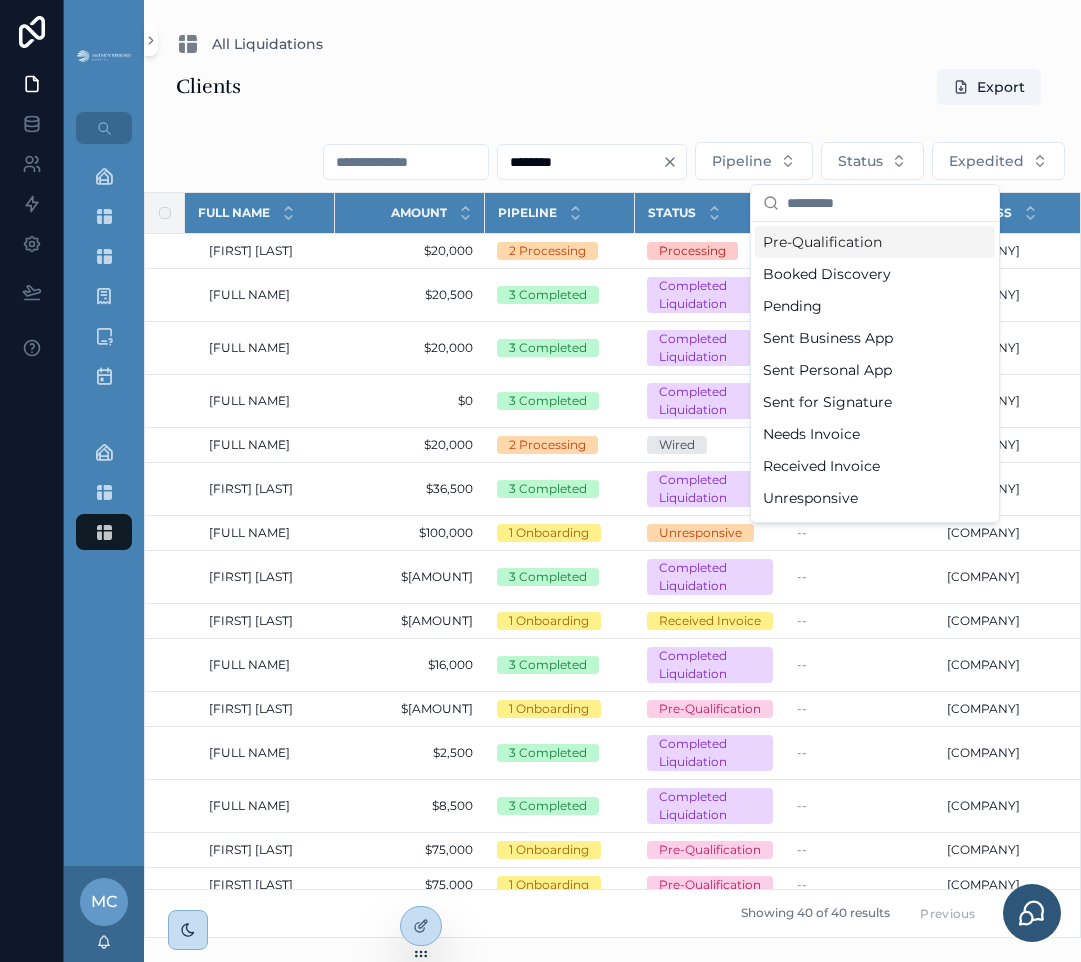 click on "Clients Export" at bounding box center (612, 87) 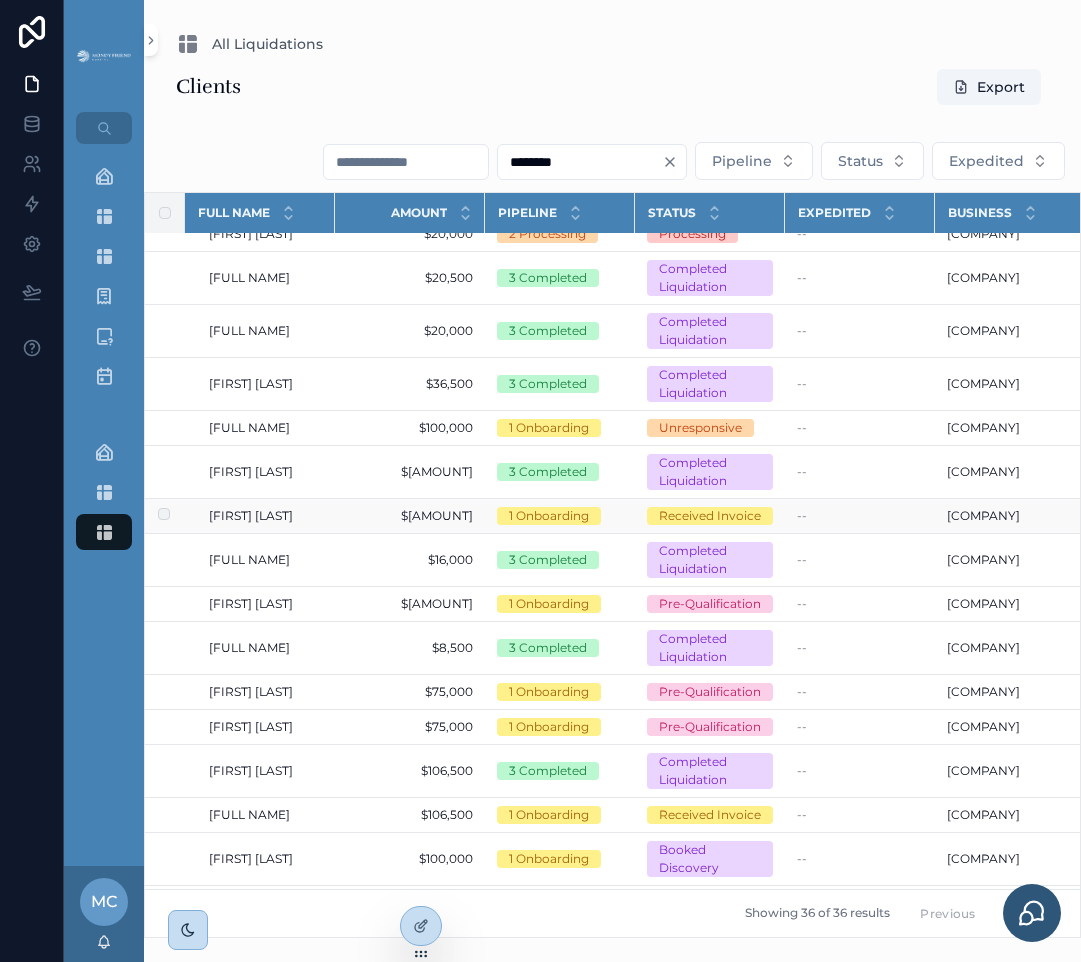 scroll, scrollTop: 24, scrollLeft: 0, axis: vertical 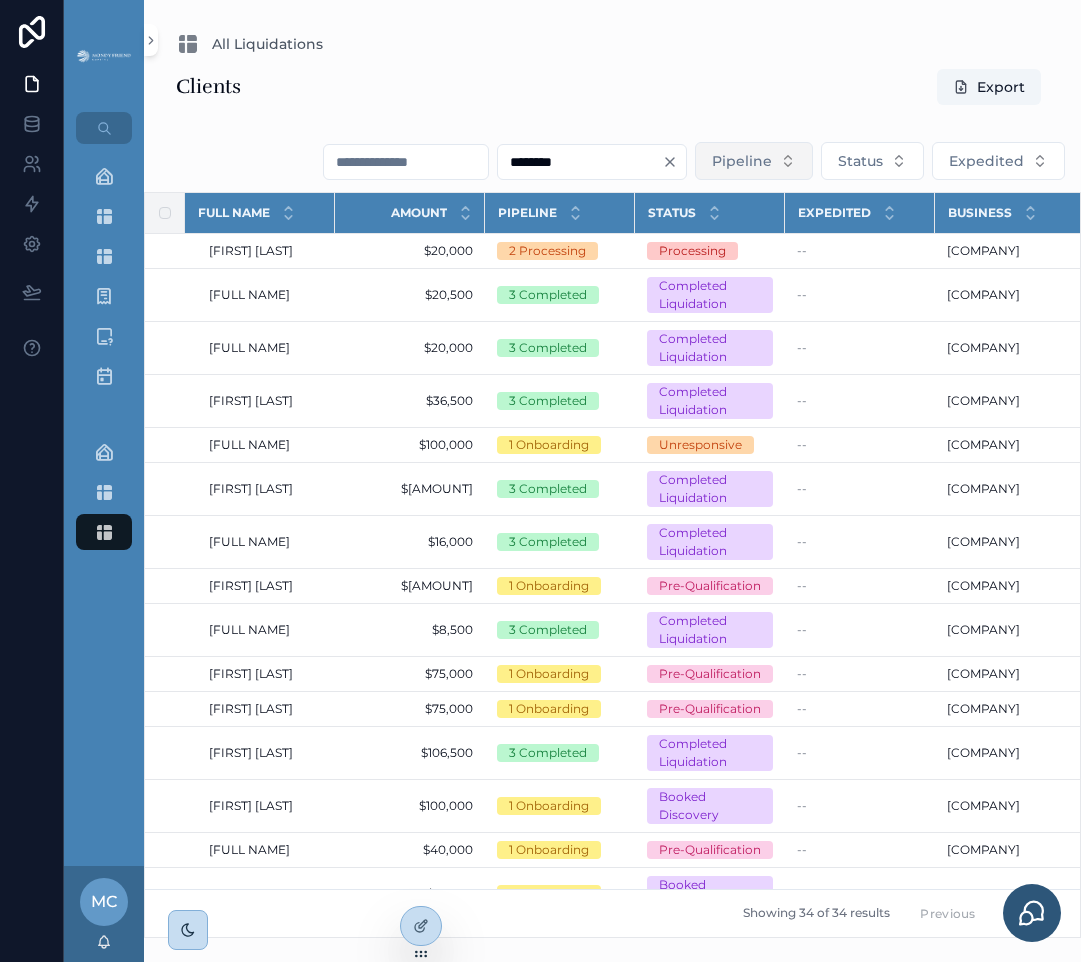 click on "Pipeline" at bounding box center [742, 161] 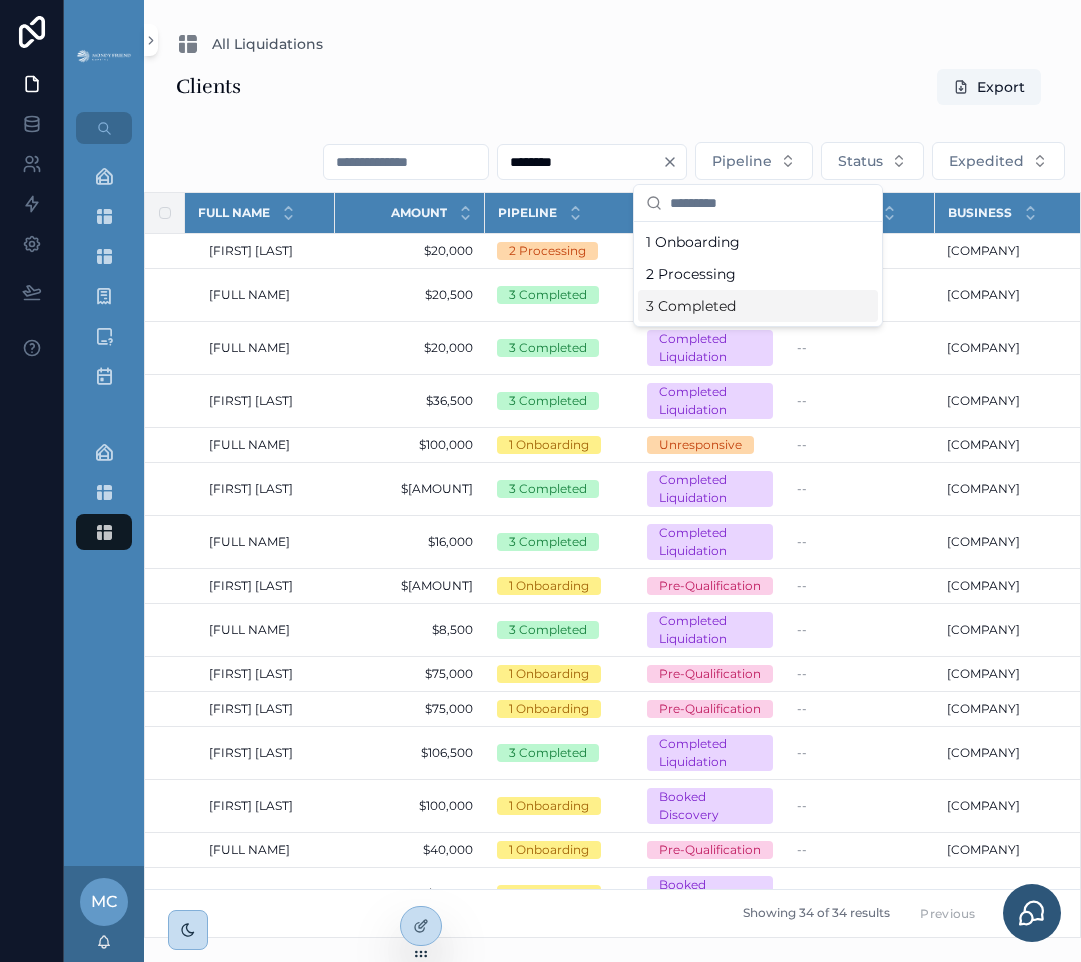 click on "3 Completed" at bounding box center [758, 306] 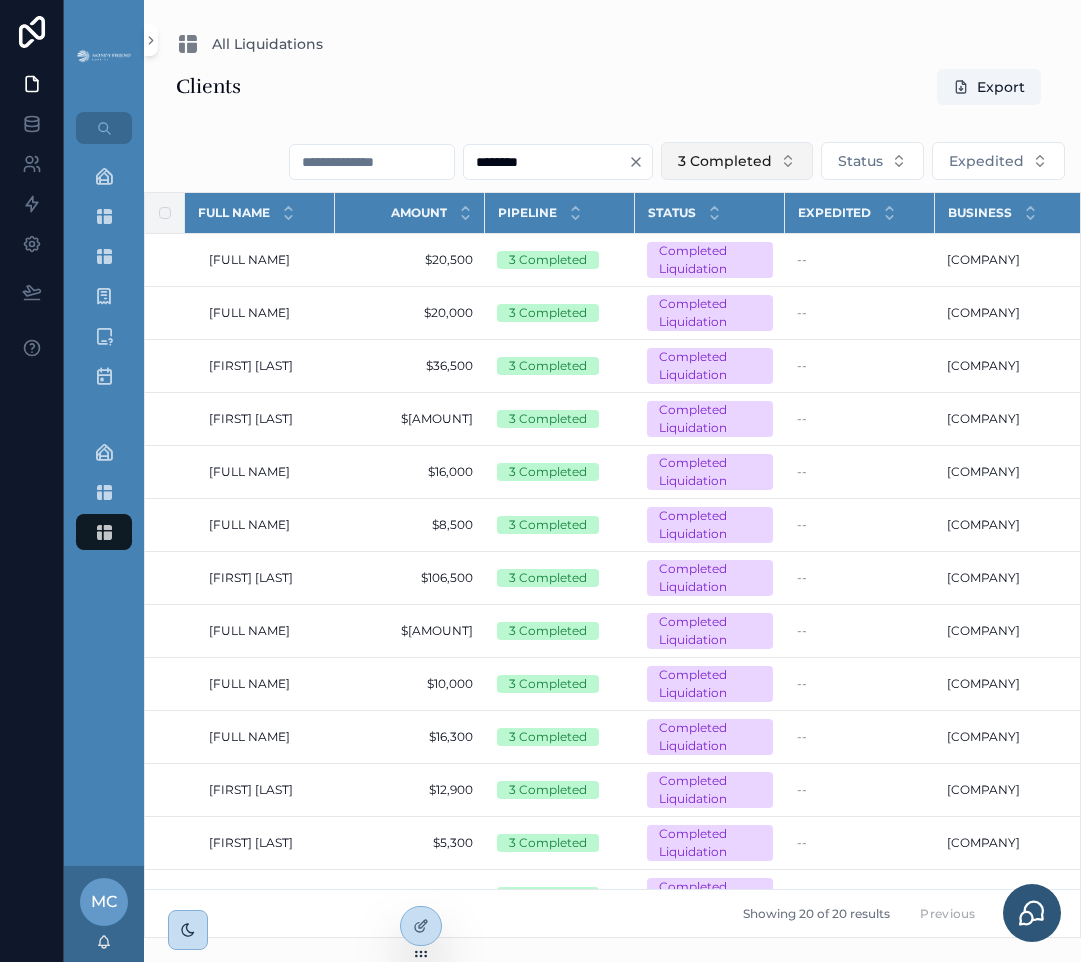 click on "3 Completed" at bounding box center (737, 161) 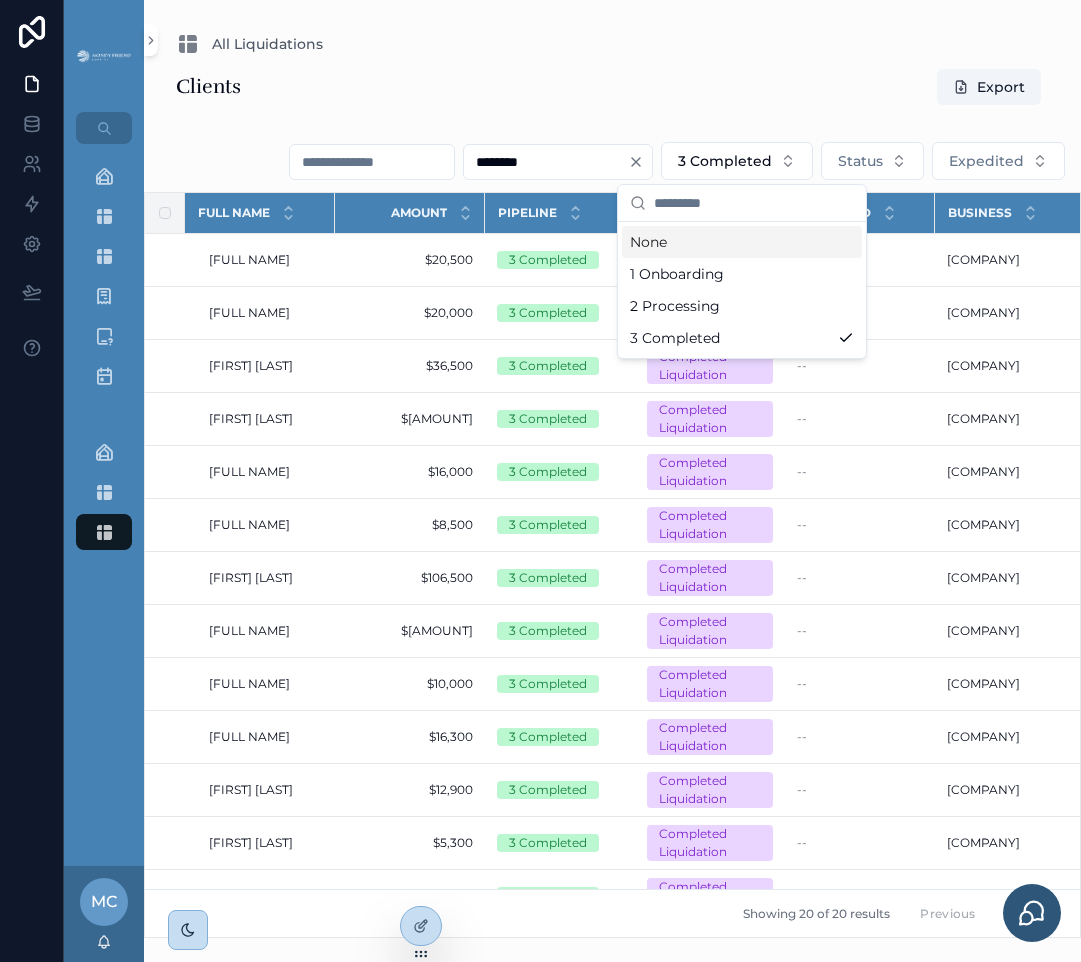 click on "Clients Export" at bounding box center [612, 91] 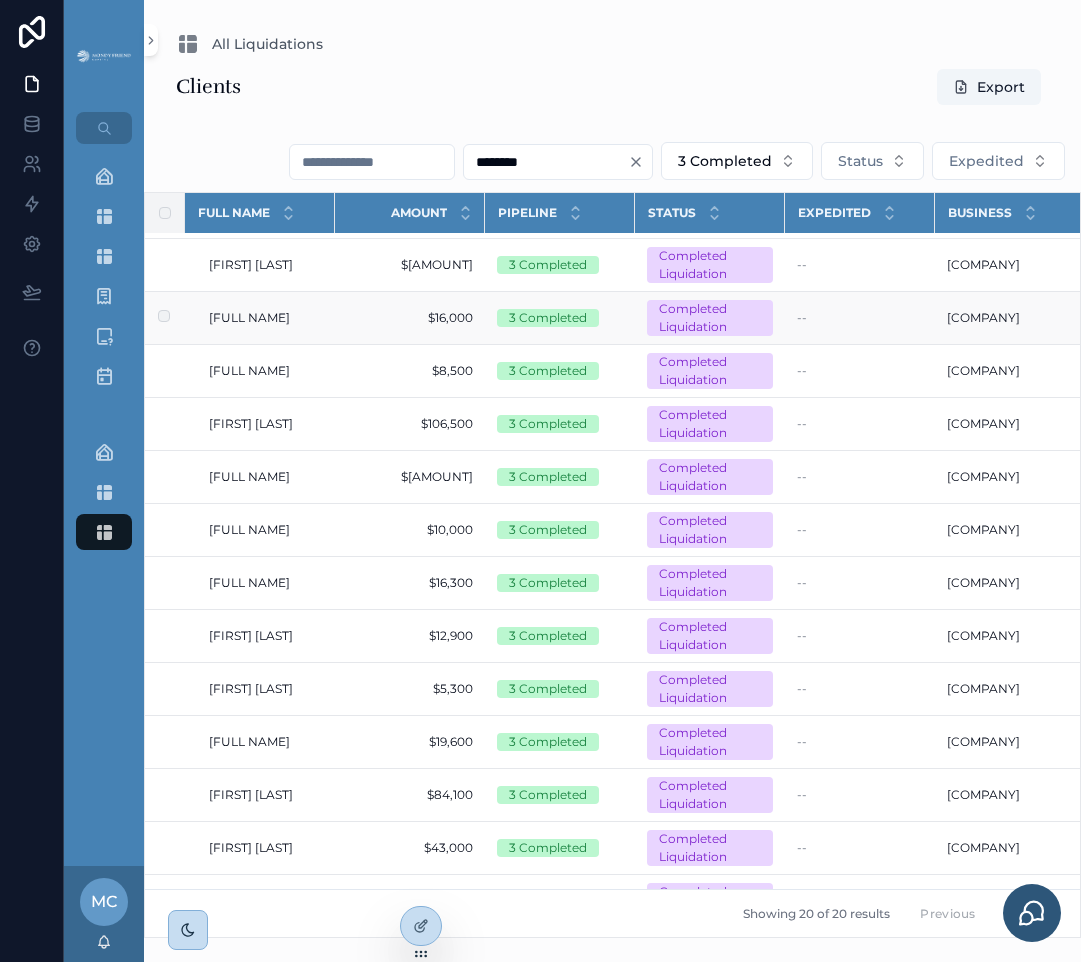 scroll, scrollTop: 0, scrollLeft: 0, axis: both 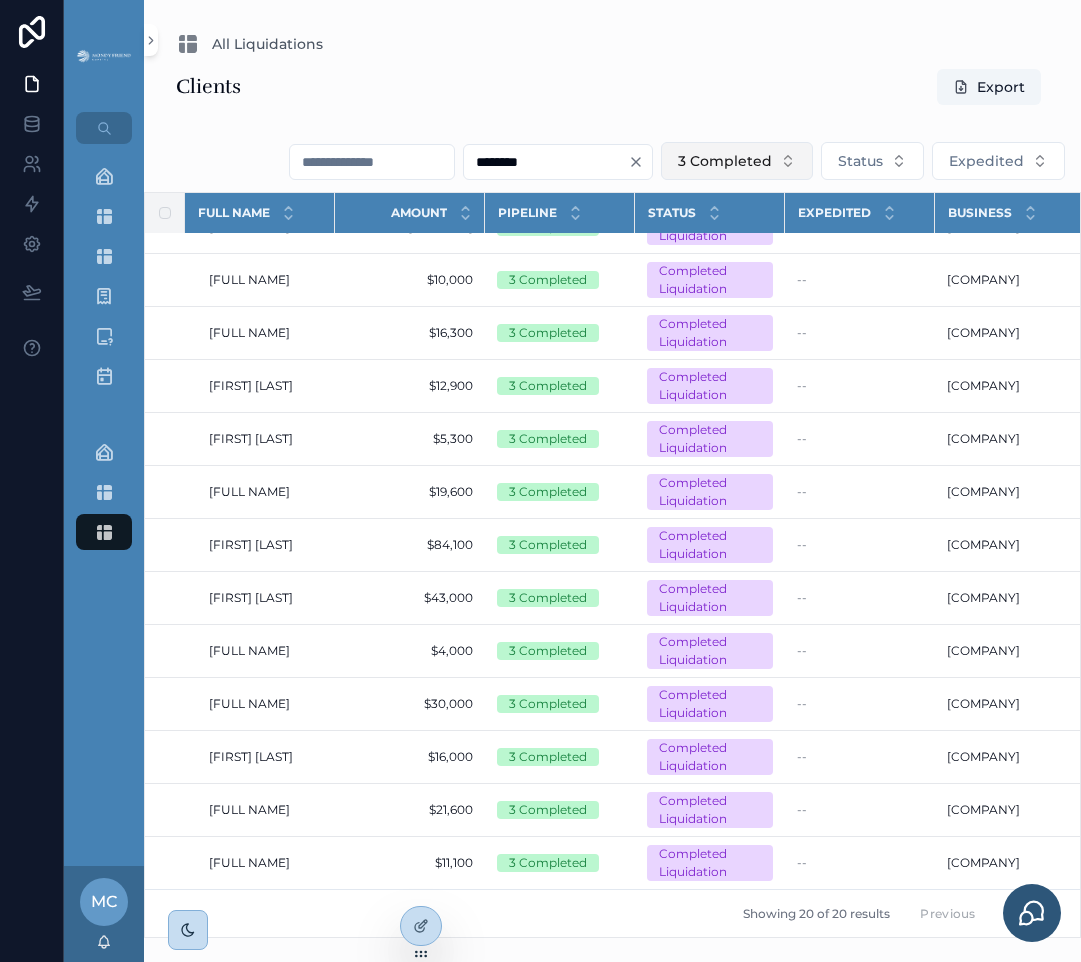 drag, startPoint x: 644, startPoint y: 163, endPoint x: 672, endPoint y: 163, distance: 28 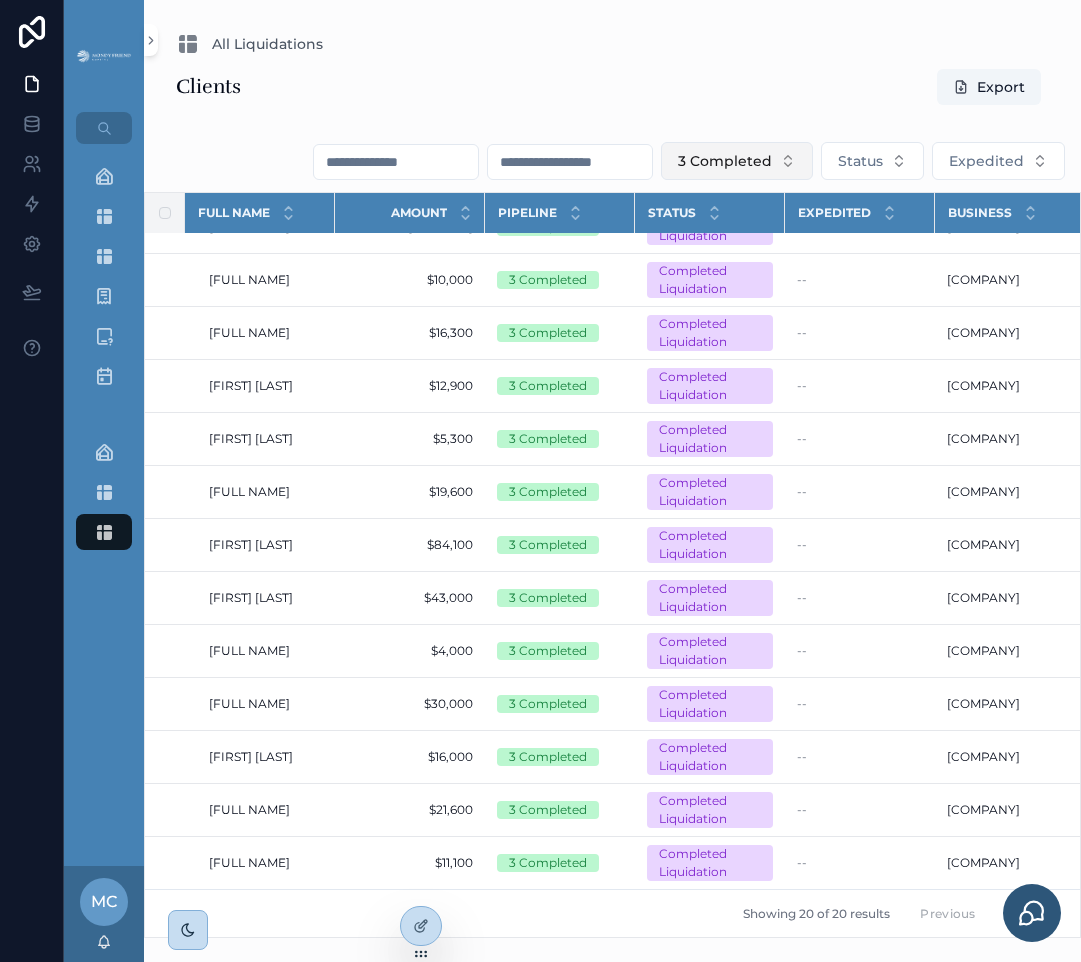 click on "3 Completed" at bounding box center (725, 161) 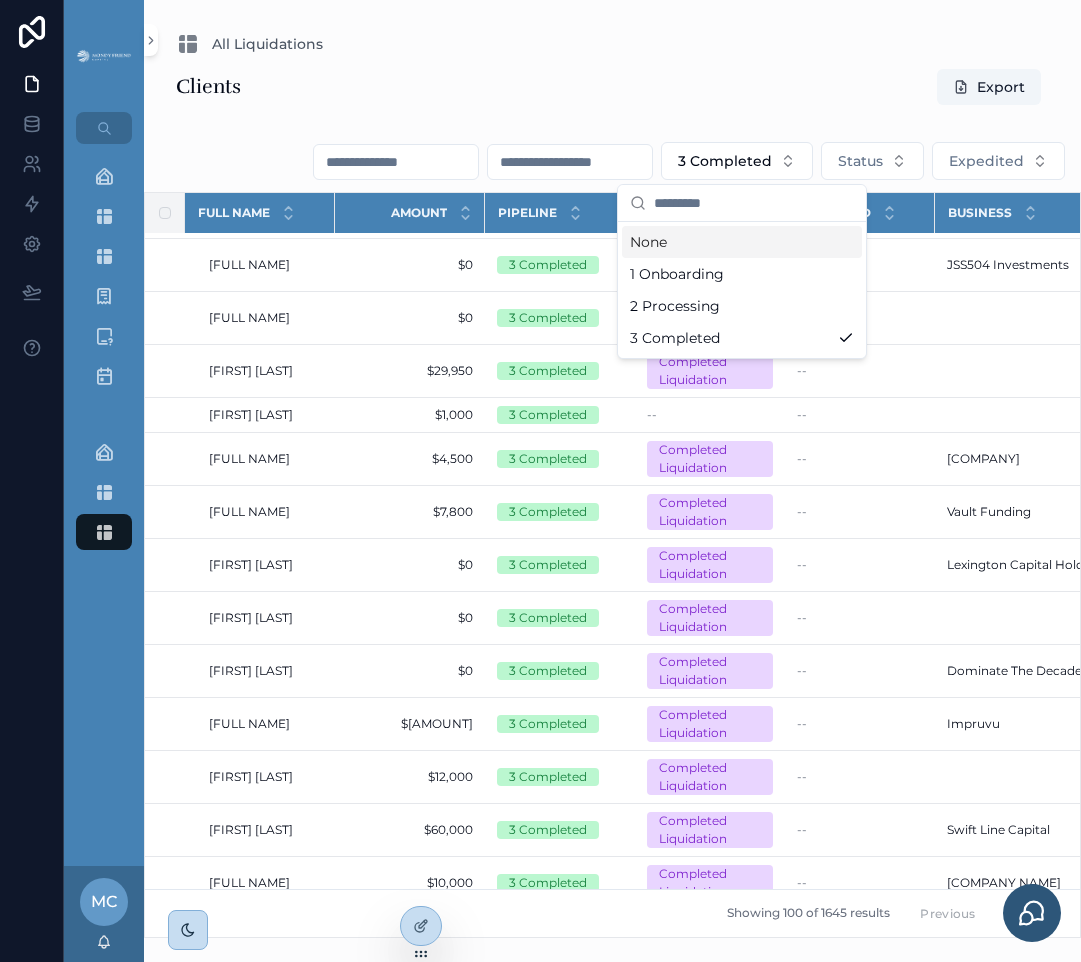 click on "None" at bounding box center (742, 242) 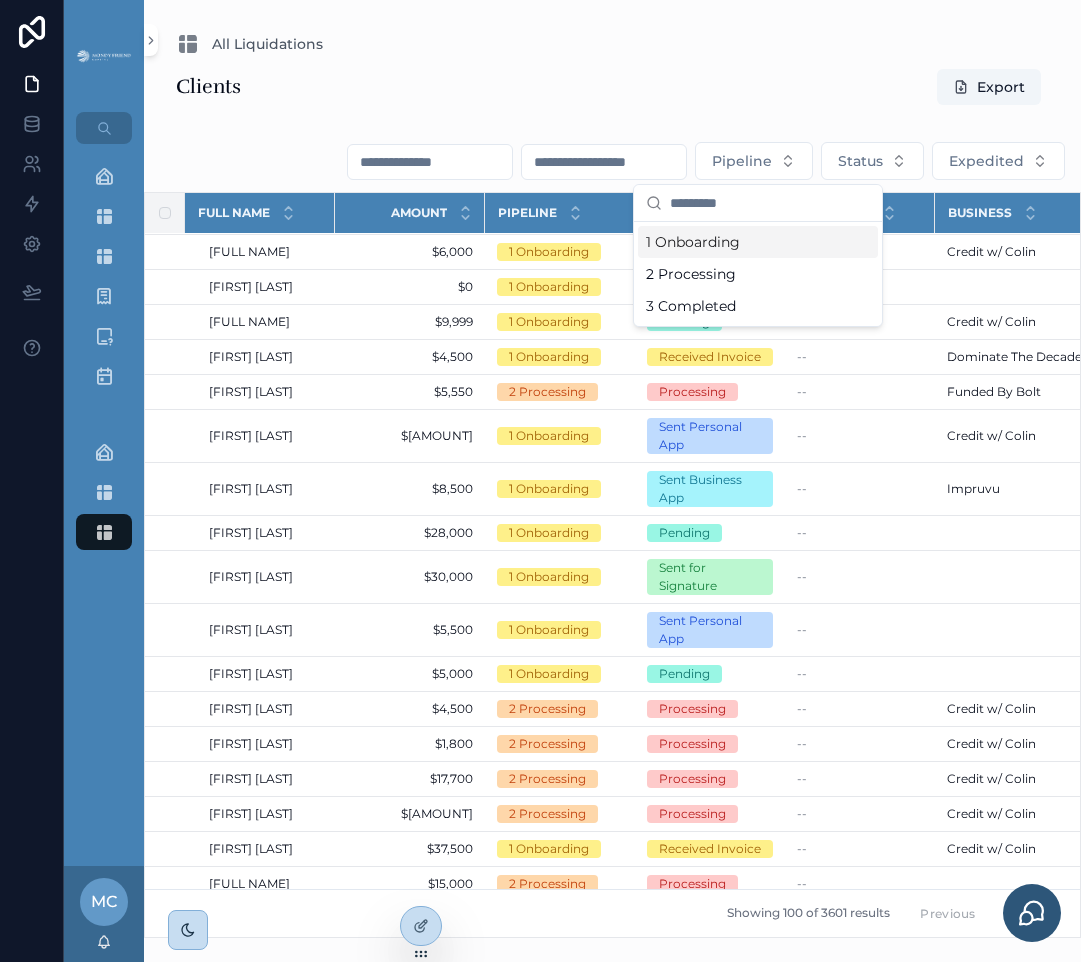 scroll, scrollTop: 289, scrollLeft: 0, axis: vertical 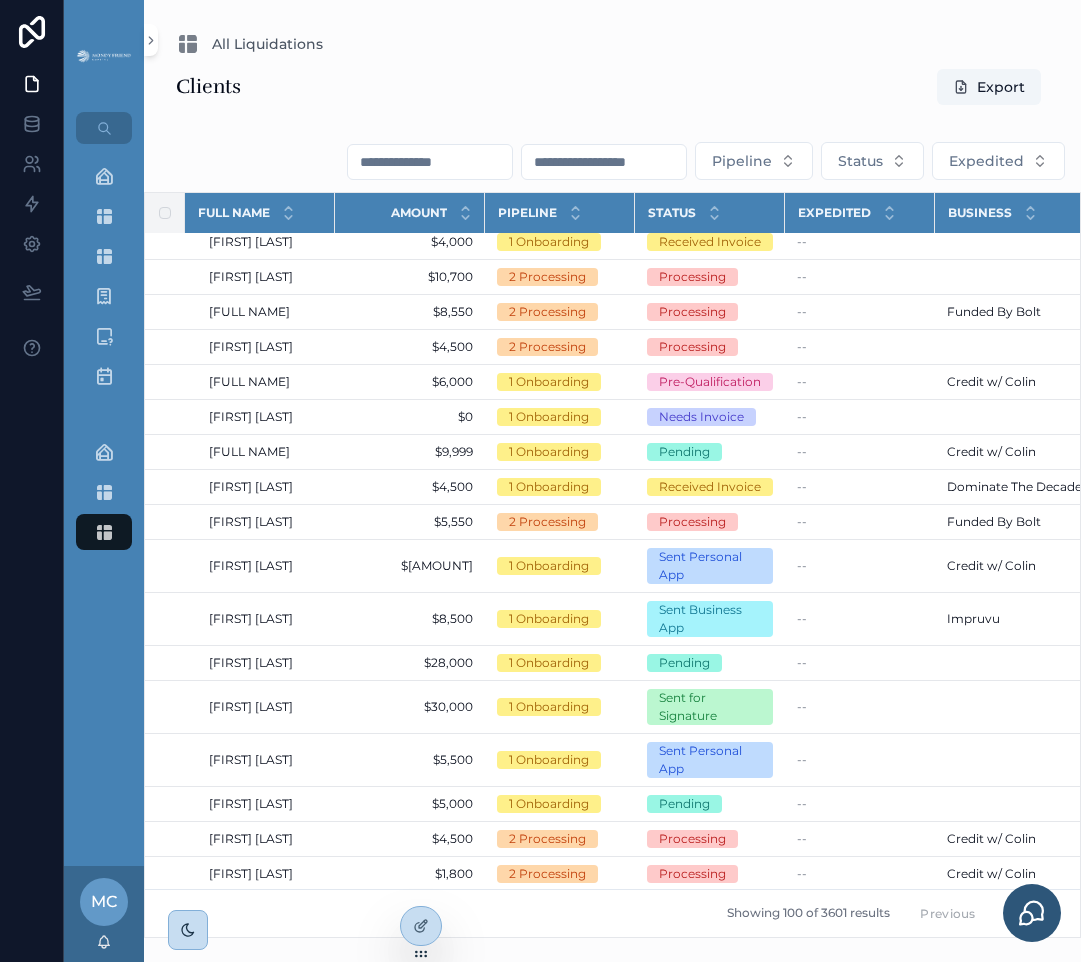 click on "Pipeline Status Expedited" at bounding box center (612, 161) 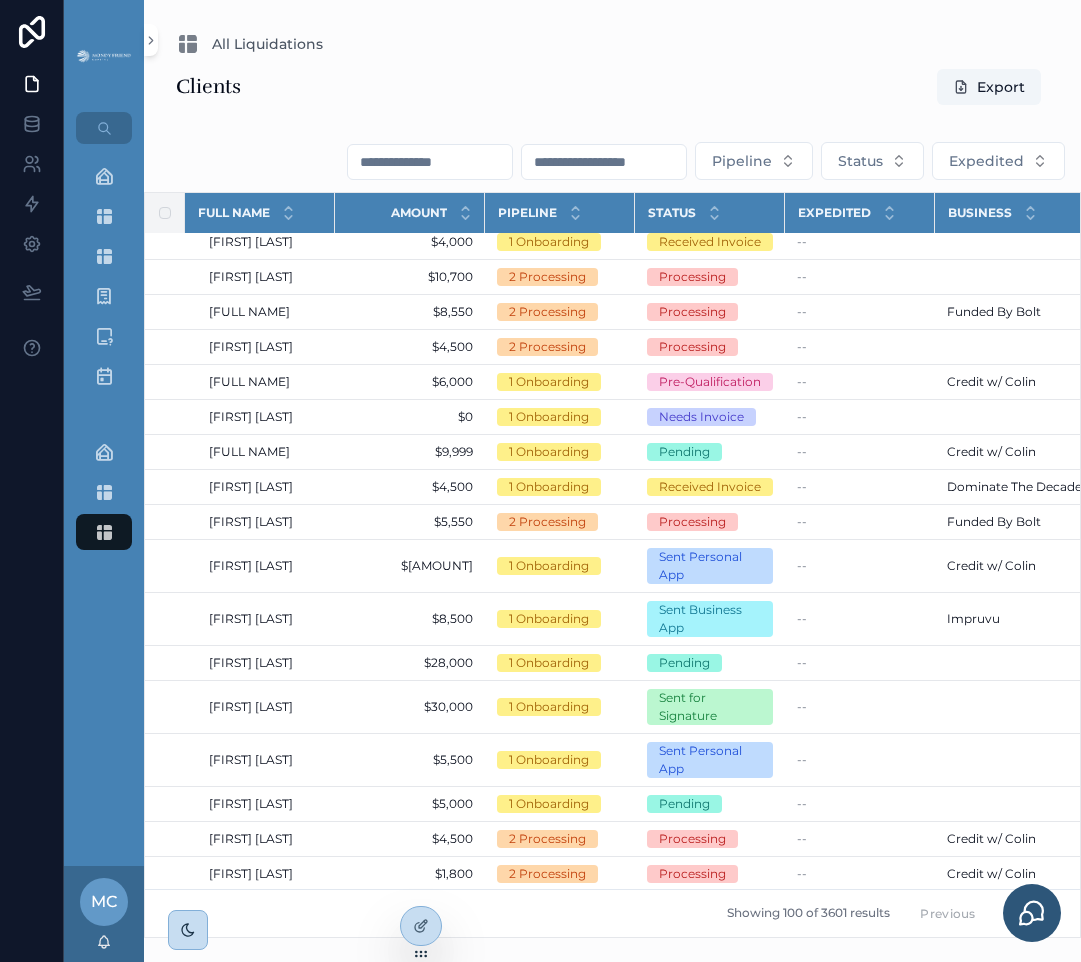 drag, startPoint x: 449, startPoint y: 156, endPoint x: 513, endPoint y: 149, distance: 64.381676 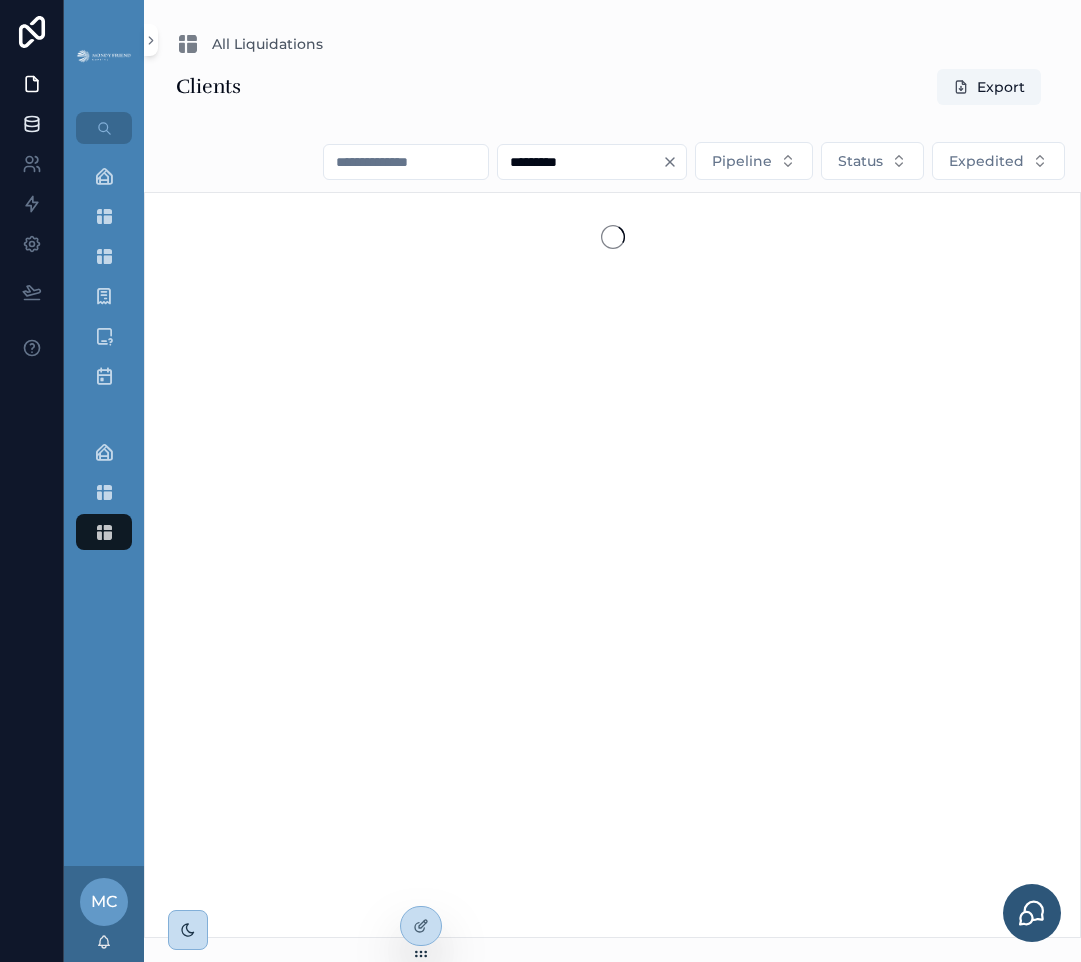 type on "*********" 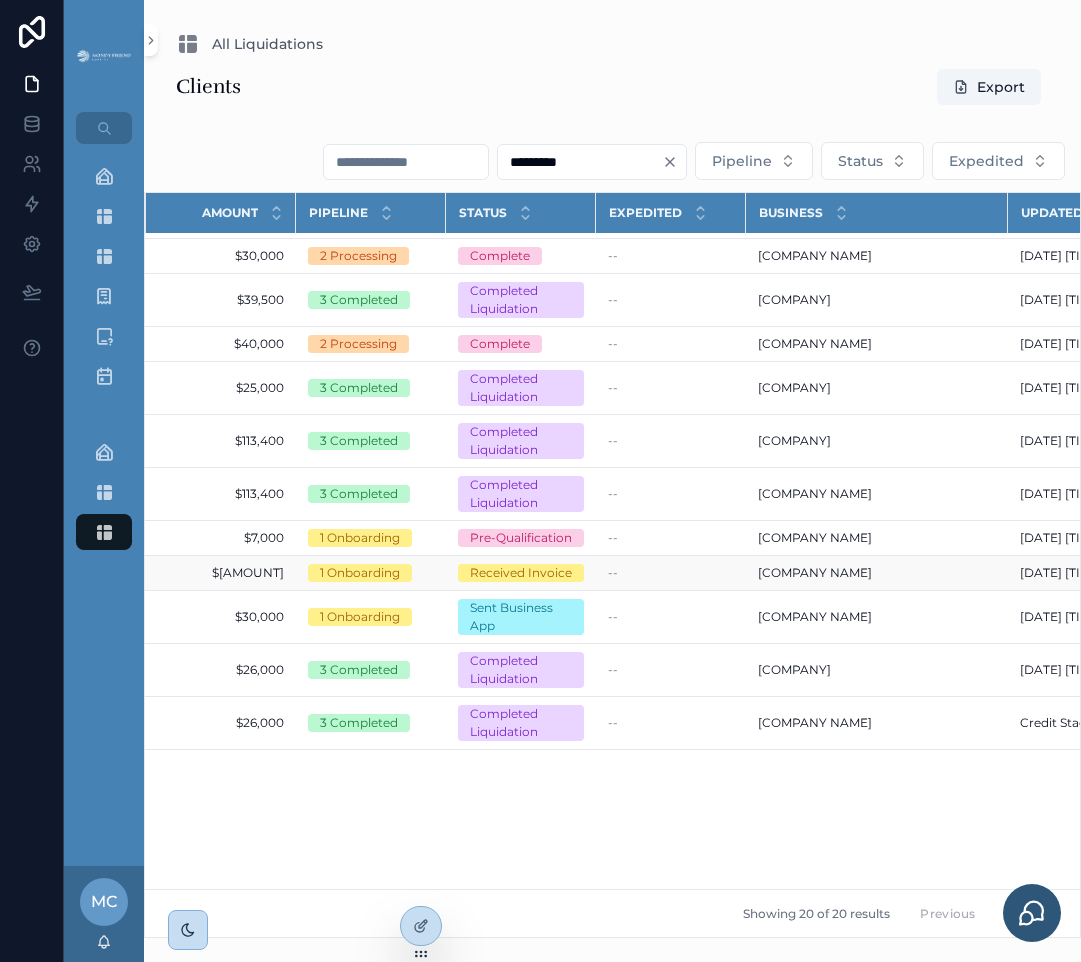 scroll, scrollTop: 0, scrollLeft: 189, axis: horizontal 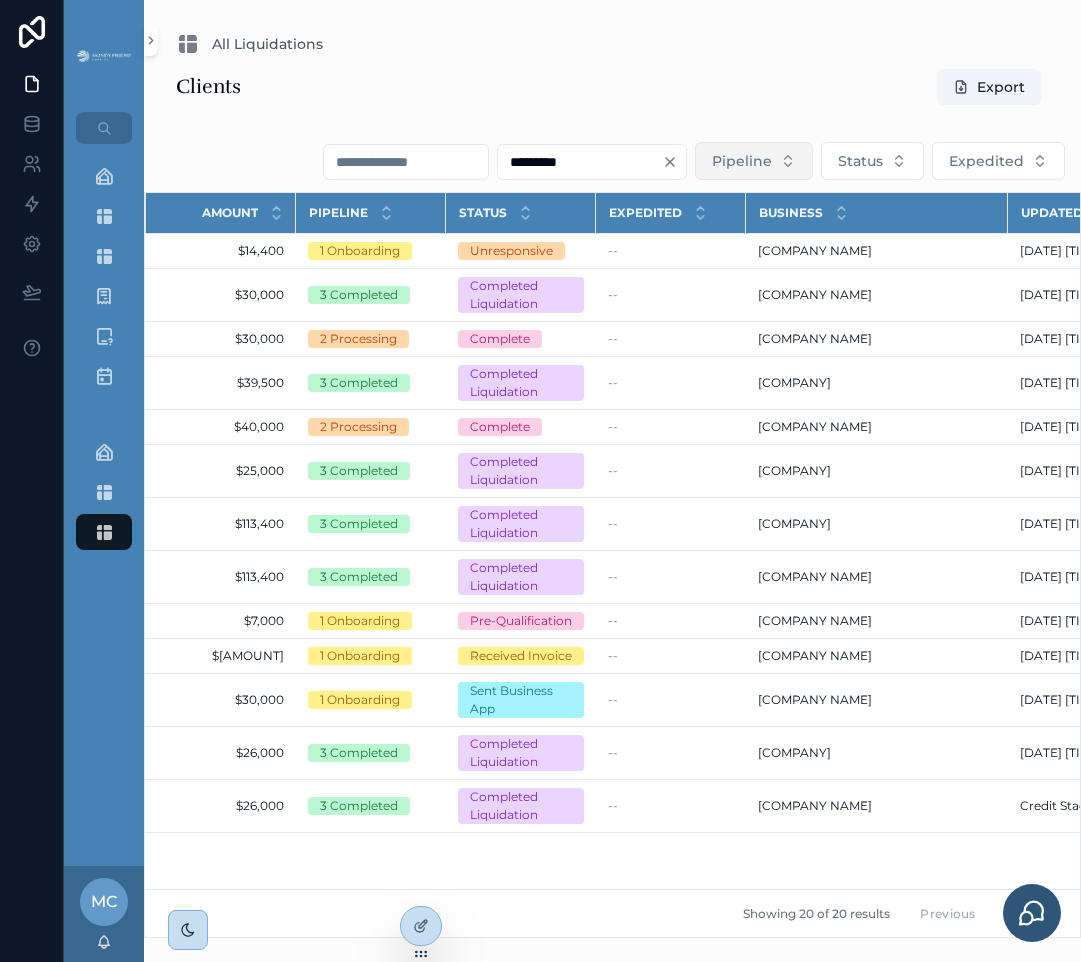 click on "Pipeline" at bounding box center [754, 161] 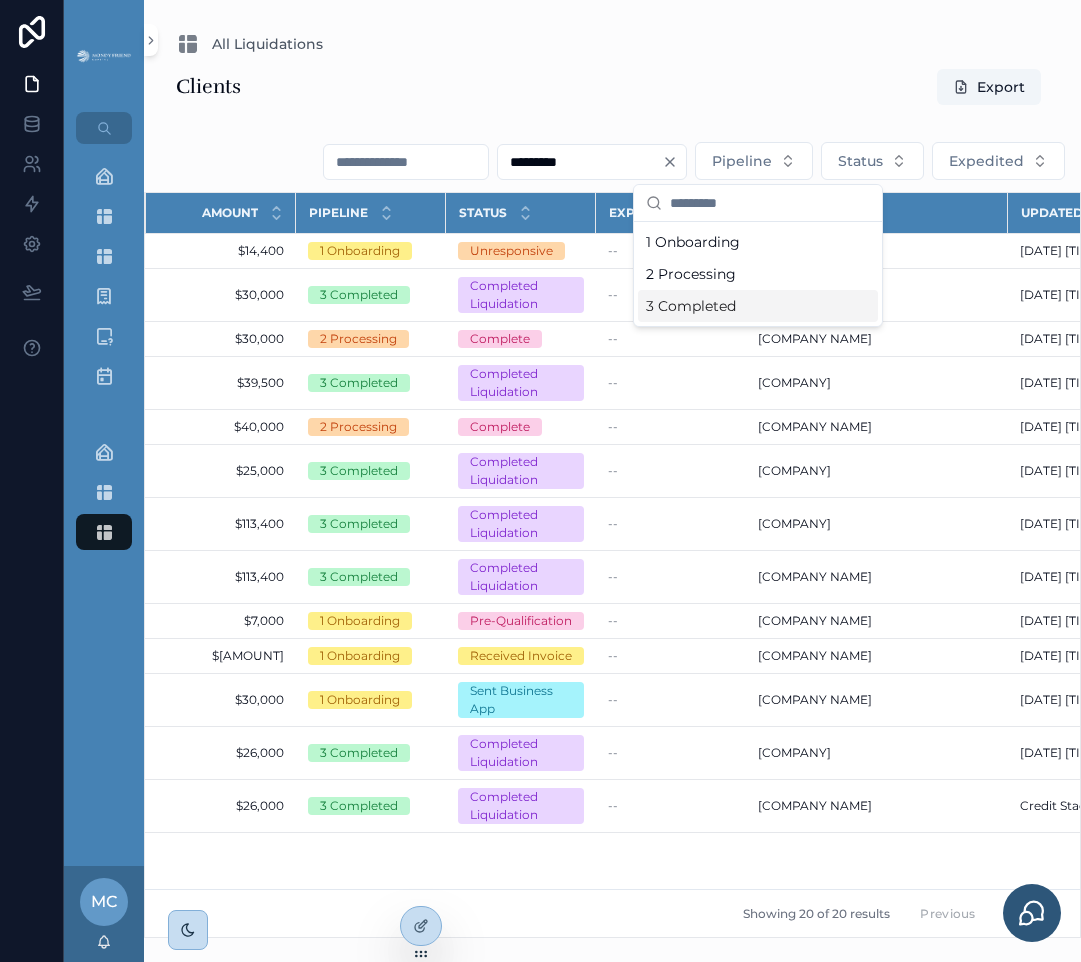 click on "3 Completed" at bounding box center [758, 306] 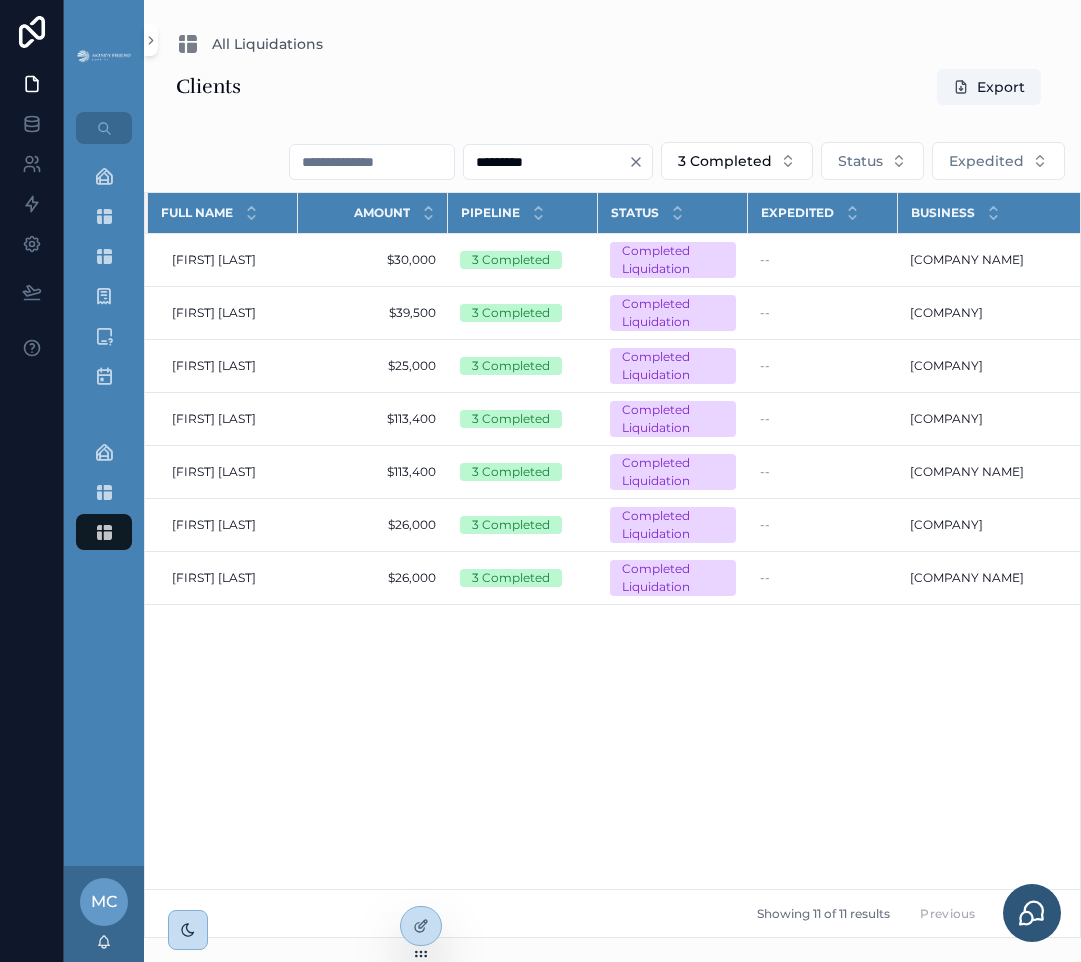 scroll, scrollTop: 0, scrollLeft: 1, axis: horizontal 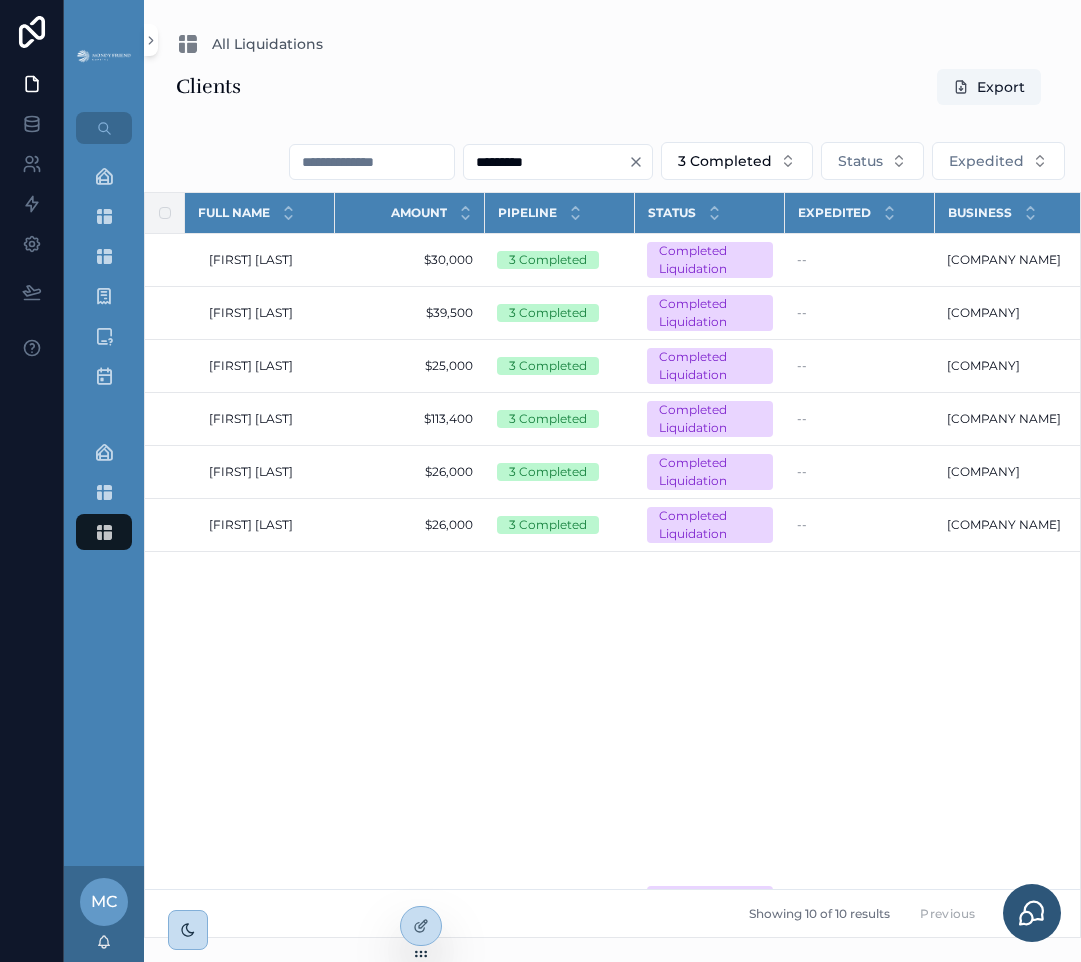 click on "Full Name Amount Pipeline Status Expedited Business Updated at Created at PHILIP RETTENMAIER PHILIP RETTENMAIER $30,000 $30,000 3 Completed Completed Liquidation -- Gurfinkel Consulting Gurfinkel Consulting 7/10/2025 9:07 AM 7/10/2025 9:07 AM 5/18/2025 4:04 AM 5/18/2025 4:04 AM Karim Mawji Karim Mawji $39,500 $39,500 3 Completed Completed Liquidation -- Gurfinkel Consulting LLC Gurfinkel Consulting LLC 7/10/2025 9:07 AM 7/10/2025 9:07 AM 5/14/2025 8:34 AM 5/14/2025 8:34 AM Ivan Martinez Alvear Ivan Martinez Alvear $25,000 $25,000 3 Completed Completed Liquidation -- Gurfinkel Consulting LLC Gurfinkel Consulting LLC 7/10/2025 9:08 AM 7/10/2025 9:08 AM 4/22/2025 3:46 AM 4/22/2025 3:46 AM Nicole Morris Nicole Morris $113,400 $113,400 3 Completed Completed Liquidation -- Gurfinkel Consulting Gurfinkel Consulting 6/19/2025 10:45 AM 6/19/2025 10:45 AM 3/19/2025 6:39 AM 3/19/2025 6:39 AM Martin Hay Martin Hay $26,000 $26,000 3 Completed Completed Liquidation -- Gurfinkel Consulting LLC Gurfinkel Consulting LLC -- --" at bounding box center [612, 565] 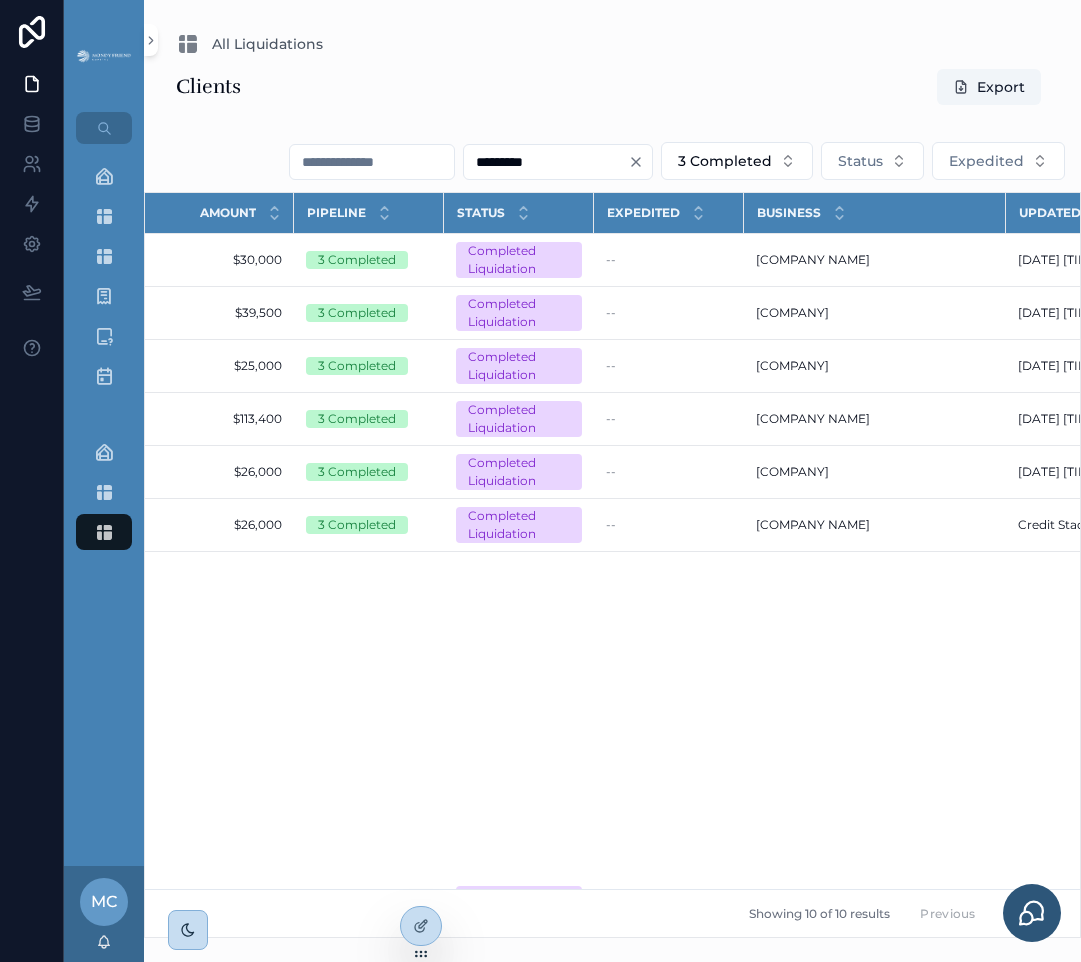 scroll, scrollTop: 0, scrollLeft: 170, axis: horizontal 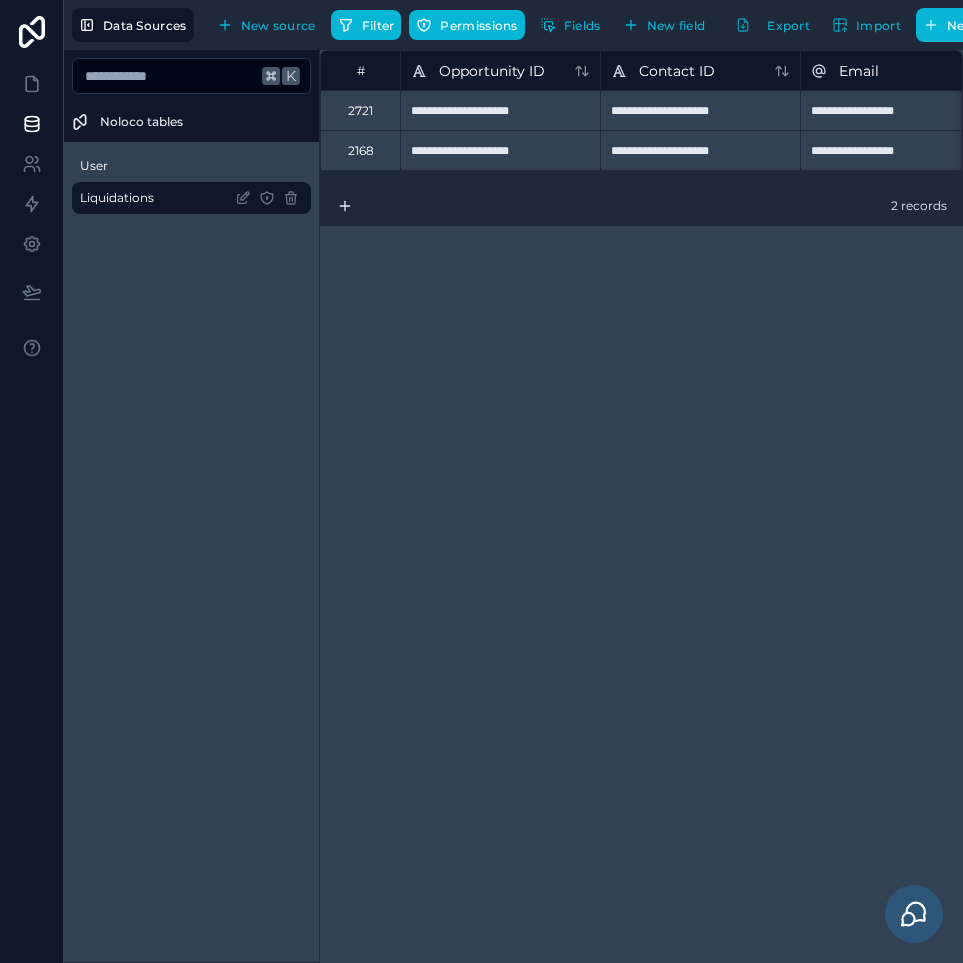click on "K Noloco tables User Liquidations" at bounding box center [192, 506] 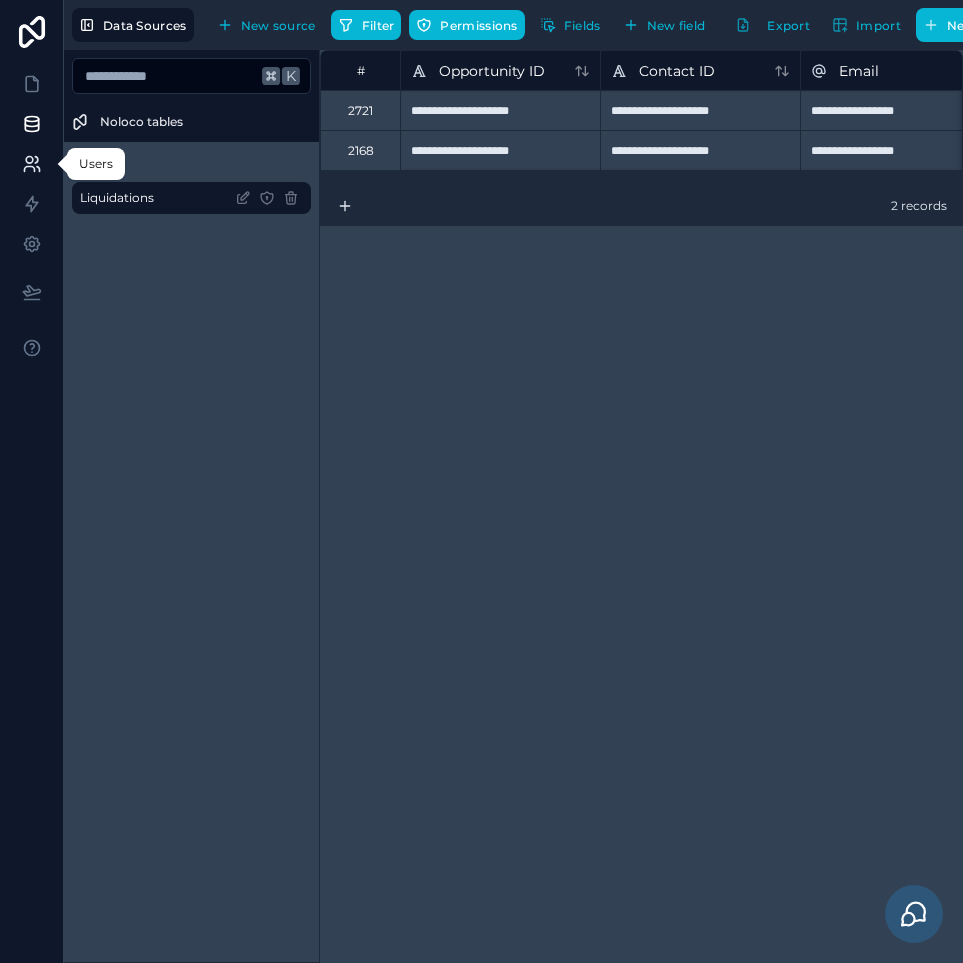 click at bounding box center (31, 164) 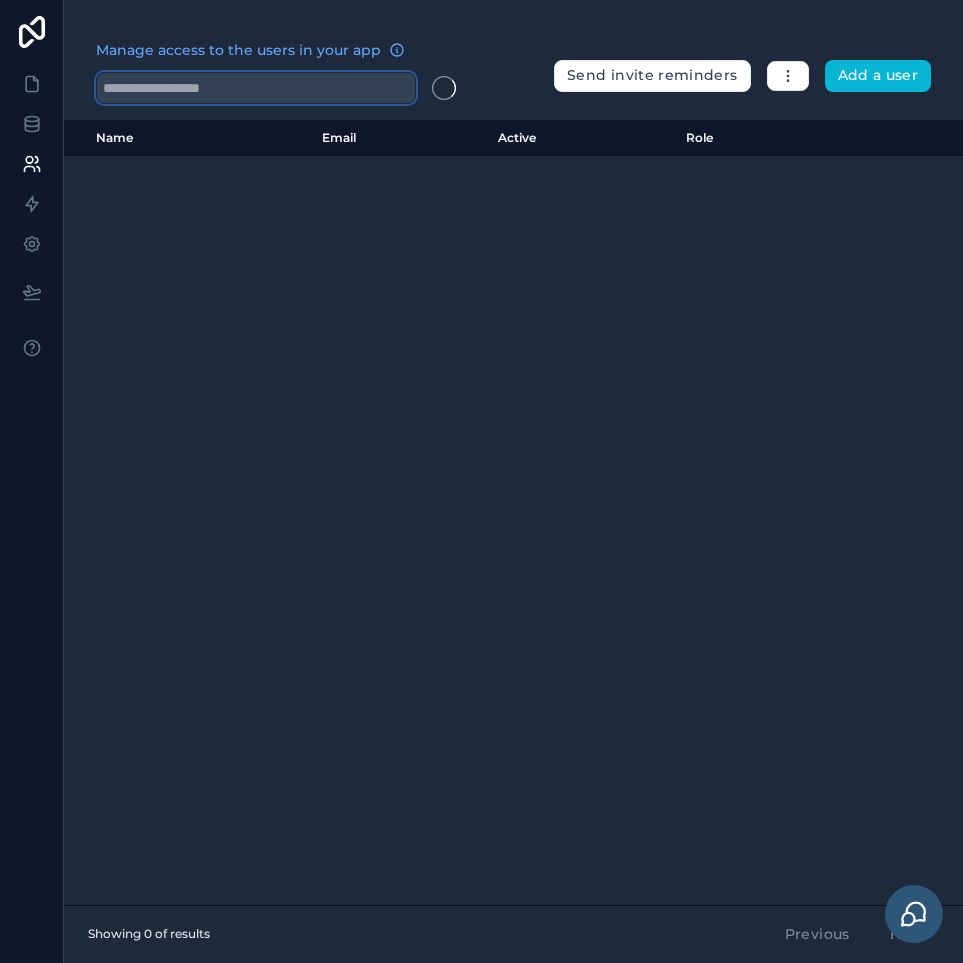 click at bounding box center (256, 88) 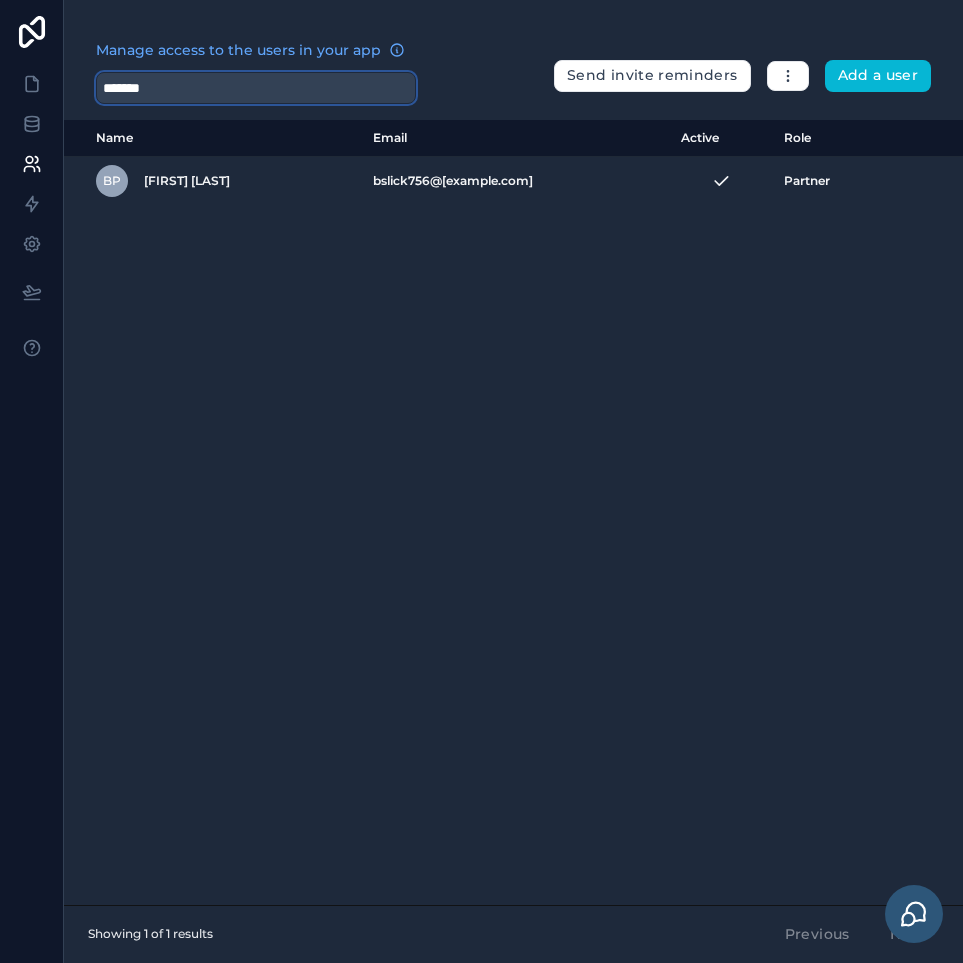 type on "*******" 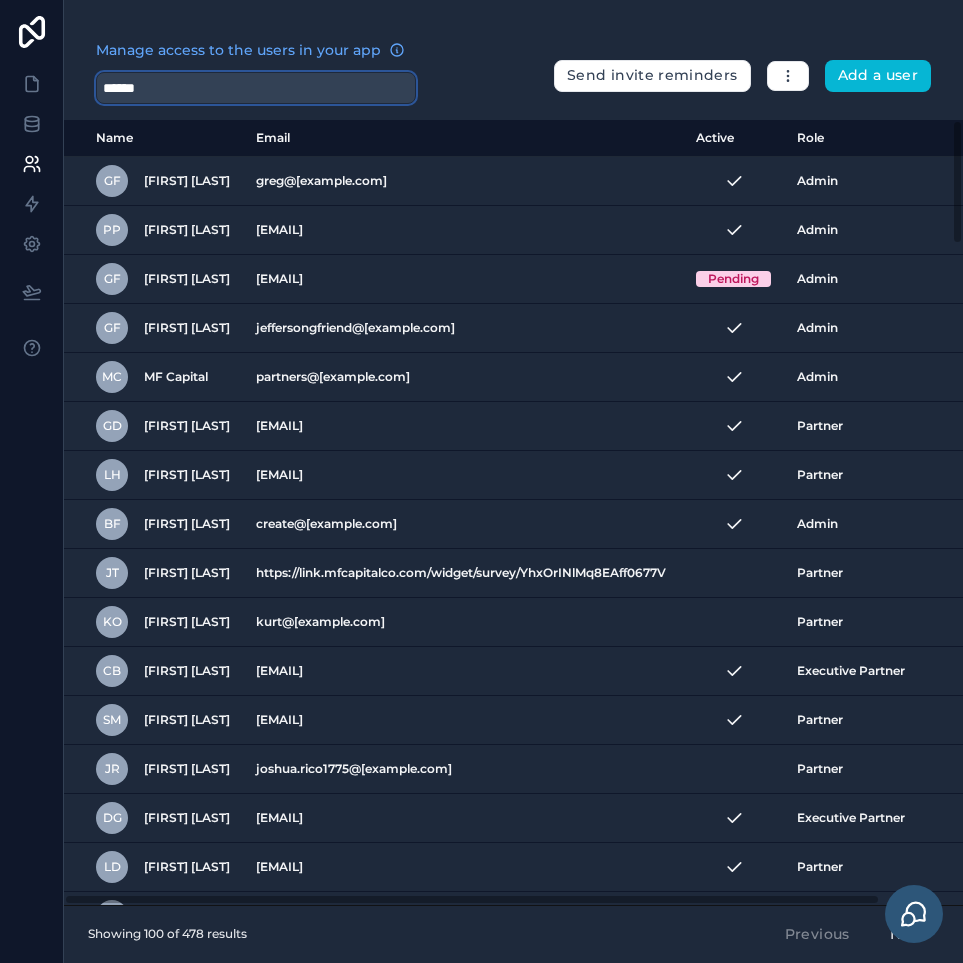 type on "*******" 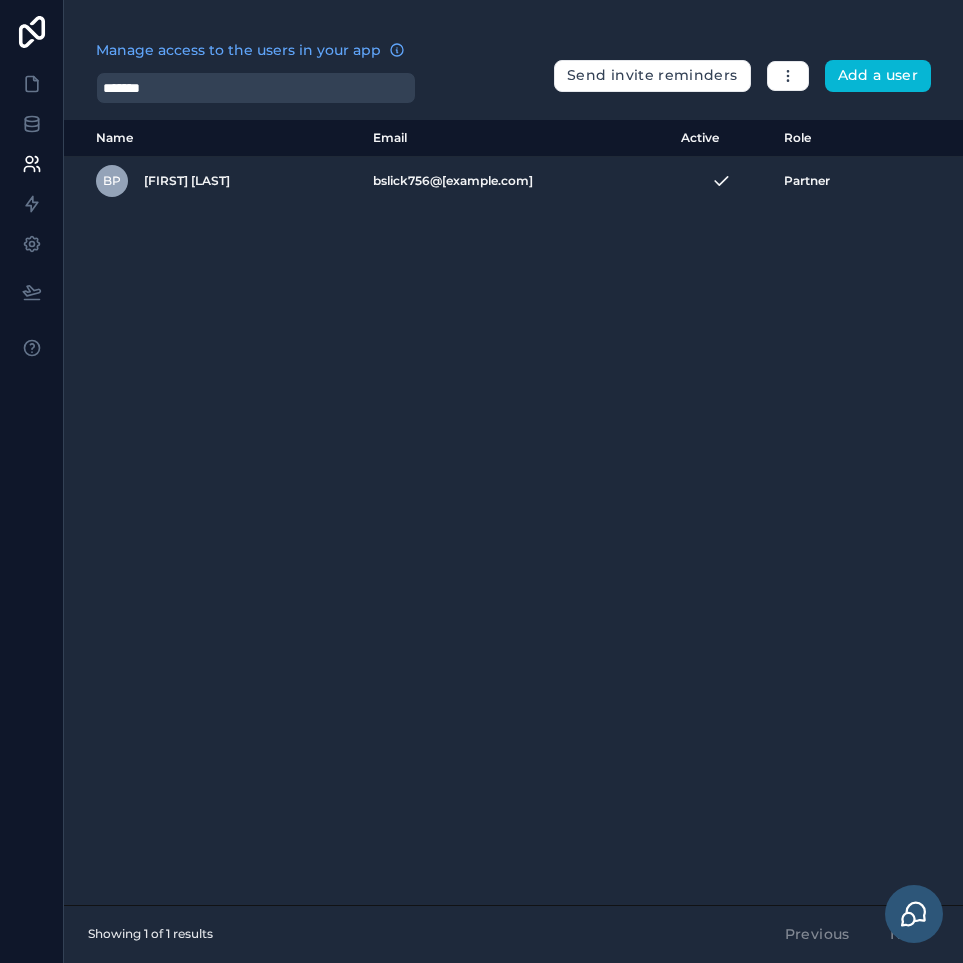click on "Name Email Active Role userTable.email BP Brandon Paraon bslick756@gmail.com Partner" at bounding box center (513, 512) 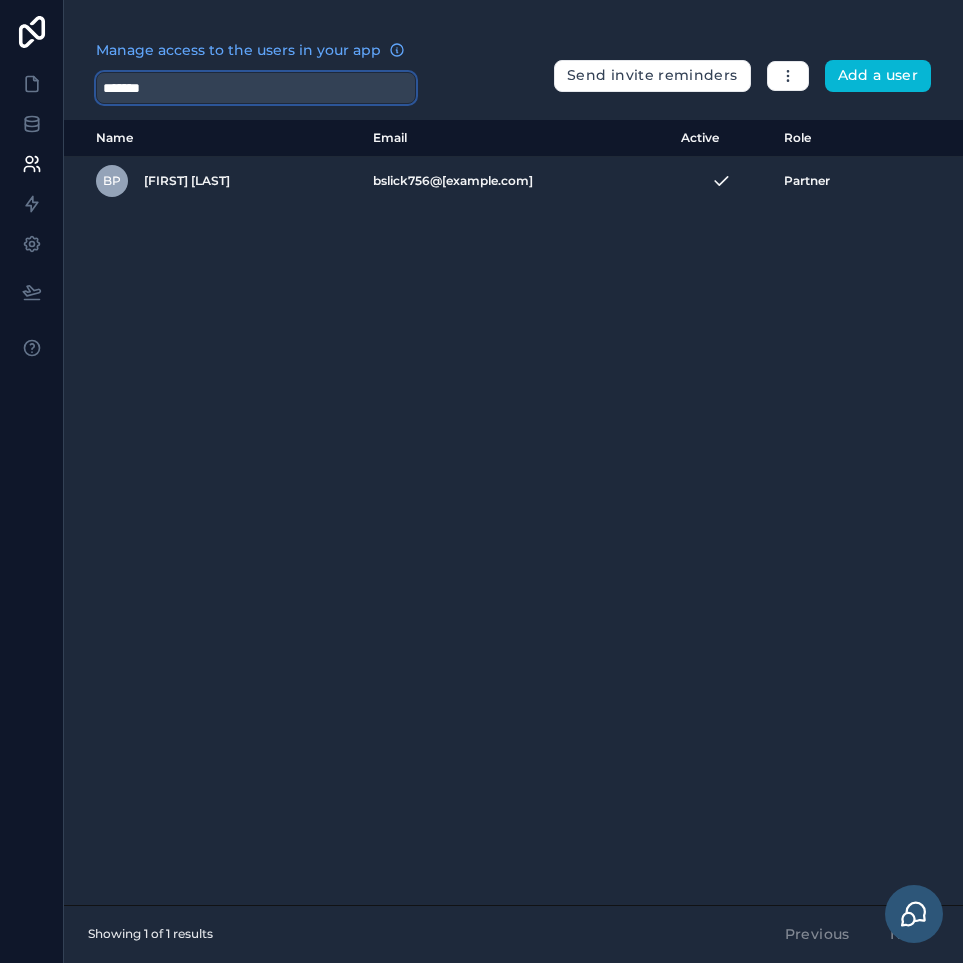 click on "*******" at bounding box center (256, 88) 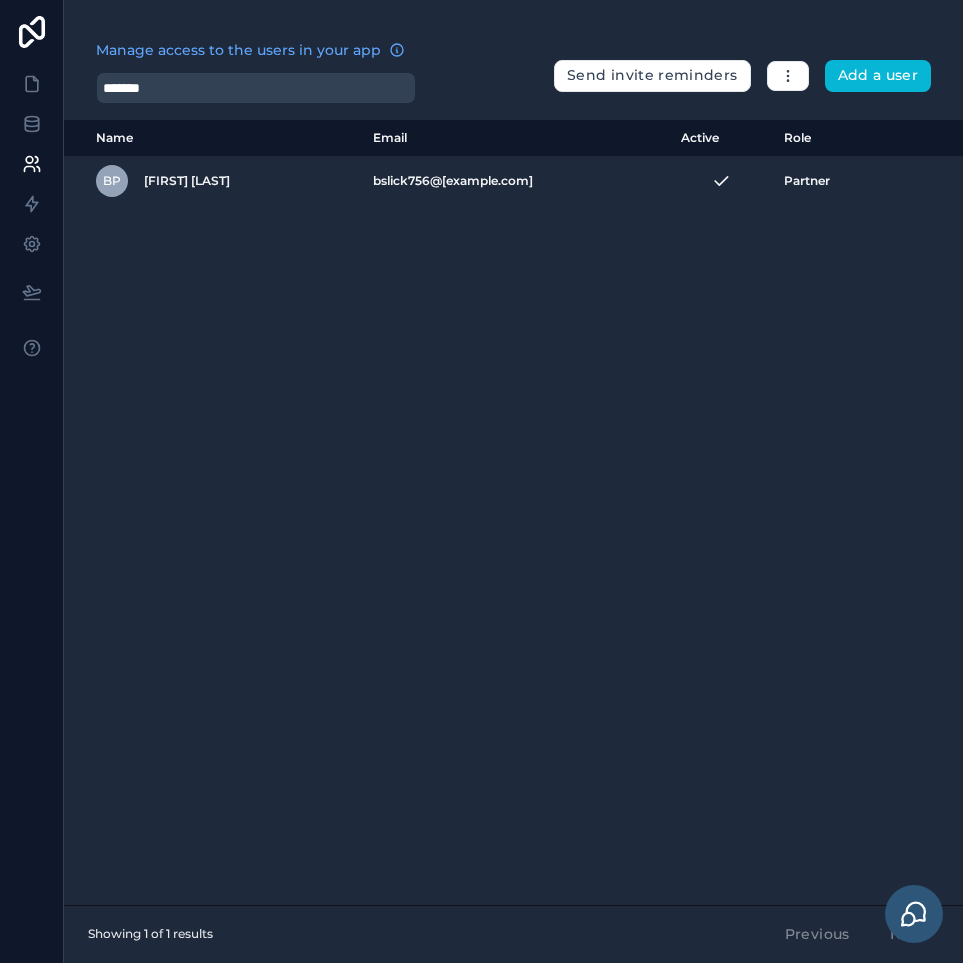 click on "*******" at bounding box center [317, 88] 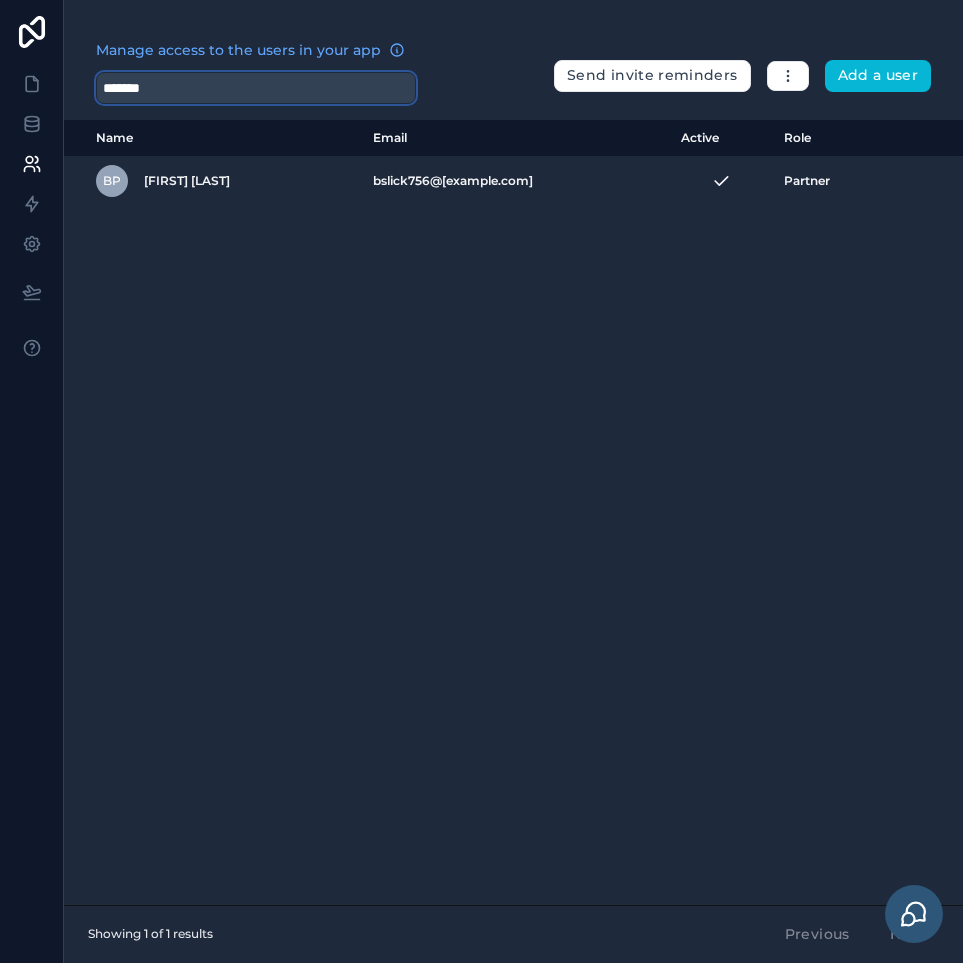 click on "*******" at bounding box center (256, 88) 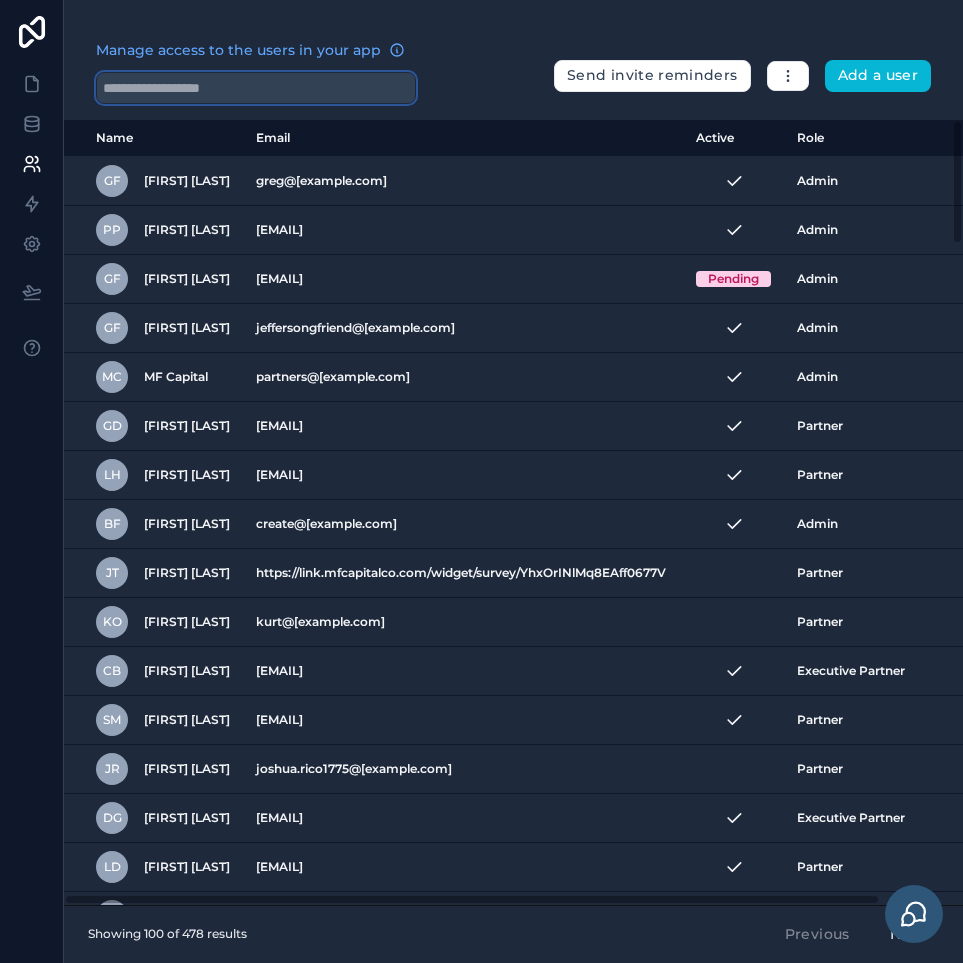 type 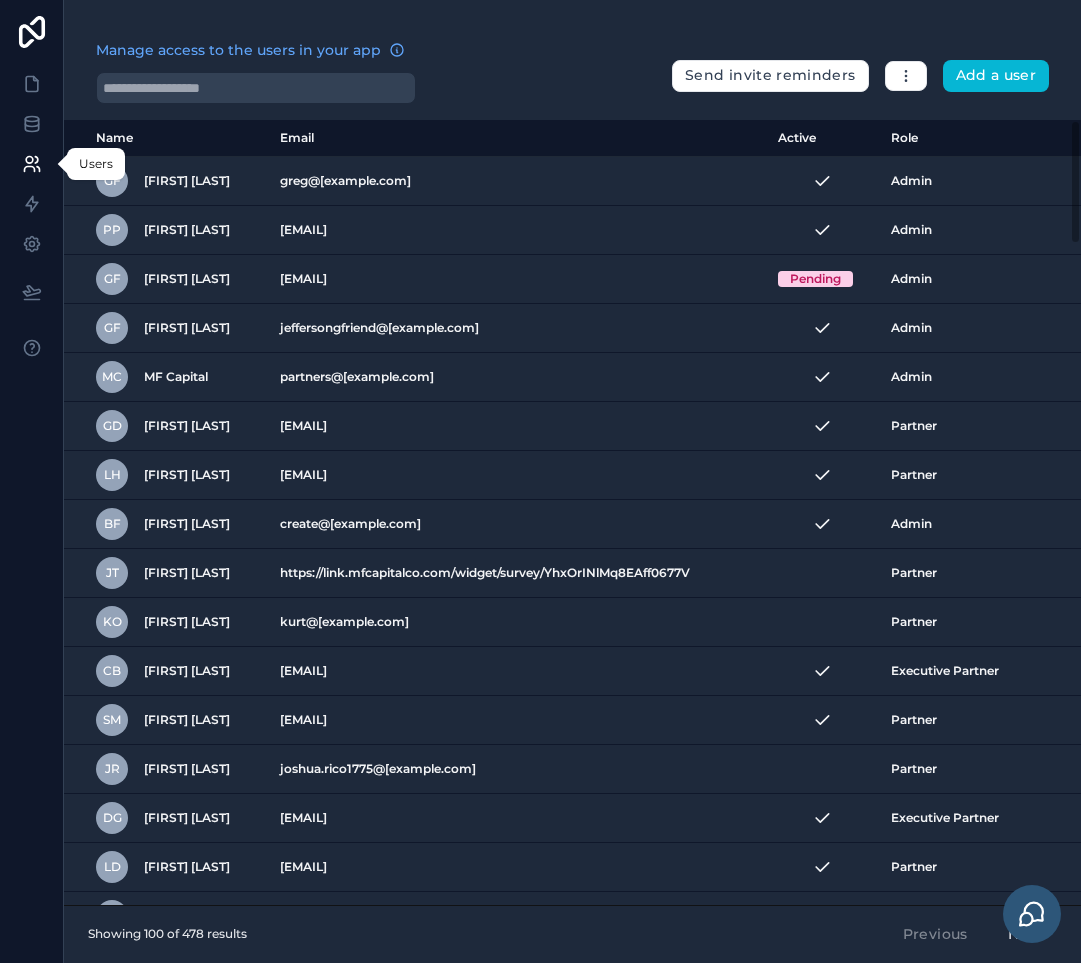 click at bounding box center (31, 164) 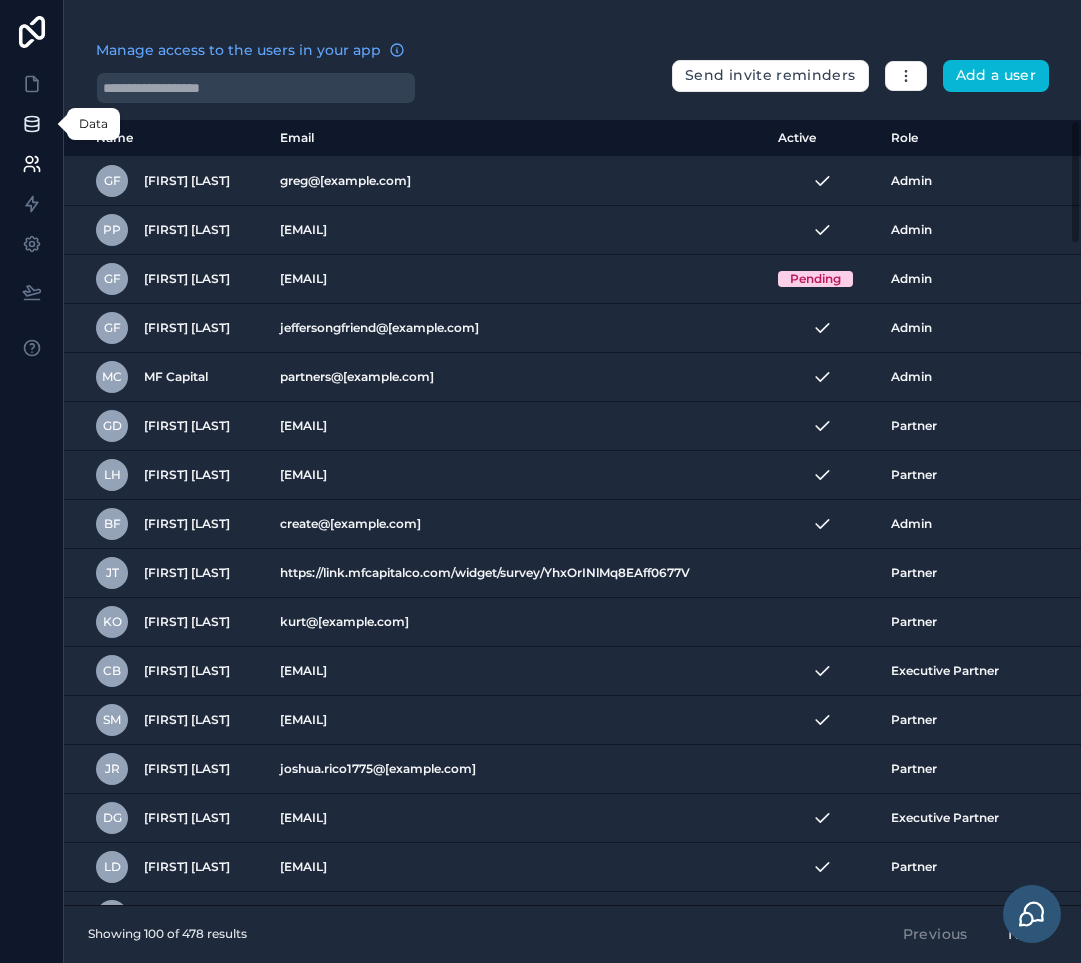 click 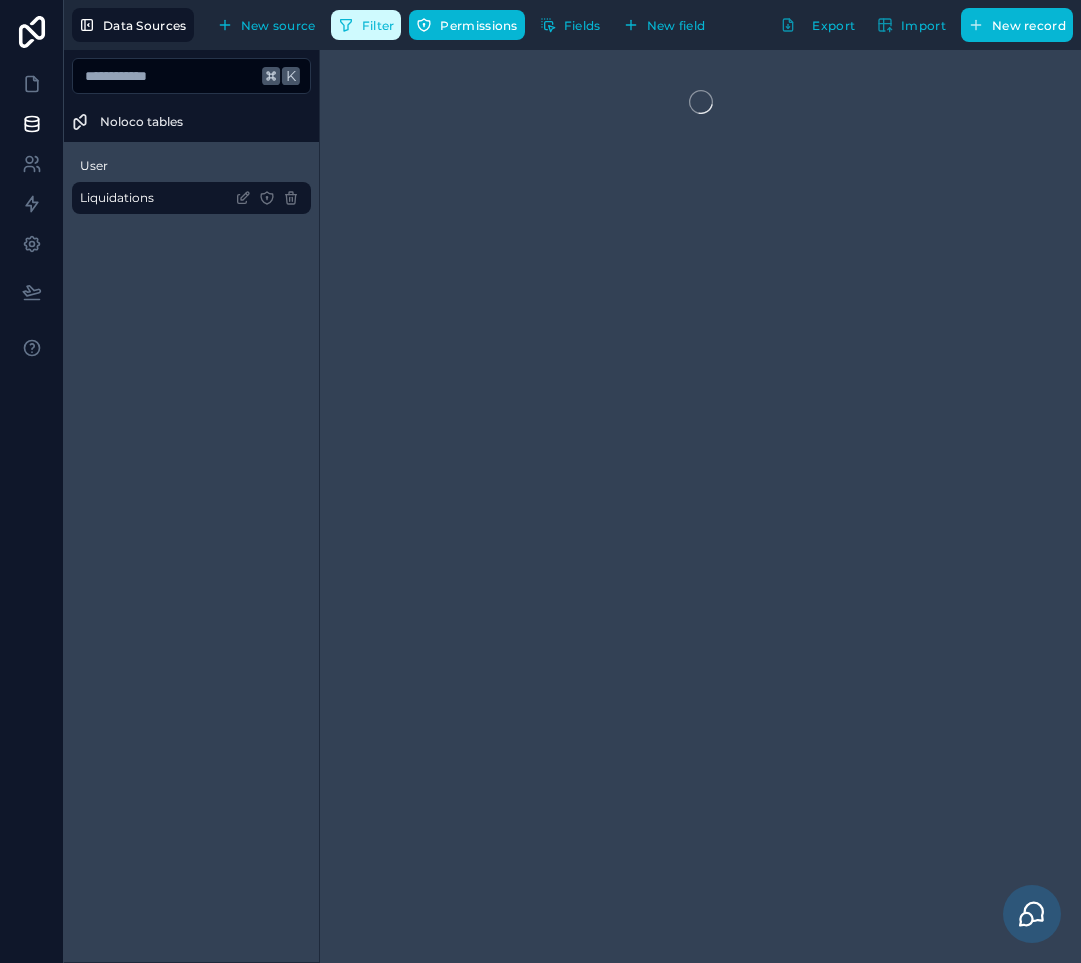 click on "Filter" at bounding box center [378, 25] 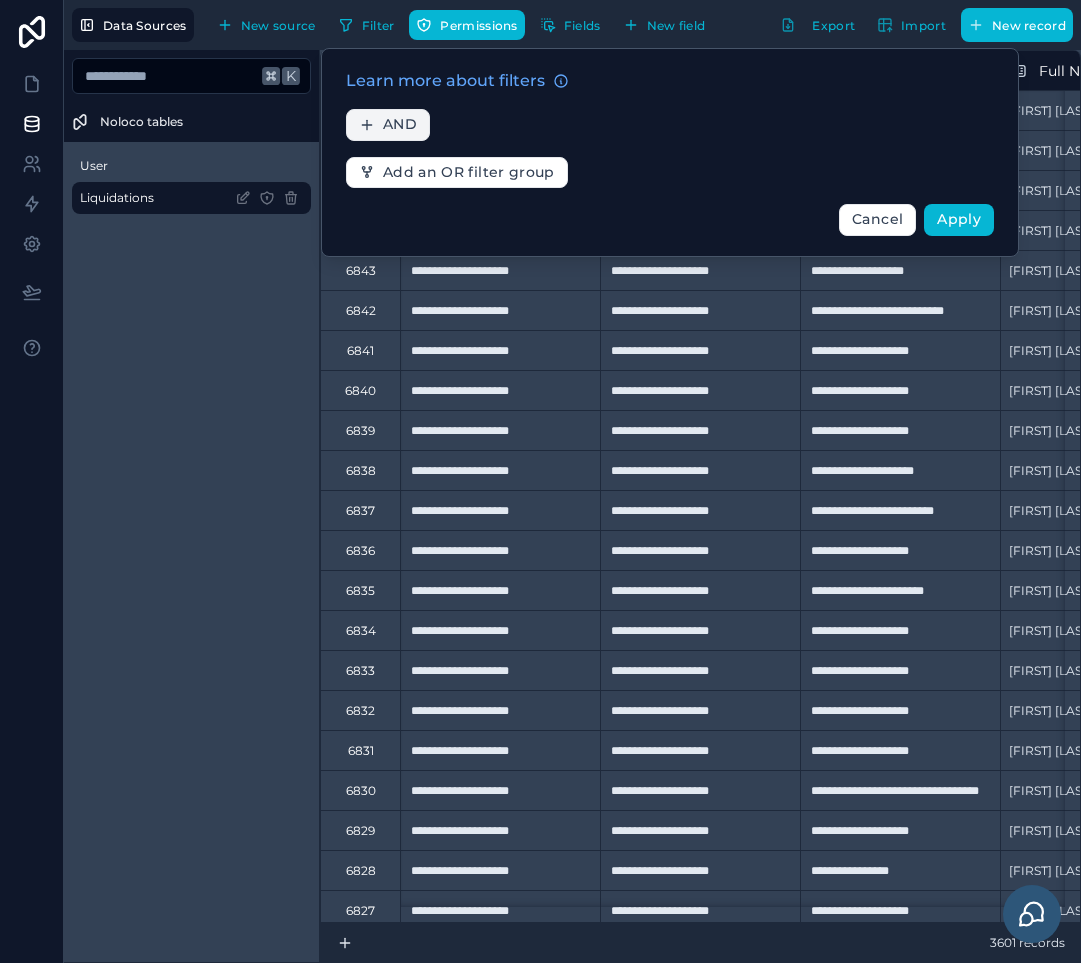 click on "AND" at bounding box center [400, 125] 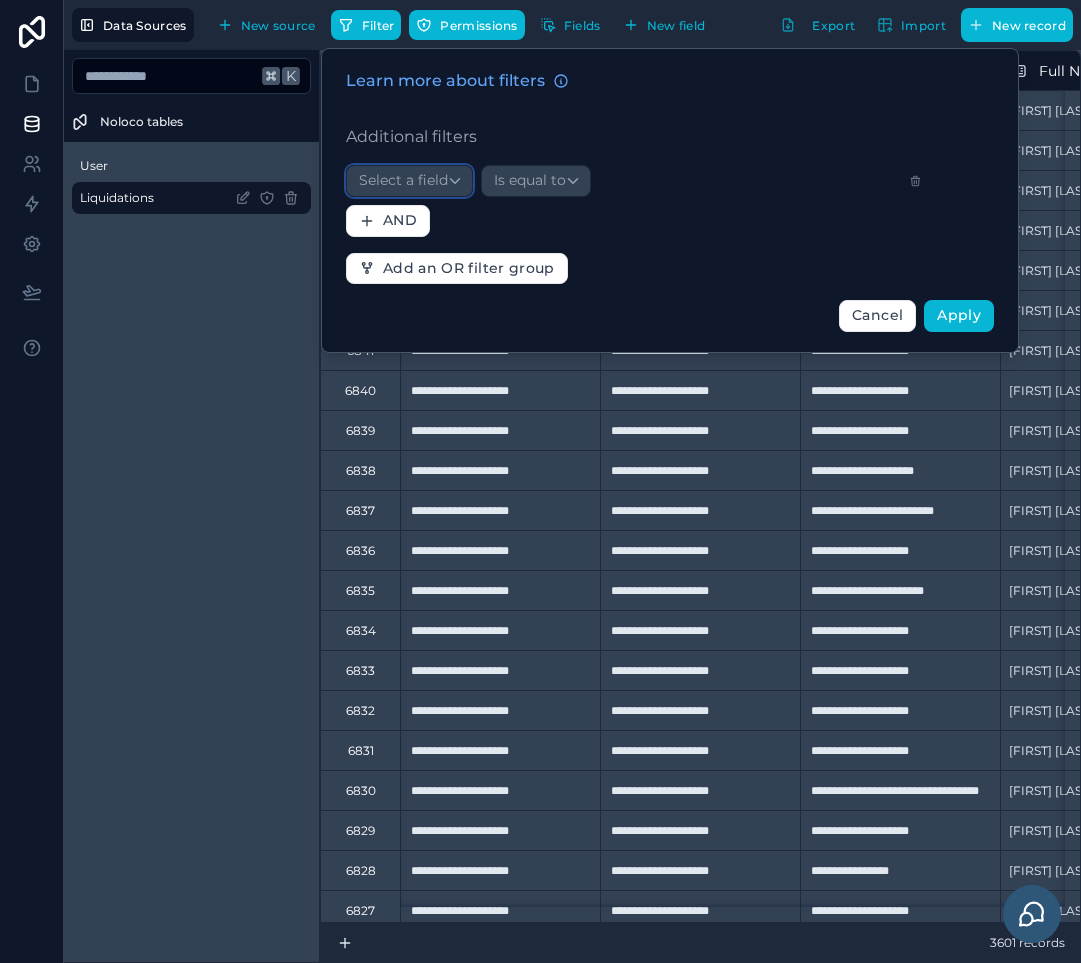 click on "Select a field" at bounding box center [409, 181] 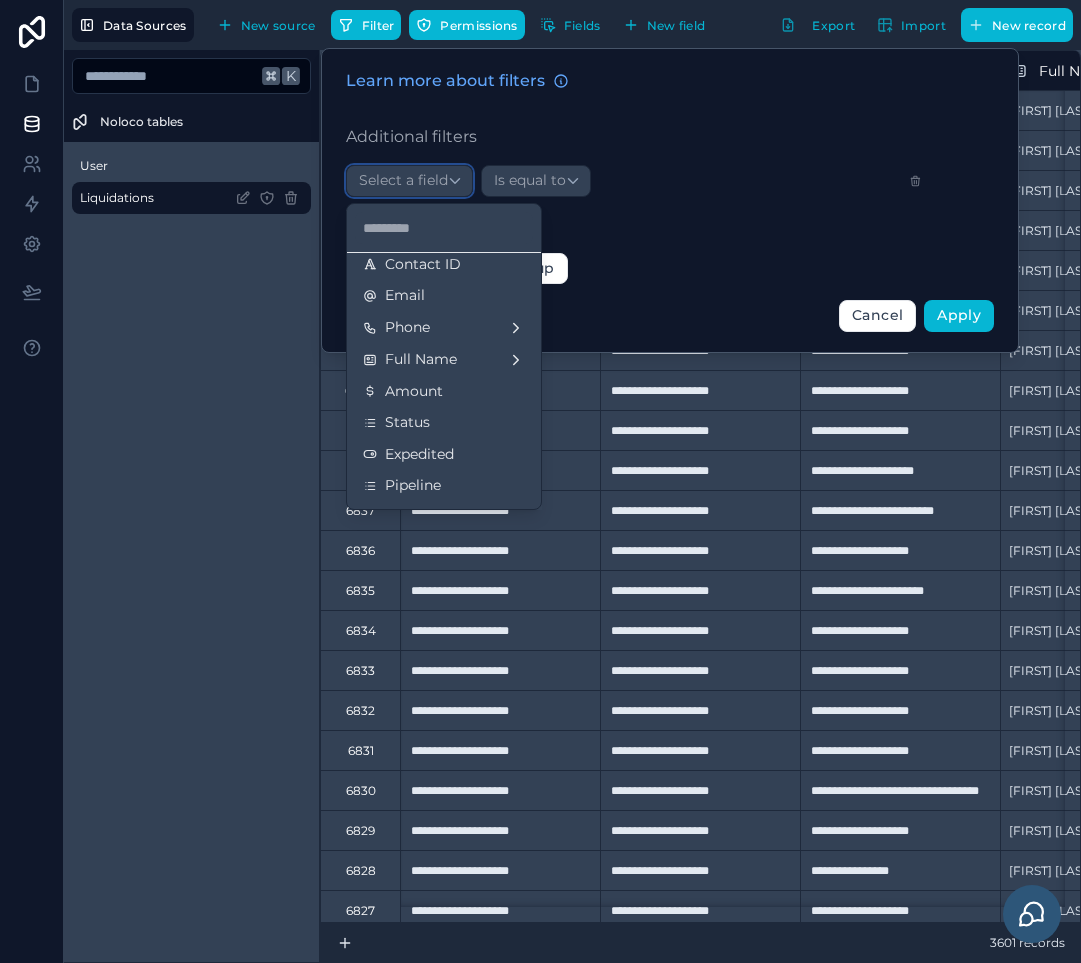 scroll, scrollTop: 299, scrollLeft: 0, axis: vertical 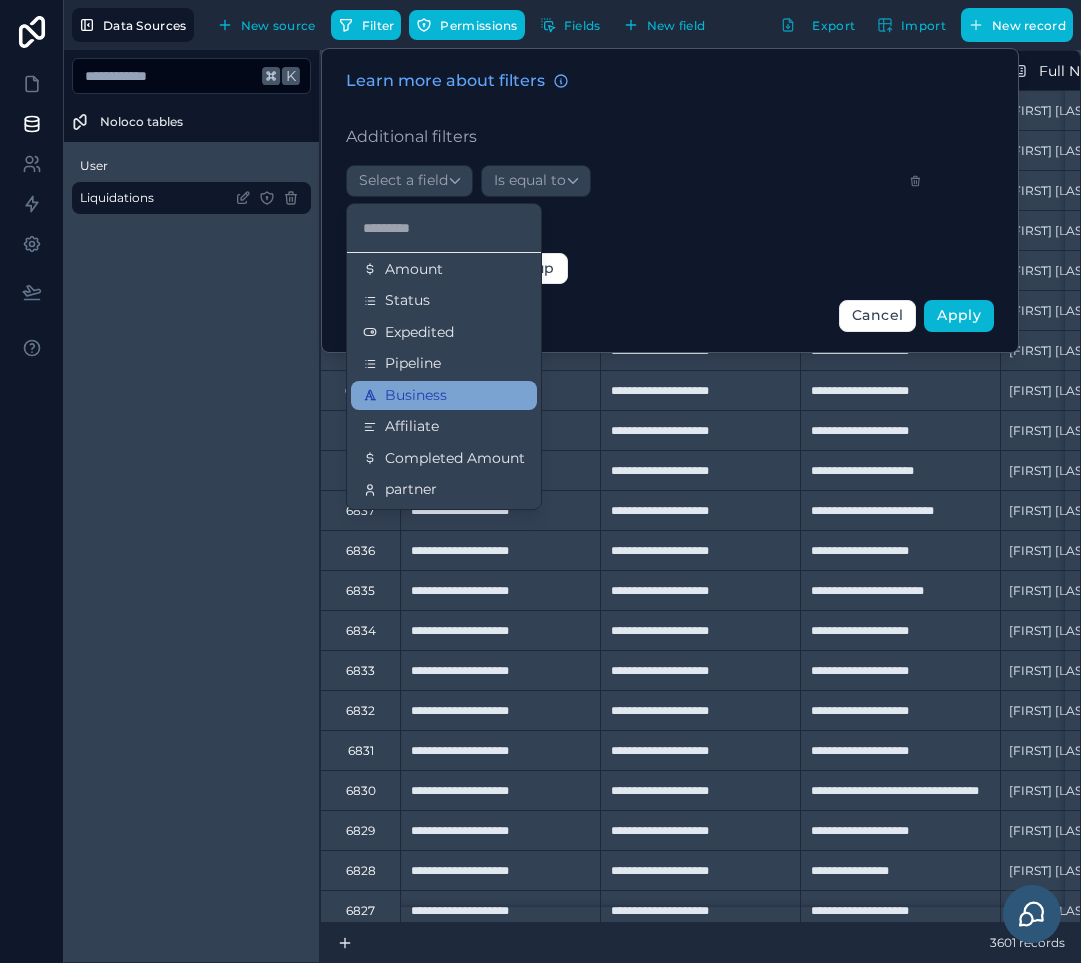 drag, startPoint x: 440, startPoint y: 375, endPoint x: 433, endPoint y: 403, distance: 28.86174 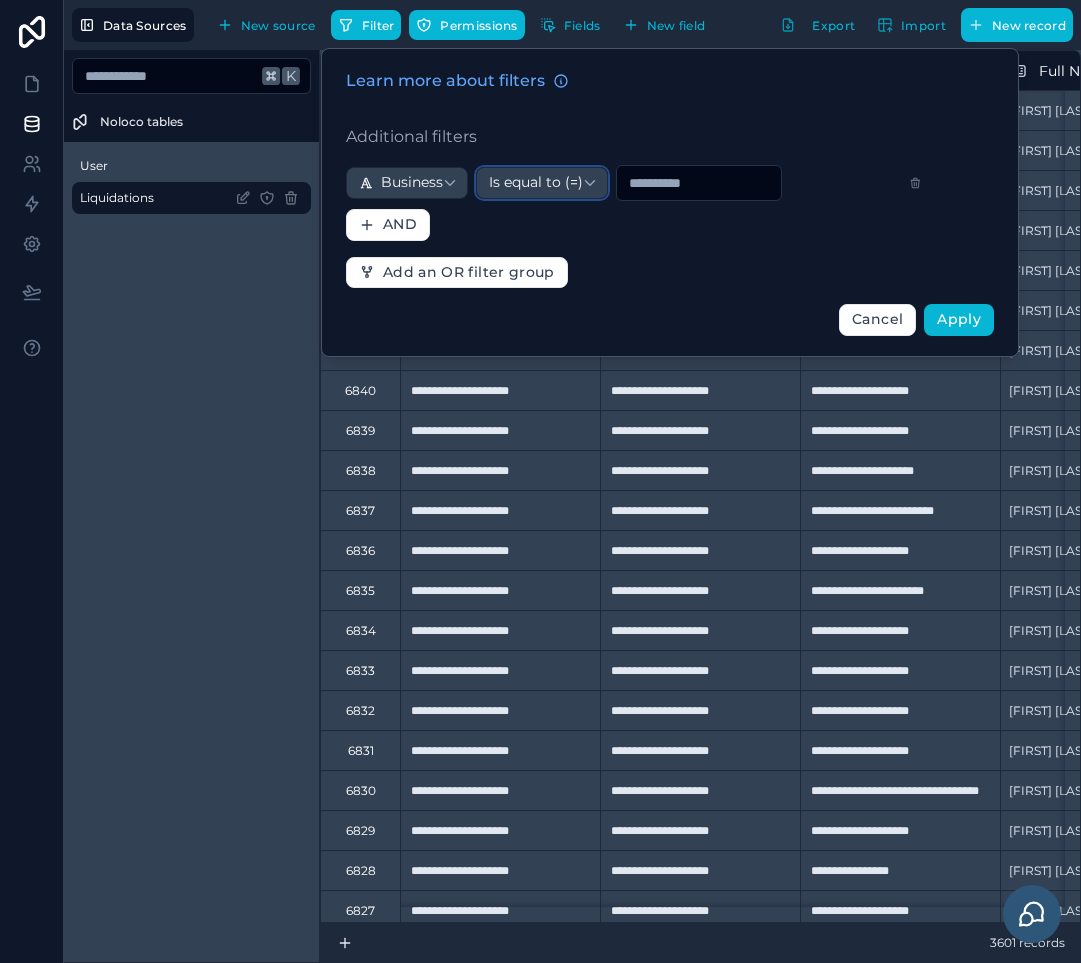 click on "Is equal to (=)" at bounding box center (536, 183) 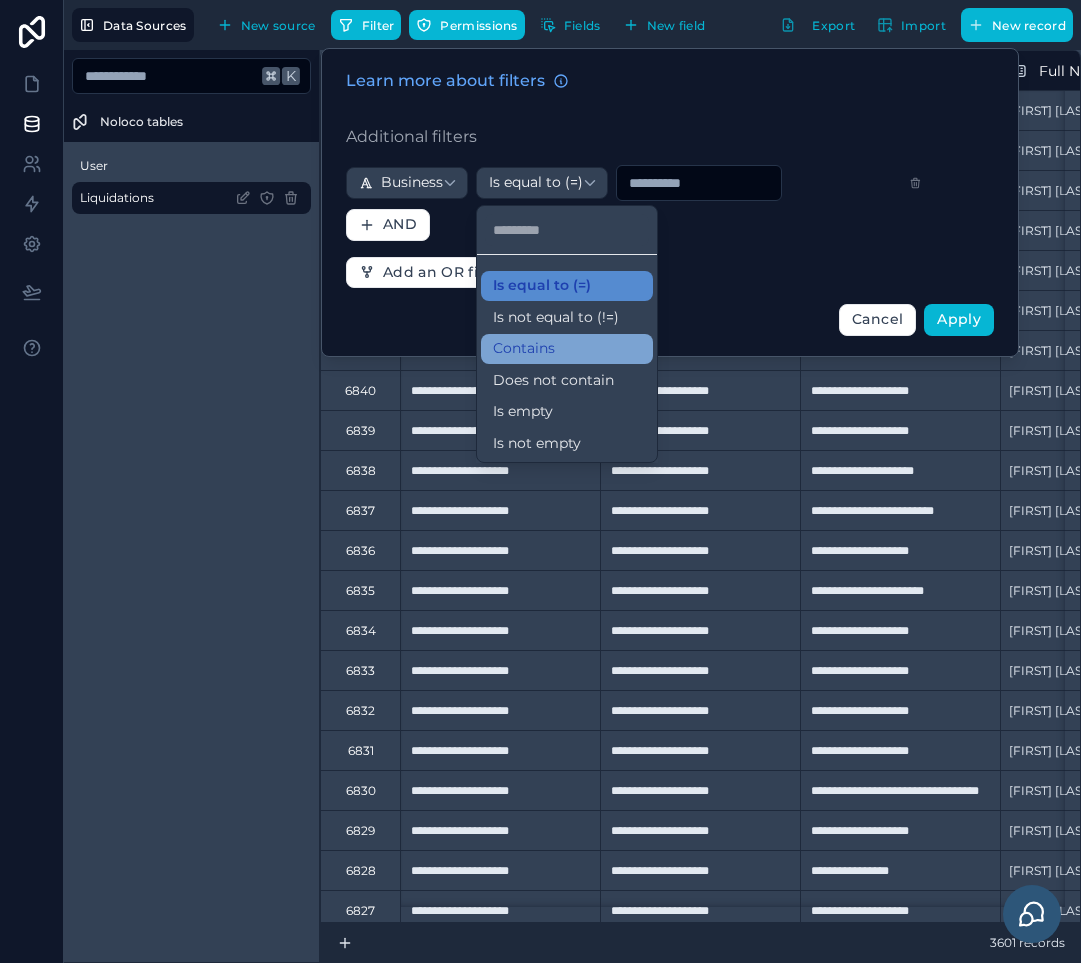 click on "Contains" at bounding box center (524, 349) 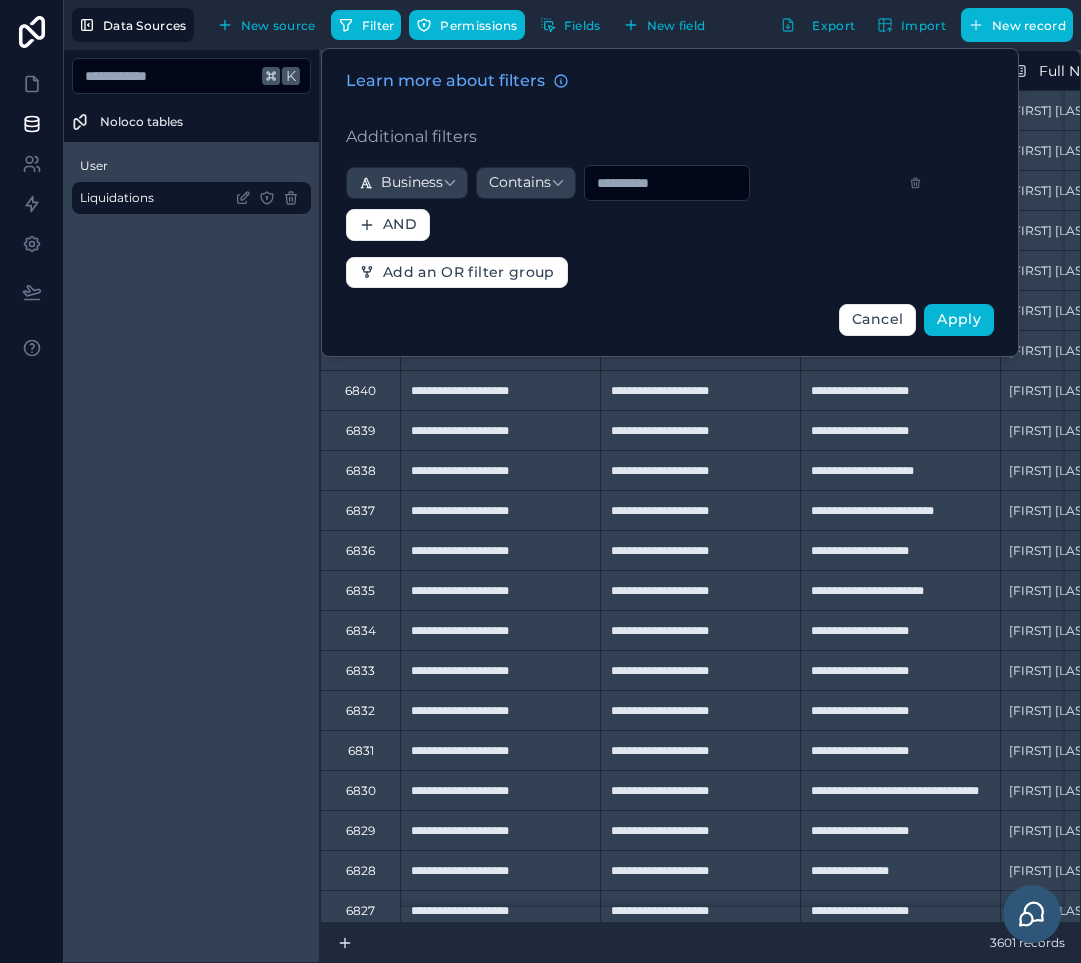 click at bounding box center [667, 183] 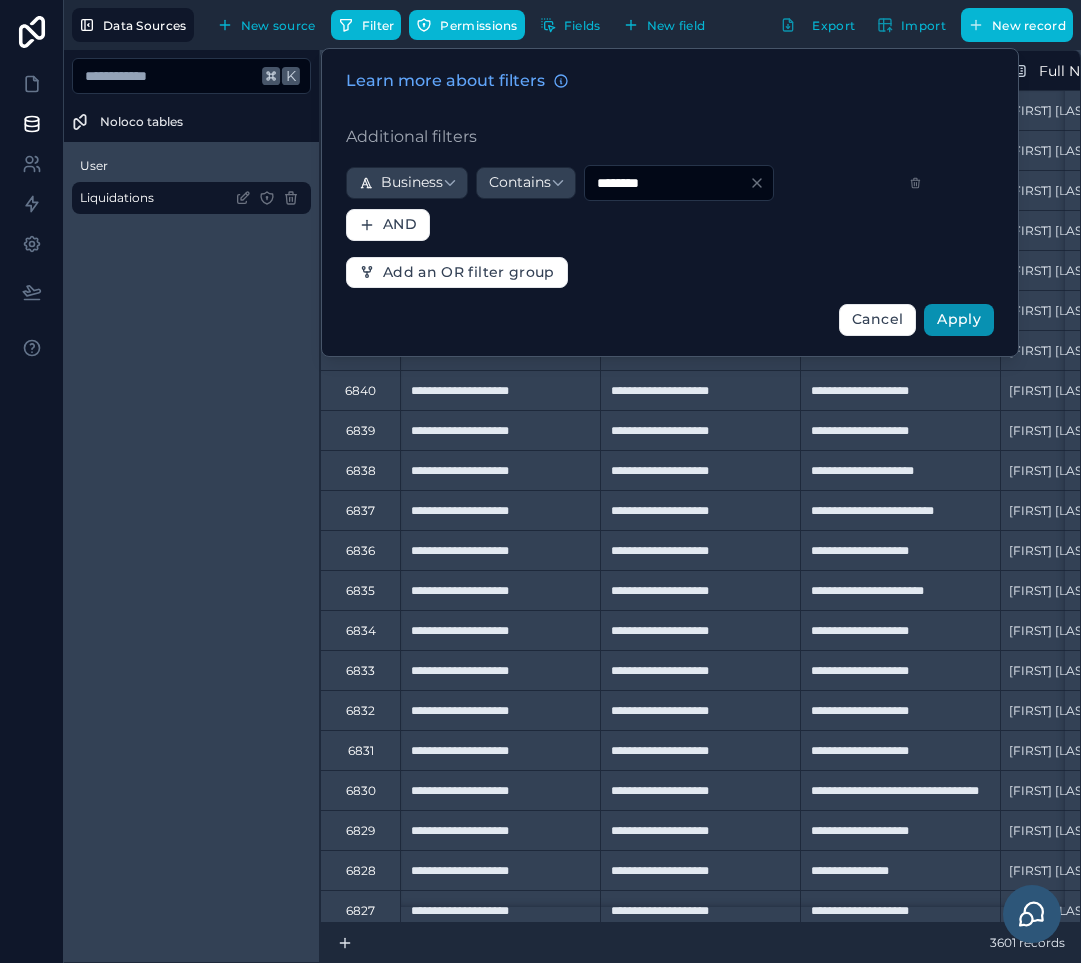 type on "********" 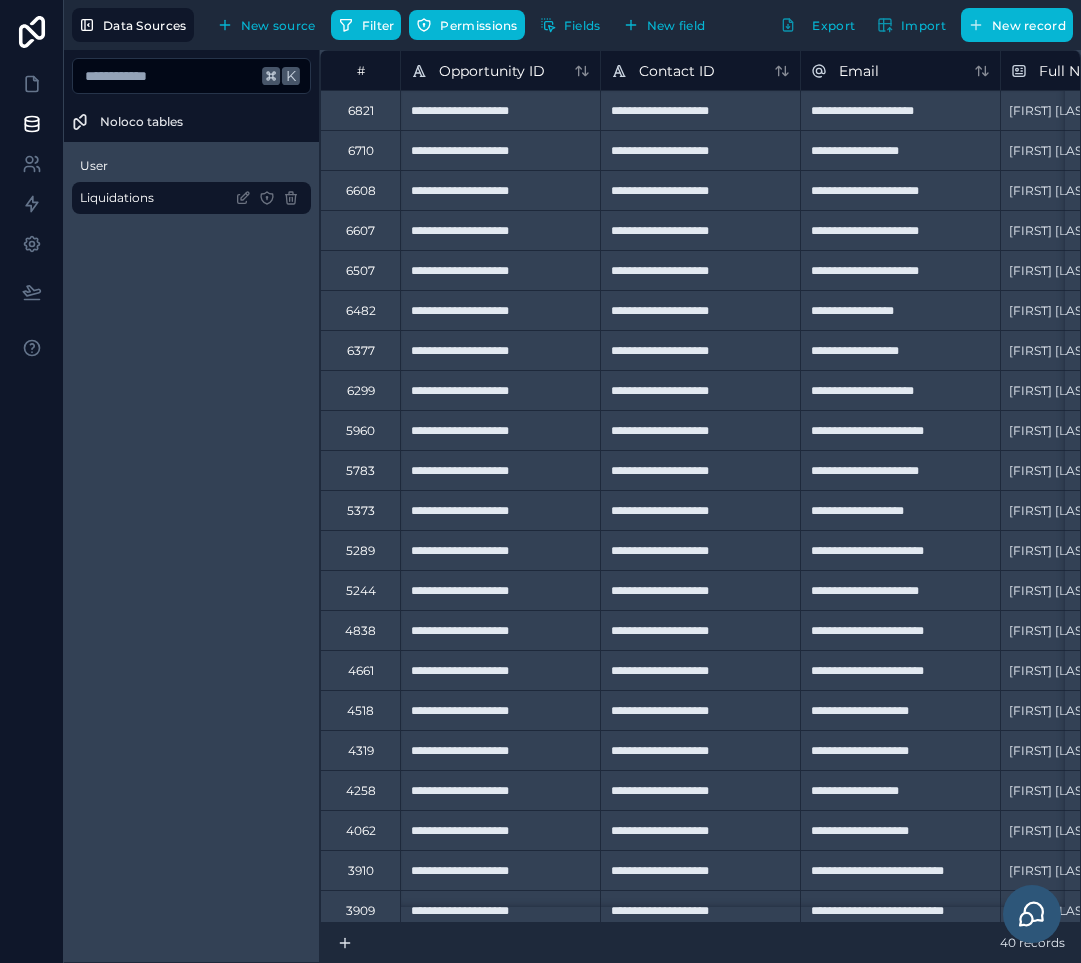 click on "40 records" at bounding box center (700, 943) 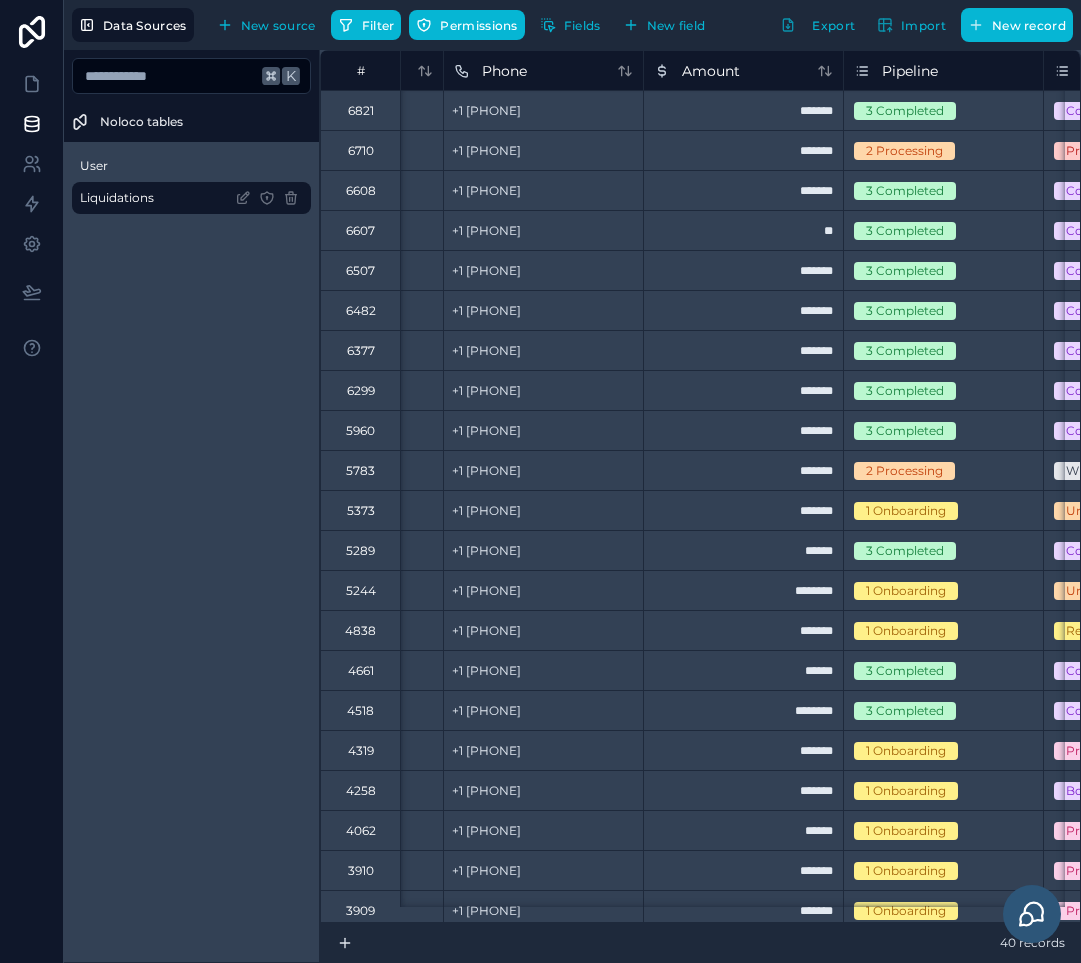scroll, scrollTop: 0, scrollLeft: 770, axis: horizontal 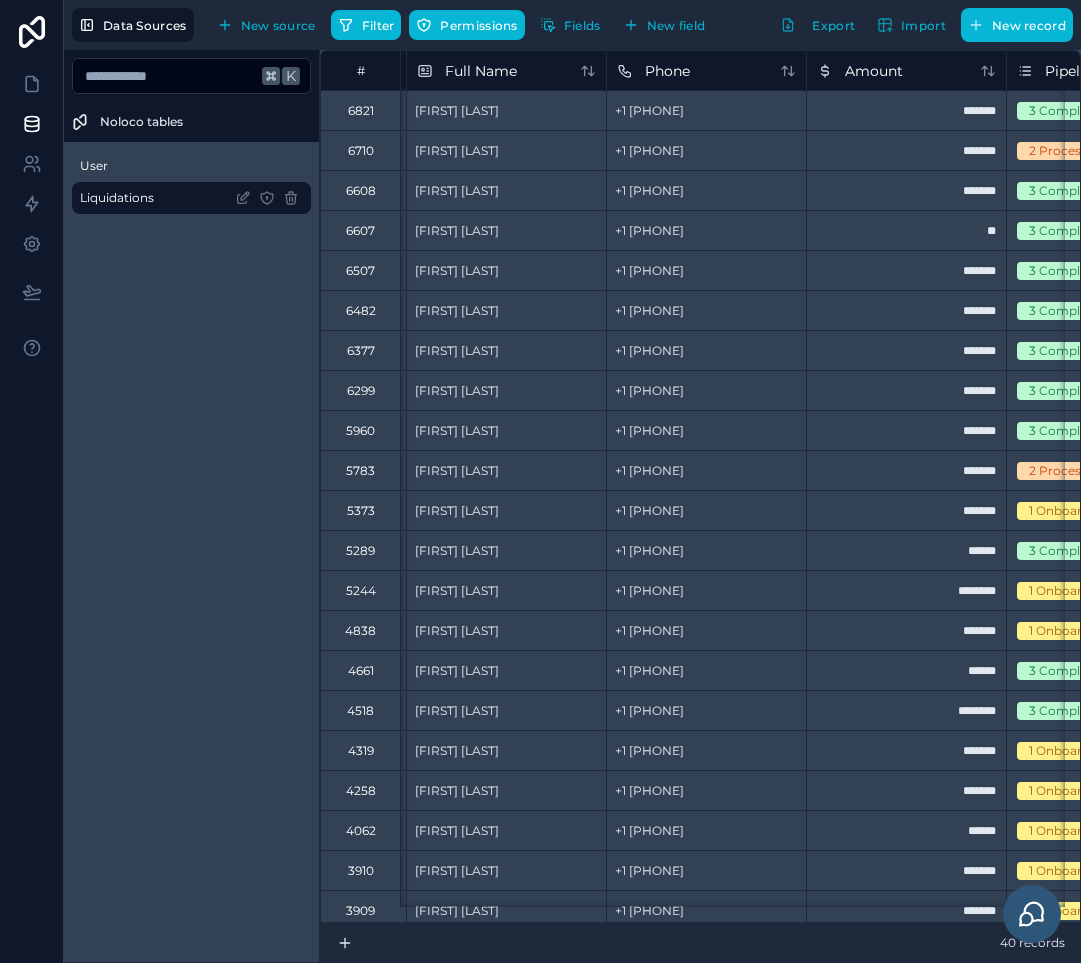 click on "5289" at bounding box center (360, 550) 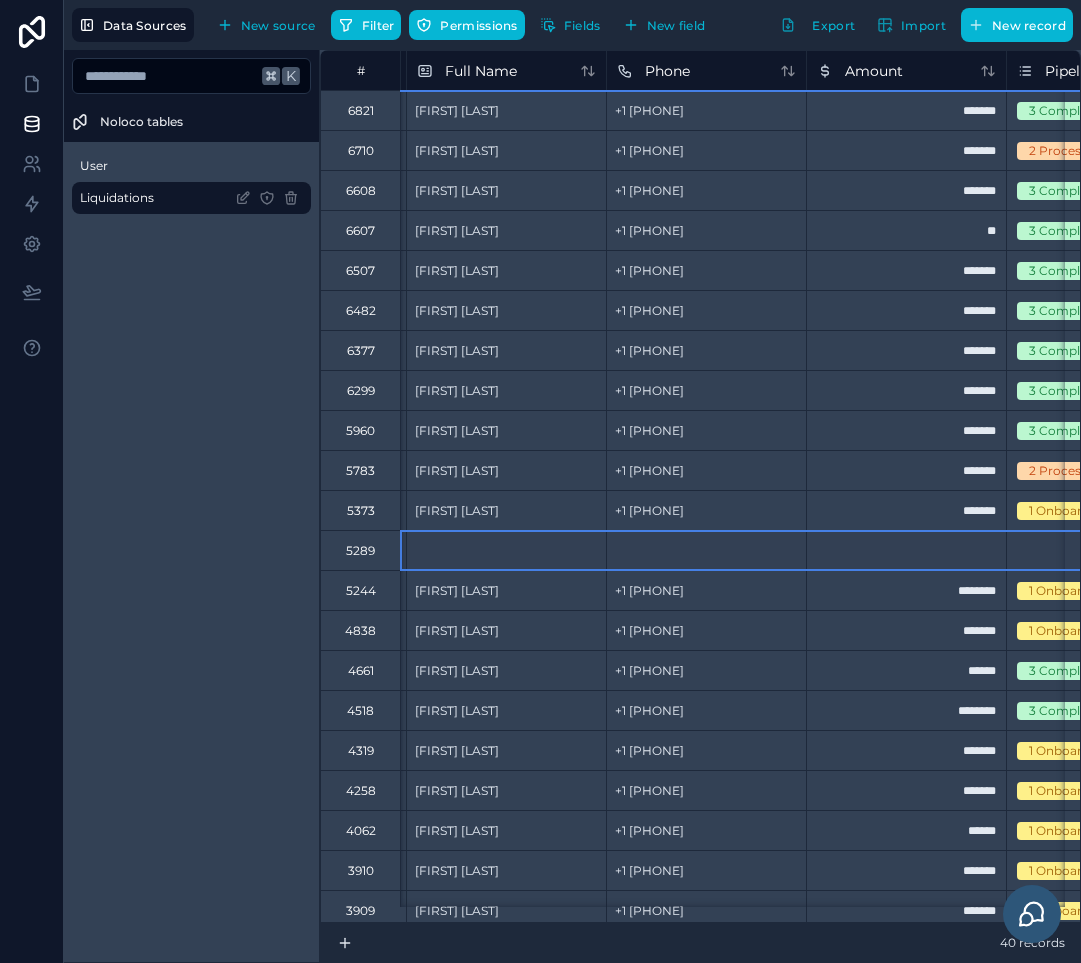 click on "6607" at bounding box center [360, 230] 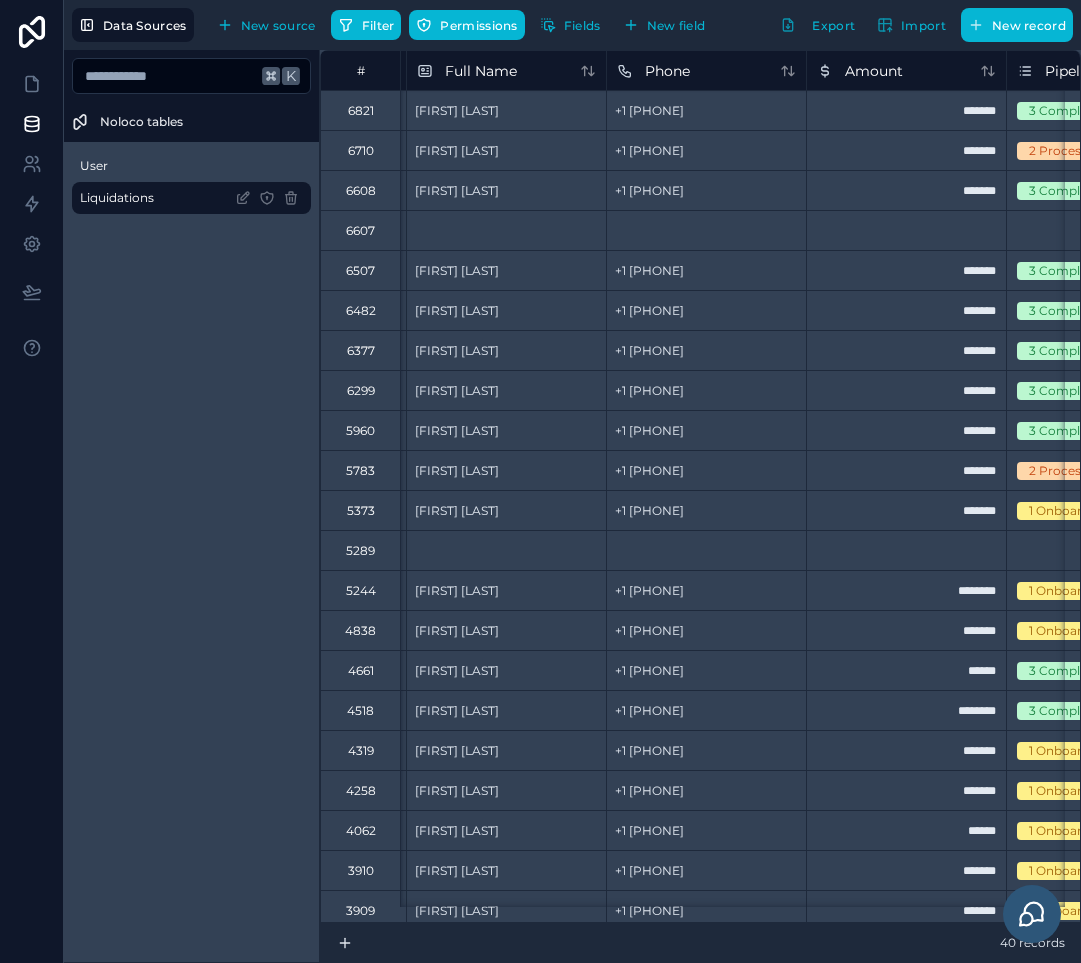 click on "K Noloco tables User Liquidations" at bounding box center [192, 506] 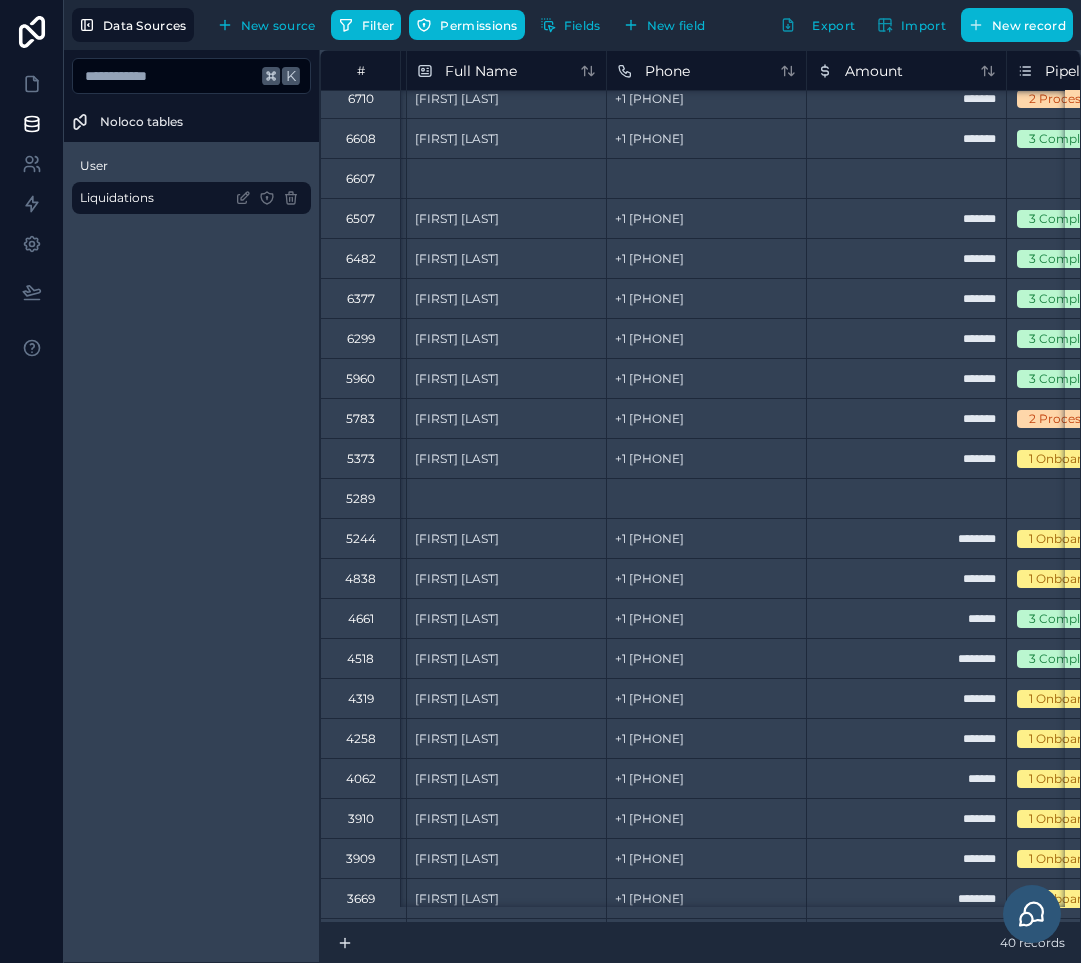 scroll, scrollTop: 72, scrollLeft: 594, axis: both 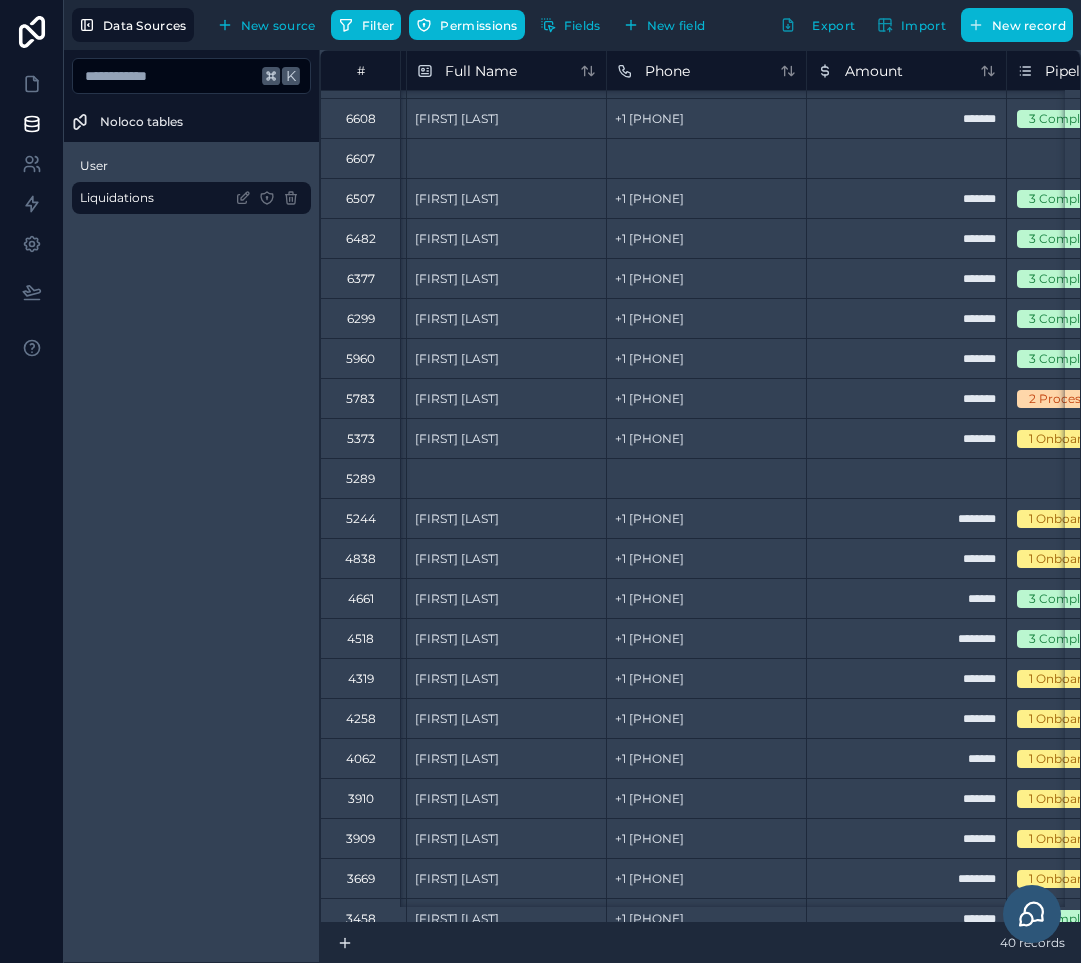 click on "40 records" at bounding box center [700, 943] 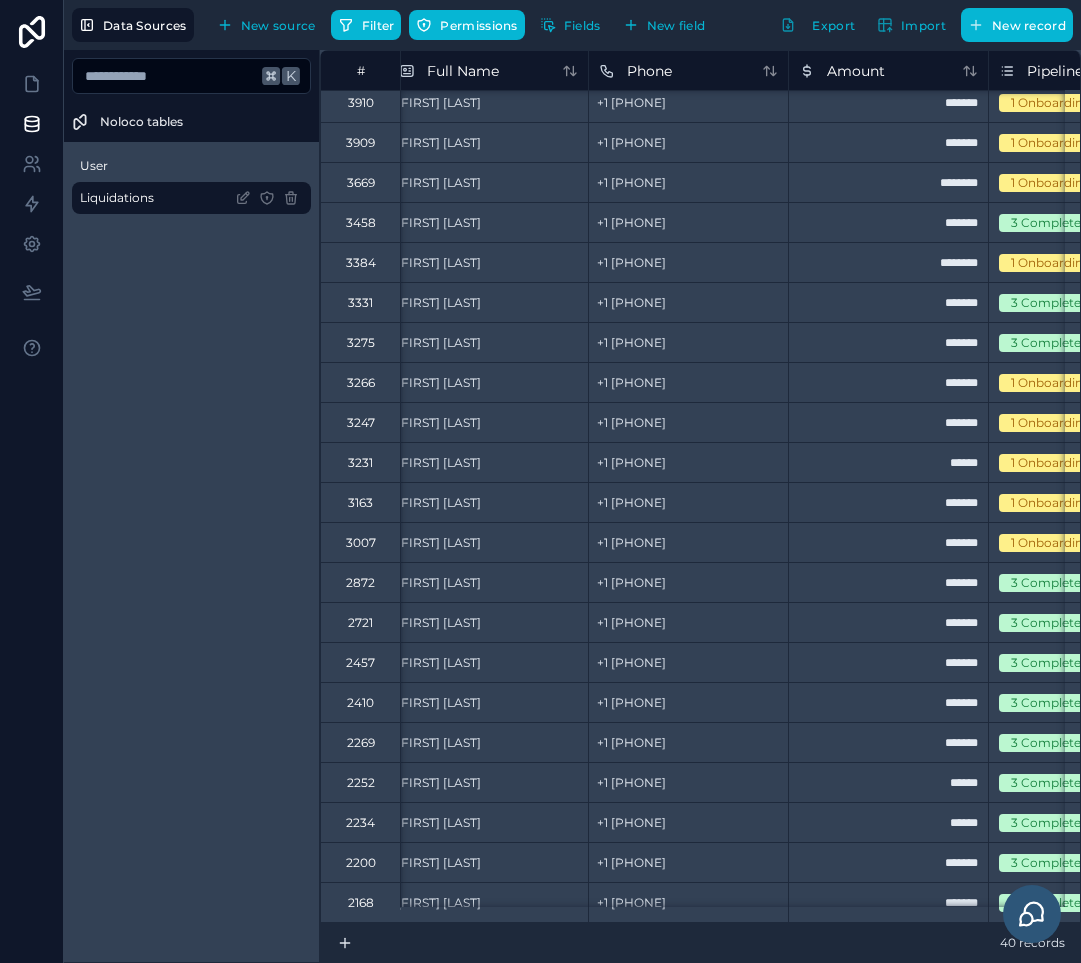 scroll, scrollTop: 783, scrollLeft: 612, axis: both 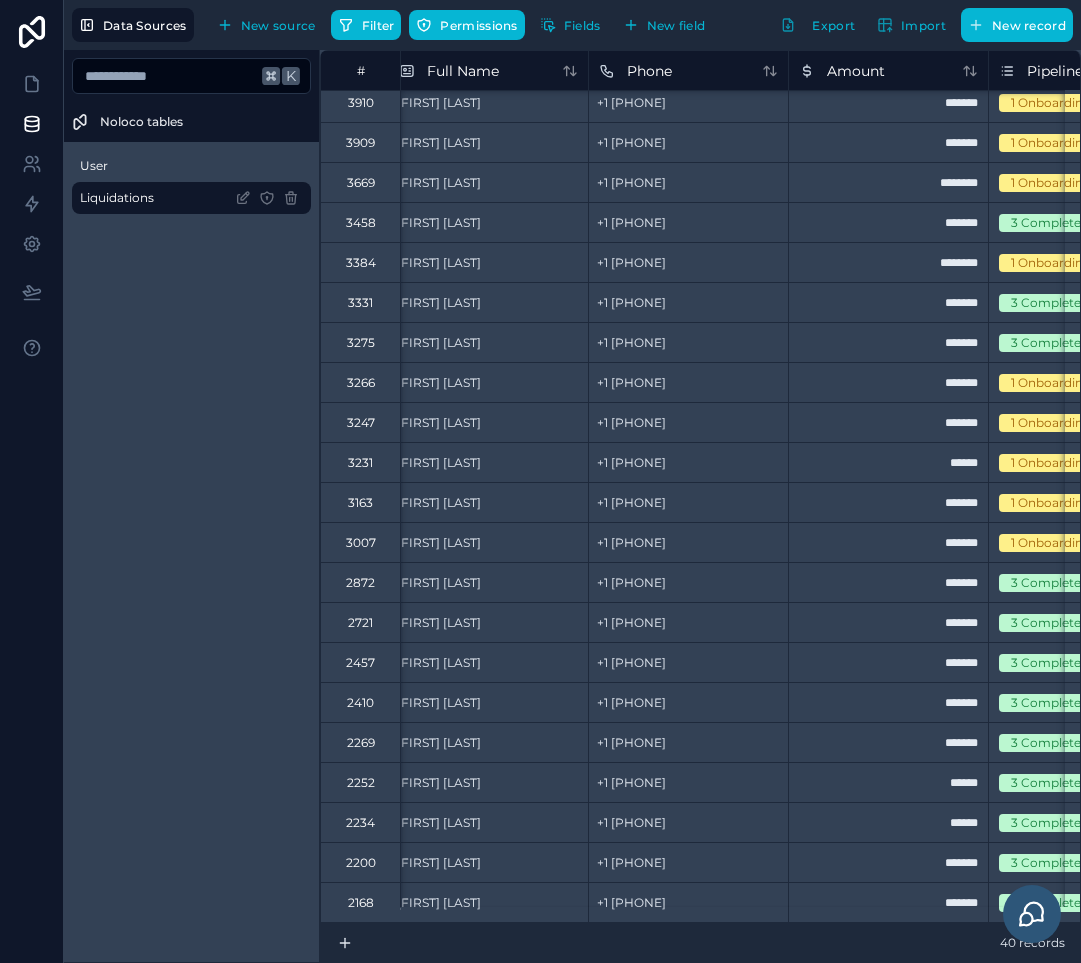 click on "40 records" at bounding box center (700, 943) 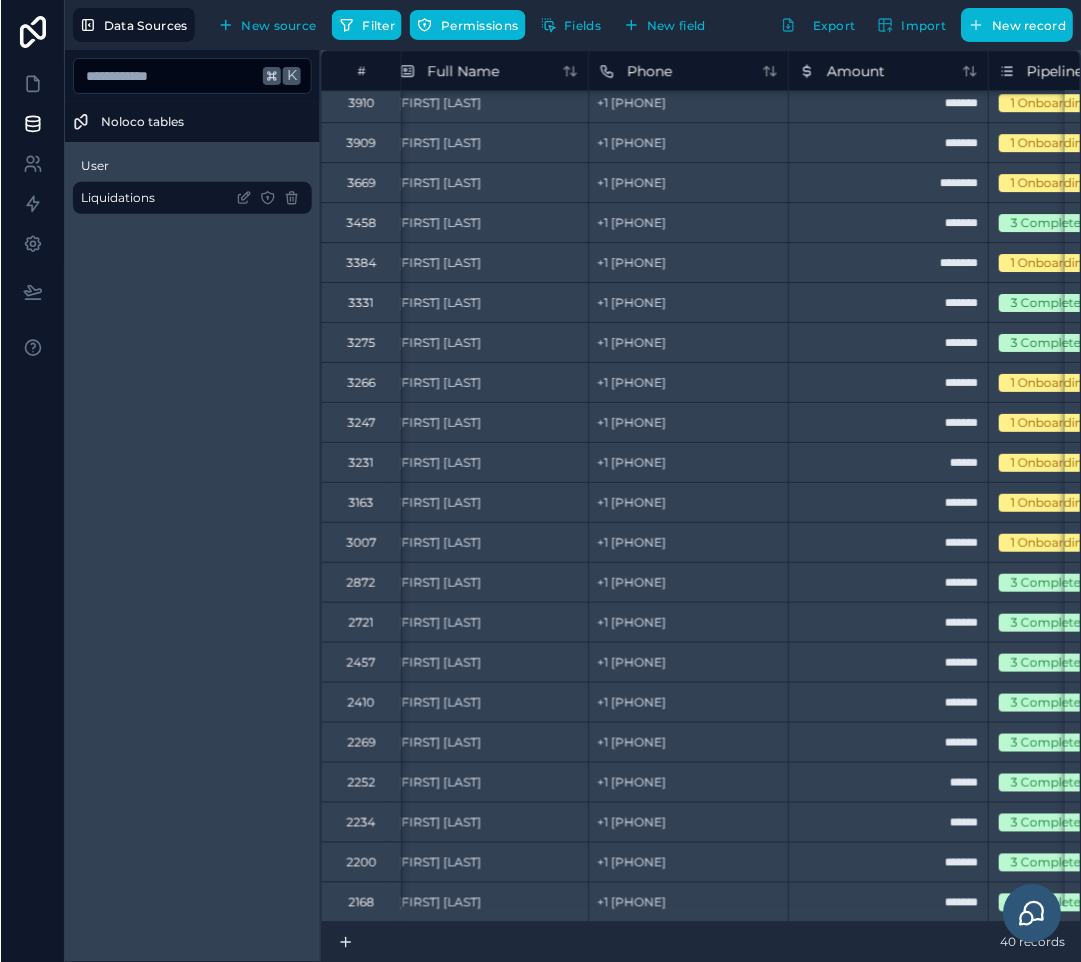 scroll, scrollTop: 783, scrollLeft: 585, axis: both 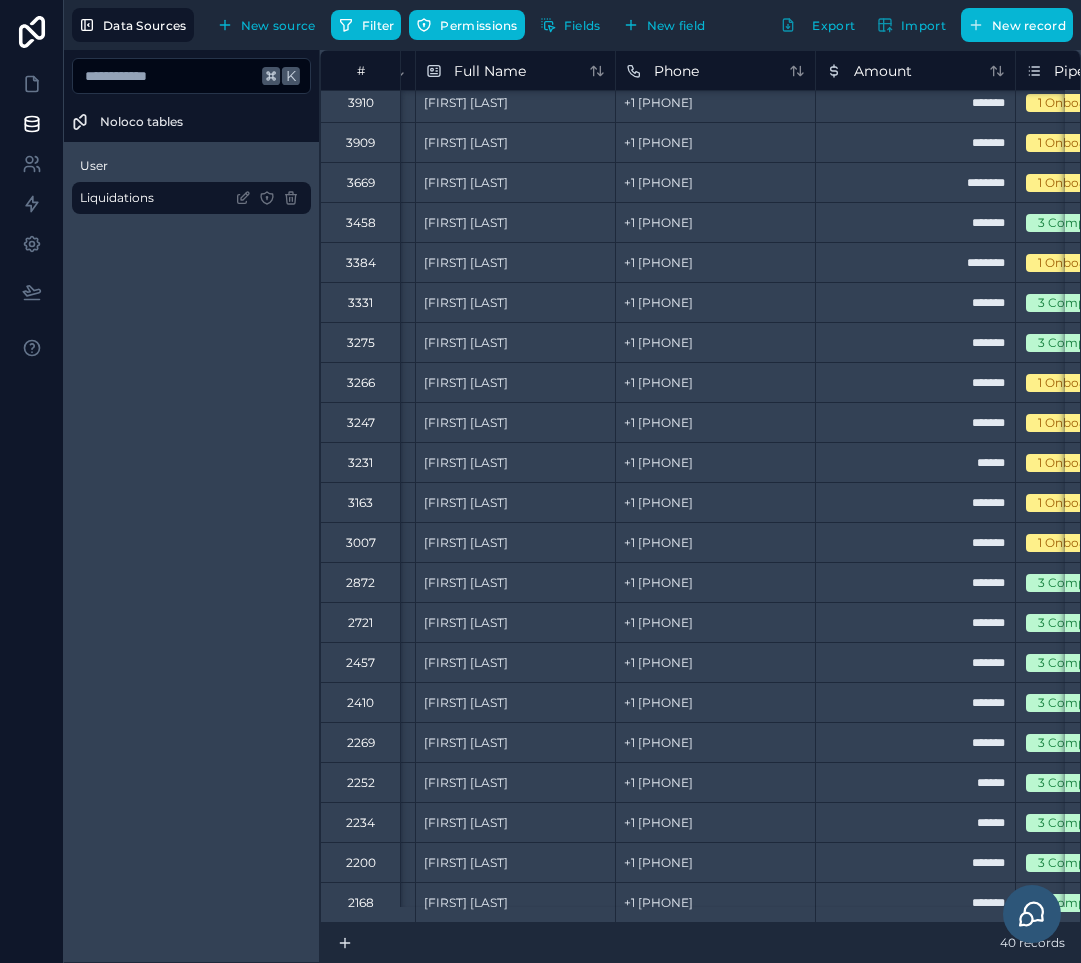 click on "2168" at bounding box center [360, 902] 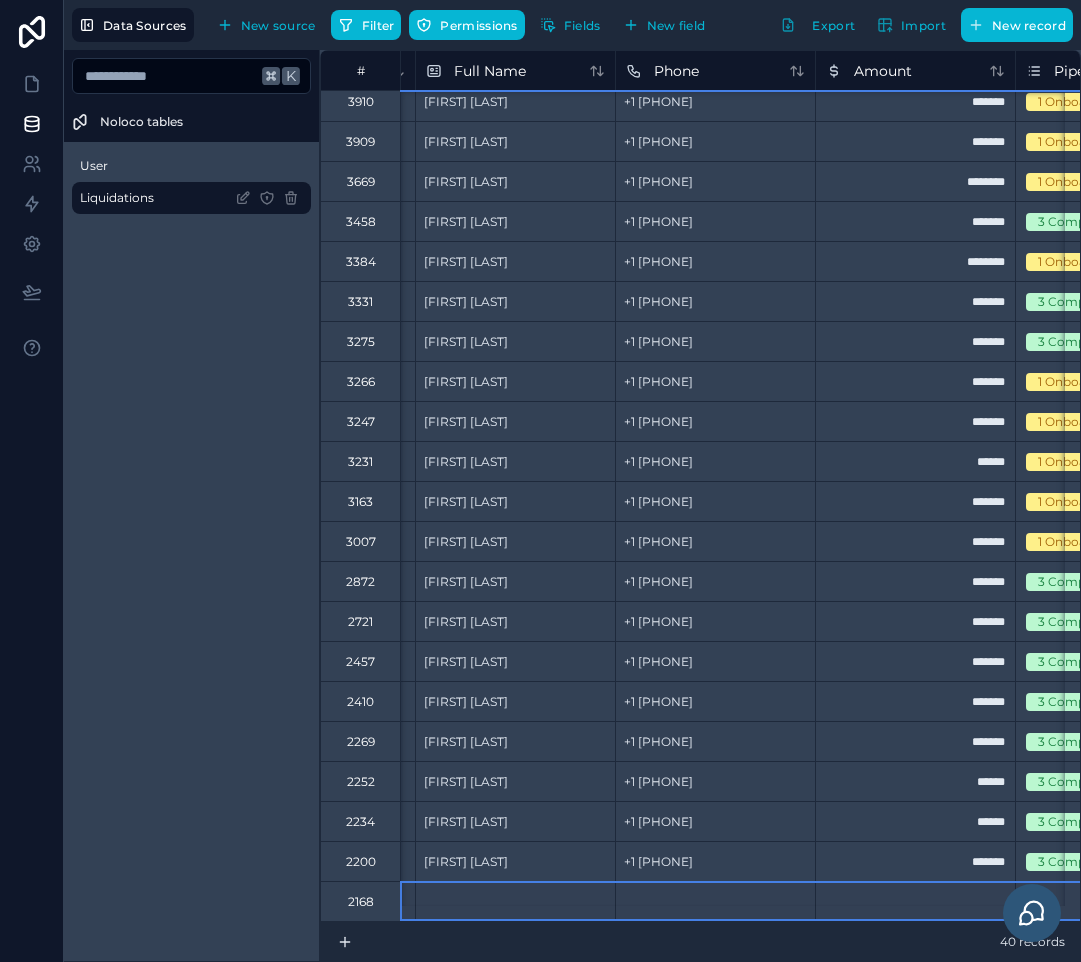 scroll, scrollTop: 784, scrollLeft: 585, axis: both 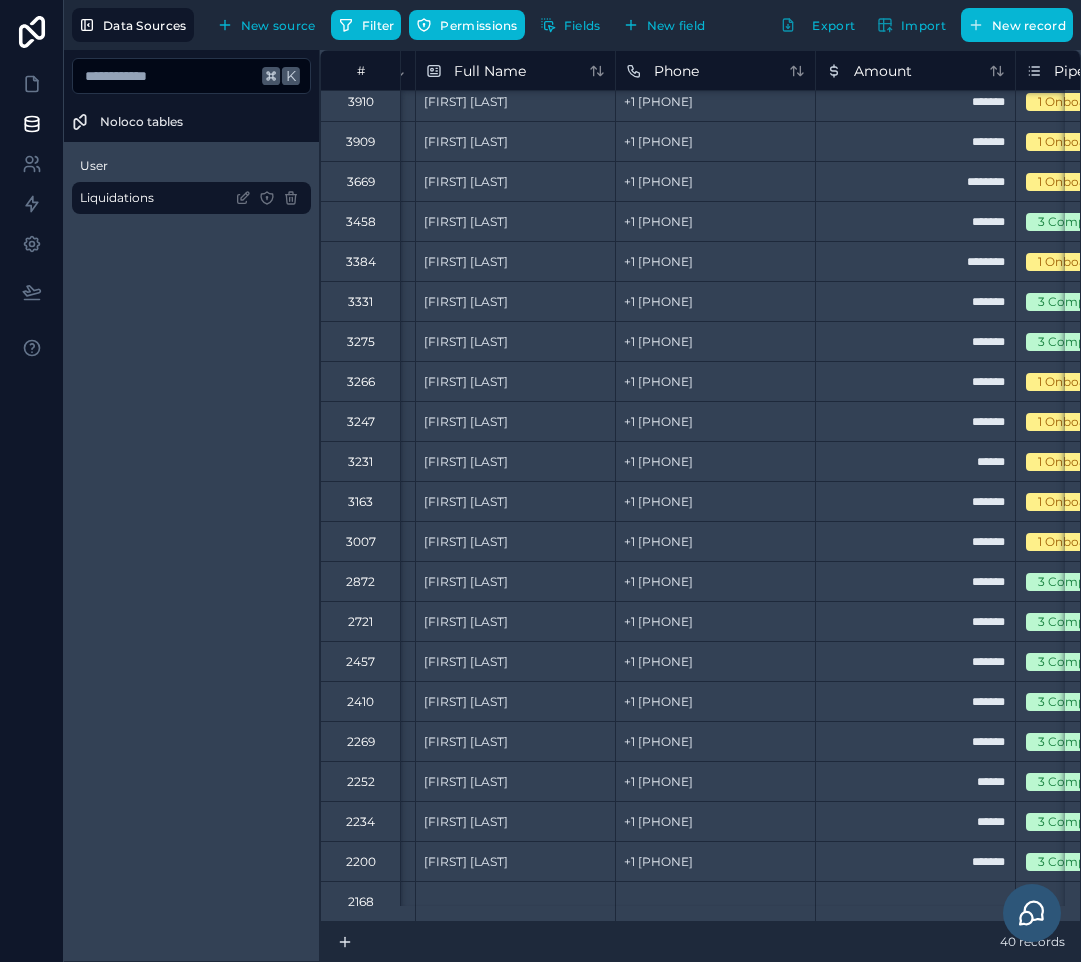 click on "40 records" at bounding box center [700, 942] 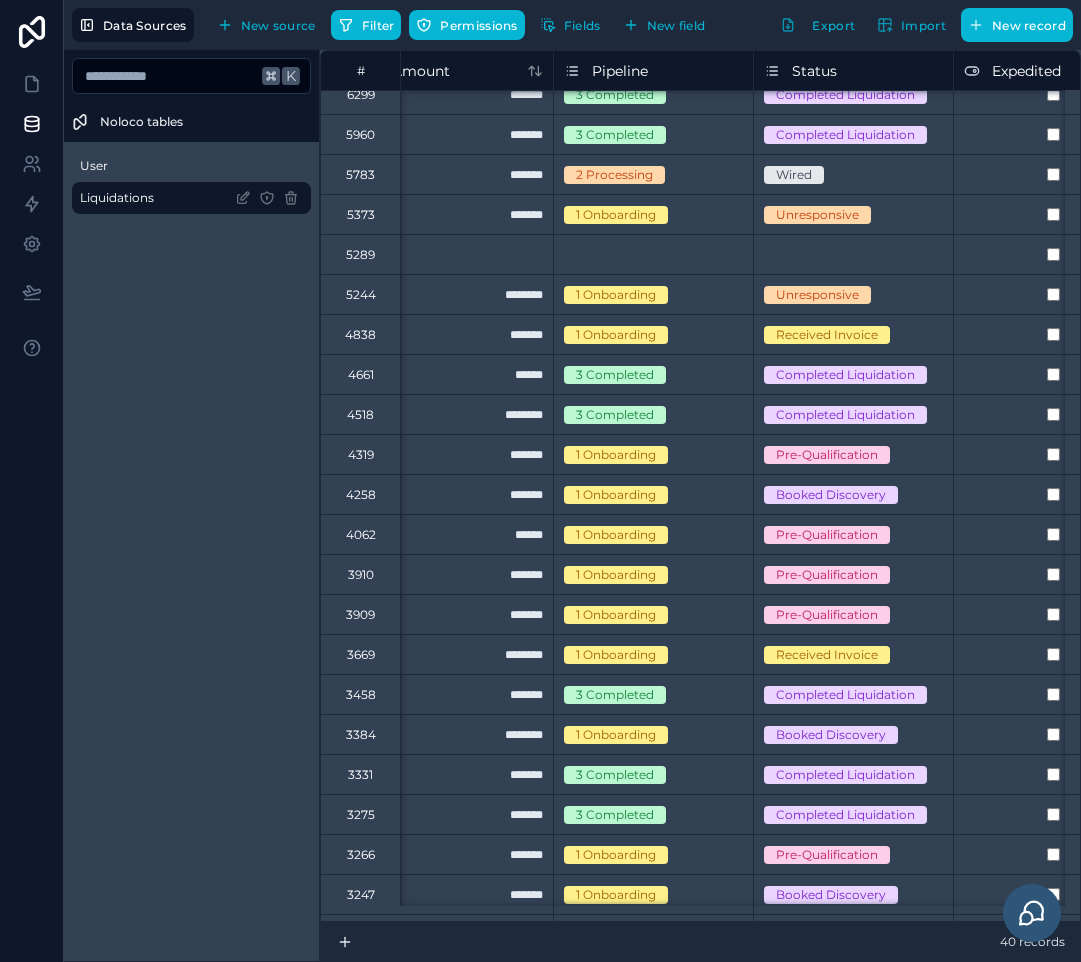 scroll, scrollTop: 0, scrollLeft: 1047, axis: horizontal 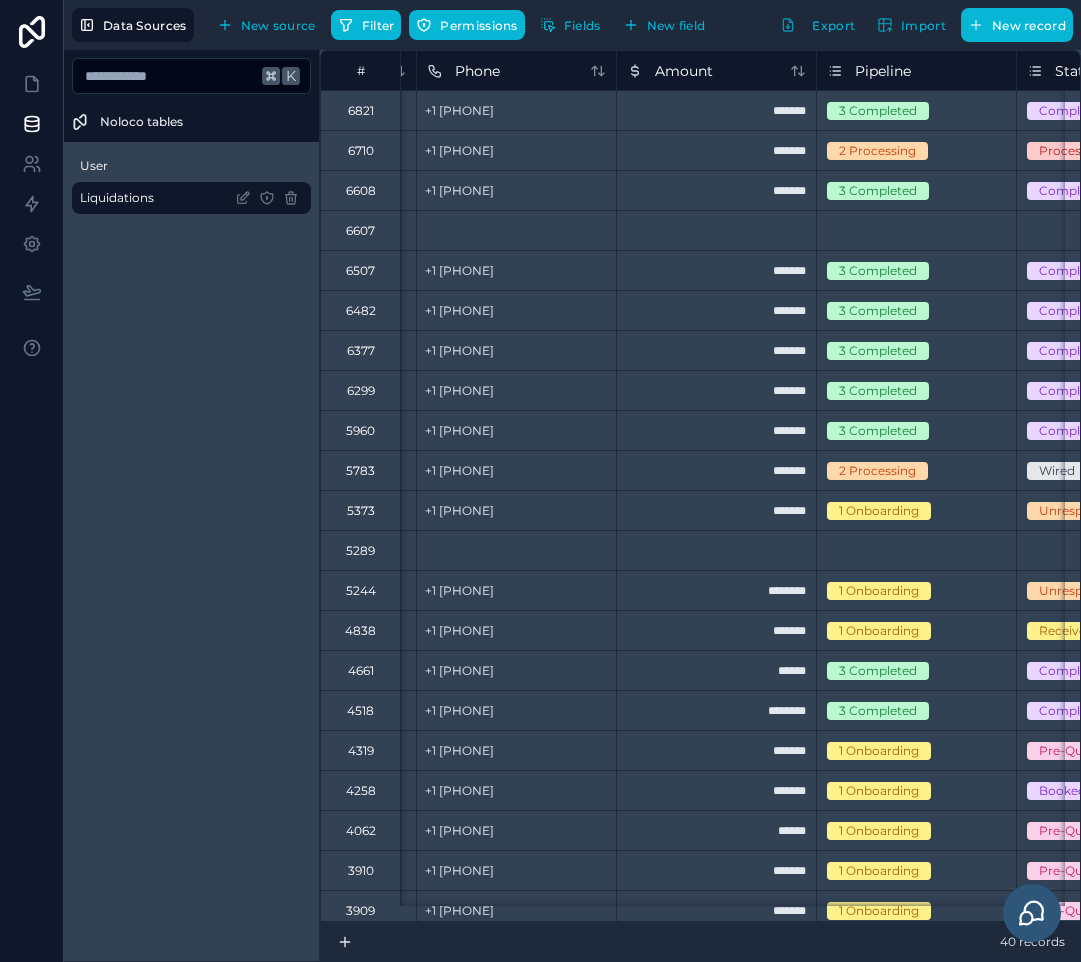 click on "5783" at bounding box center (360, 470) 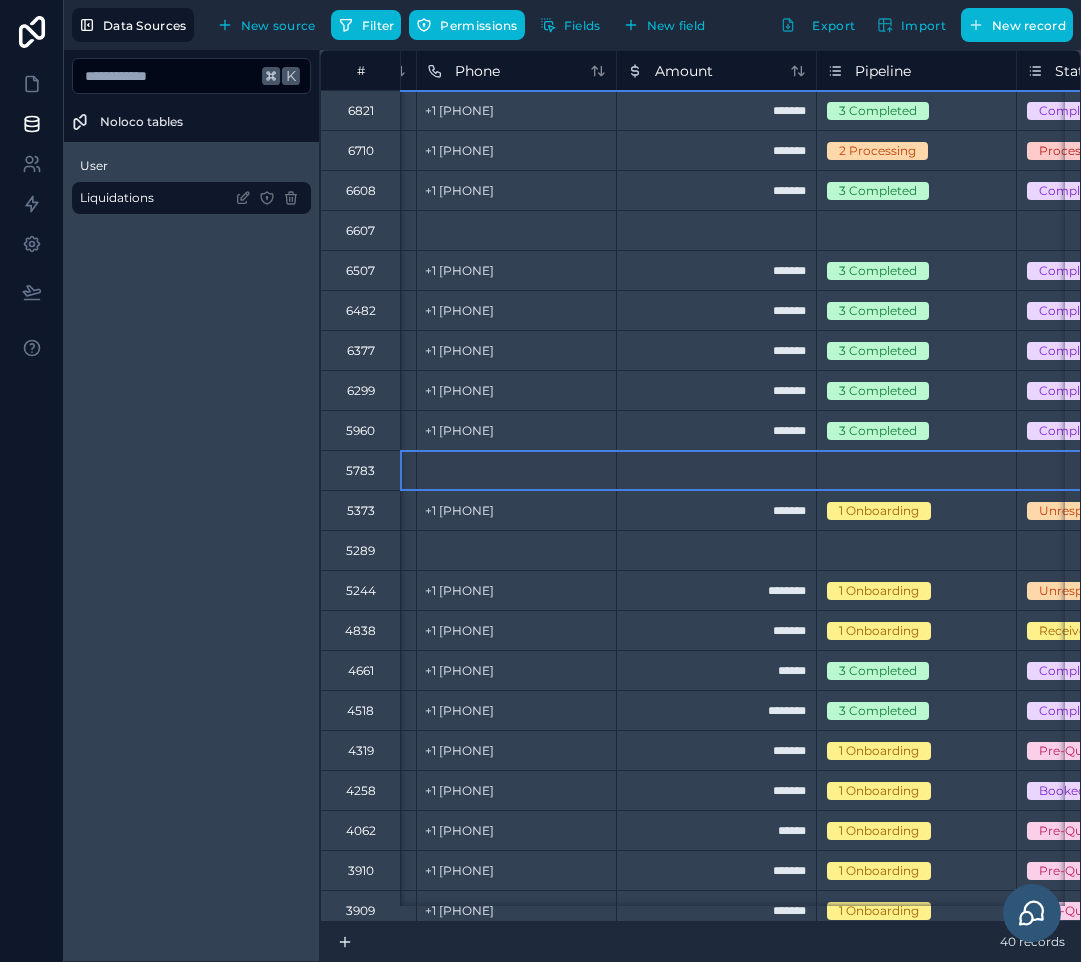 click on "40 records" at bounding box center [700, 942] 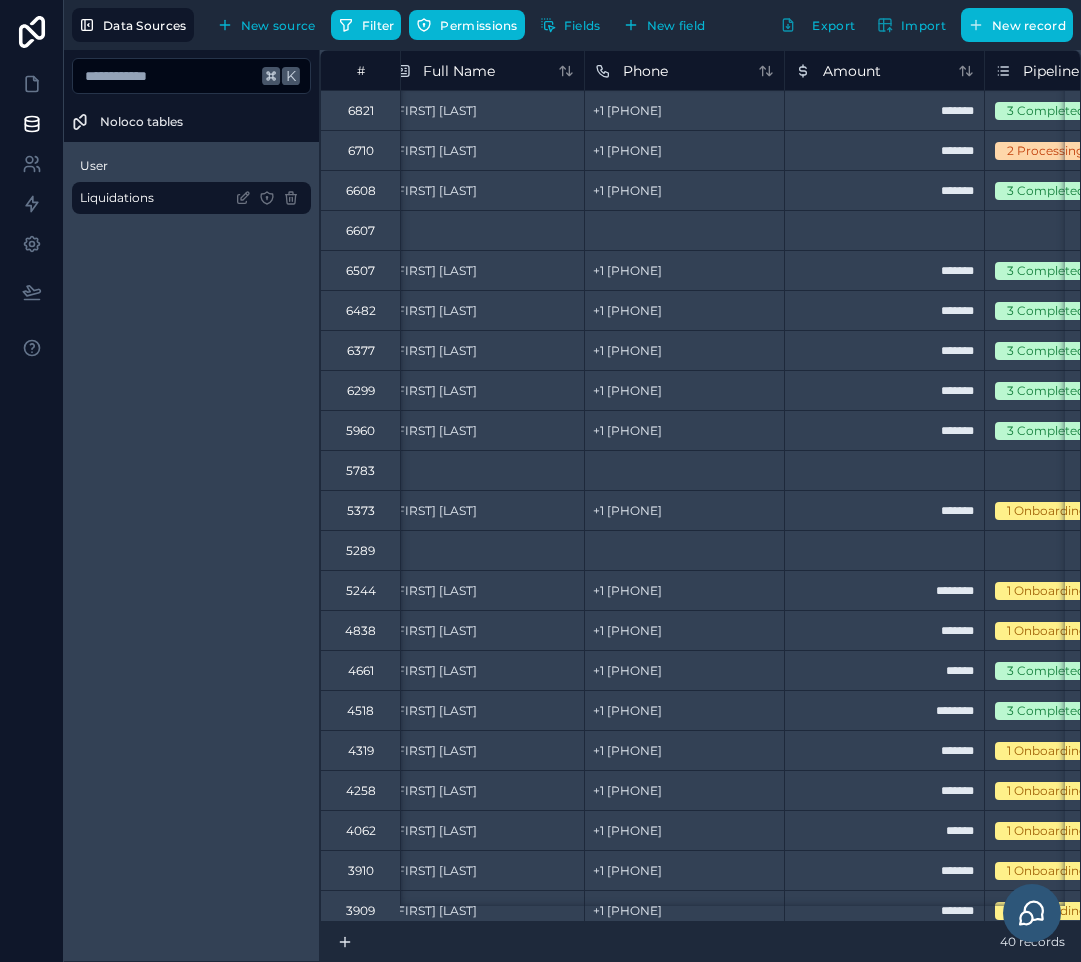 scroll, scrollTop: 0, scrollLeft: 621, axis: horizontal 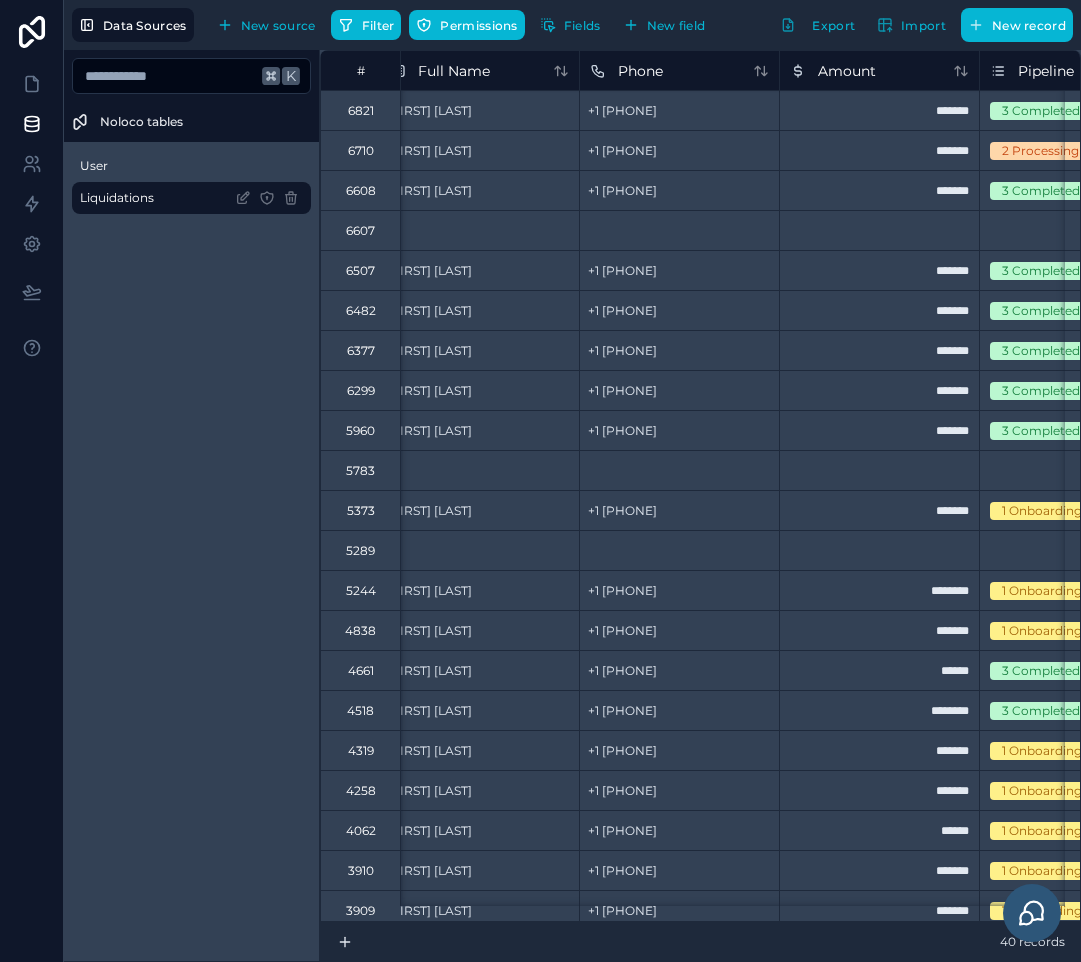 click on "4838" at bounding box center (360, 631) 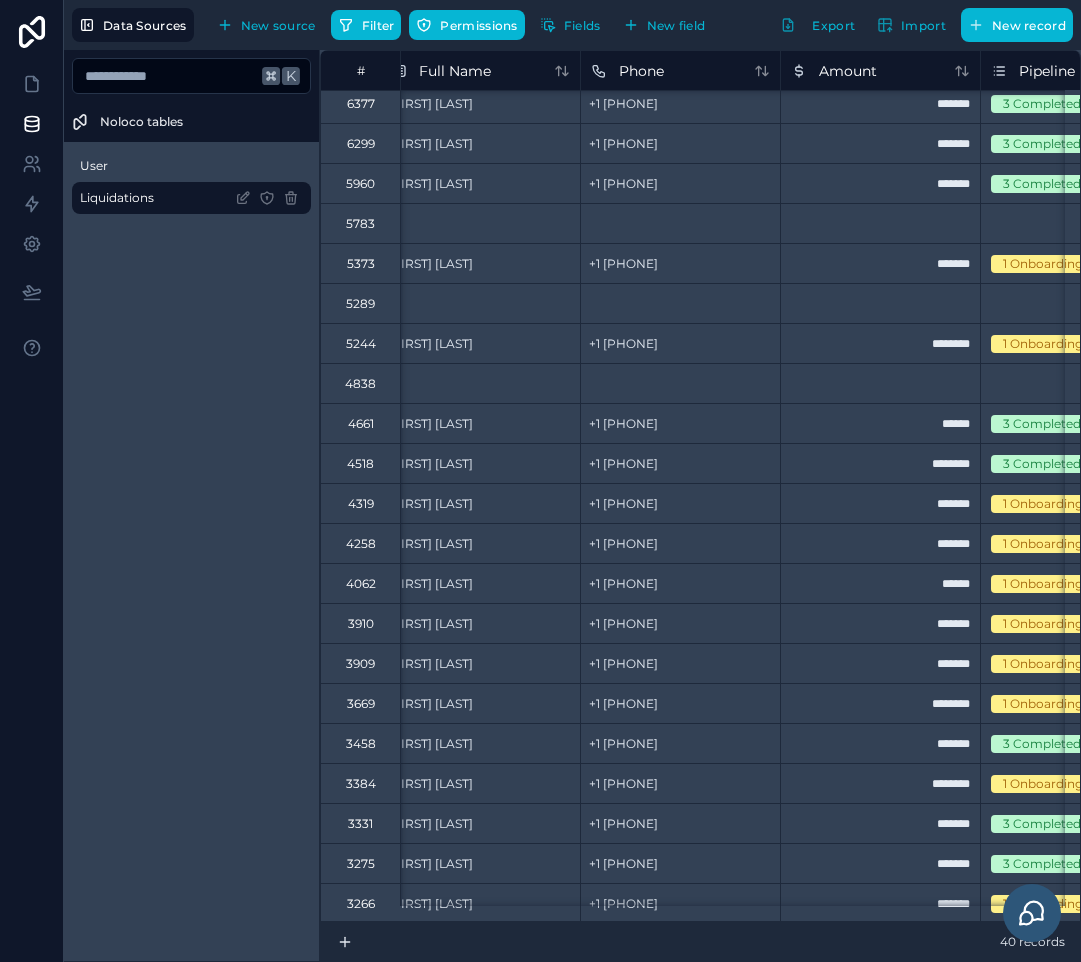 scroll, scrollTop: 316, scrollLeft: 620, axis: both 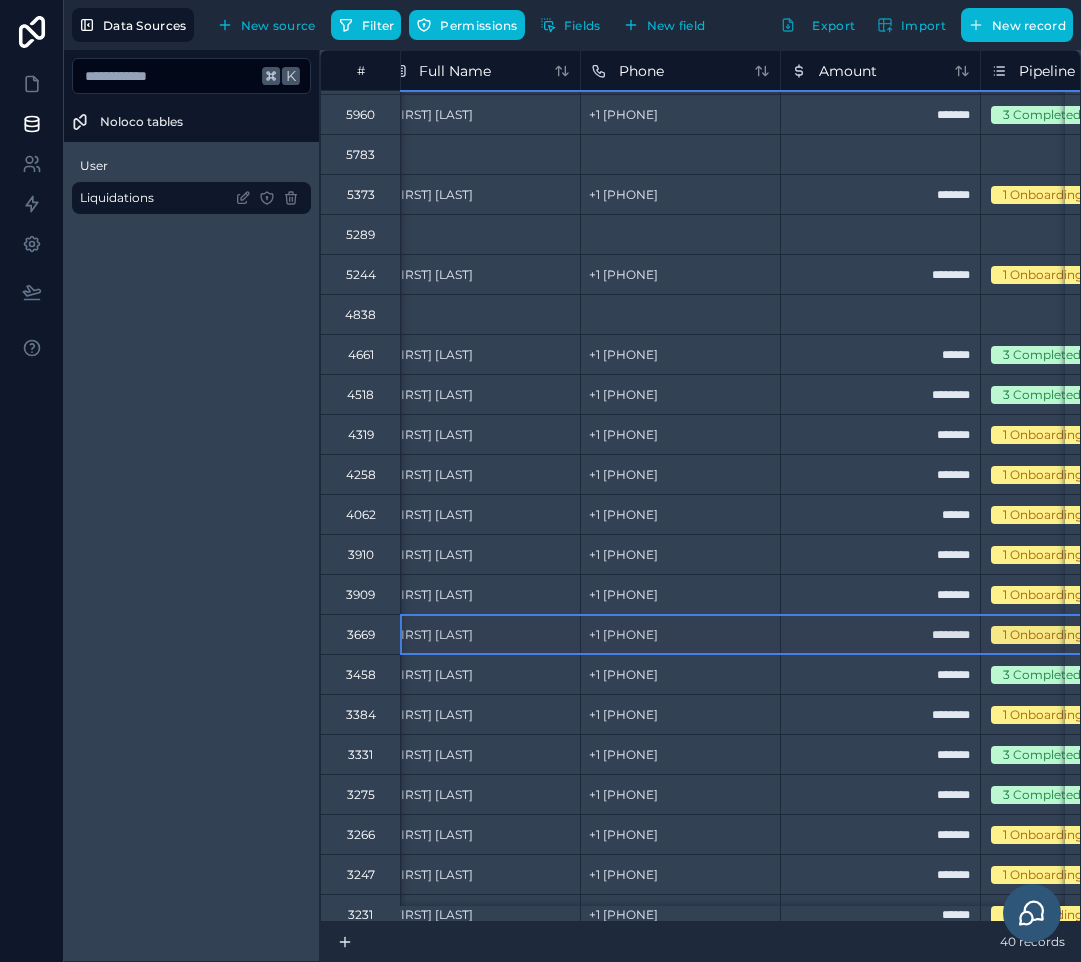 click on "3669" at bounding box center (361, 635) 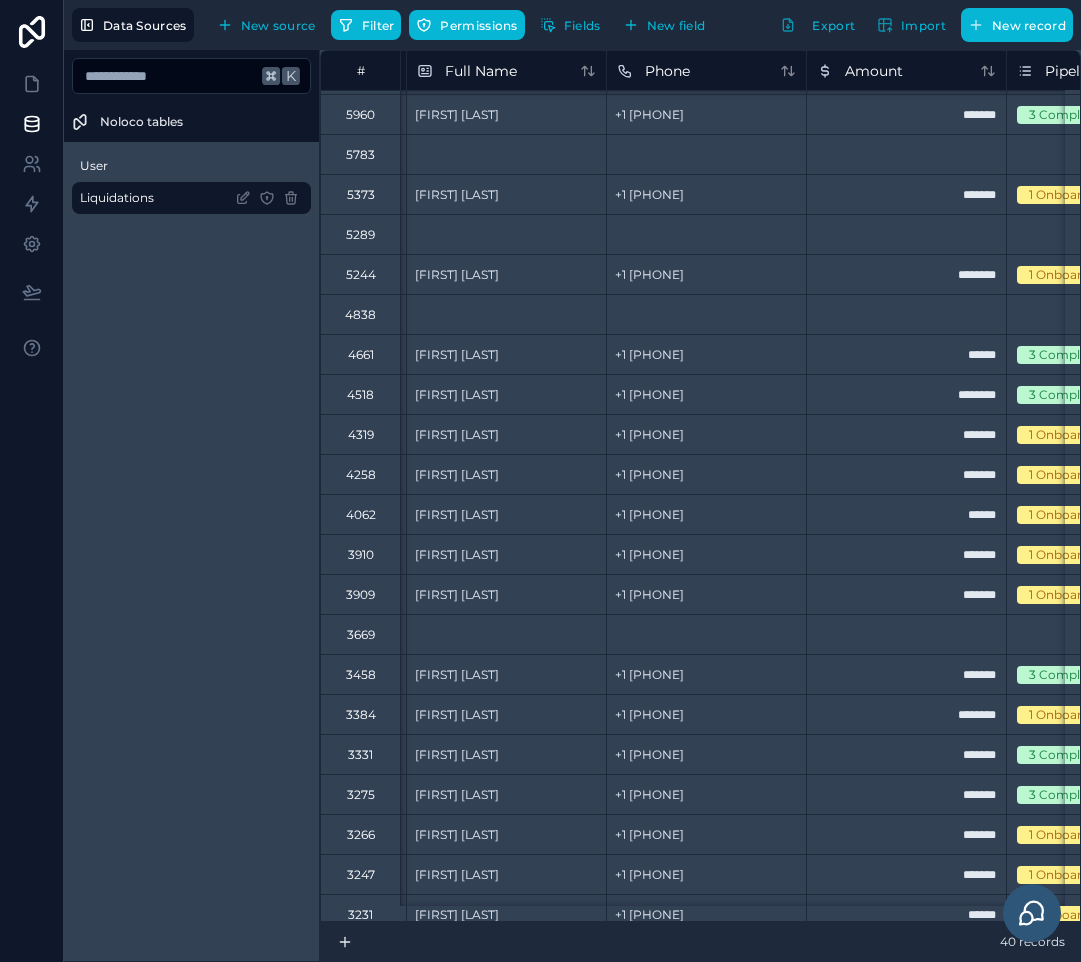 scroll, scrollTop: 316, scrollLeft: 586, axis: both 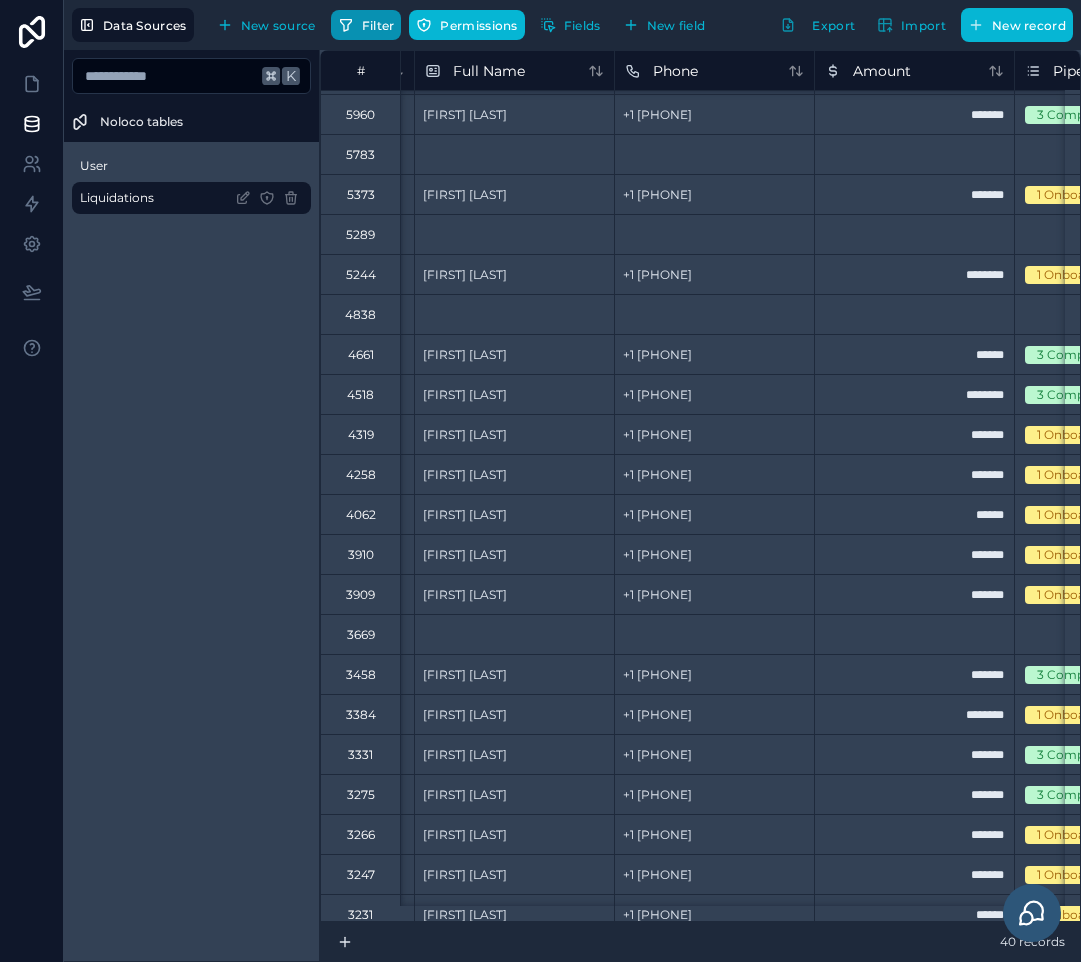 click on "Filter" at bounding box center [366, 25] 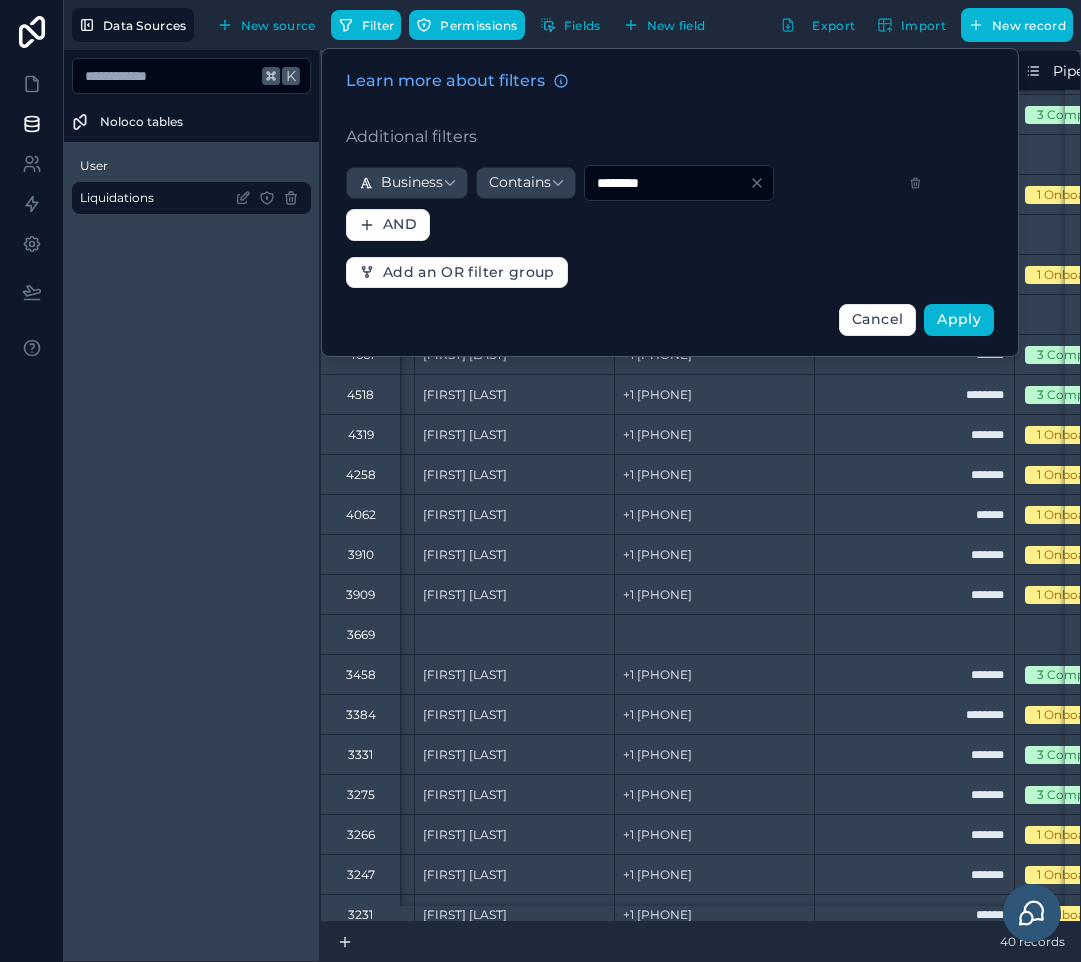 click on "********" at bounding box center [667, 183] 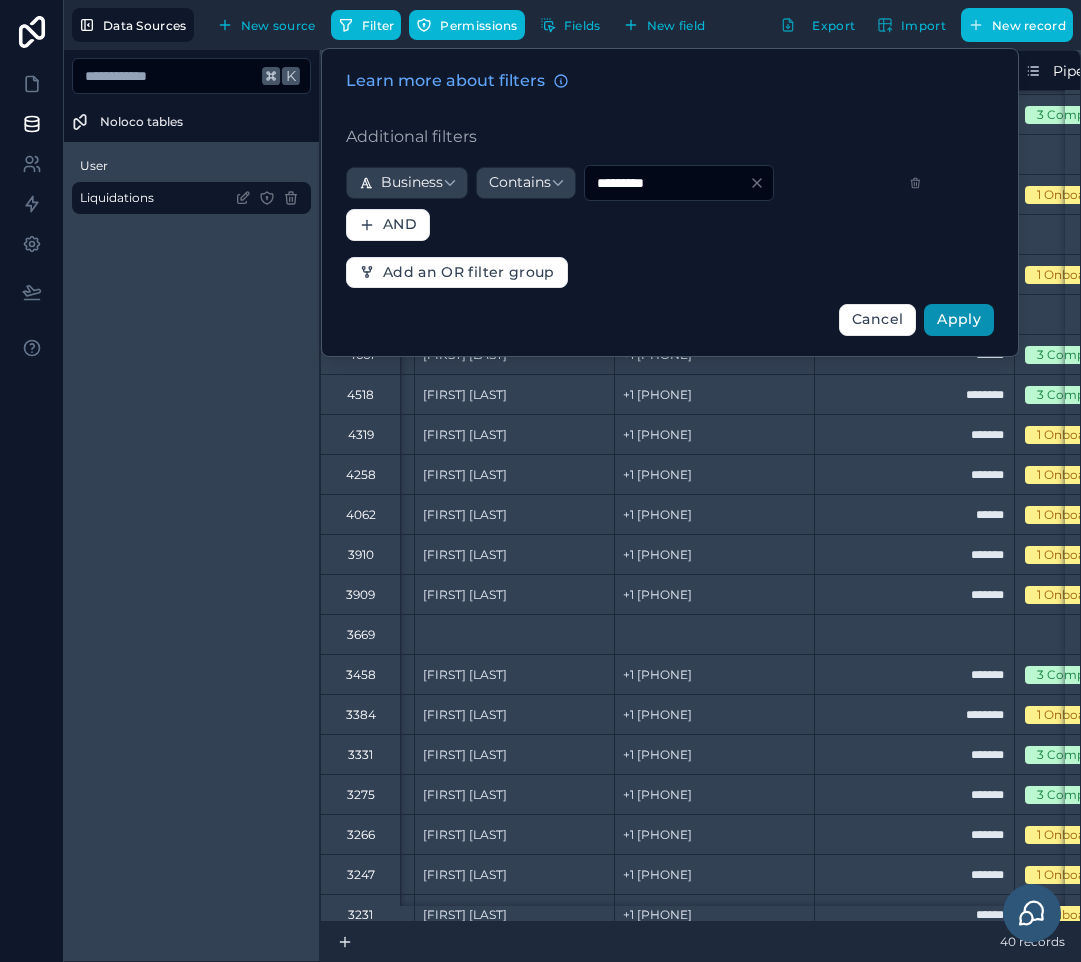 type on "*********" 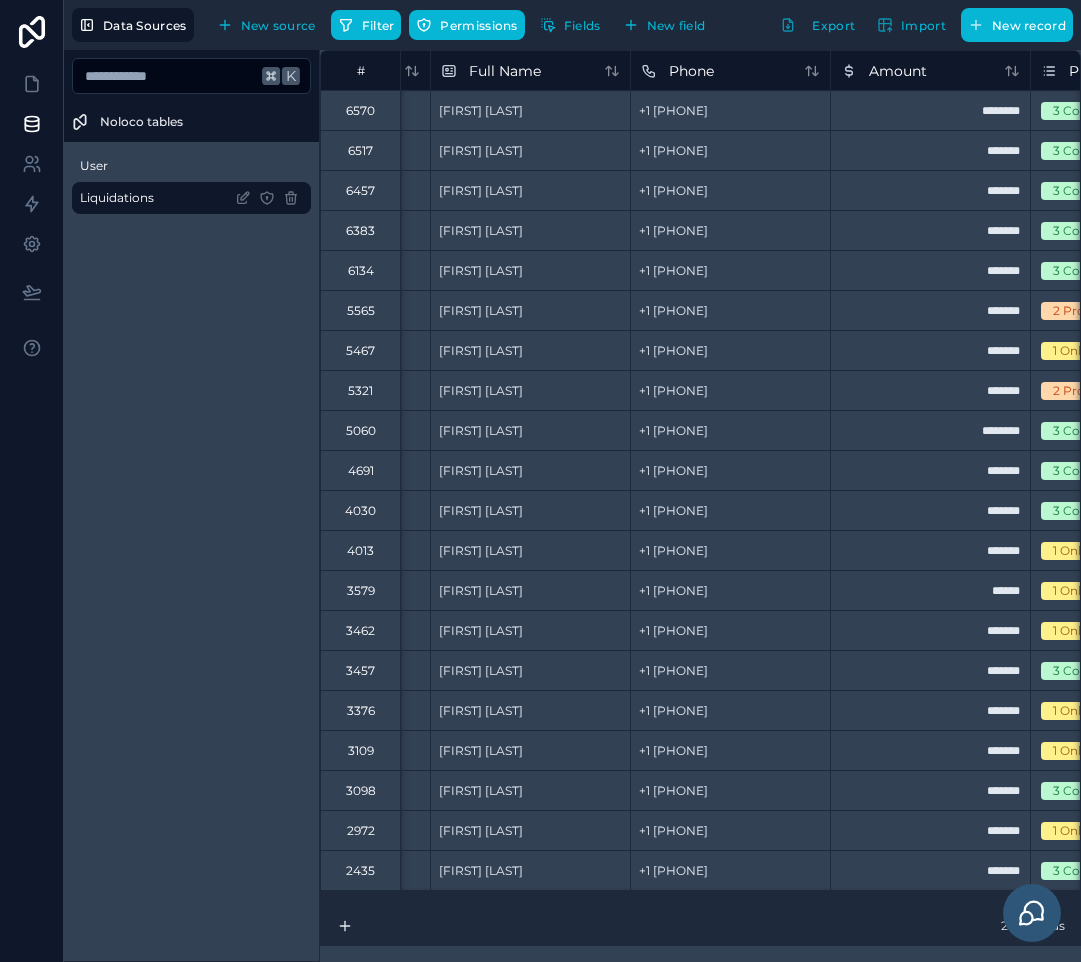 scroll, scrollTop: 0, scrollLeft: 596, axis: horizontal 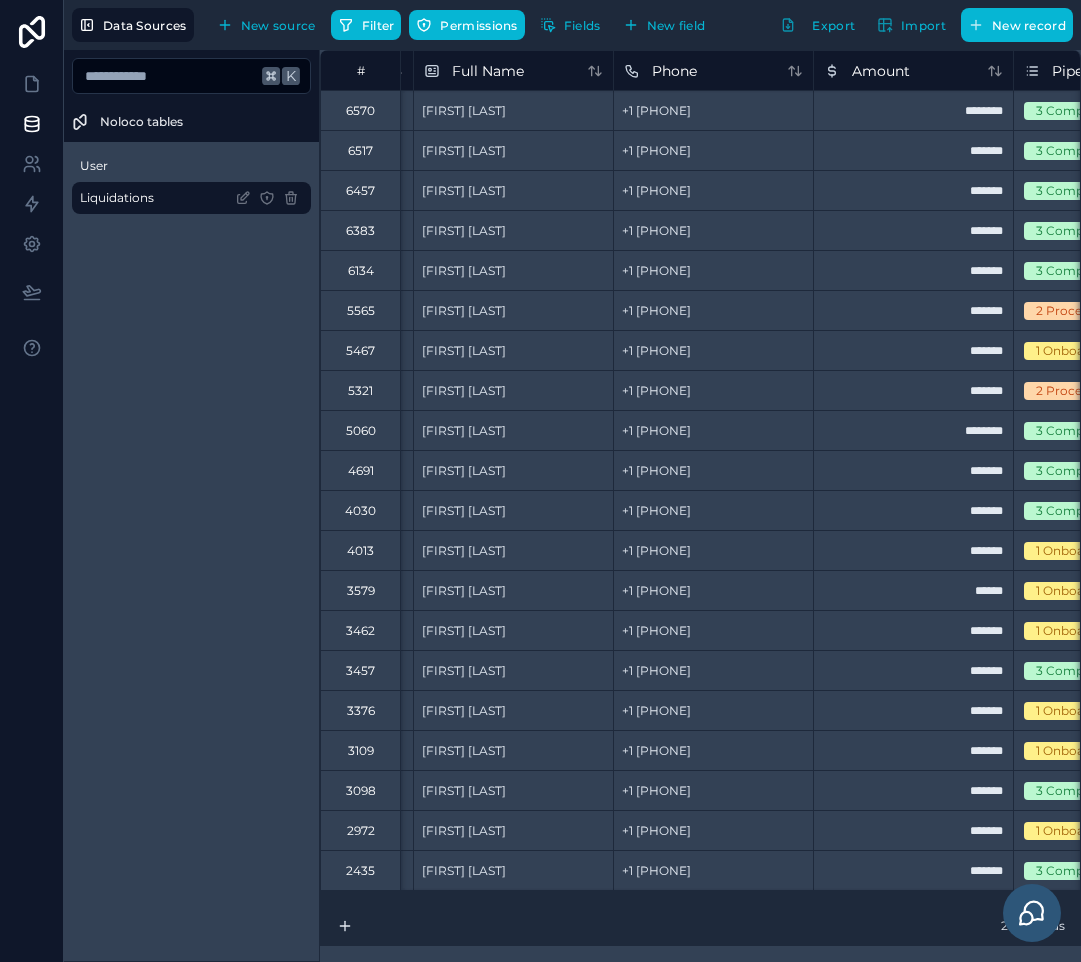 click on "6570" at bounding box center (360, 111) 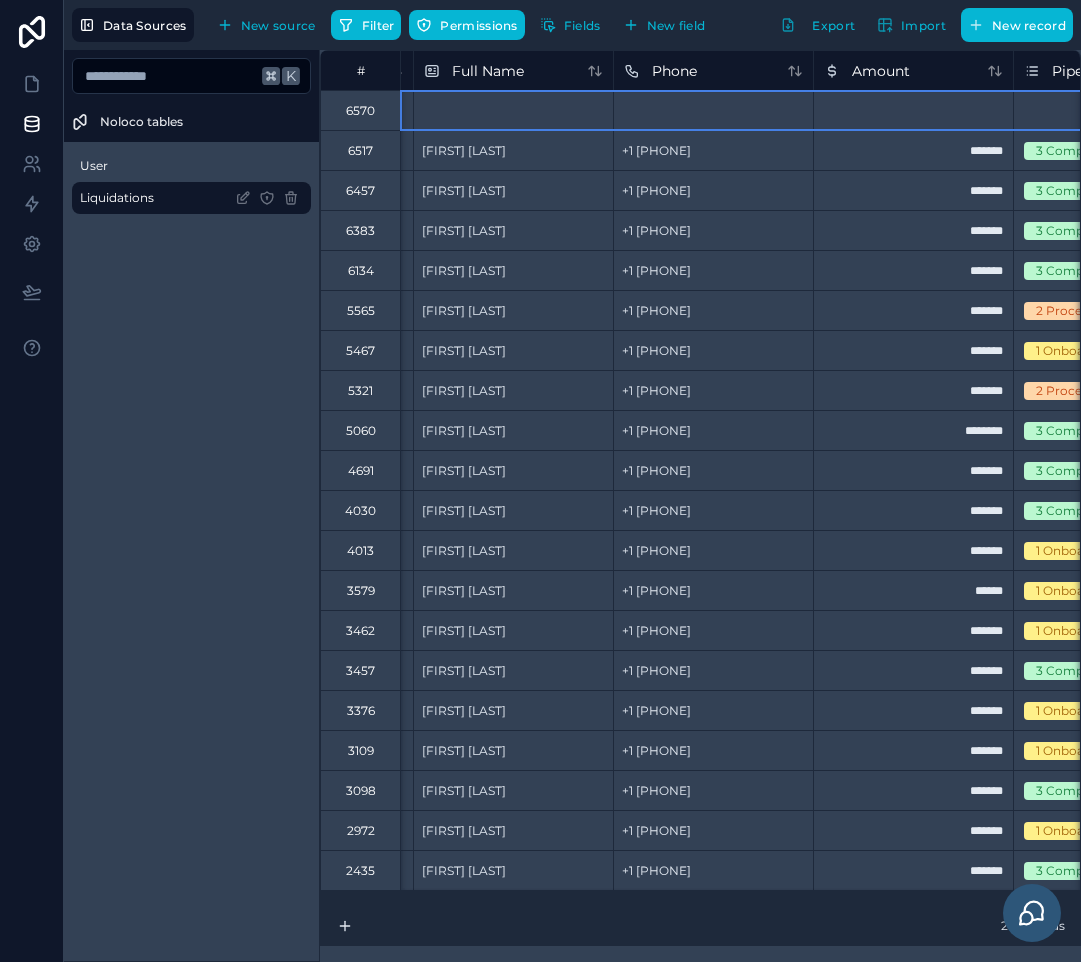 click on "20 records" at bounding box center (700, 926) 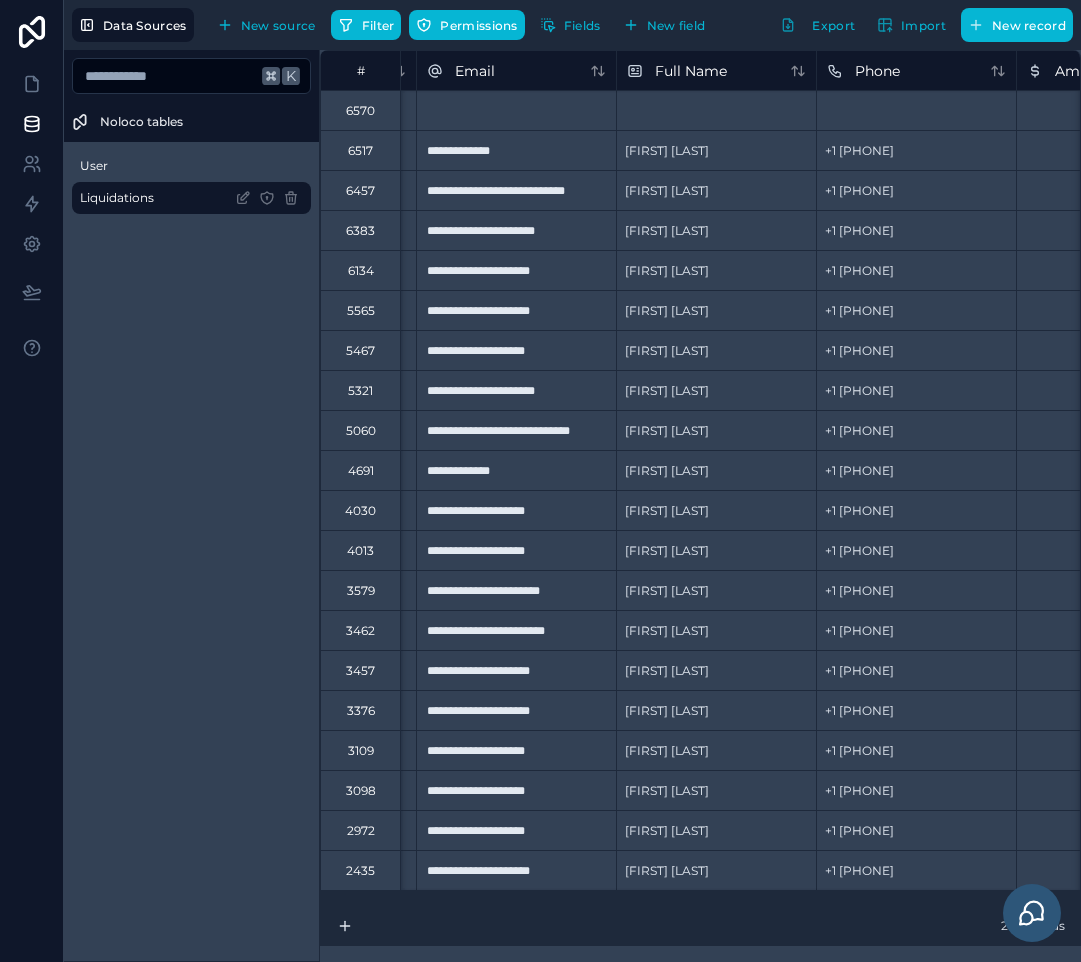 scroll, scrollTop: 0, scrollLeft: 389, axis: horizontal 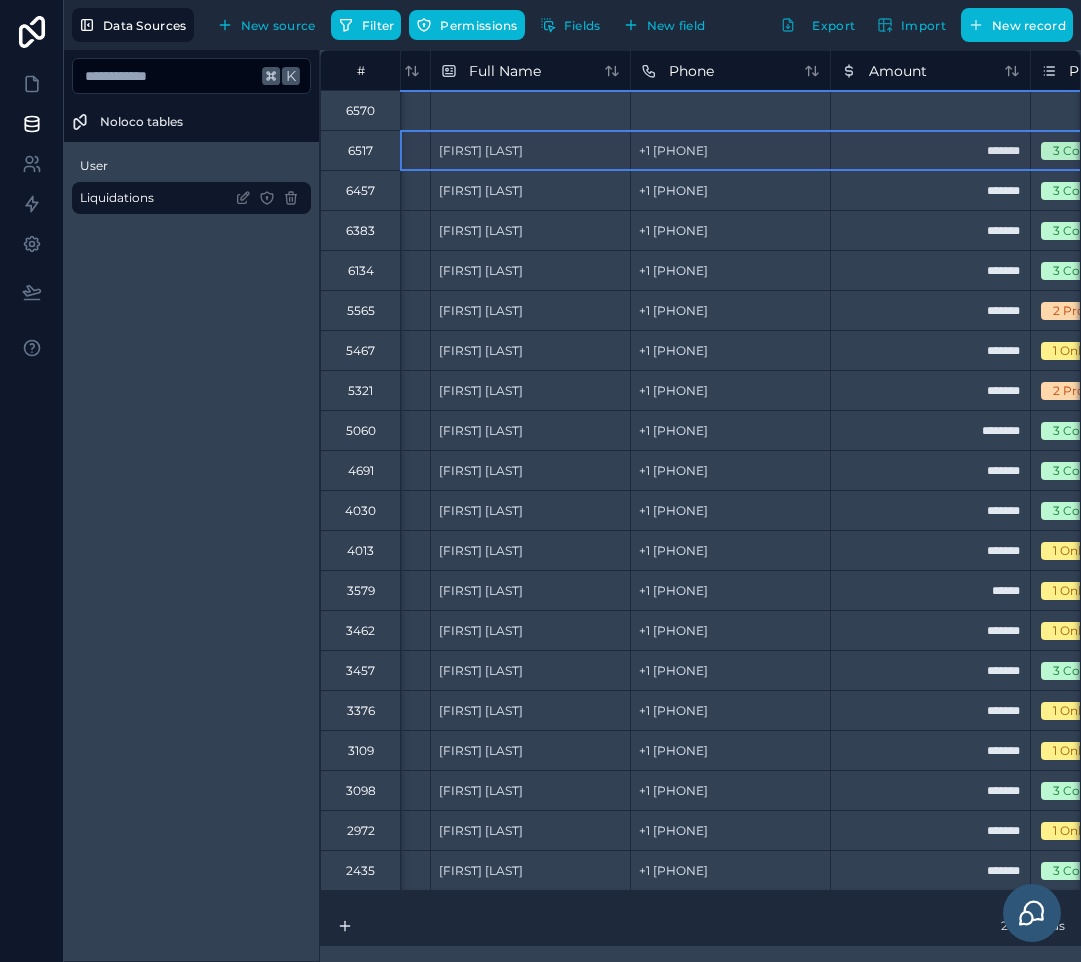 click on "6517" at bounding box center (360, 151) 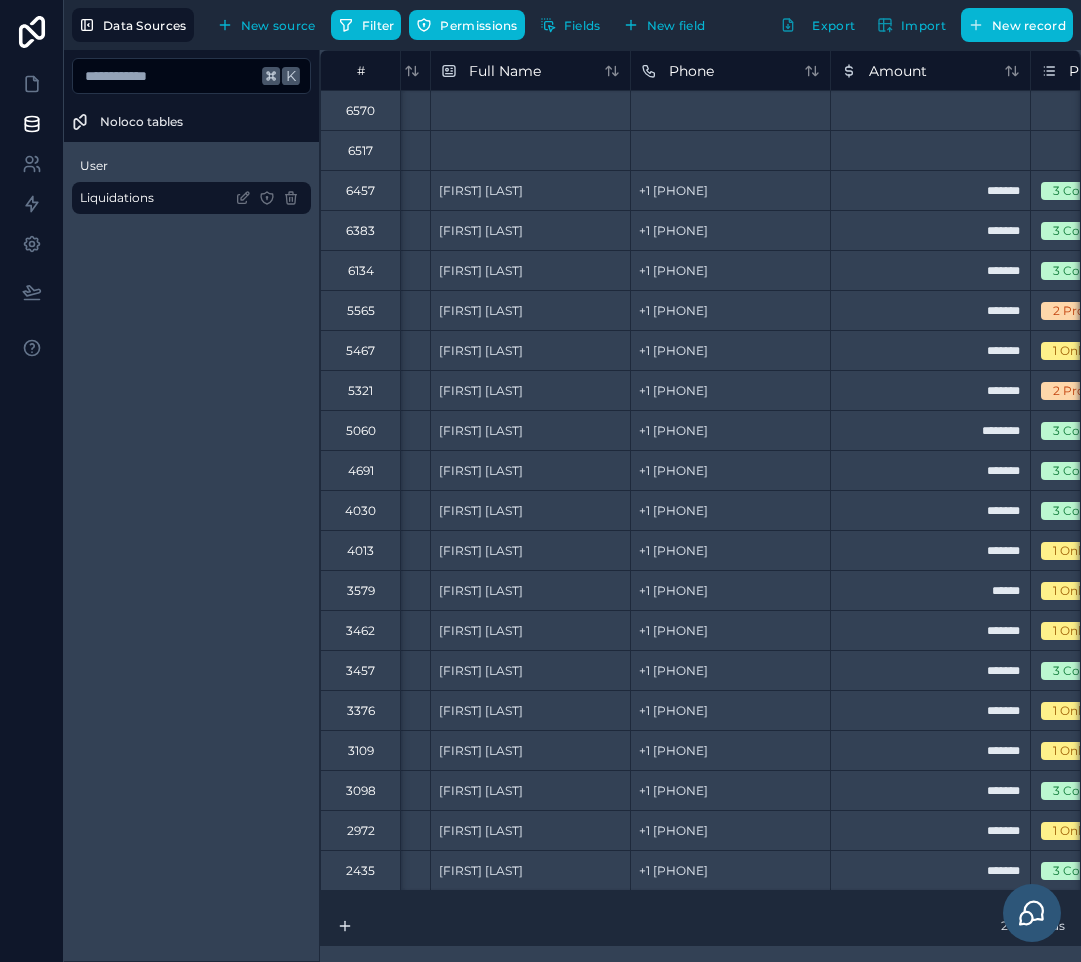 click on "20 records" at bounding box center (700, 926) 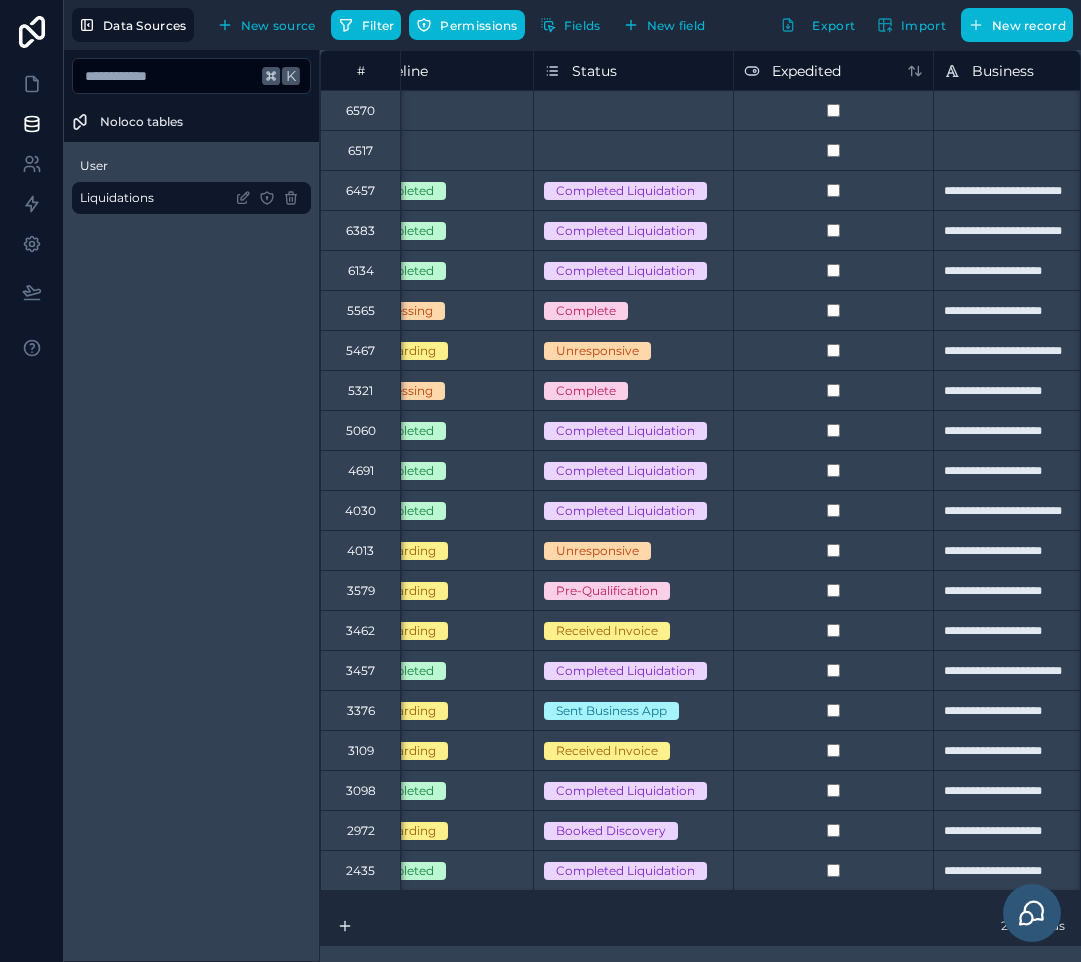 scroll, scrollTop: 0, scrollLeft: 1454, axis: horizontal 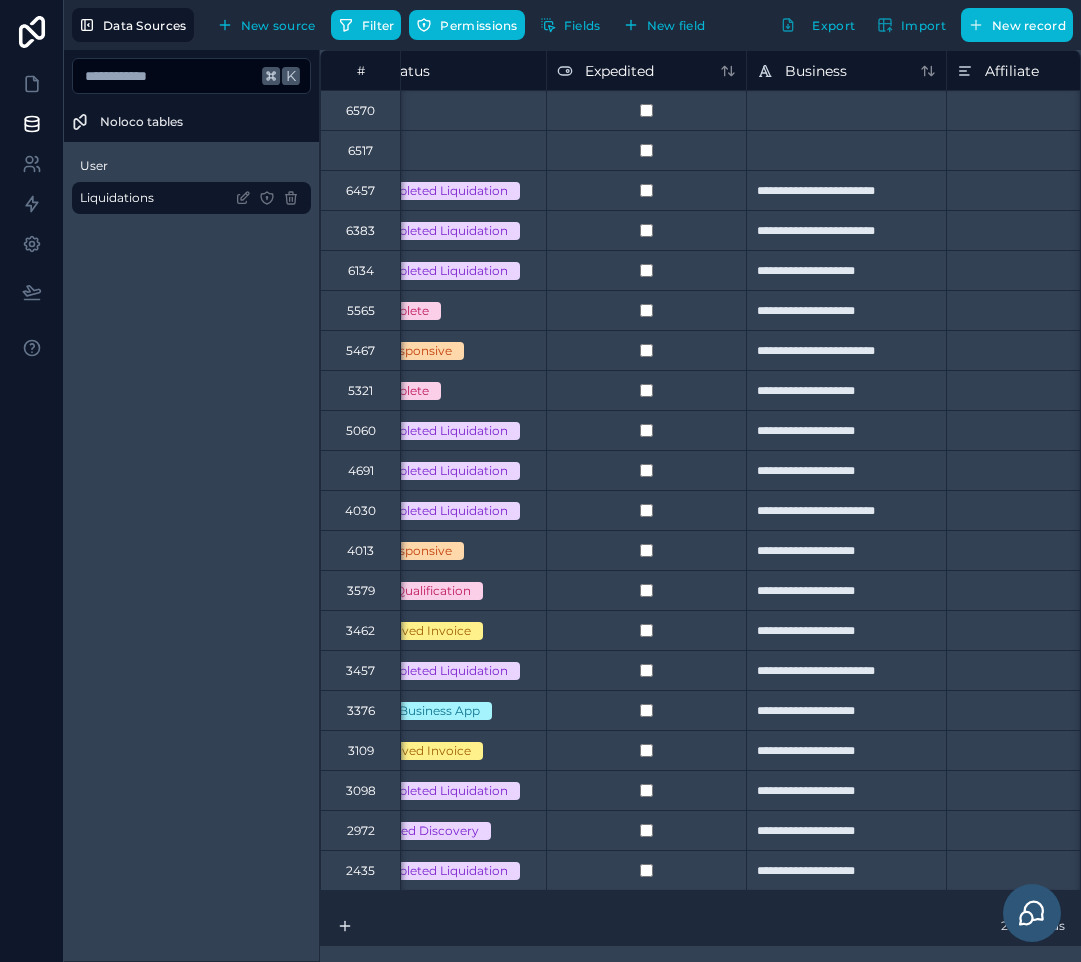 click on "**********" at bounding box center (846, 190) 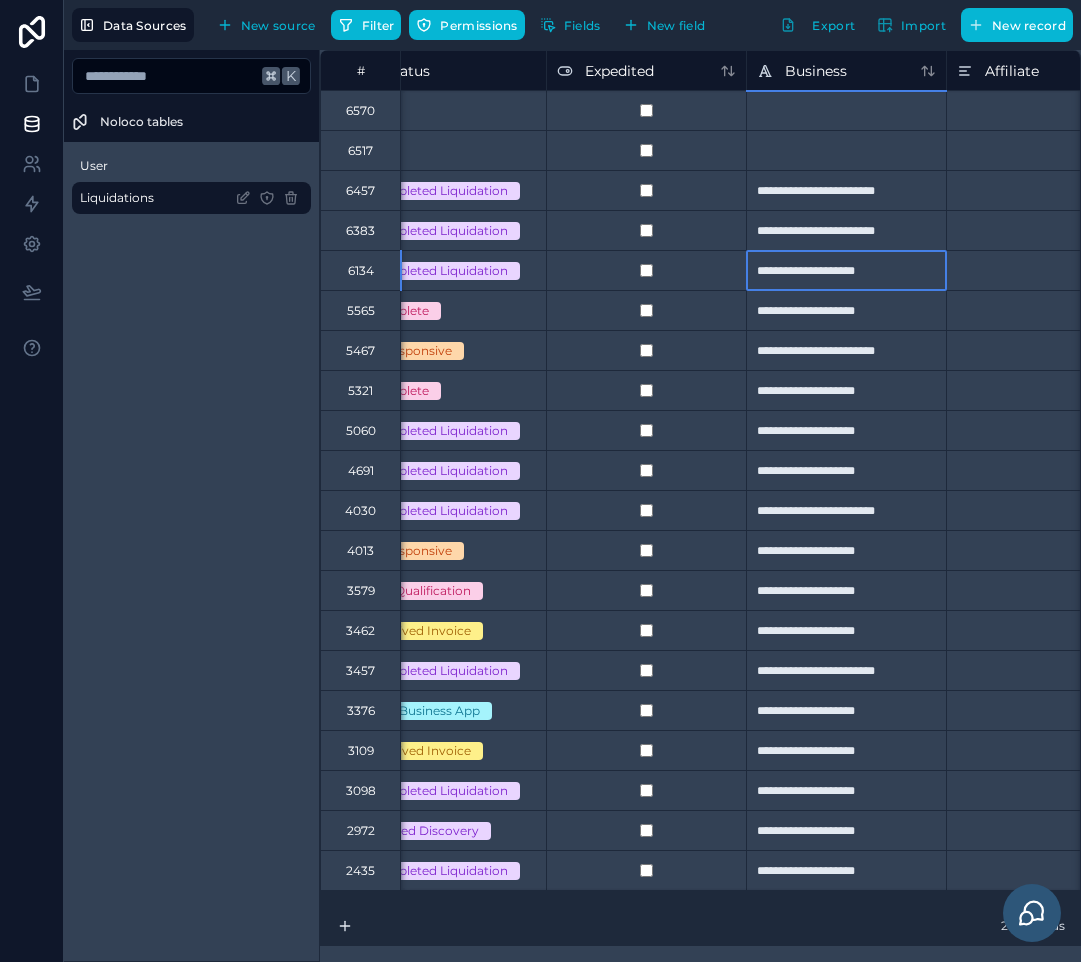click on "**********" at bounding box center [846, 270] 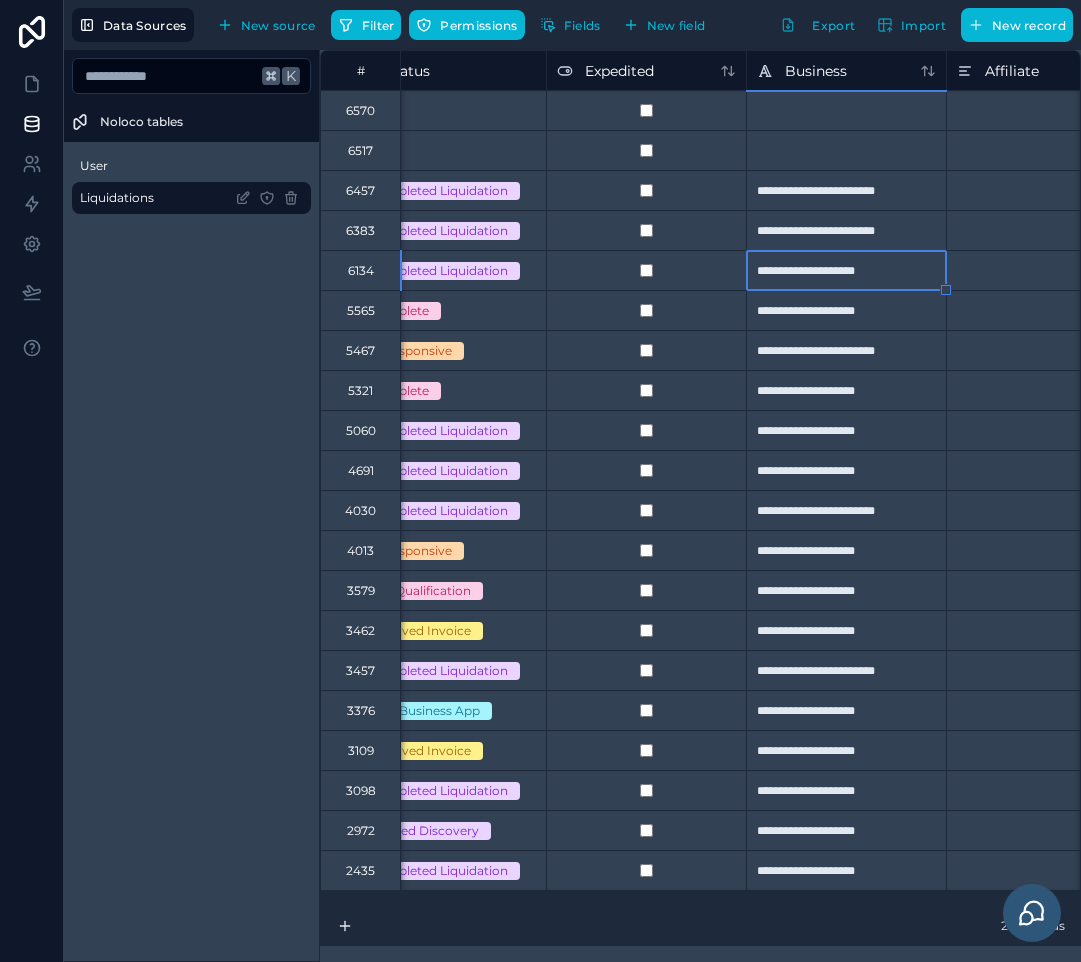 click on "**********" at bounding box center (846, 190) 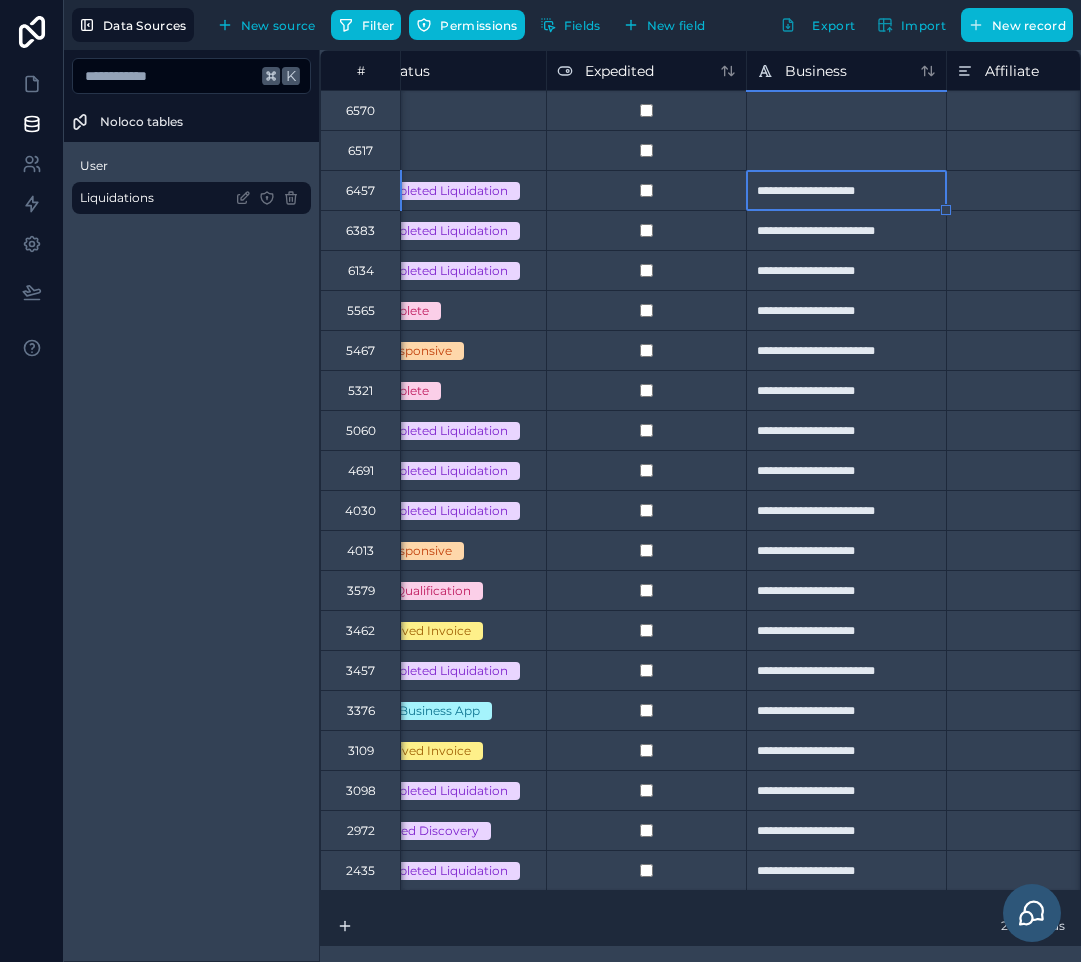 click on "**********" at bounding box center (846, 270) 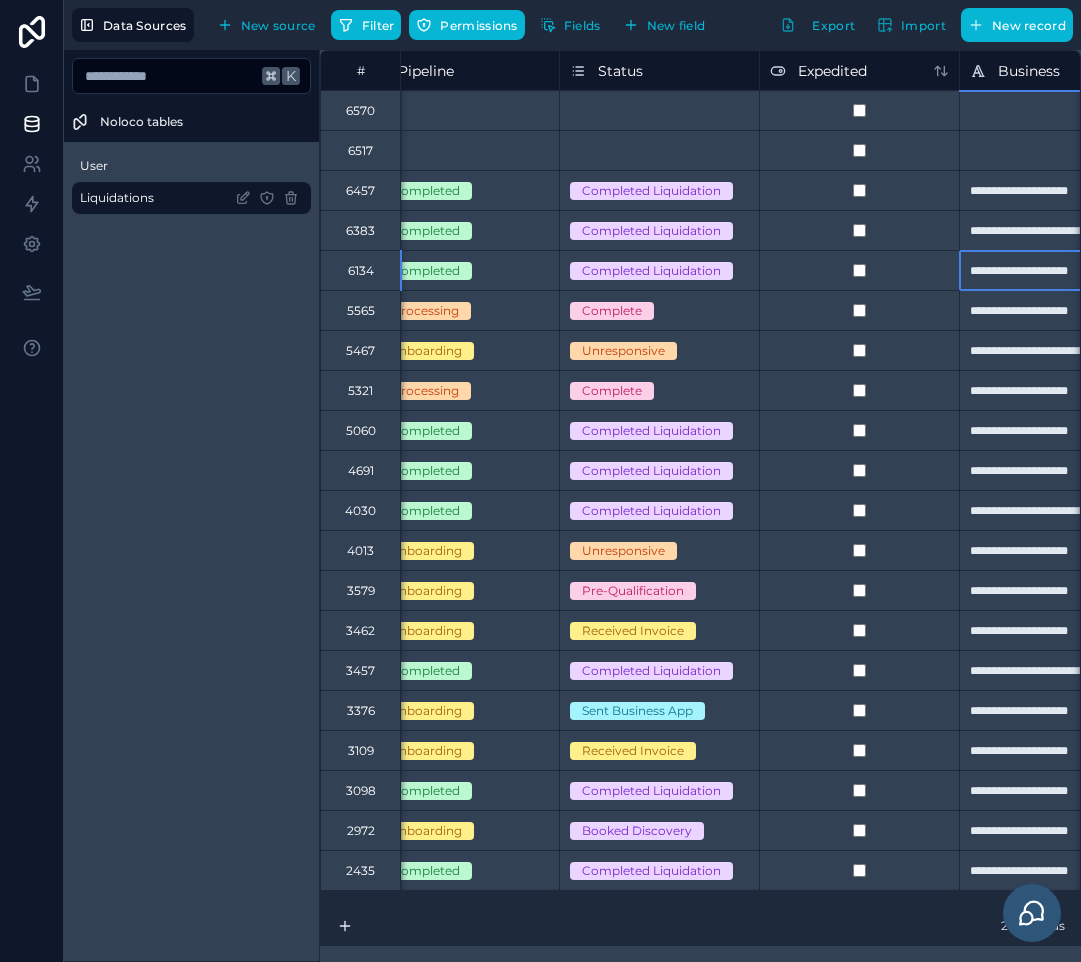 scroll, scrollTop: 0, scrollLeft: 1646, axis: horizontal 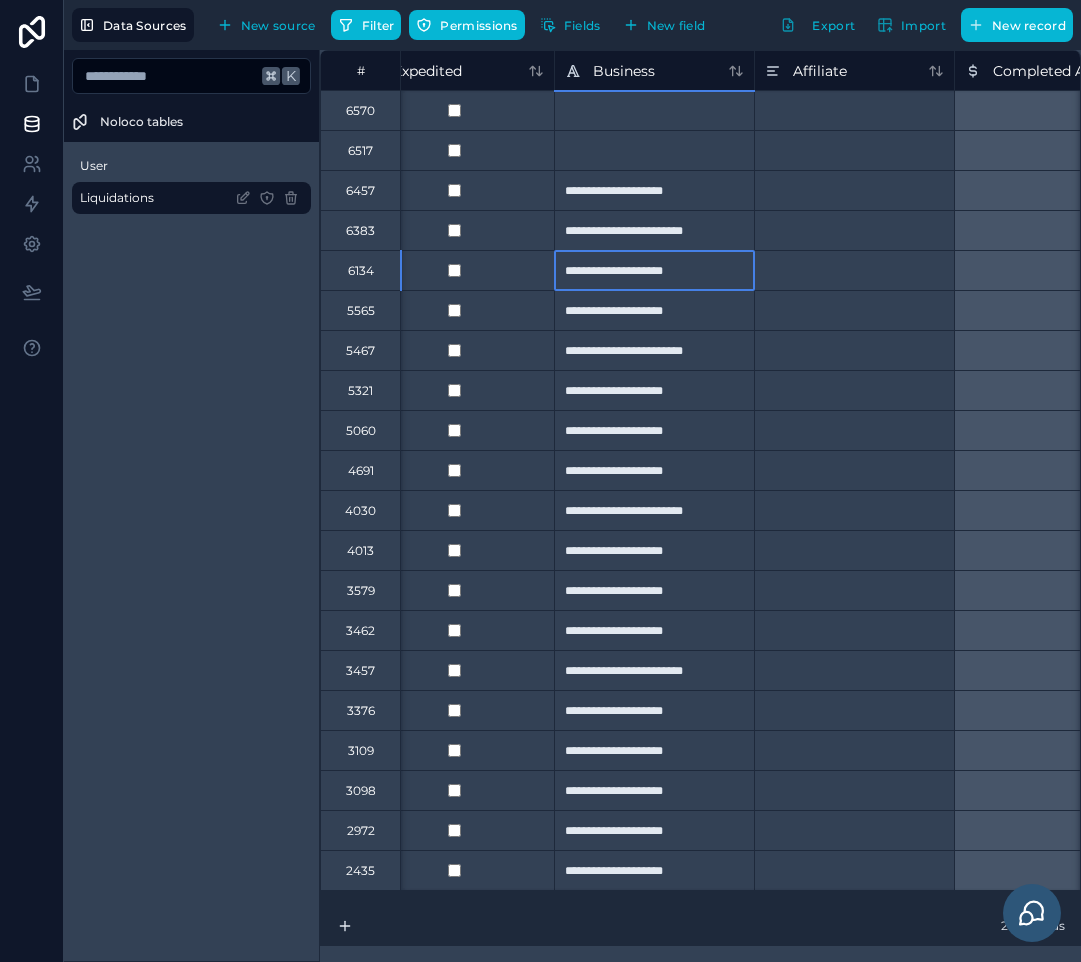 click on "**********" at bounding box center [654, 270] 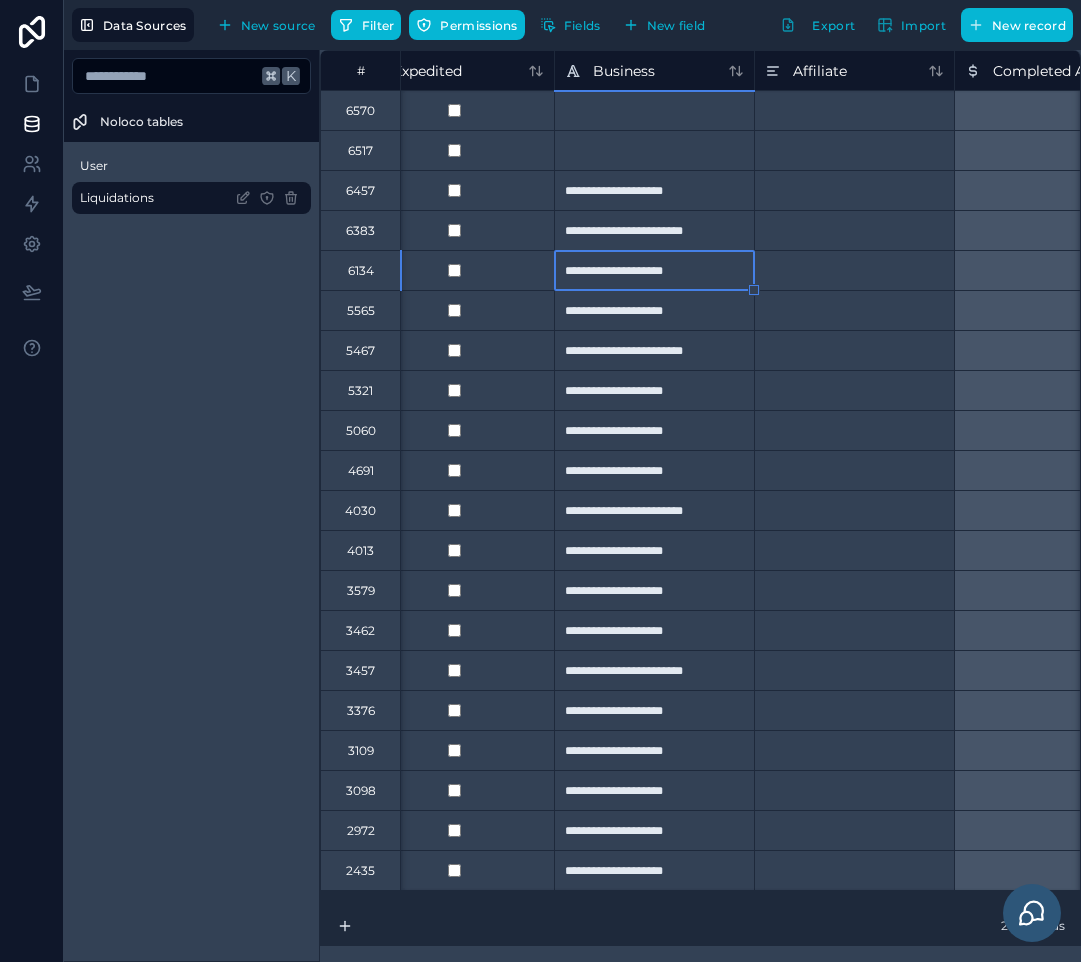 click on "**********" at bounding box center [654, 270] 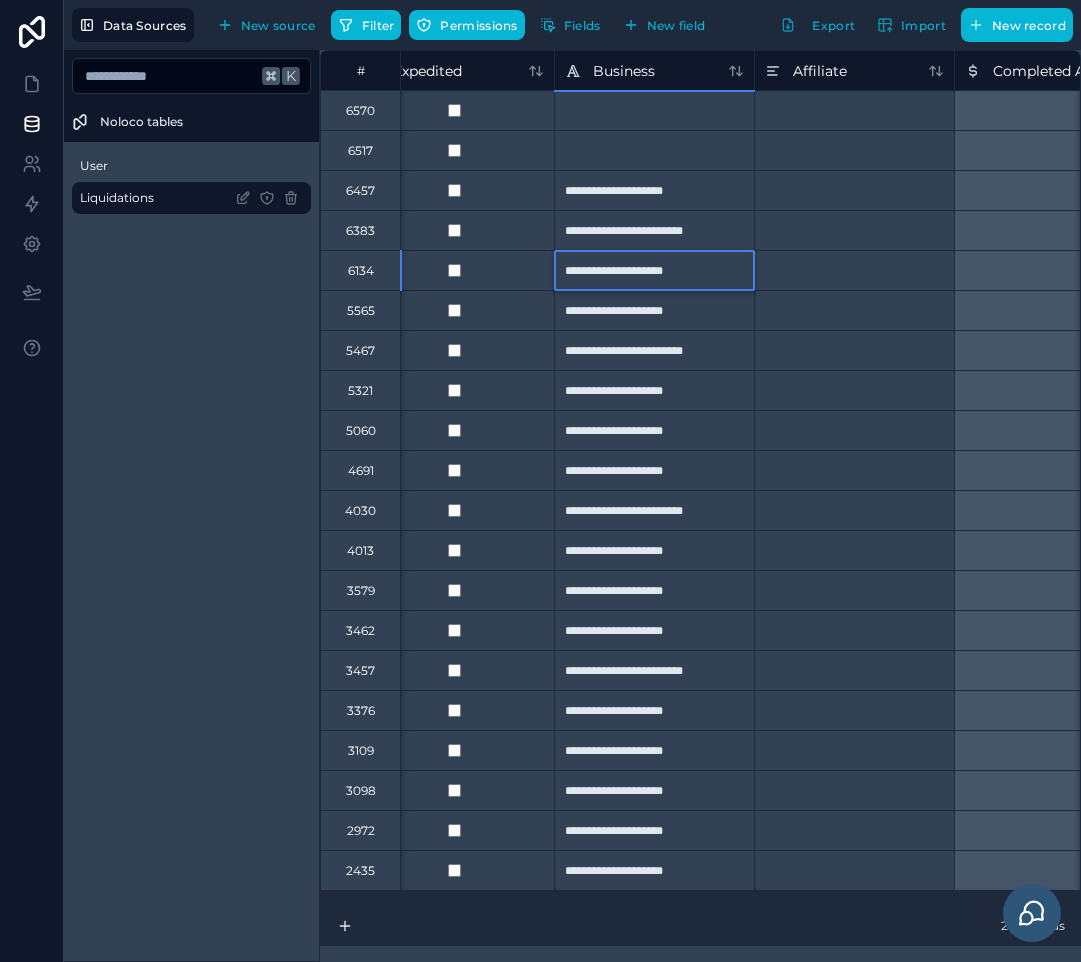 click at bounding box center (854, 270) 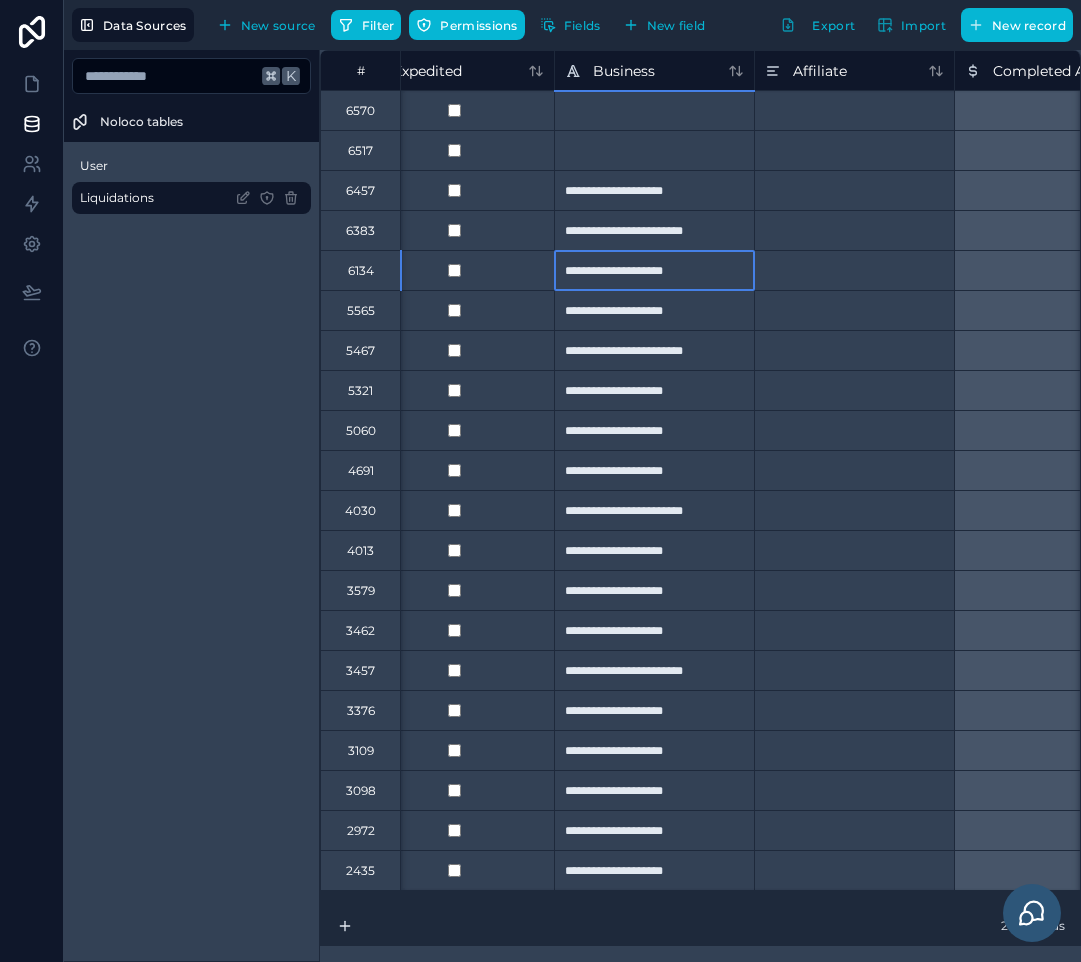 click on "**********" at bounding box center (654, 270) 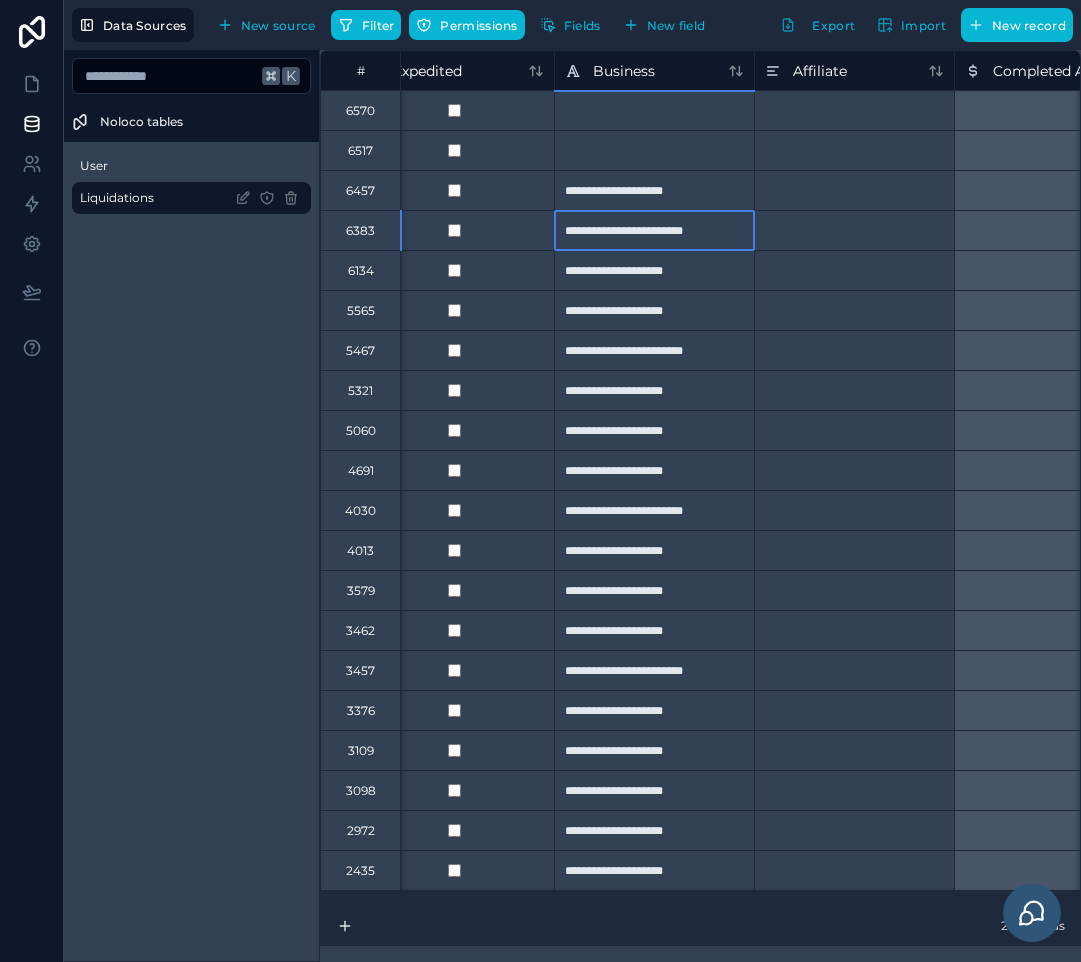click on "**********" at bounding box center [654, 230] 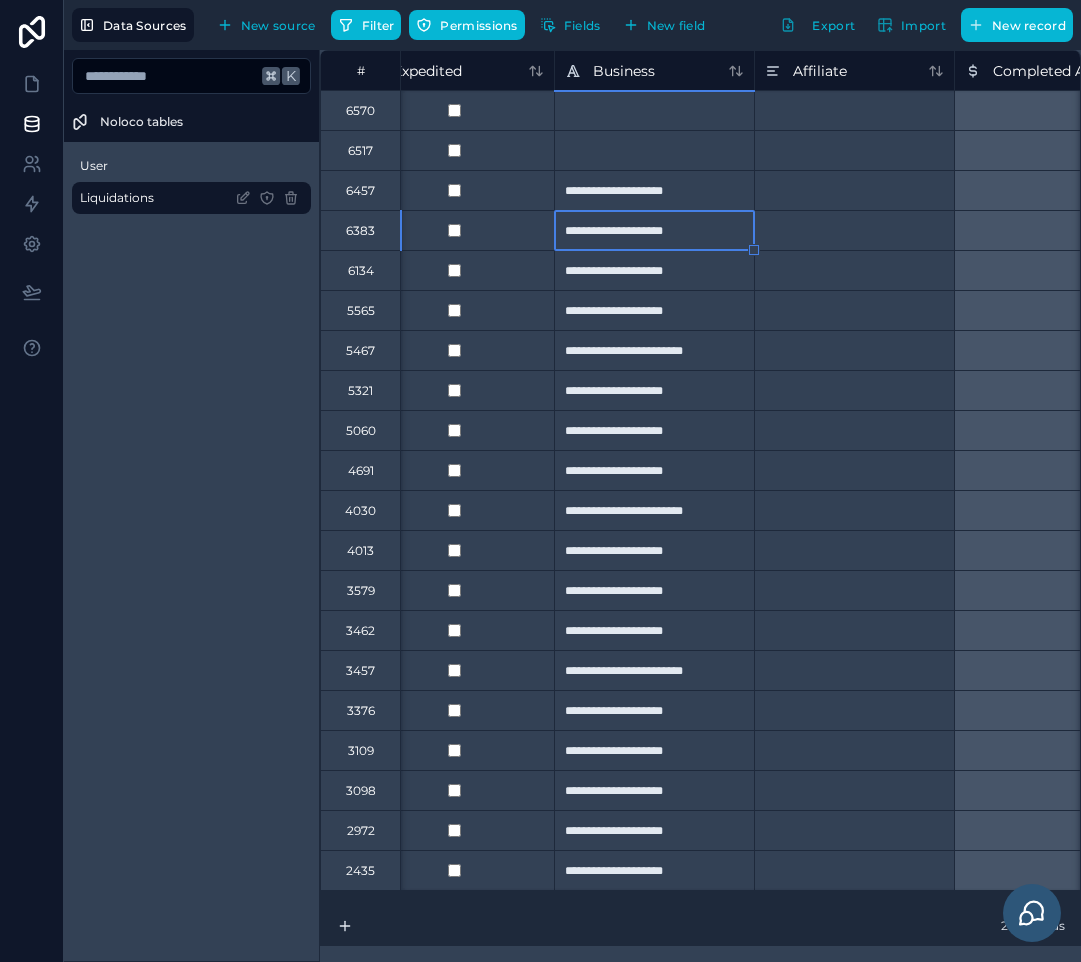 click on "**********" at bounding box center (654, 310) 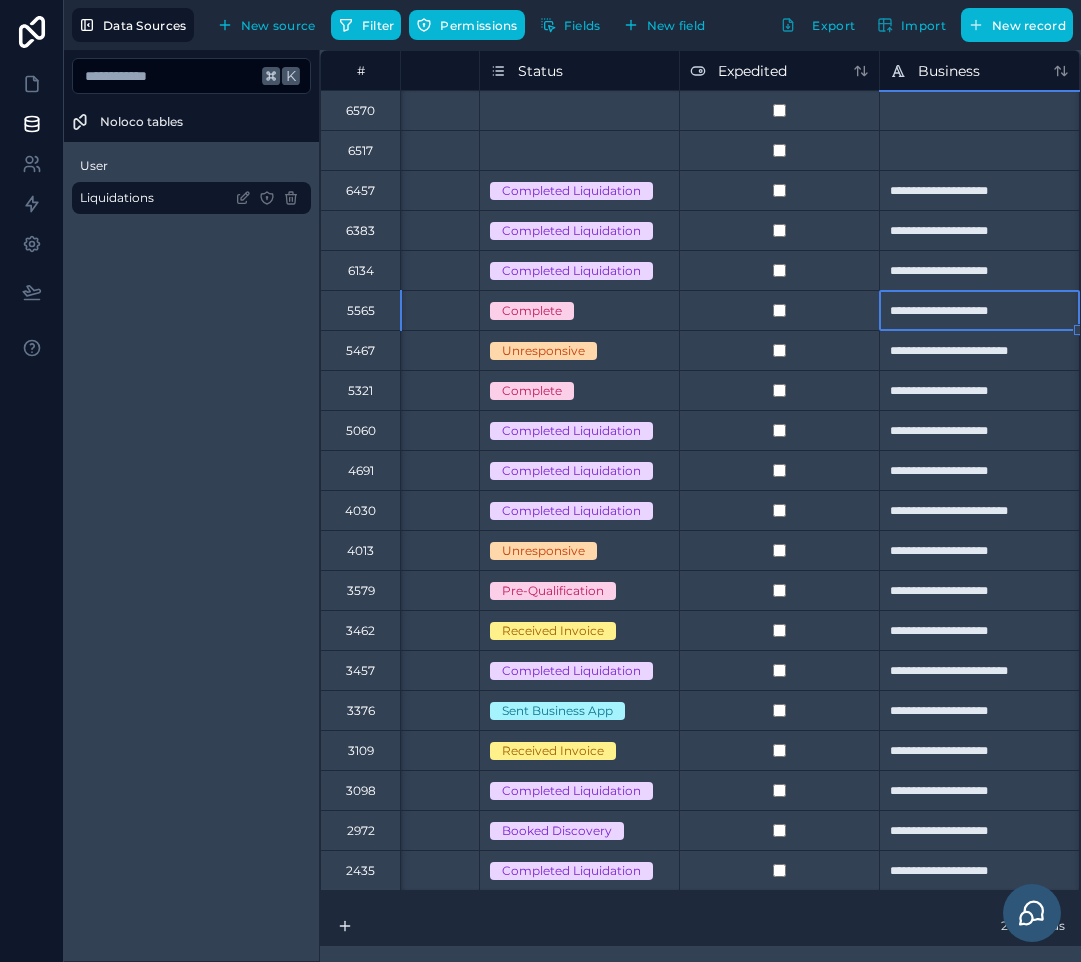 click on "**********" at bounding box center (979, 350) 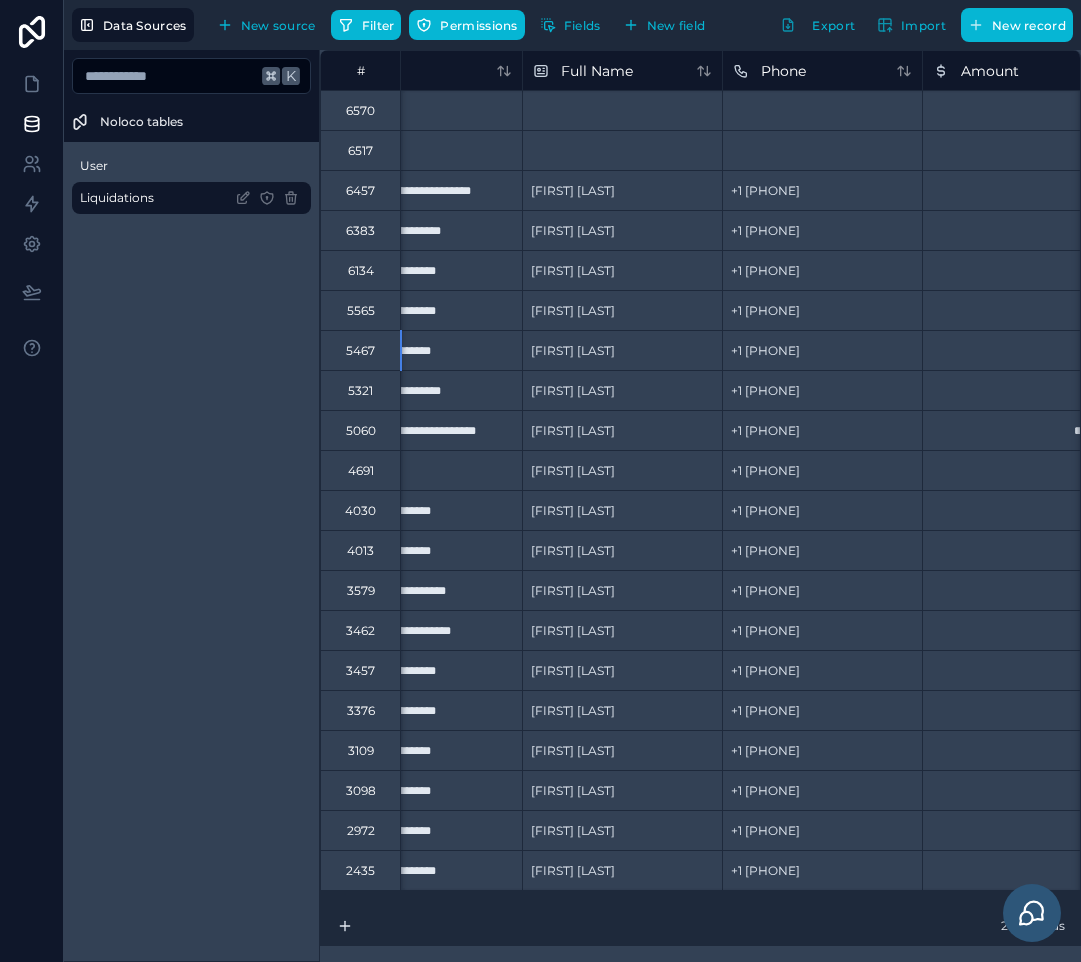 scroll, scrollTop: 0, scrollLeft: 314, axis: horizontal 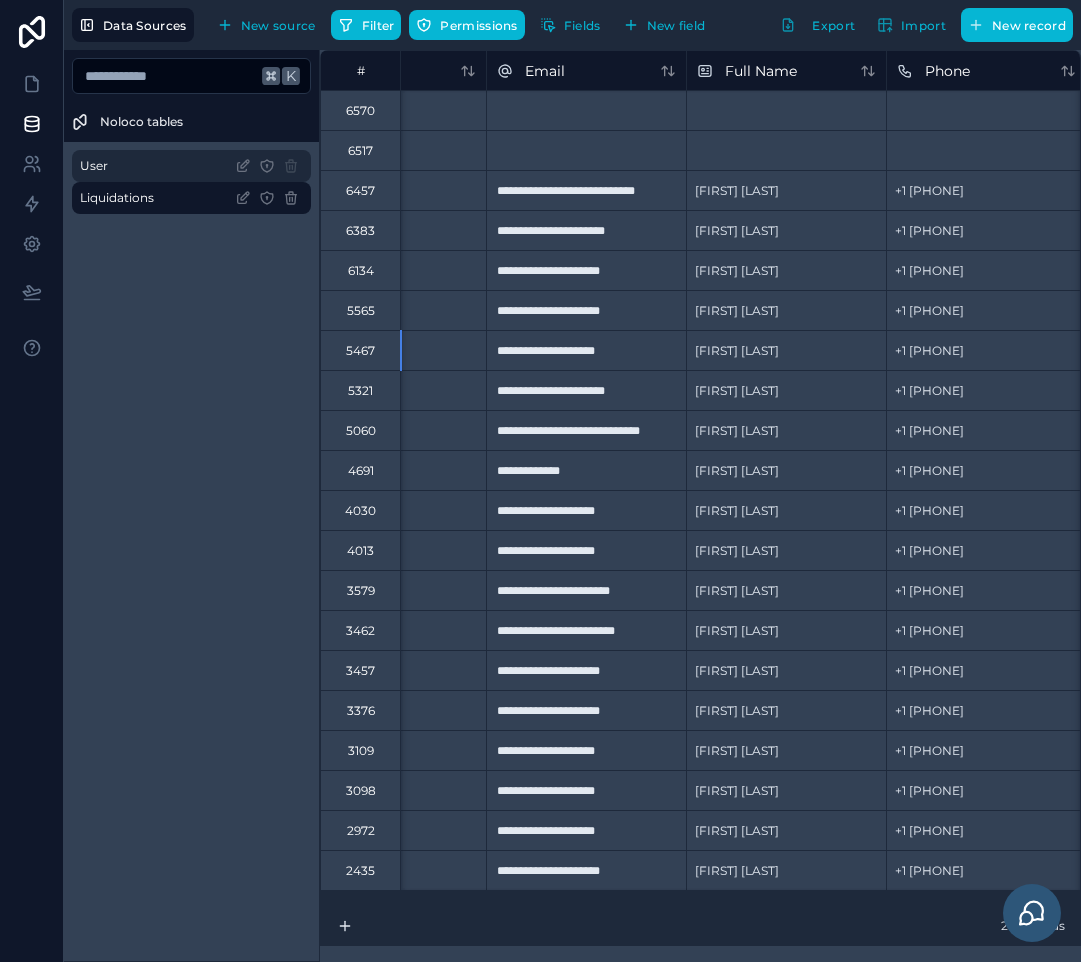 click on "User" at bounding box center (191, 166) 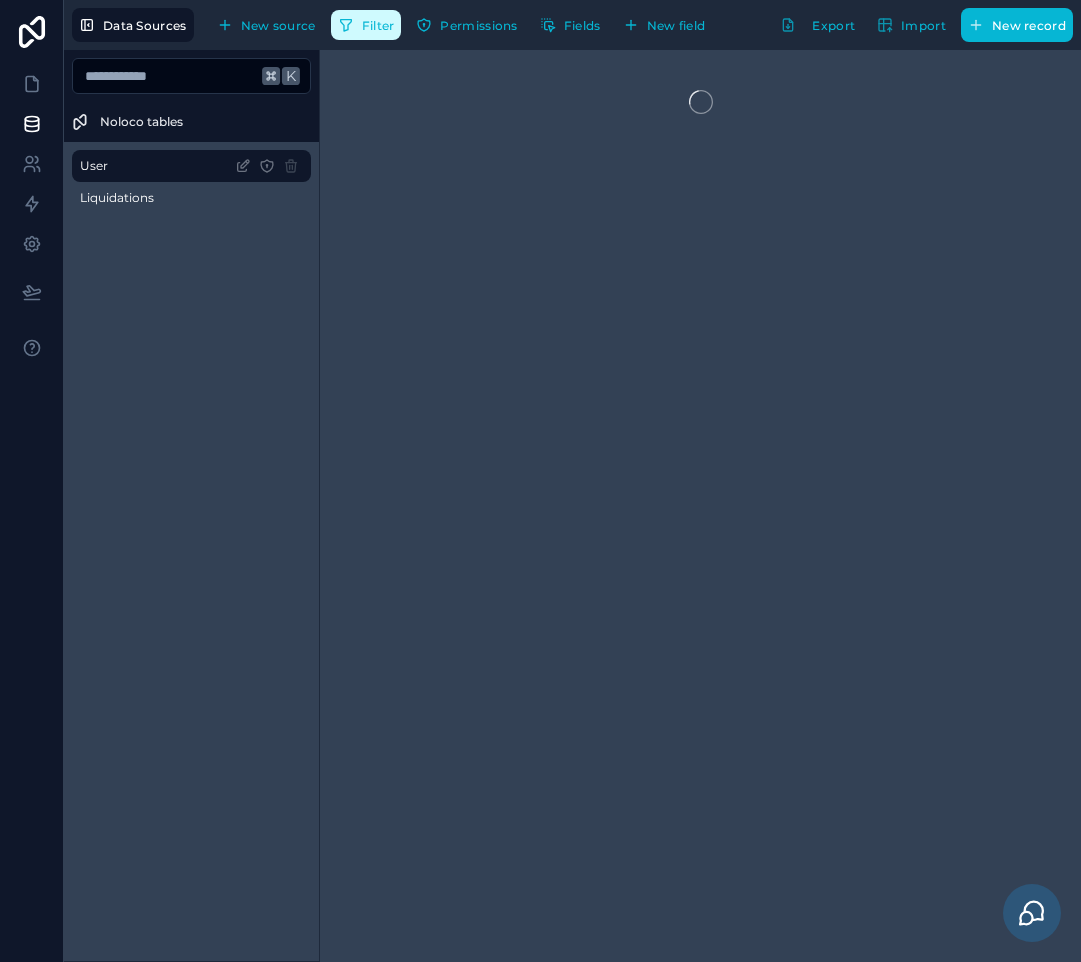 click on "Filter" at bounding box center (366, 25) 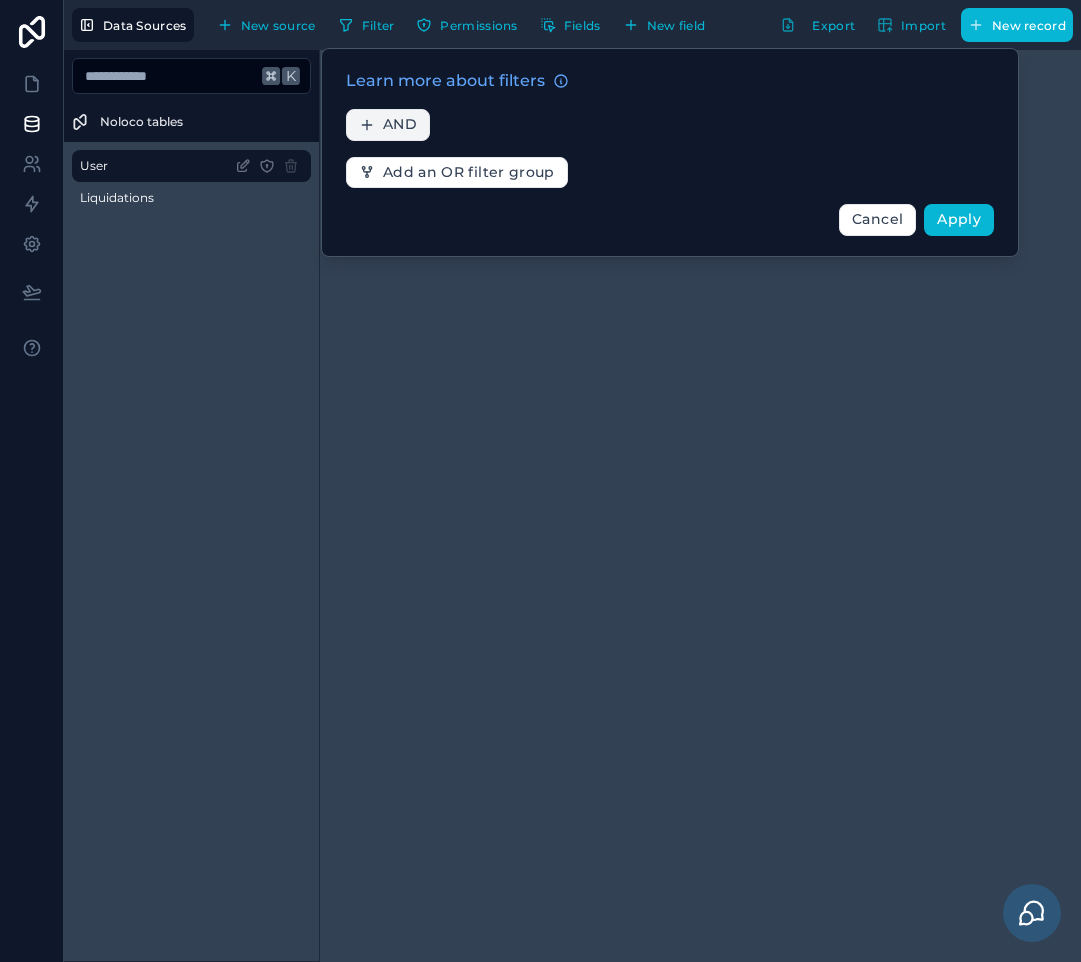 click on "AND" at bounding box center [400, 125] 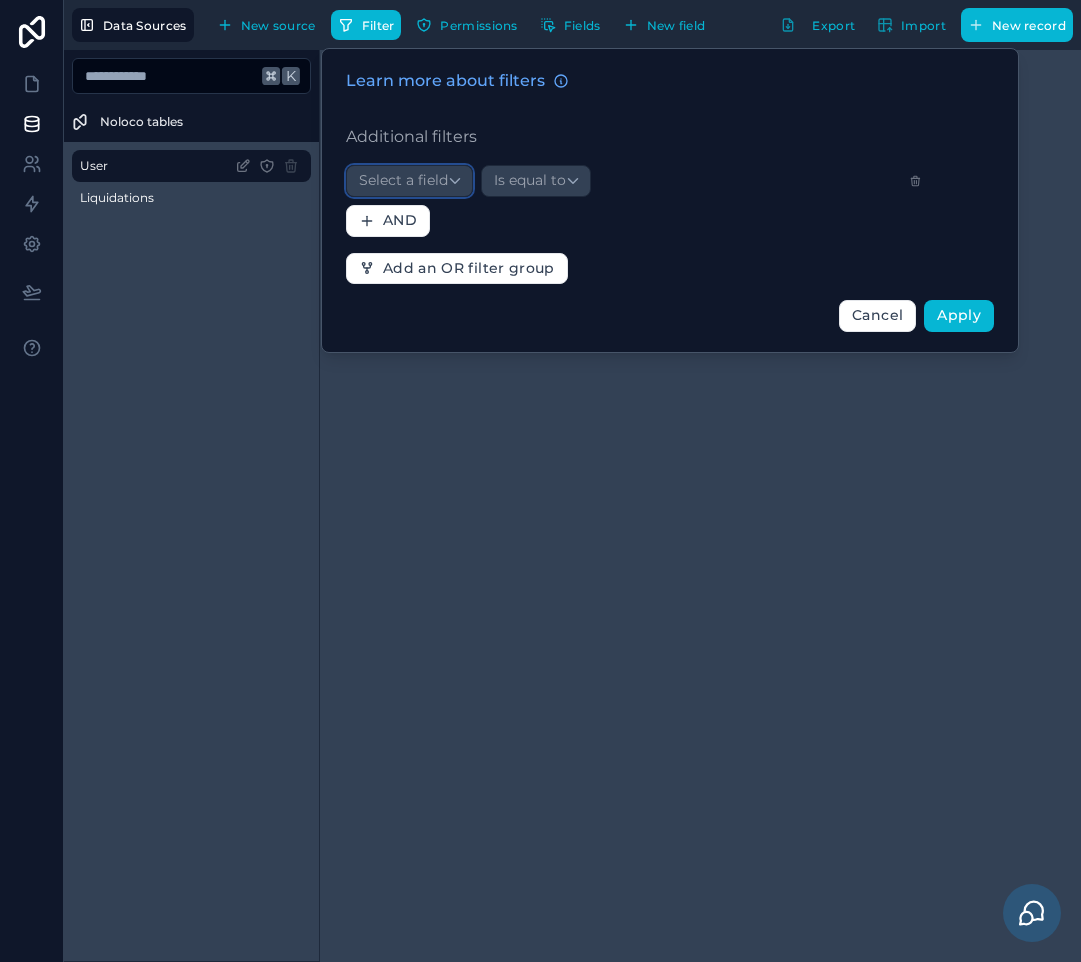 click on "Select a field" at bounding box center [403, 180] 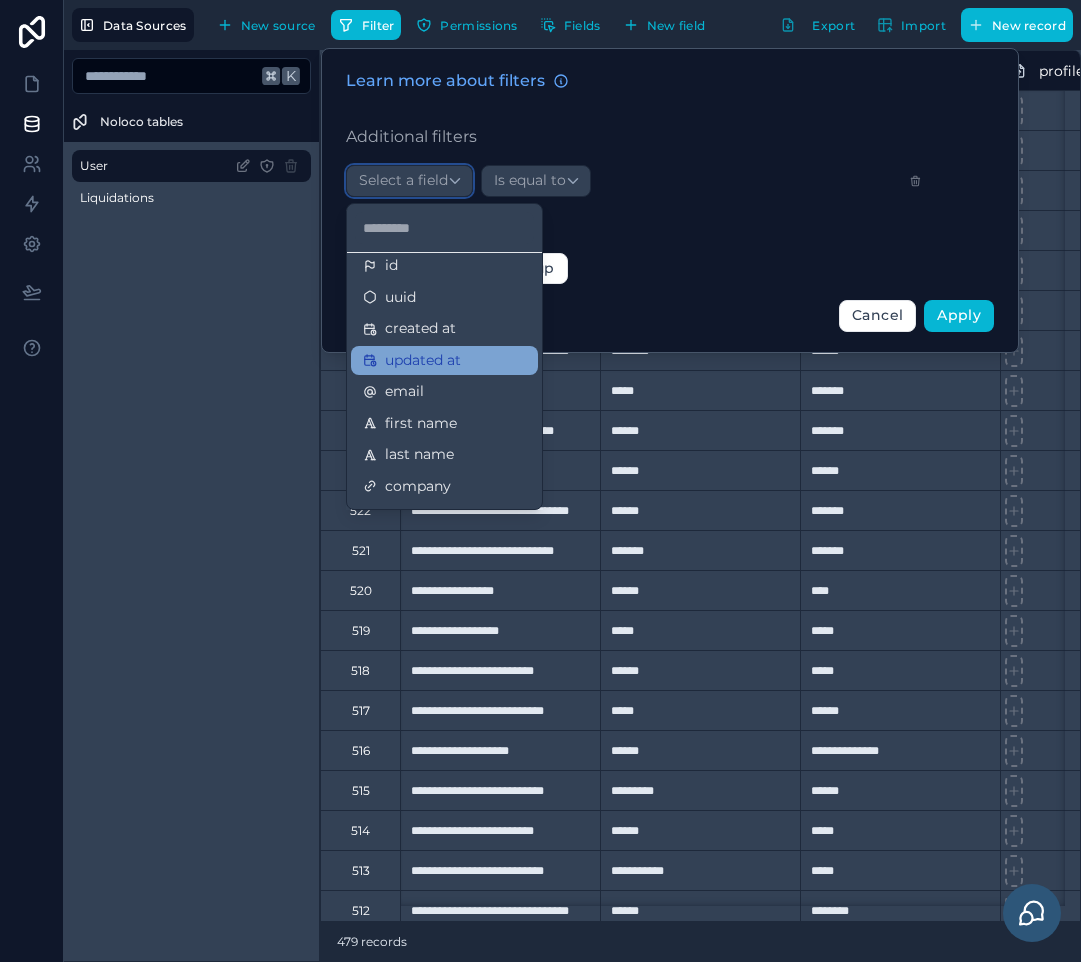 scroll, scrollTop: 21, scrollLeft: 0, axis: vertical 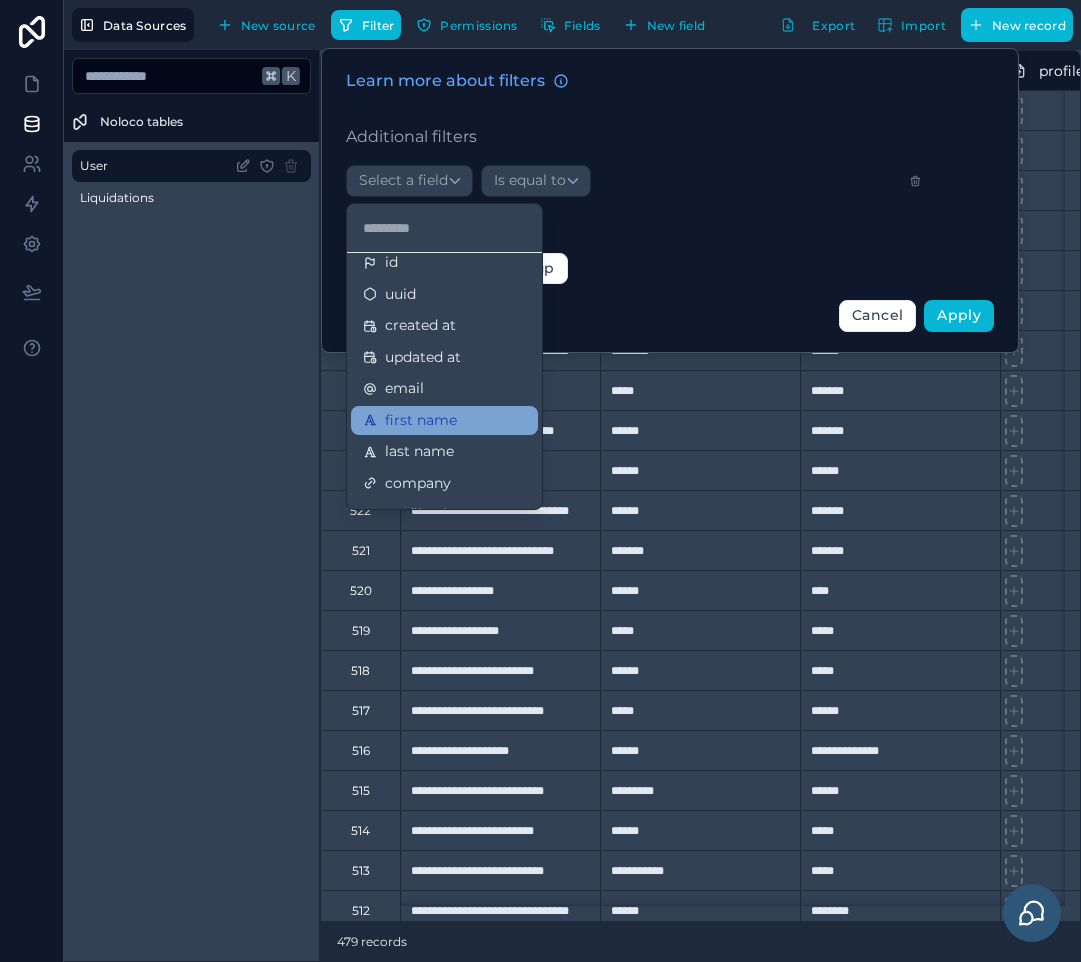 click on "first name" at bounding box center (421, 421) 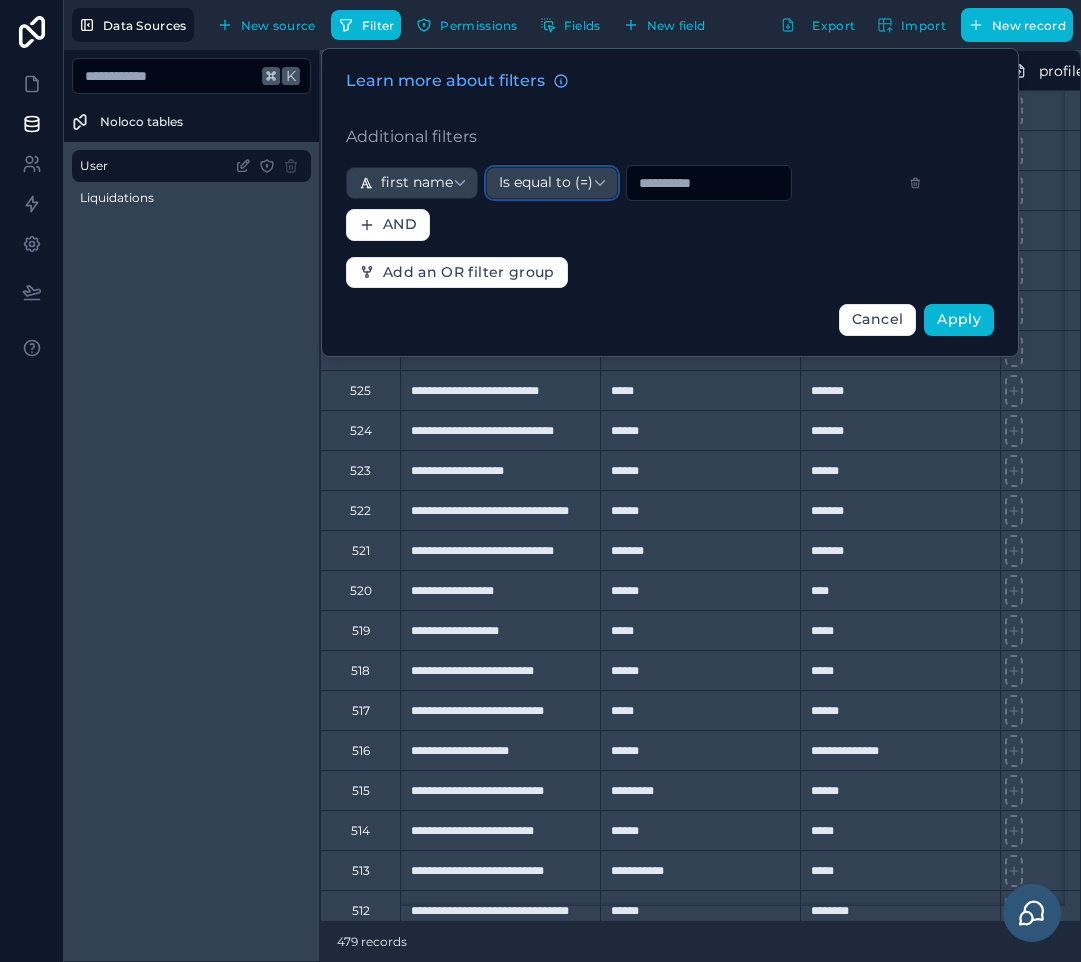 click on "Is equal to (=)" at bounding box center (552, 183) 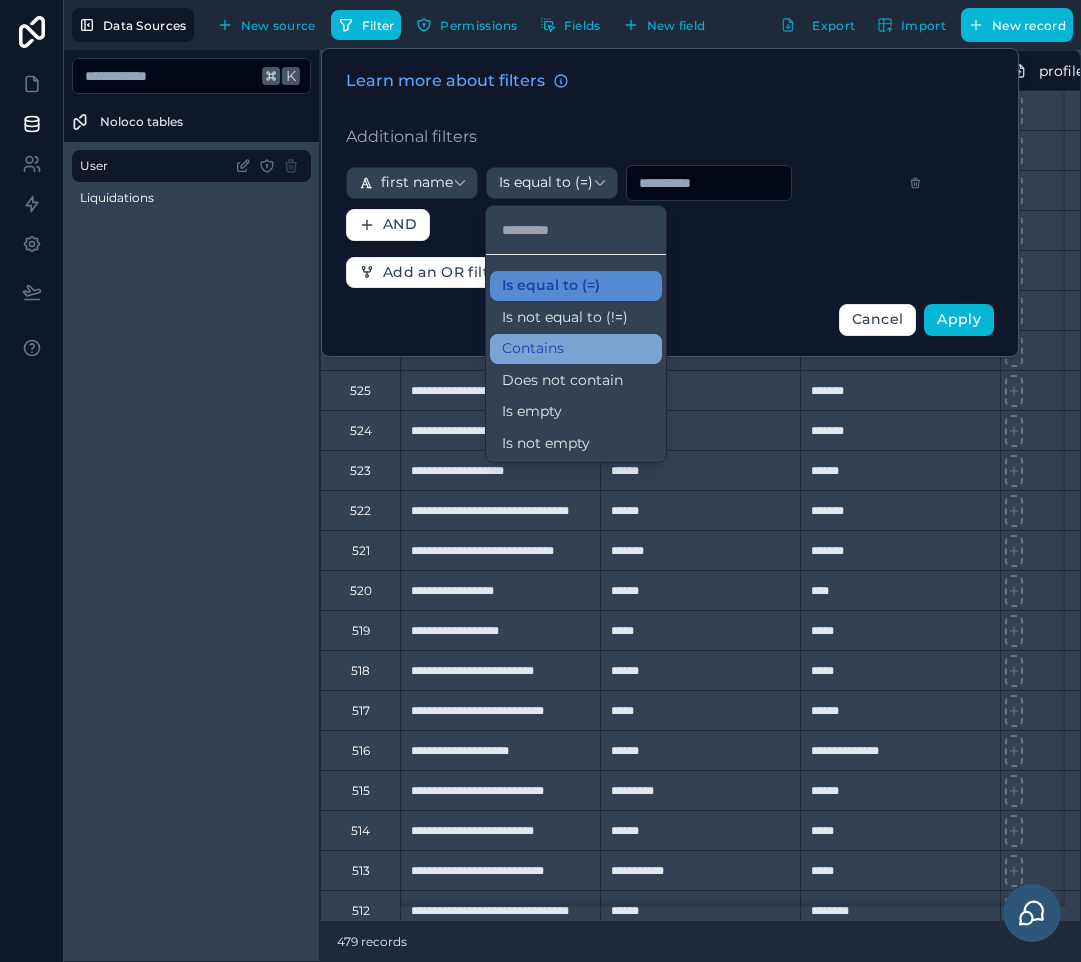 click on "Contains" at bounding box center (576, 349) 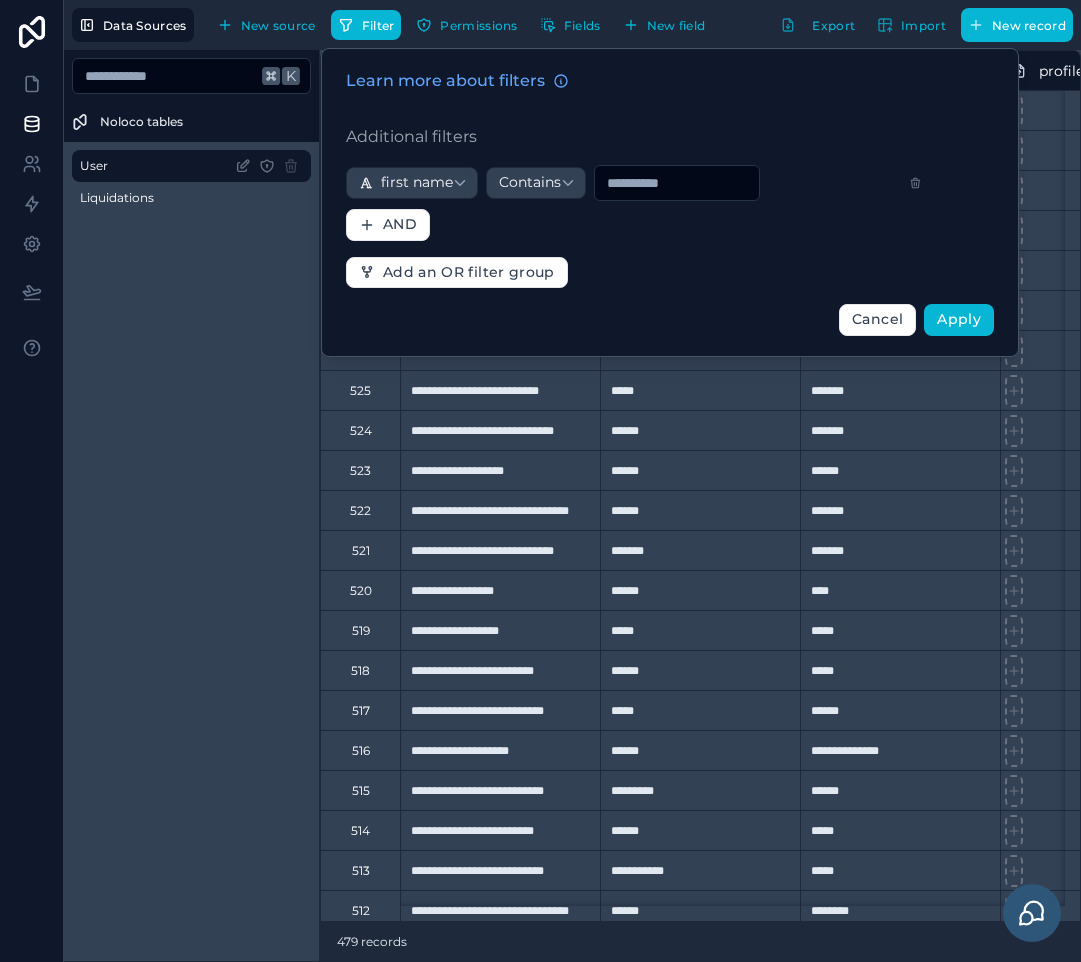 click at bounding box center [677, 183] 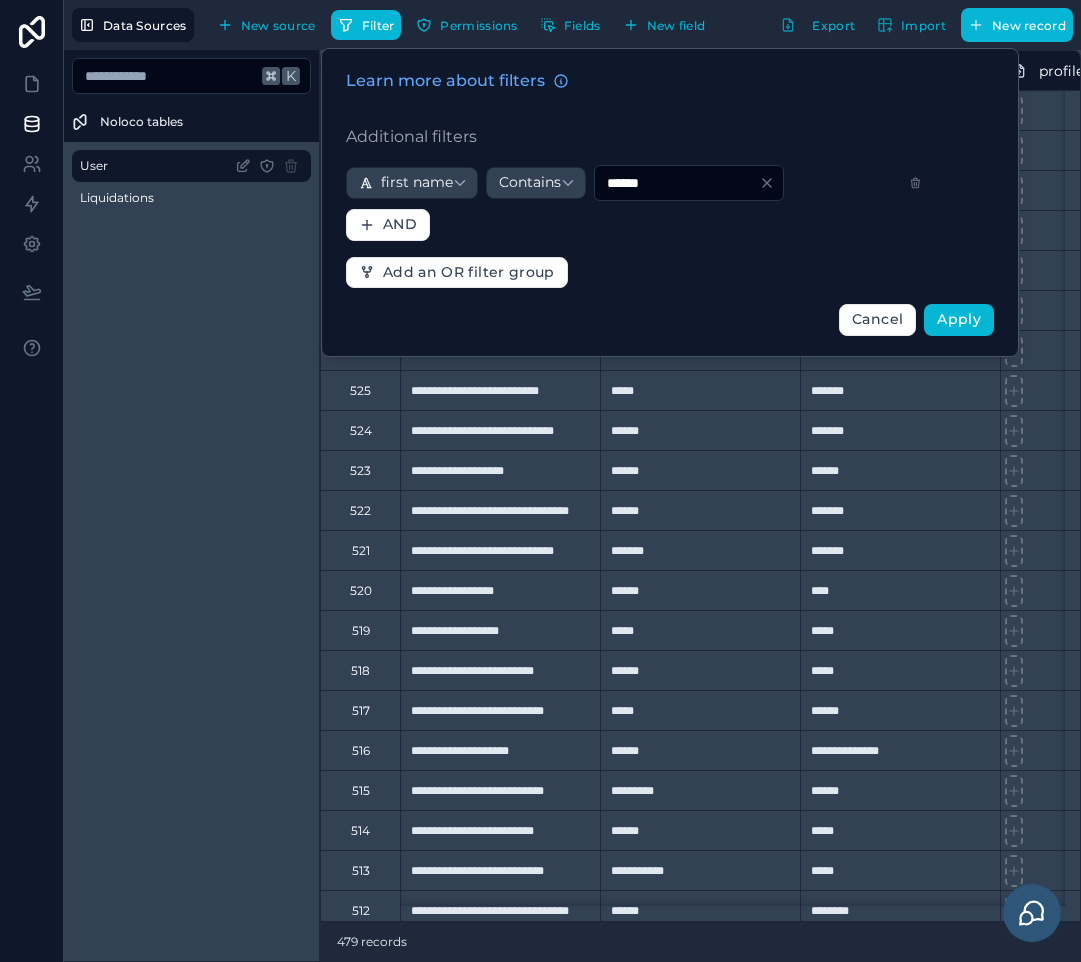 type on "******" 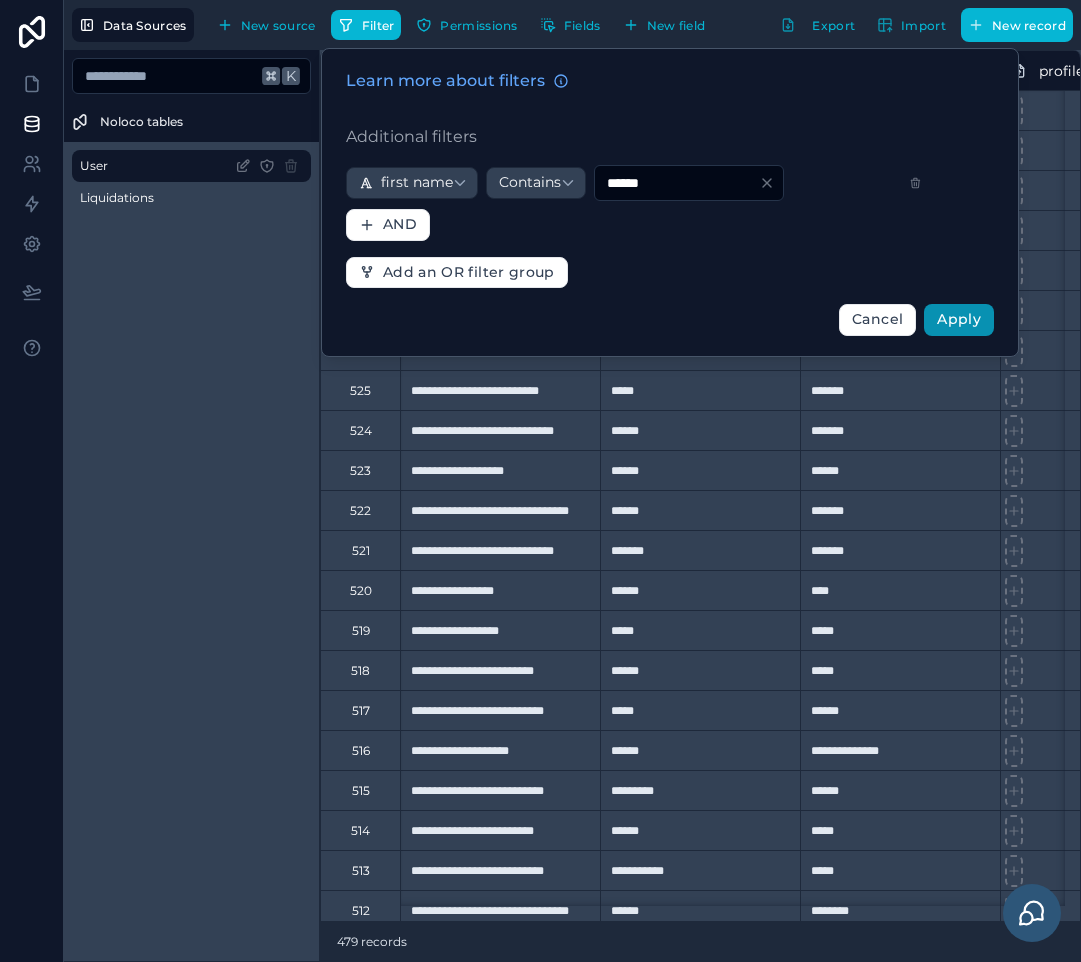 click on "Apply" at bounding box center [959, 320] 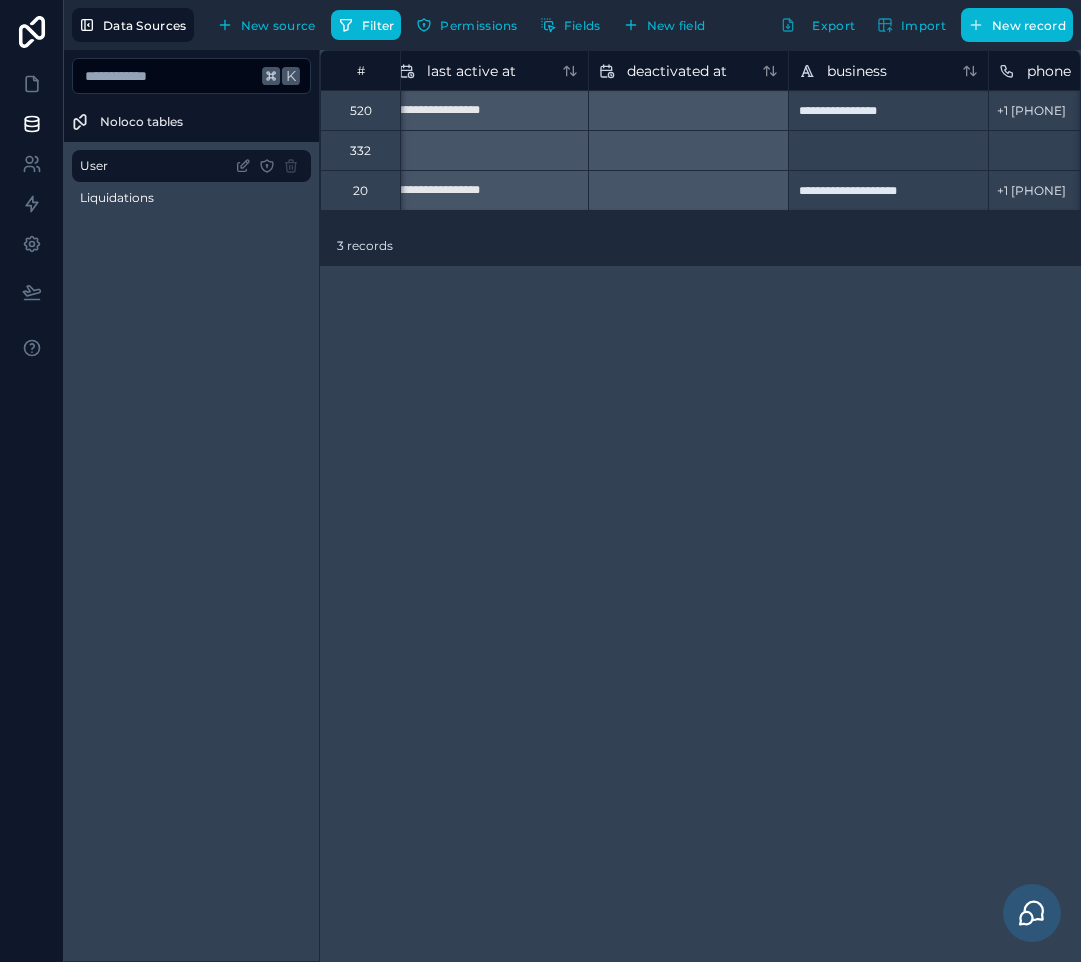 scroll, scrollTop: 0, scrollLeft: 1773, axis: horizontal 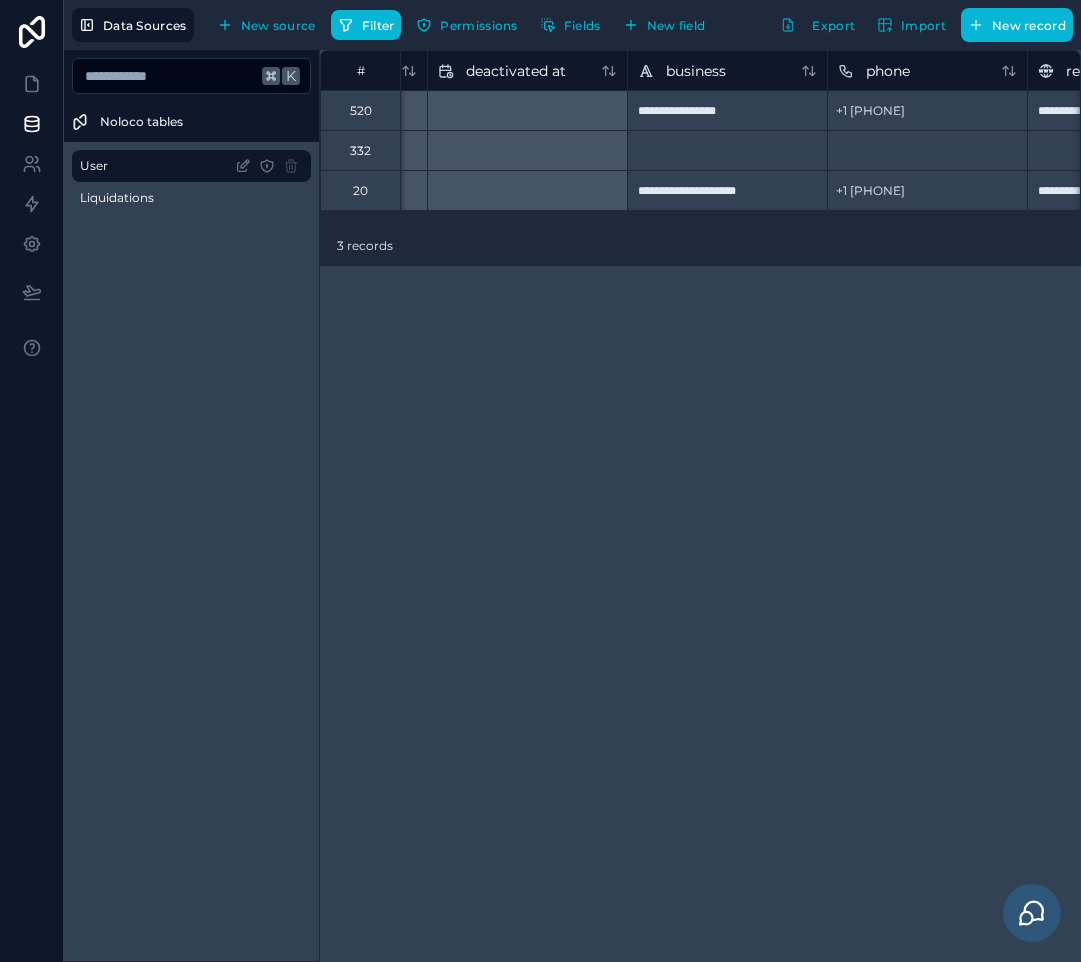 click on "**********" at bounding box center (700, 506) 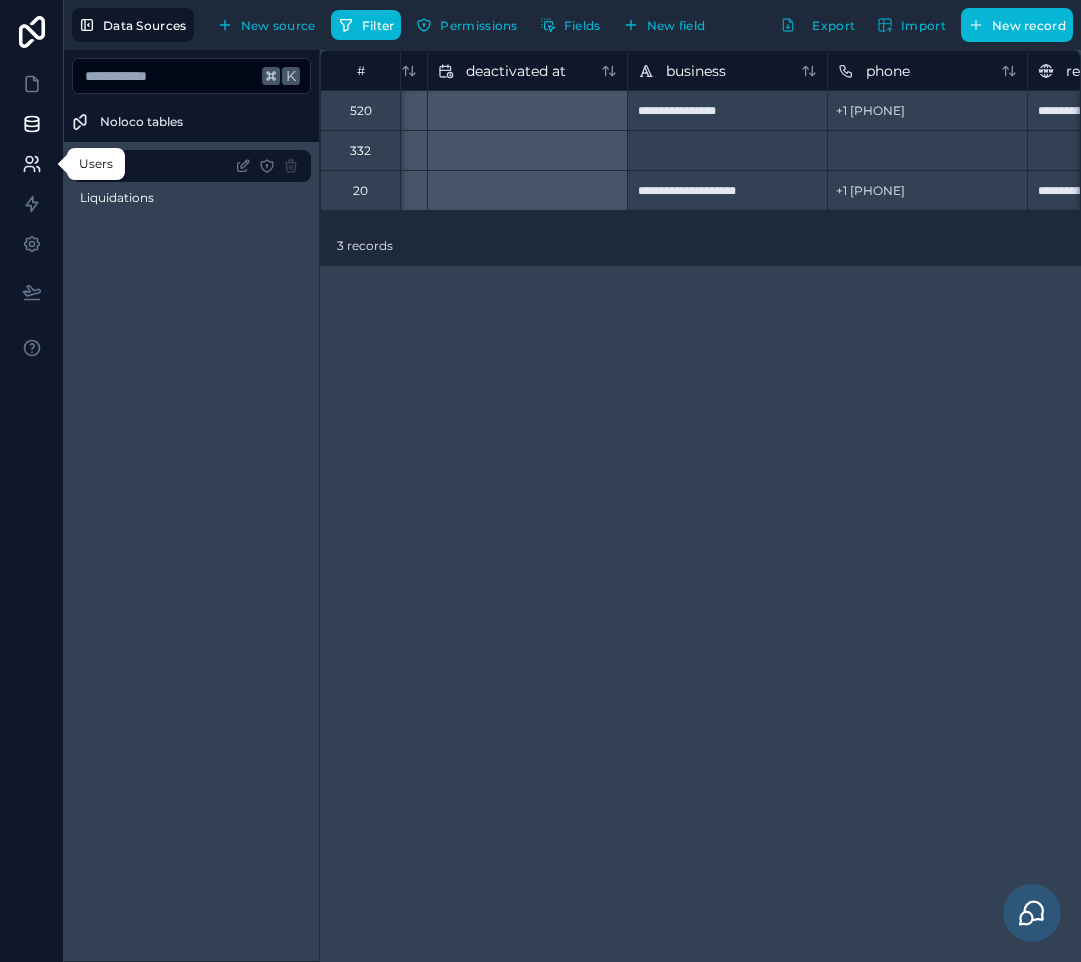 click 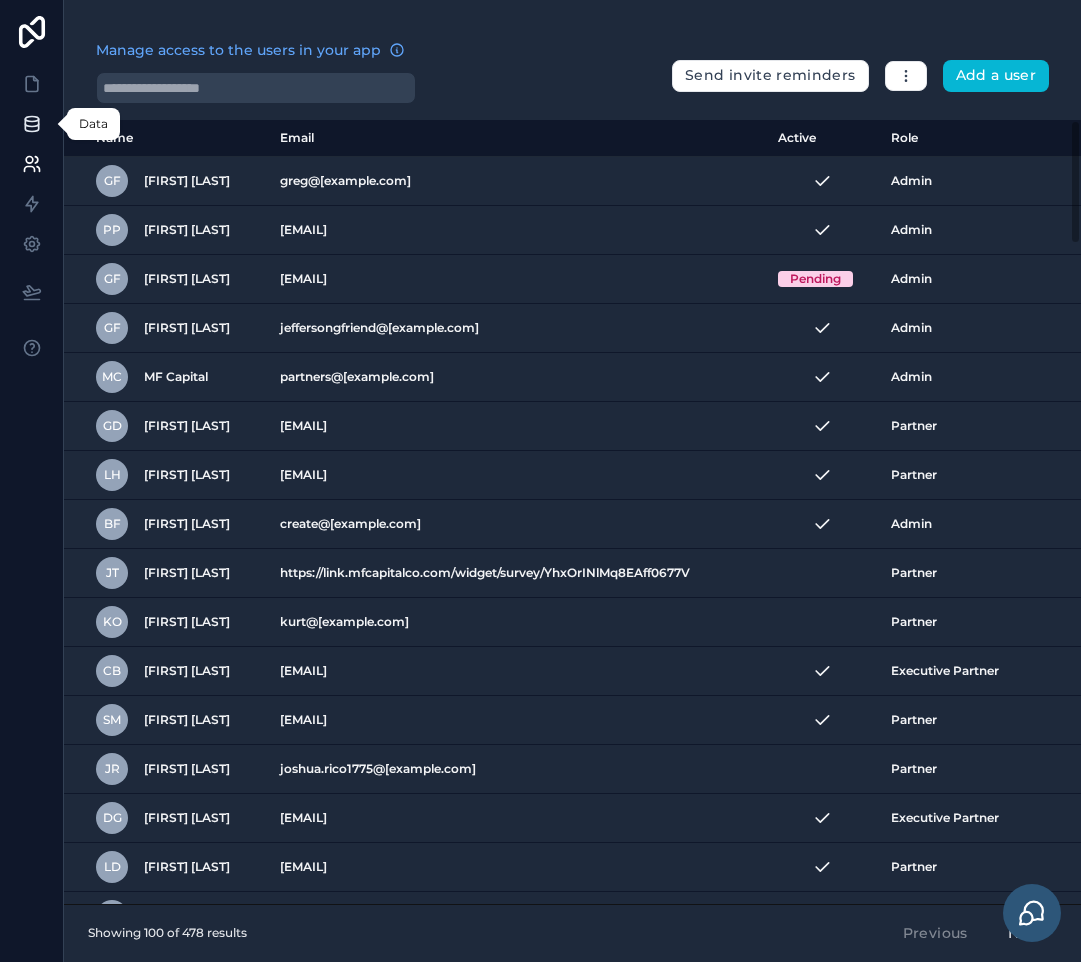 click at bounding box center [31, 124] 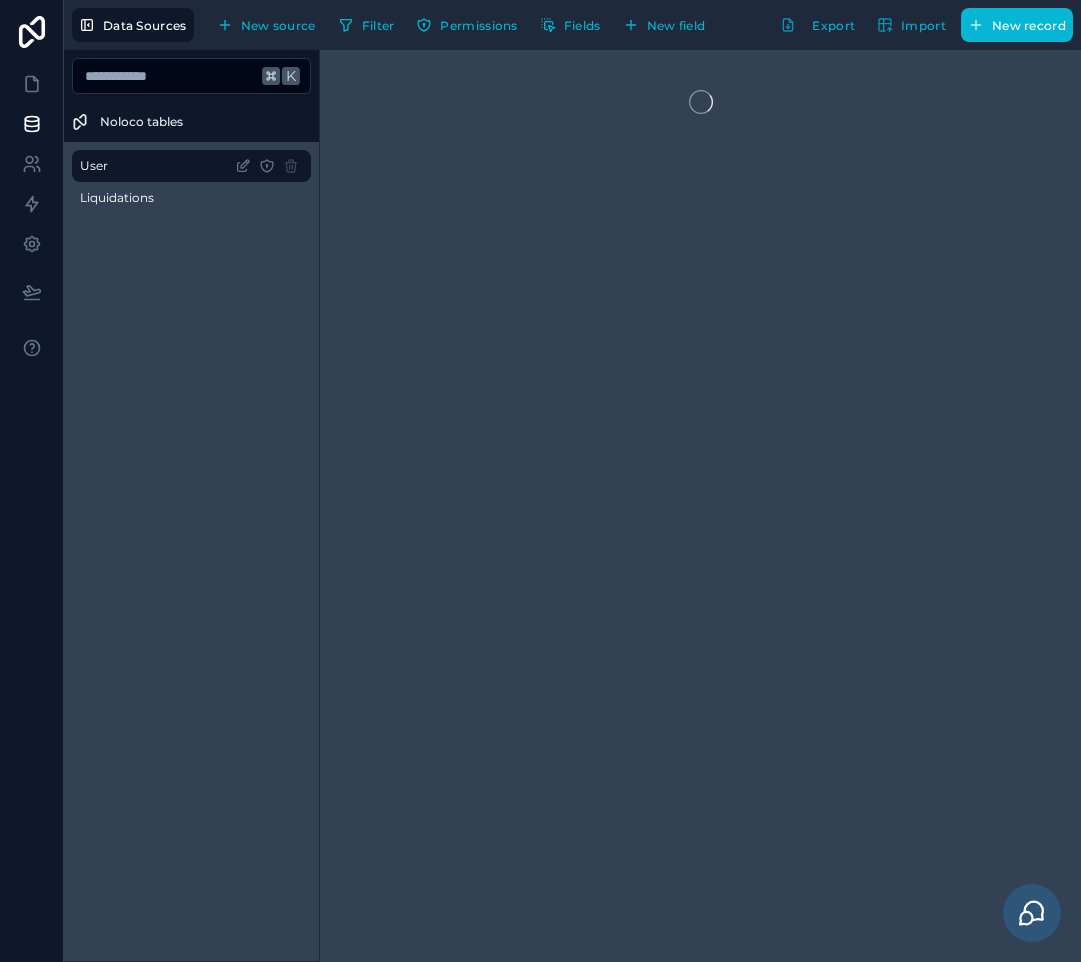 drag, startPoint x: 129, startPoint y: 193, endPoint x: 152, endPoint y: 143, distance: 55.03635 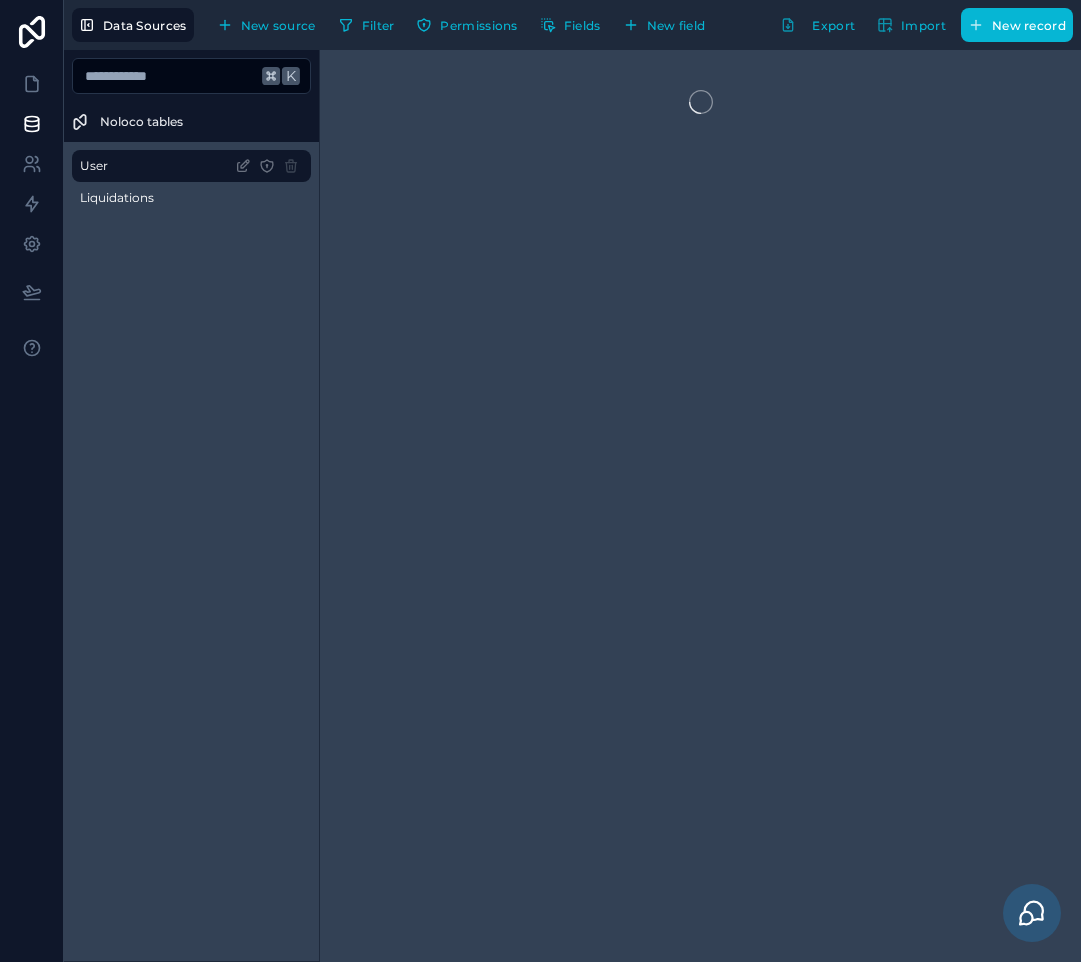 click on "Liquidations" at bounding box center (117, 198) 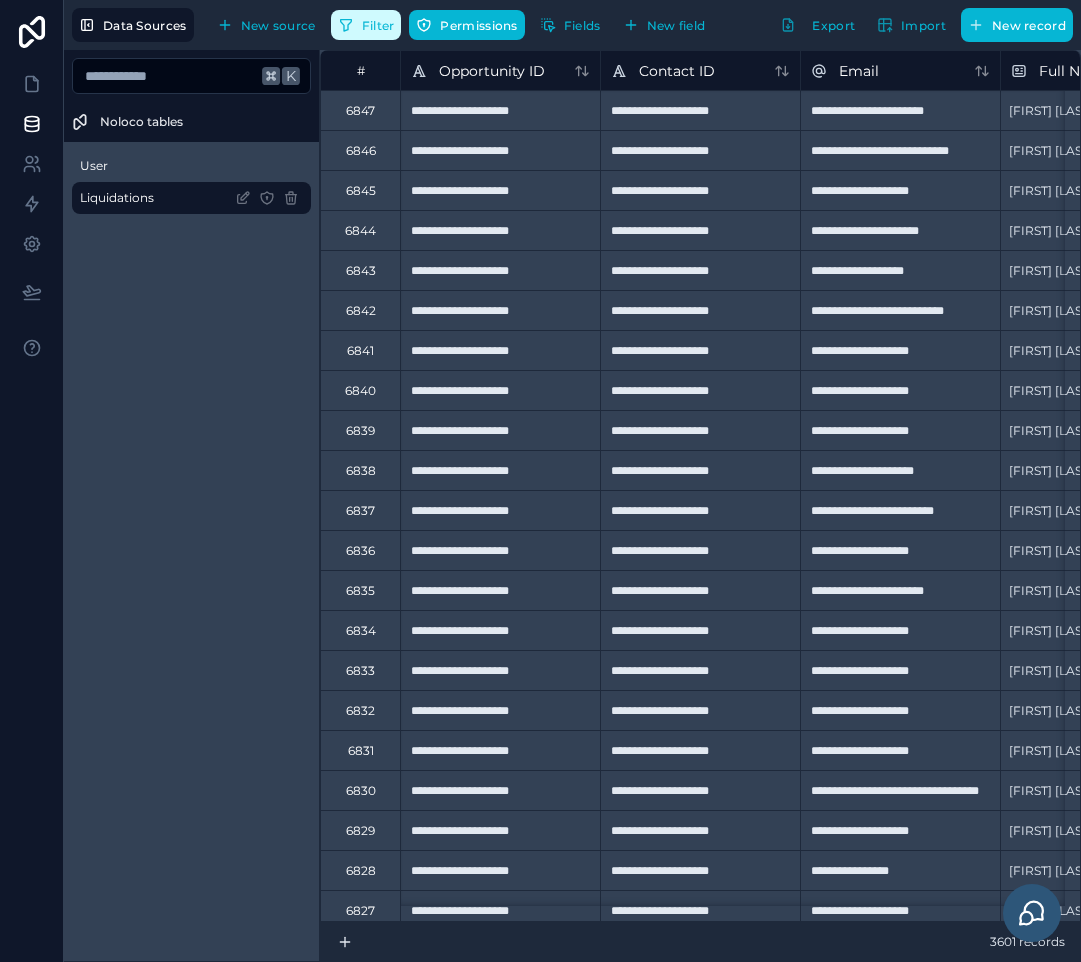 click on "Filter" at bounding box center [378, 25] 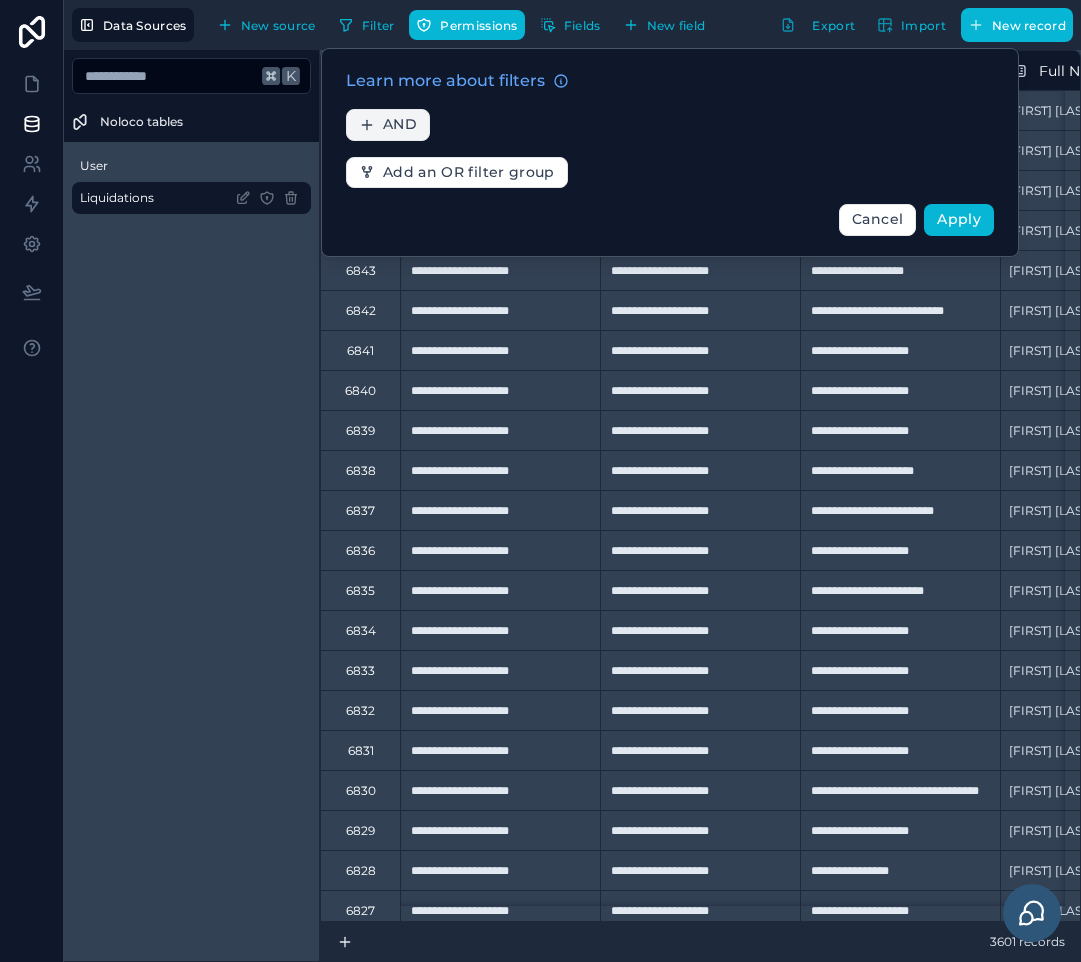 click on "AND" at bounding box center [400, 125] 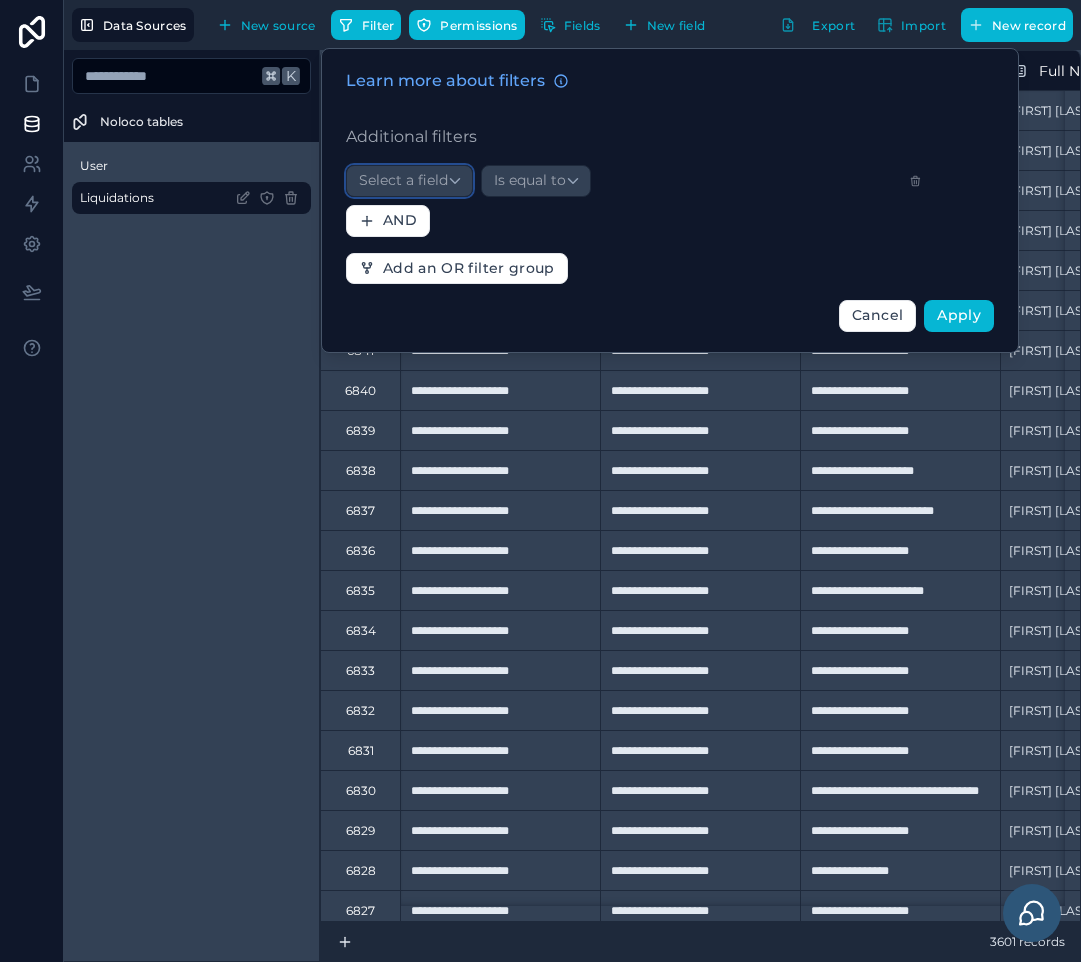click on "Select a field" at bounding box center [403, 180] 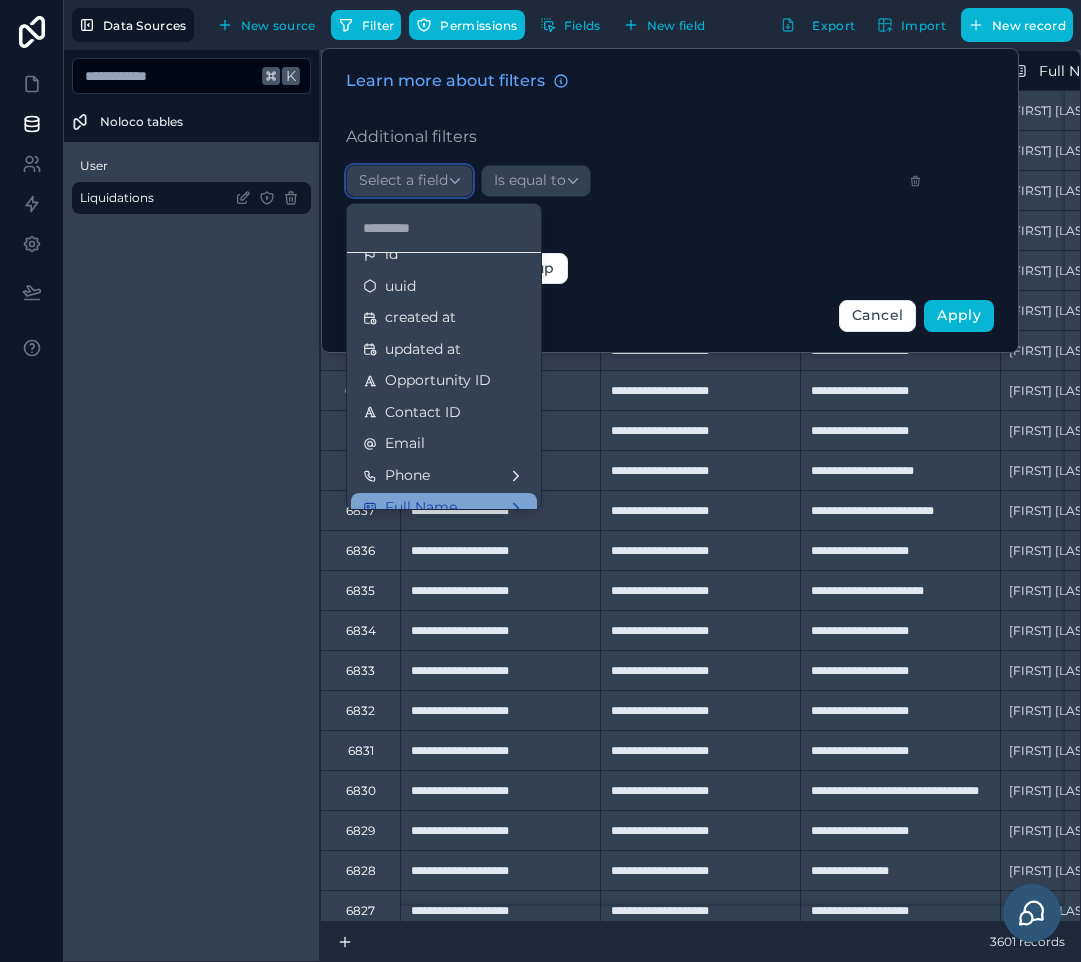 scroll, scrollTop: 168, scrollLeft: 0, axis: vertical 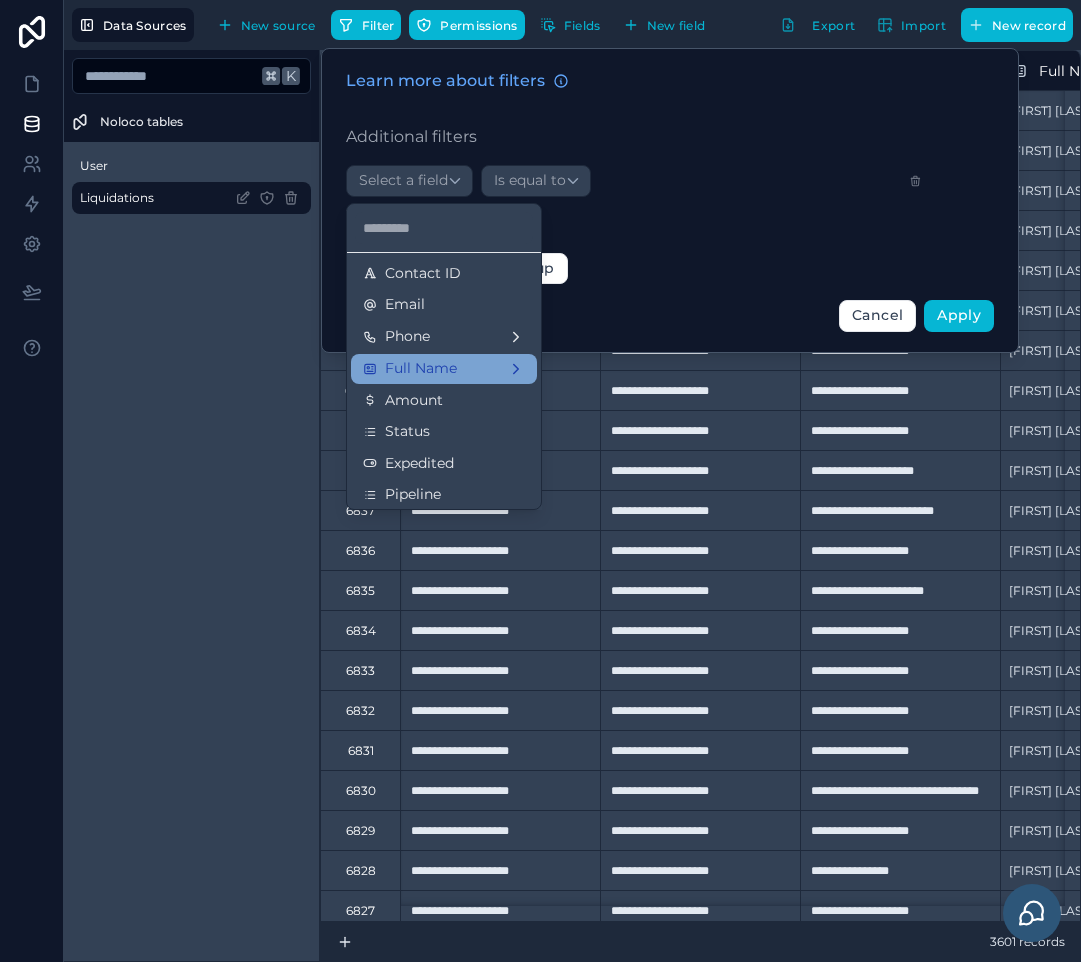 click on "Full Name" at bounding box center [421, 369] 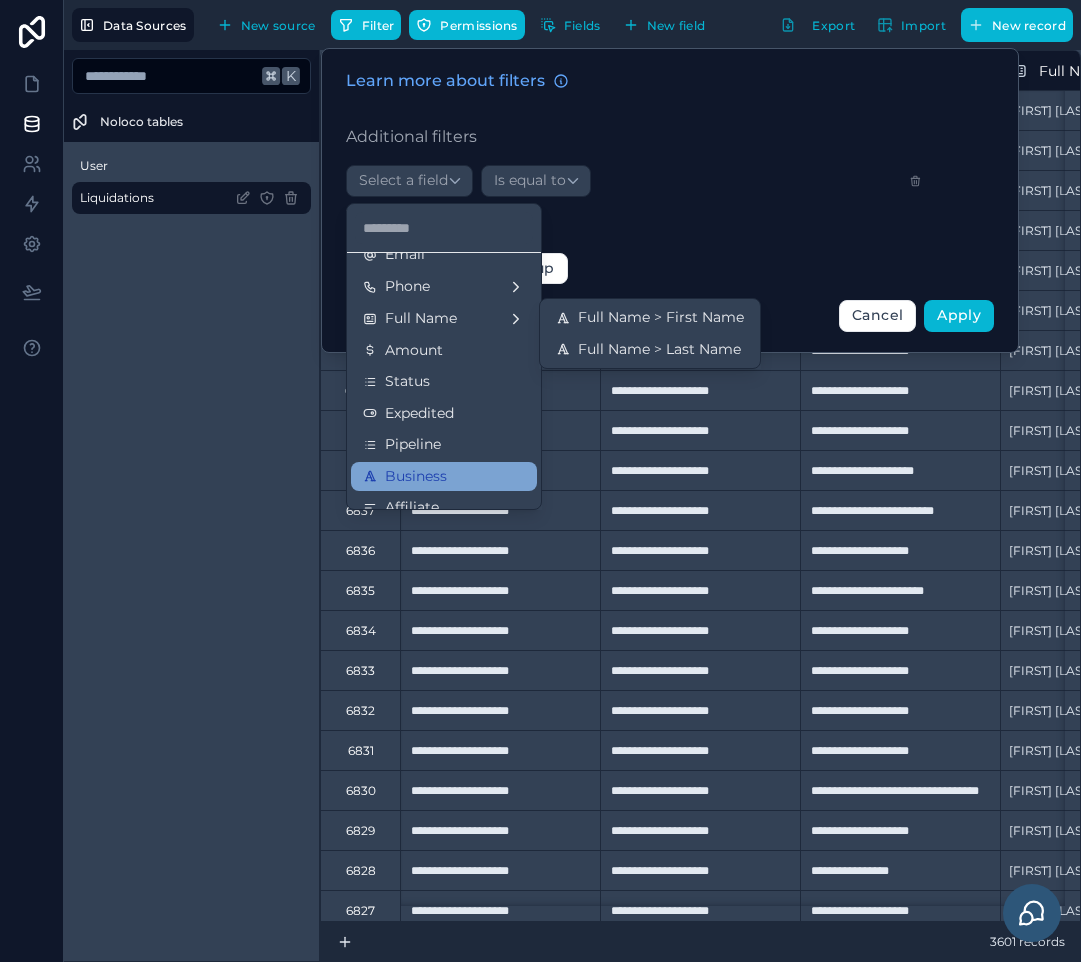scroll, scrollTop: 244, scrollLeft: 0, axis: vertical 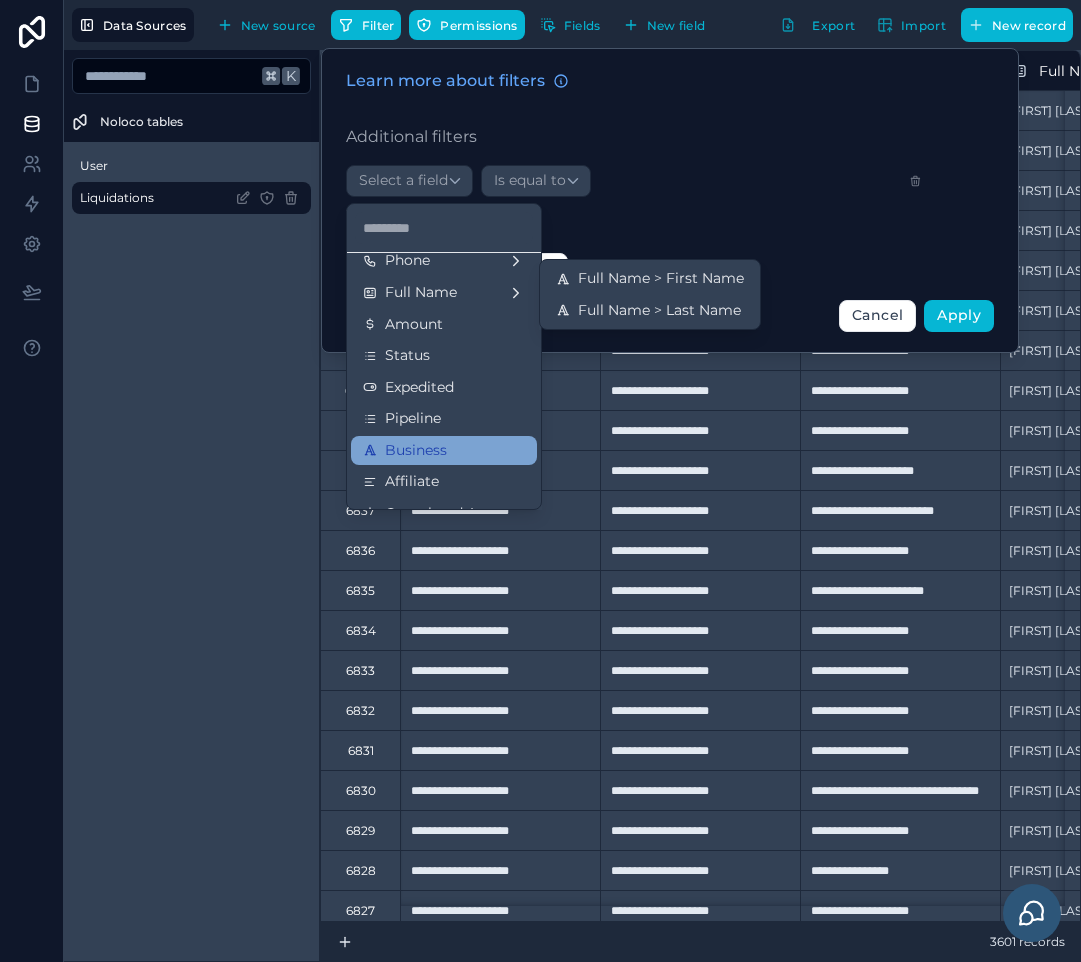 click on "Business" at bounding box center (416, 451) 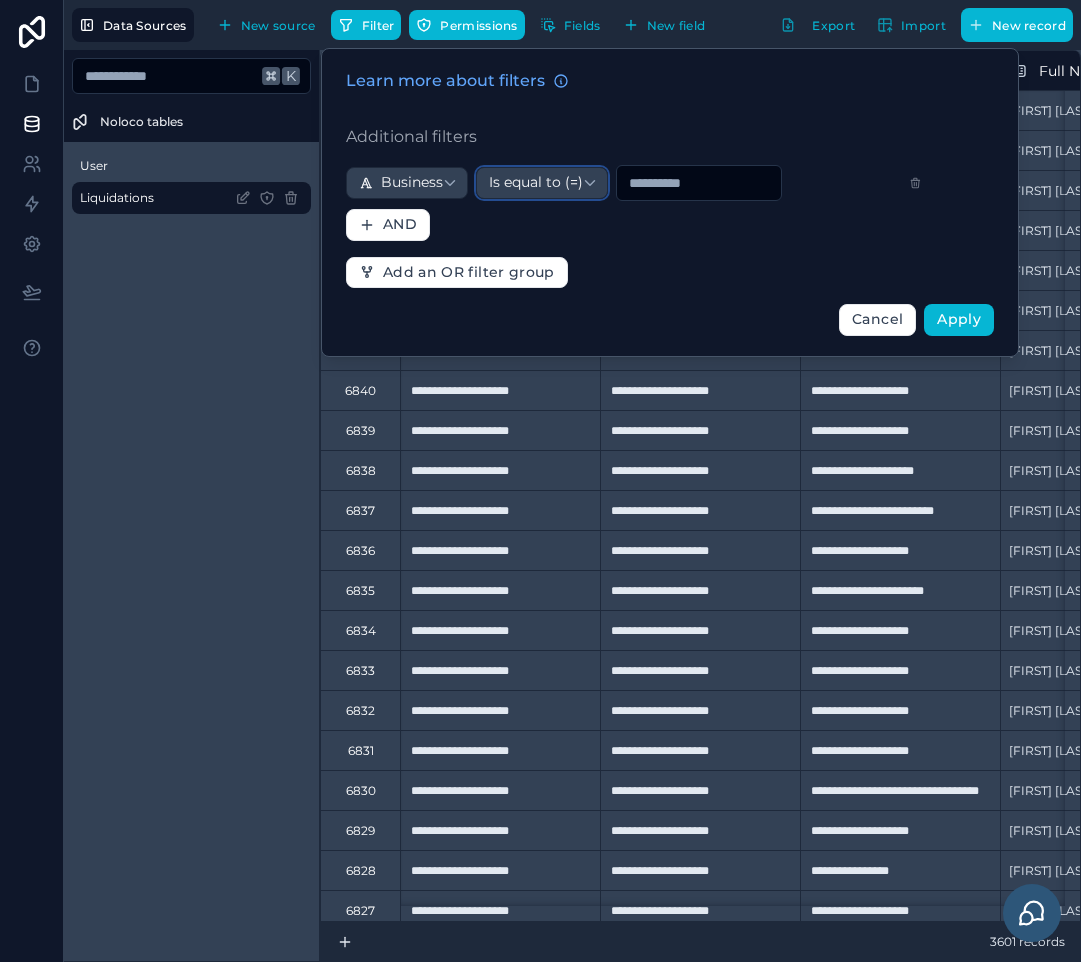 click on "Is equal to (=)" at bounding box center (542, 183) 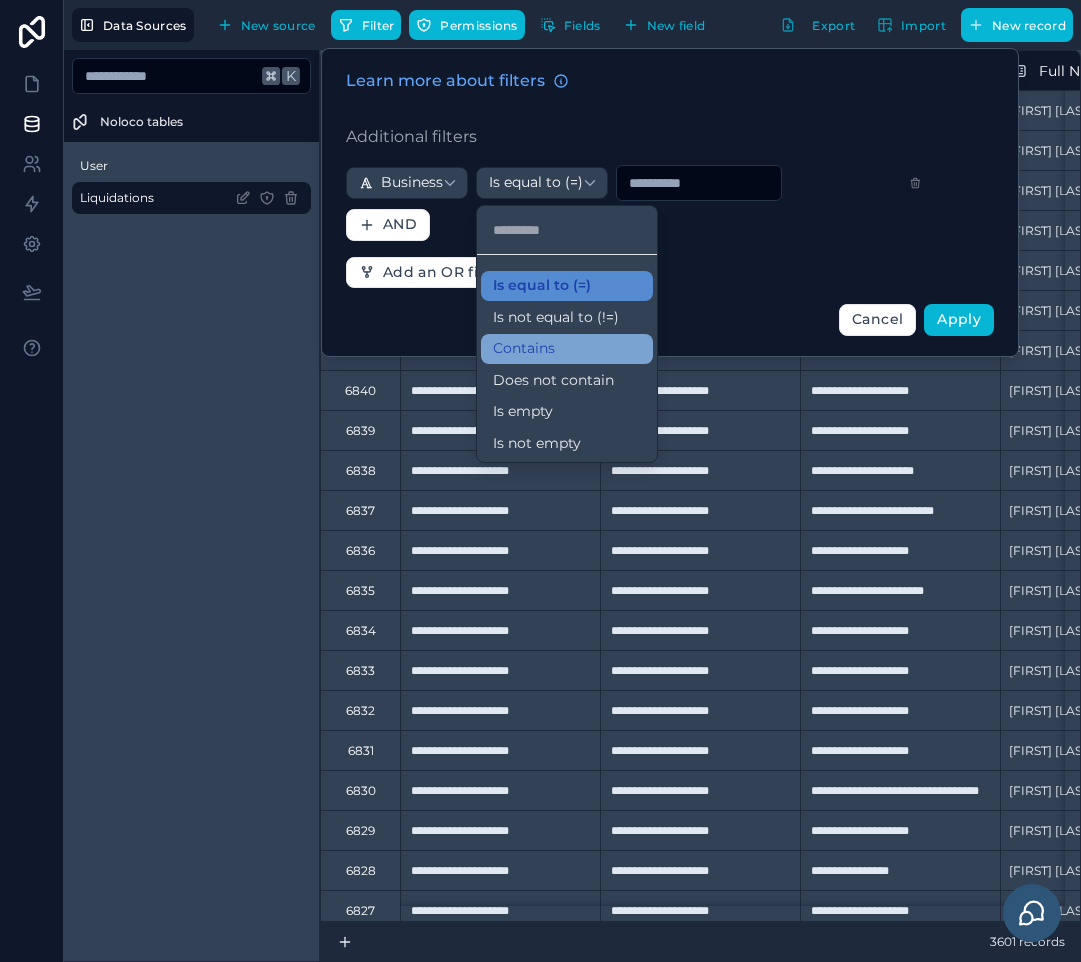 click on "Contains" at bounding box center [524, 349] 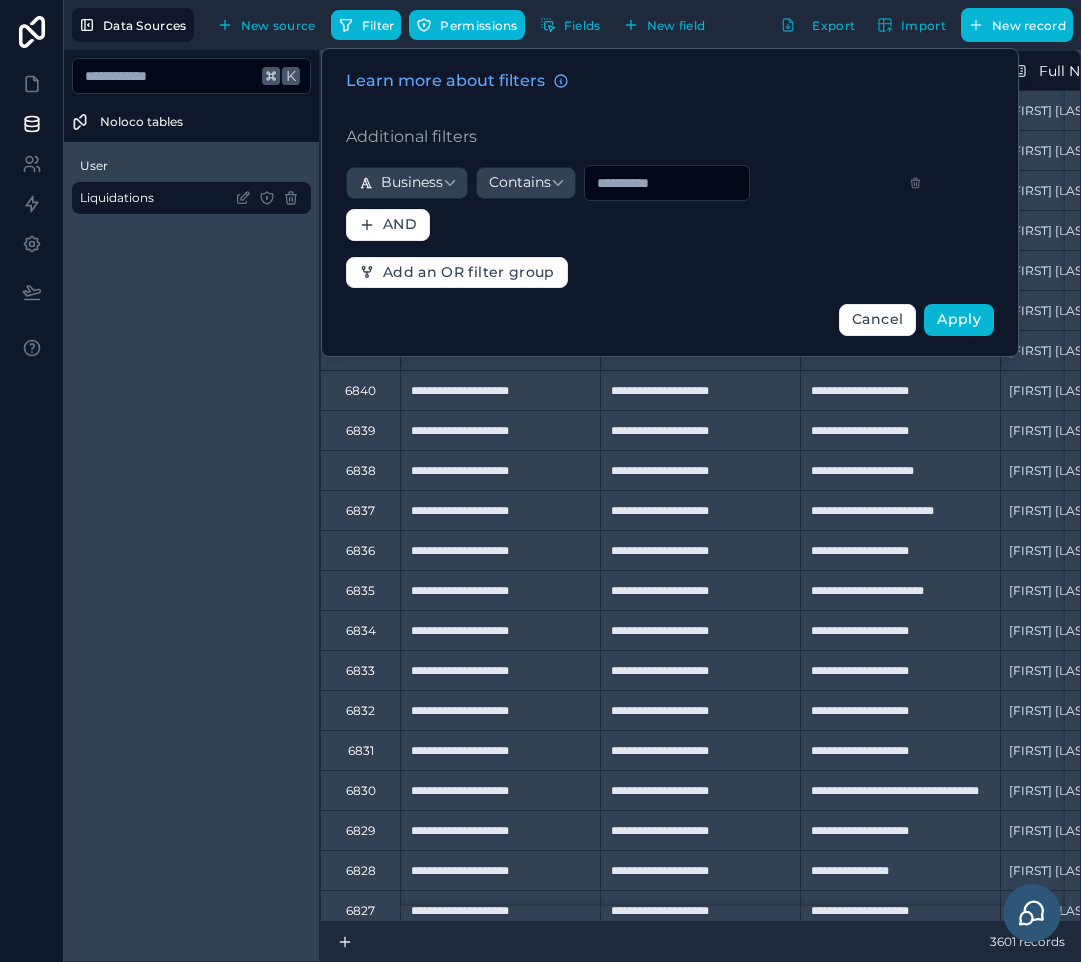 click on "Learn more about filters Additional filters Business Contains AND Add an OR filter group Cancel Apply" at bounding box center [670, 202] 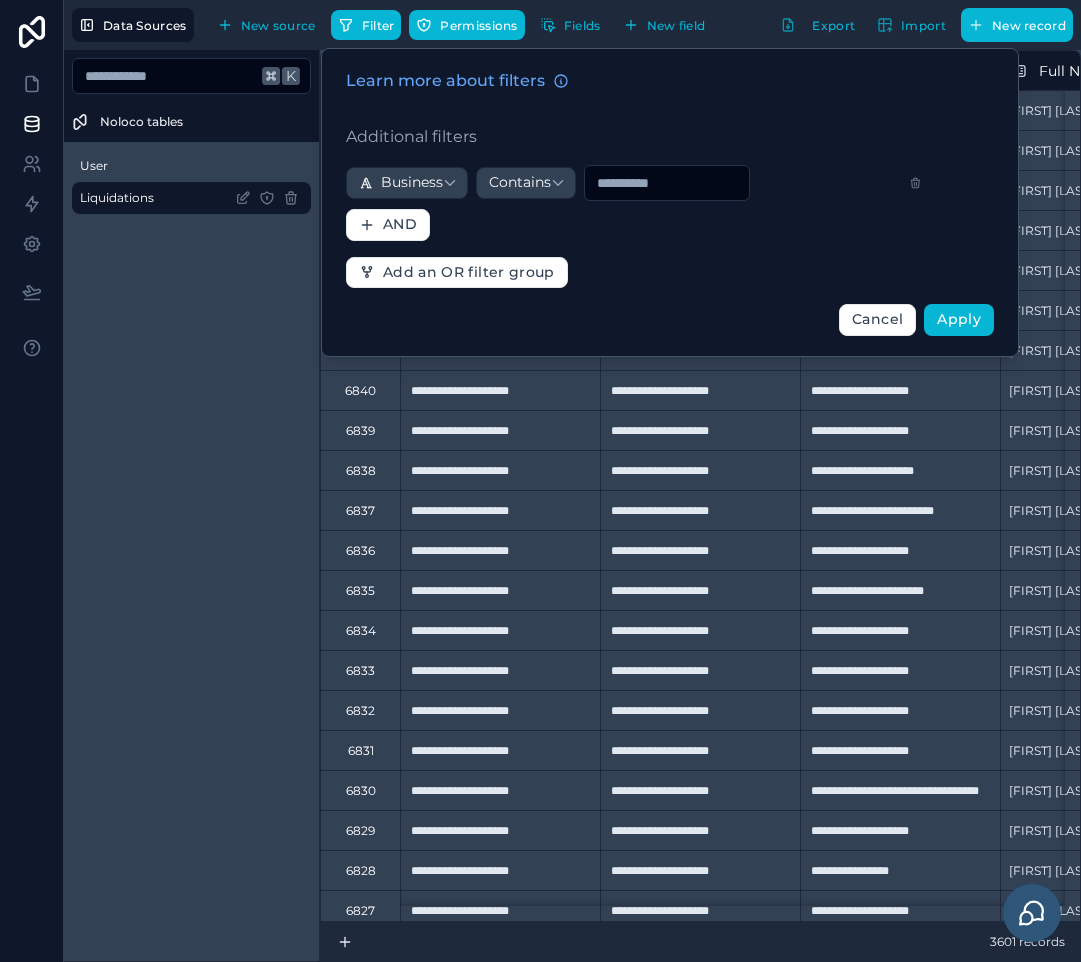 click at bounding box center (667, 183) 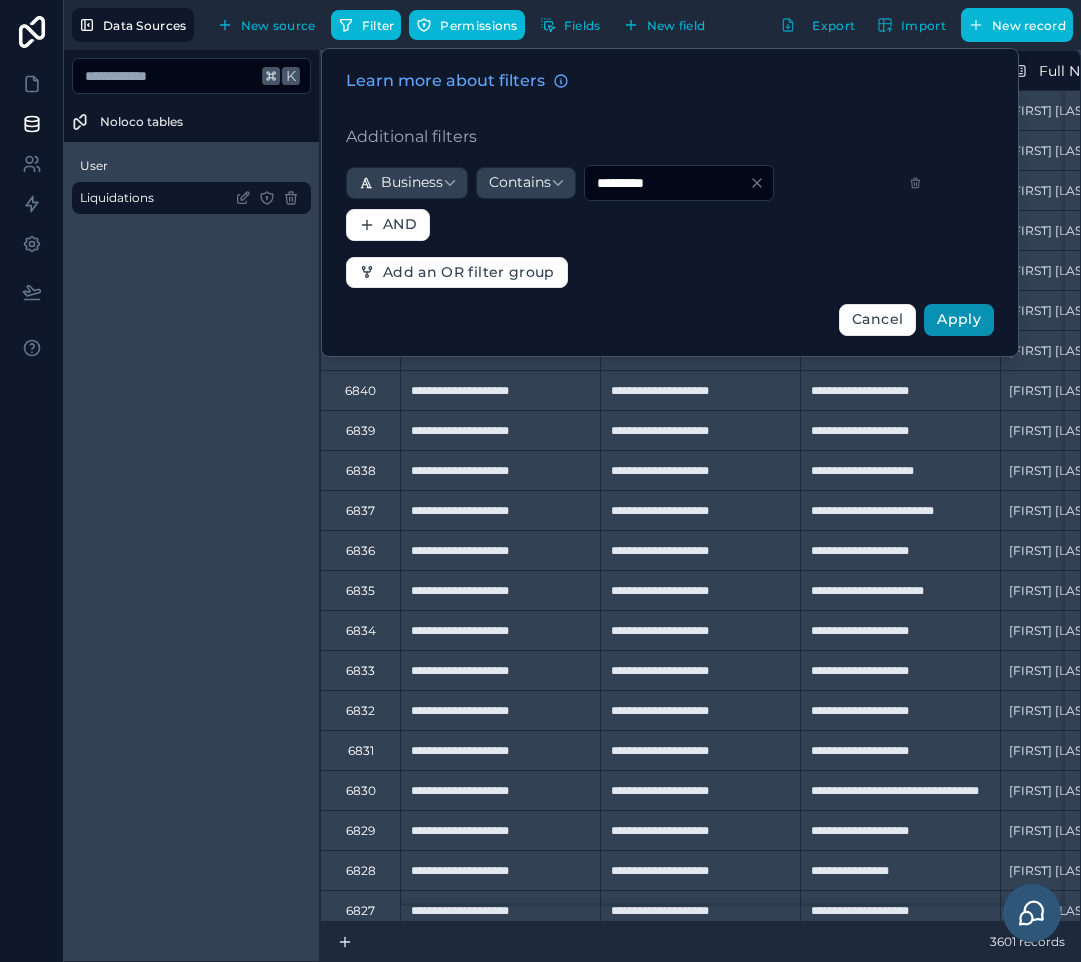 type on "*********" 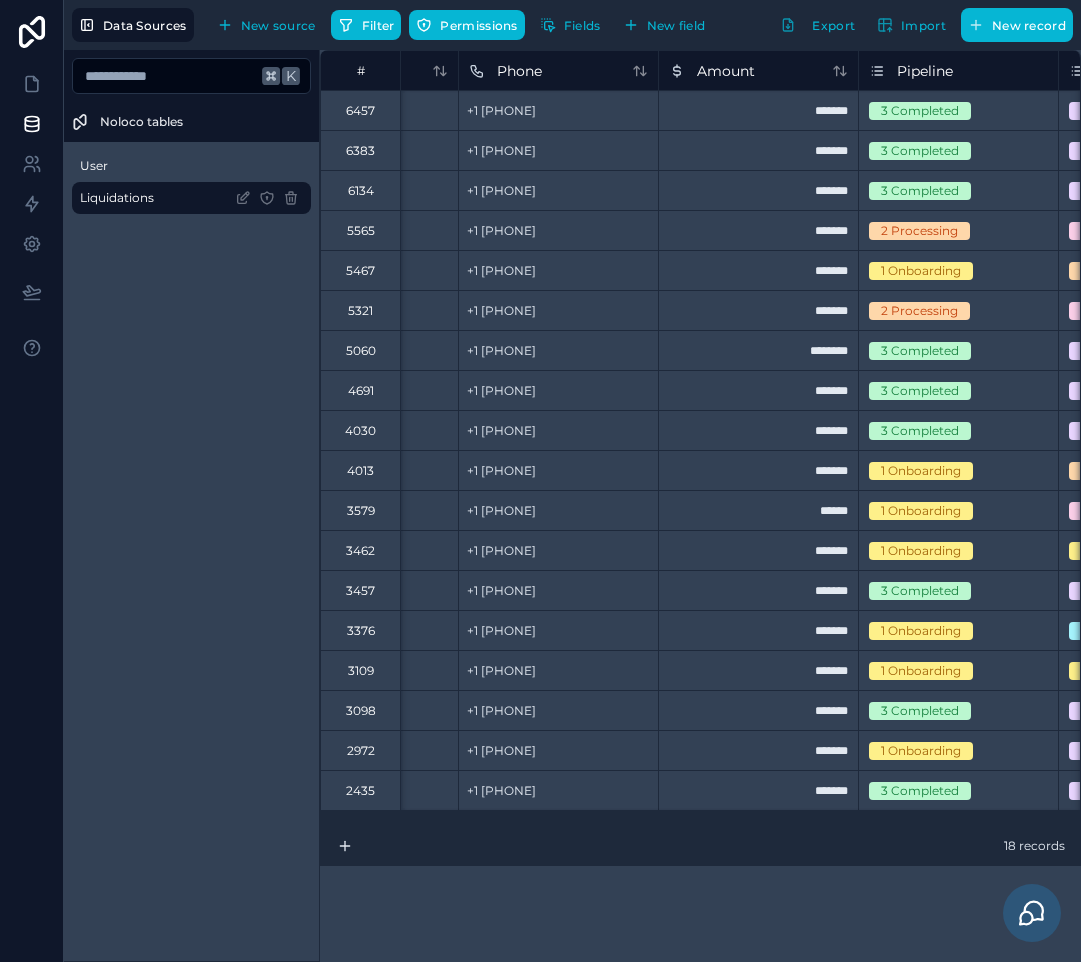 scroll, scrollTop: 0, scrollLeft: 708, axis: horizontal 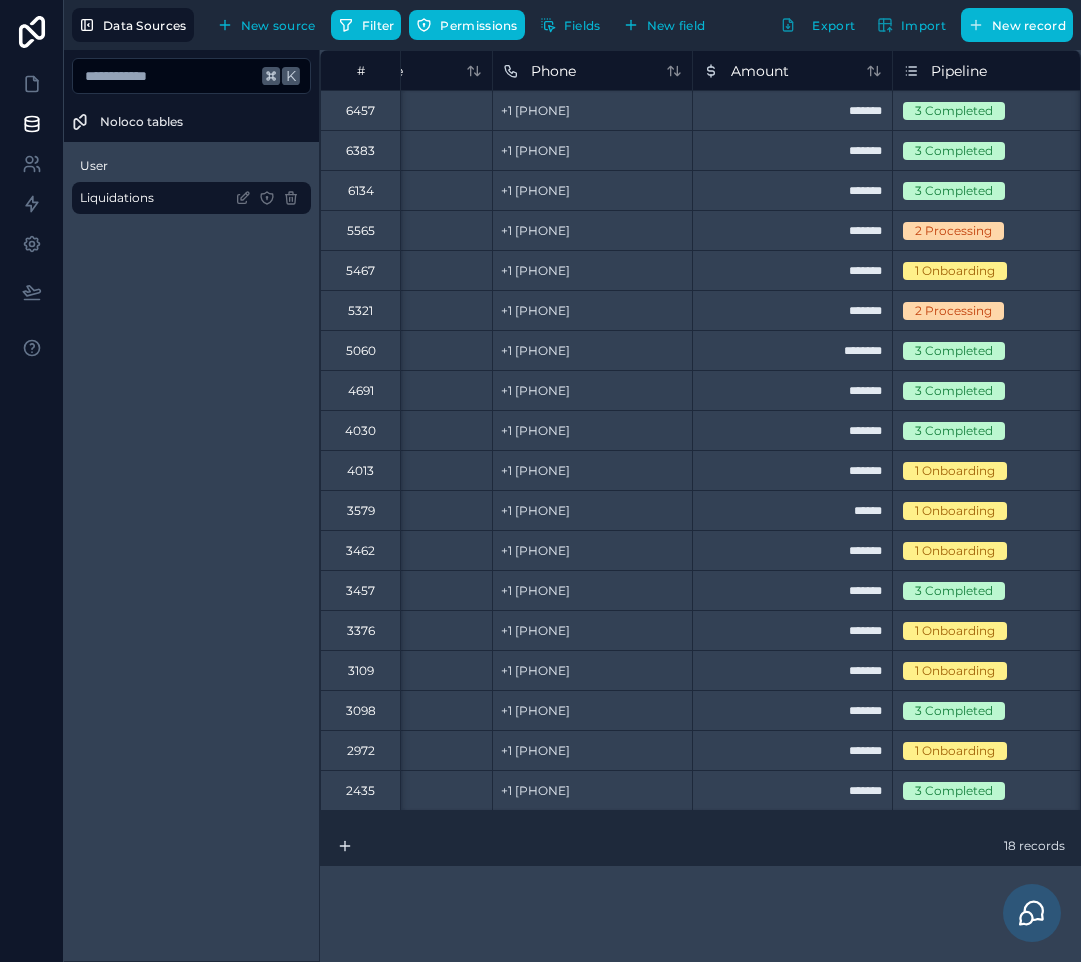 click on "5565" at bounding box center (360, 230) 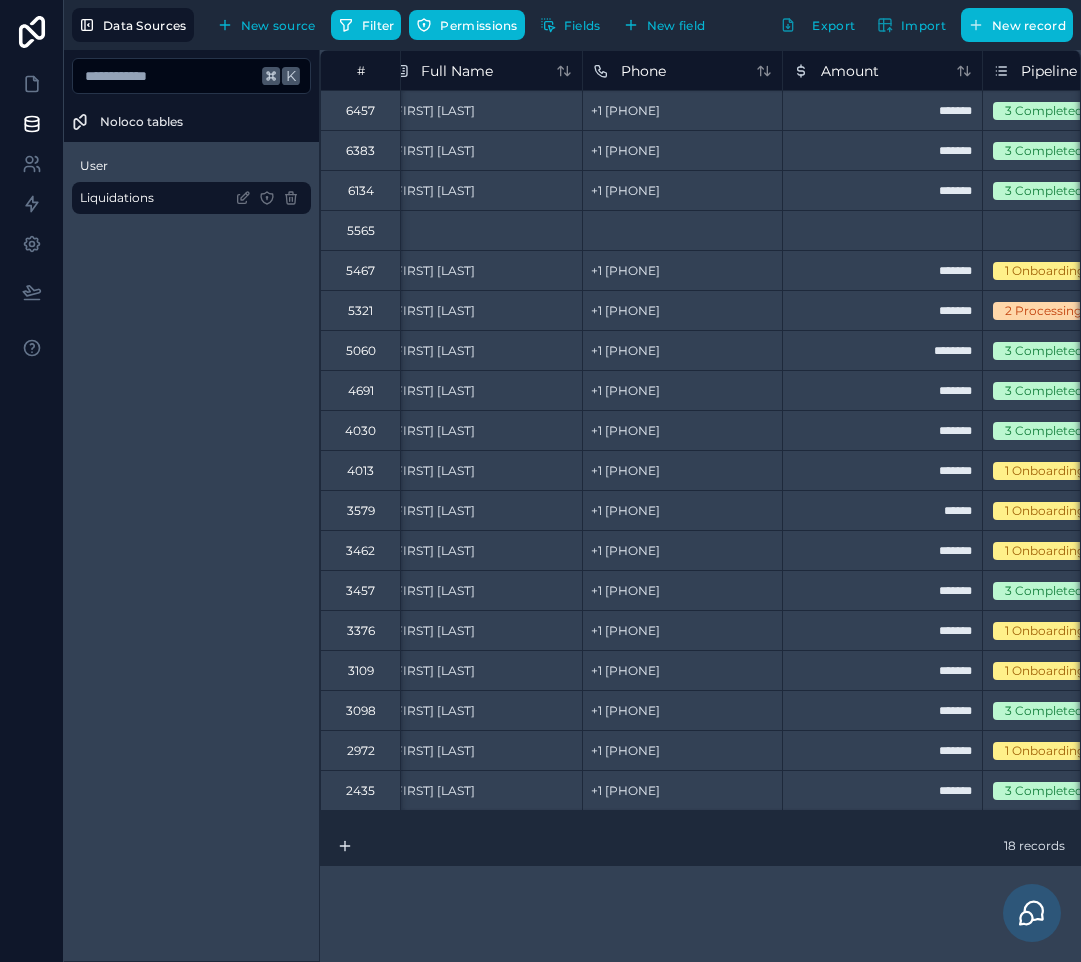 scroll, scrollTop: 0, scrollLeft: 569, axis: horizontal 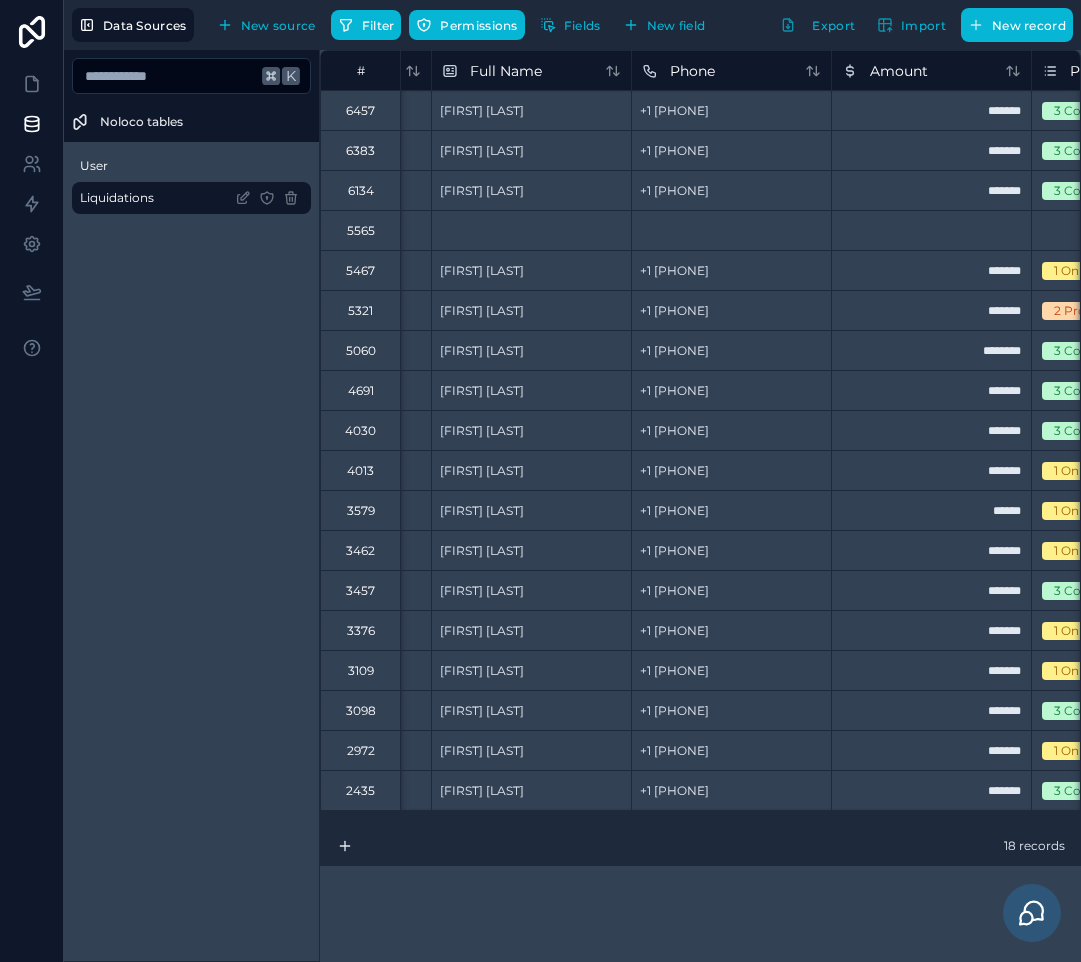 click on "5321" at bounding box center (360, 311) 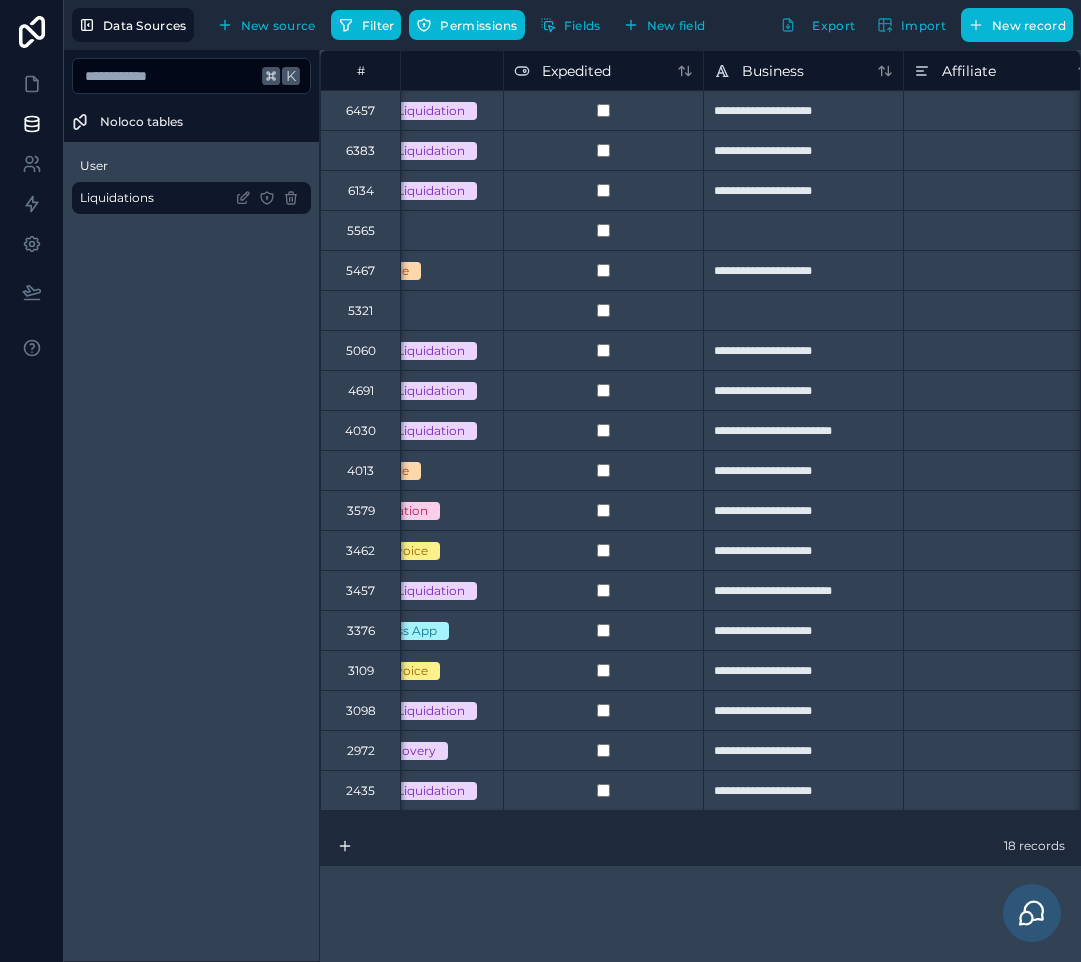 scroll, scrollTop: 0, scrollLeft: 1532, axis: horizontal 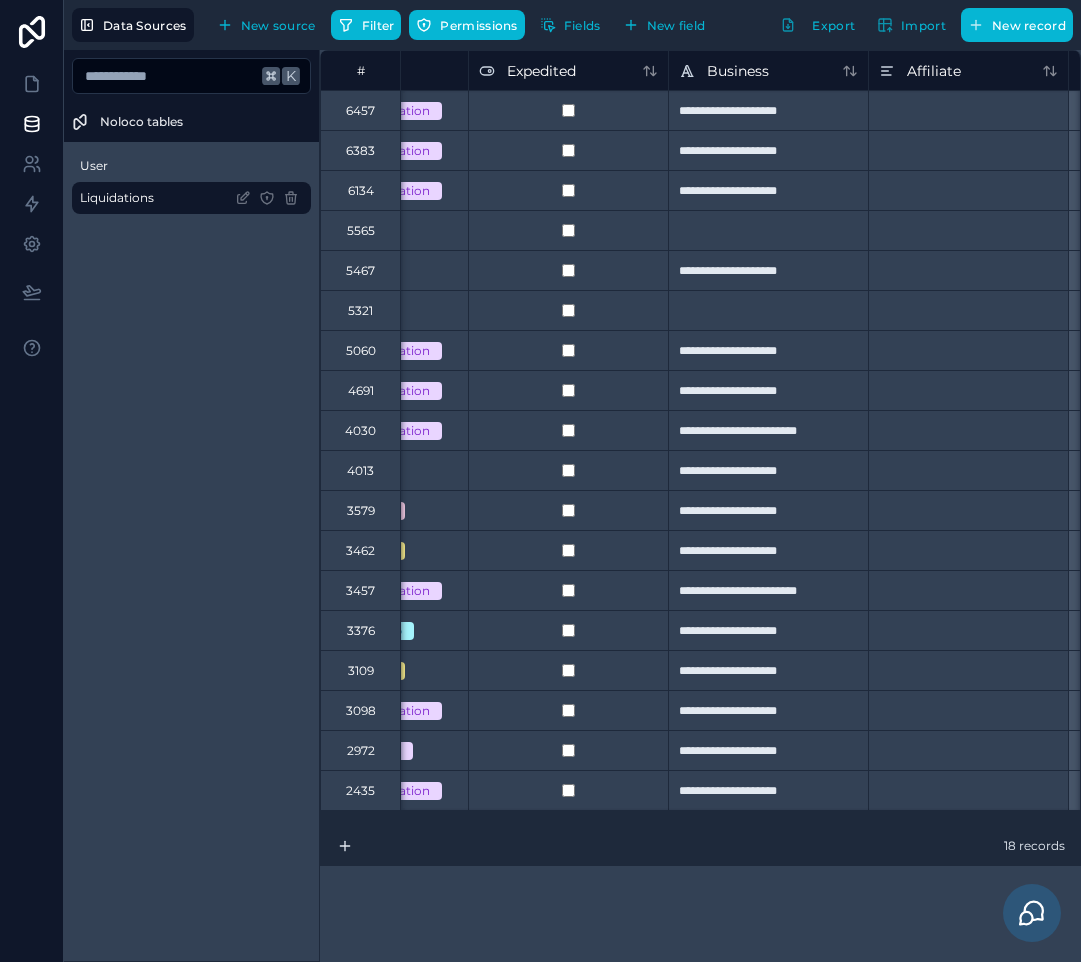 click on "**********" at bounding box center [768, 470] 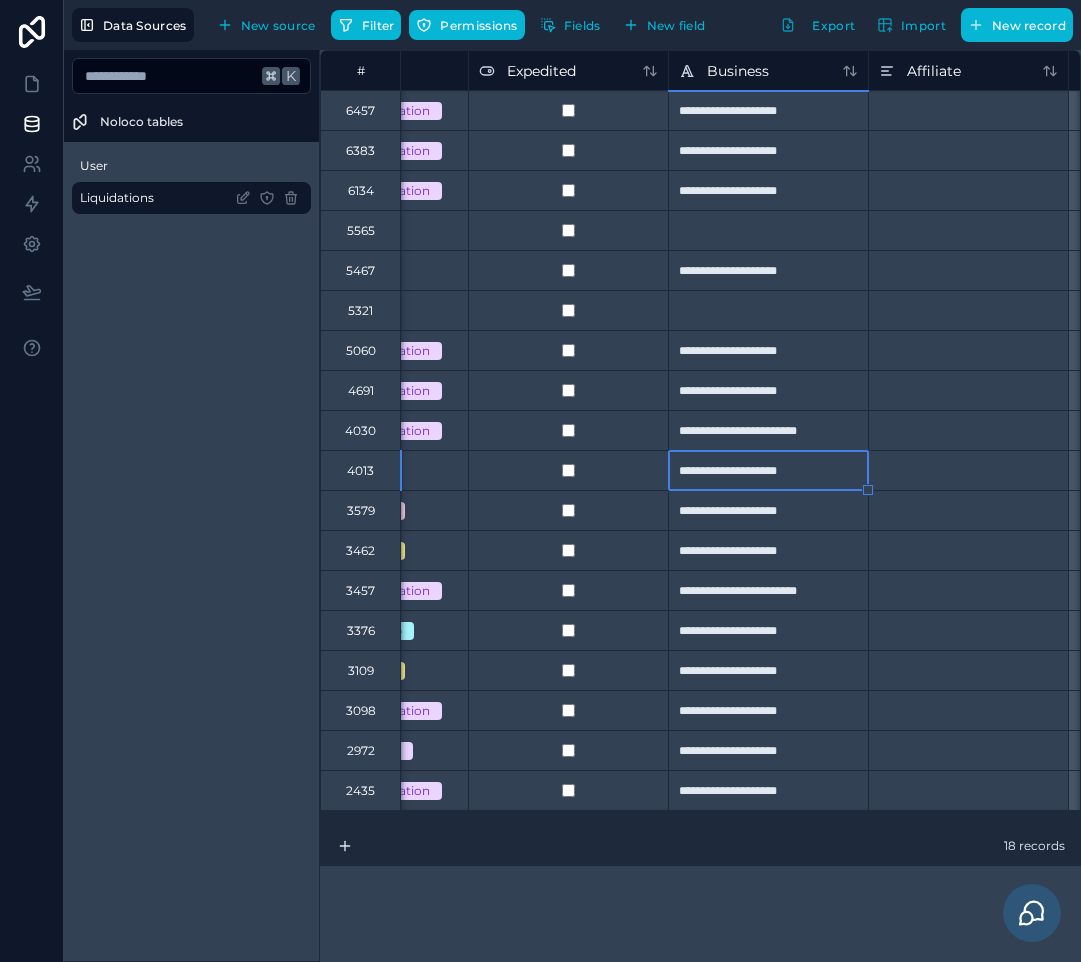 click on "**********" at bounding box center (768, 430) 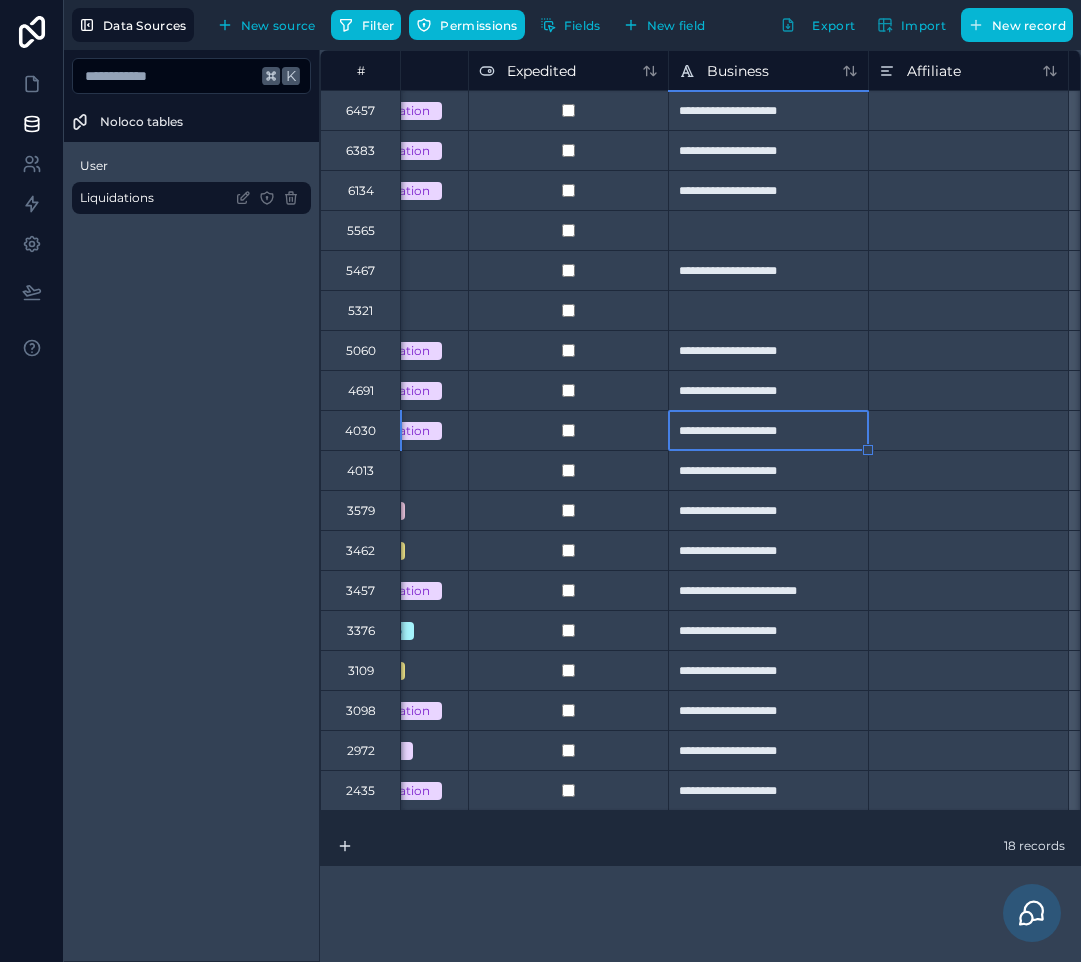 click on "4013" at bounding box center [360, 471] 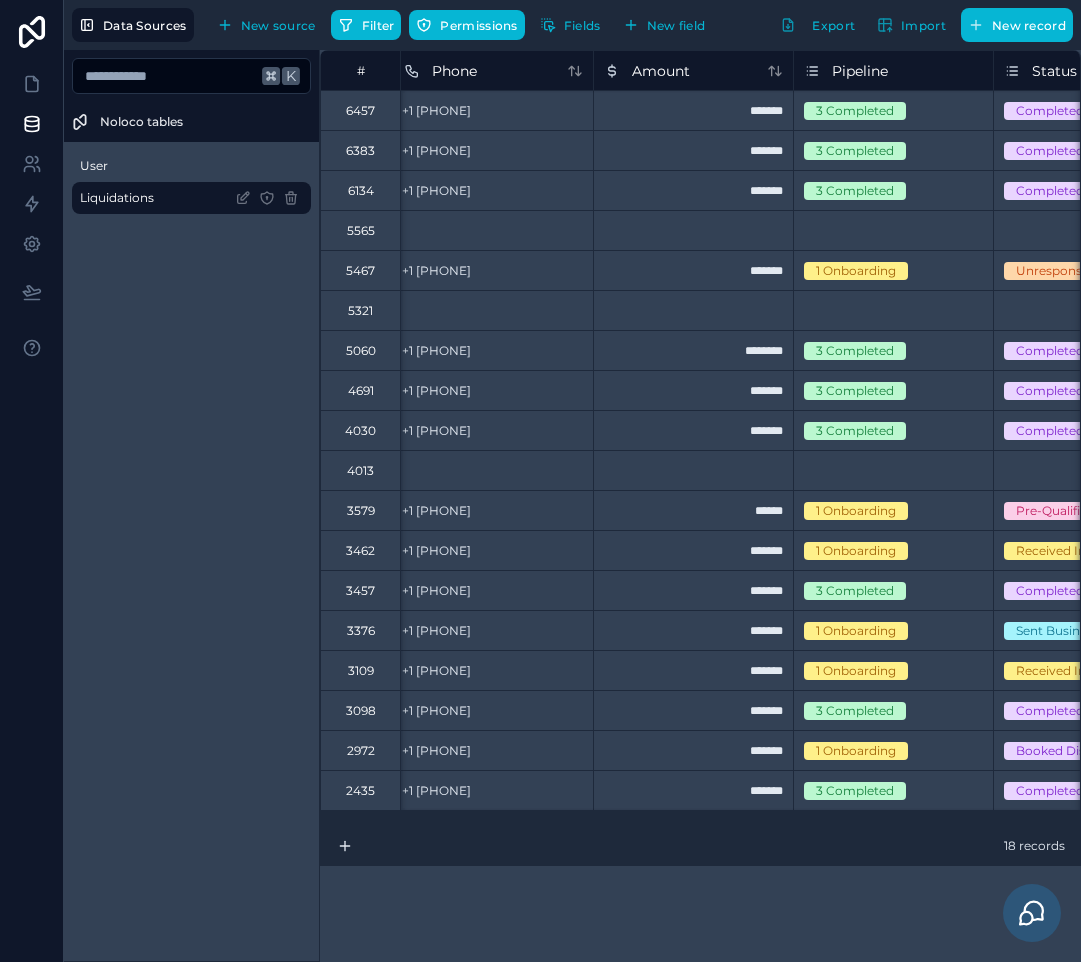 scroll, scrollTop: 0, scrollLeft: 755, axis: horizontal 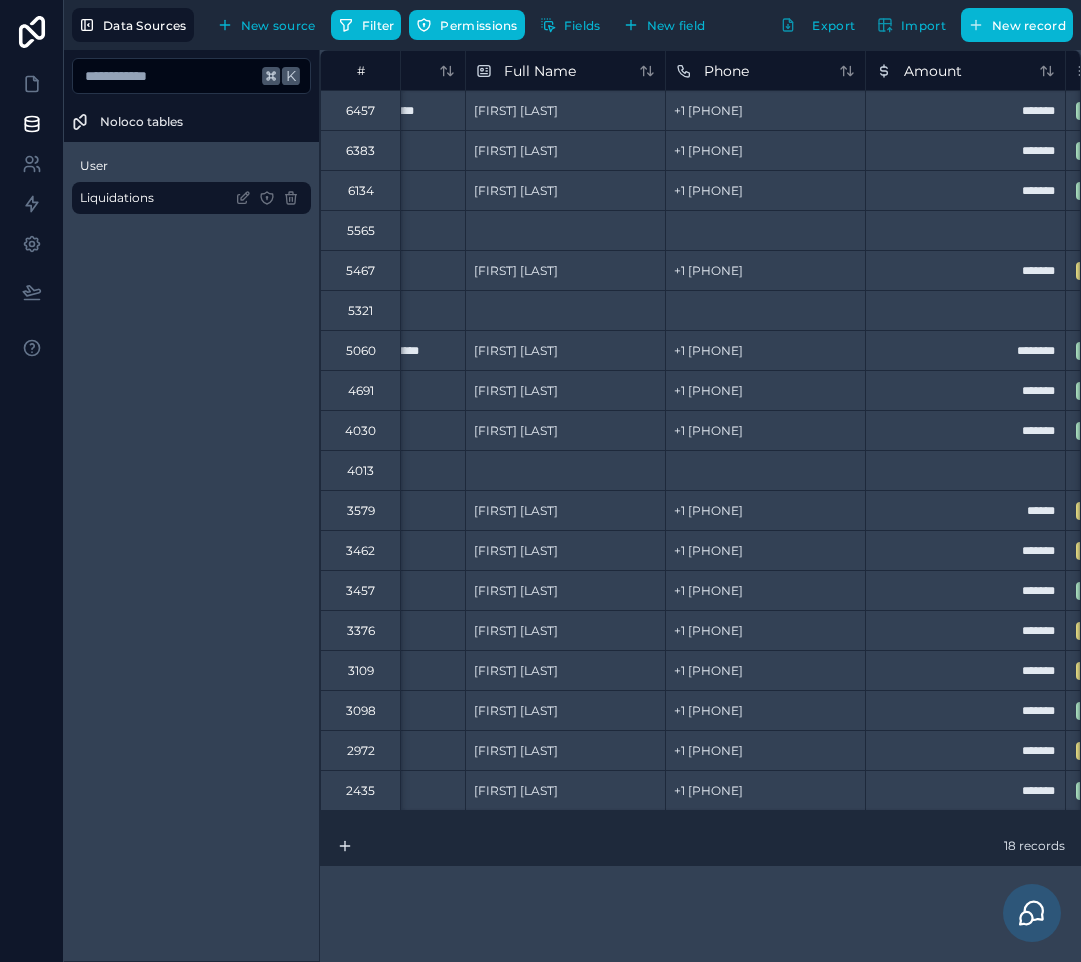 click on "3457" at bounding box center (360, 591) 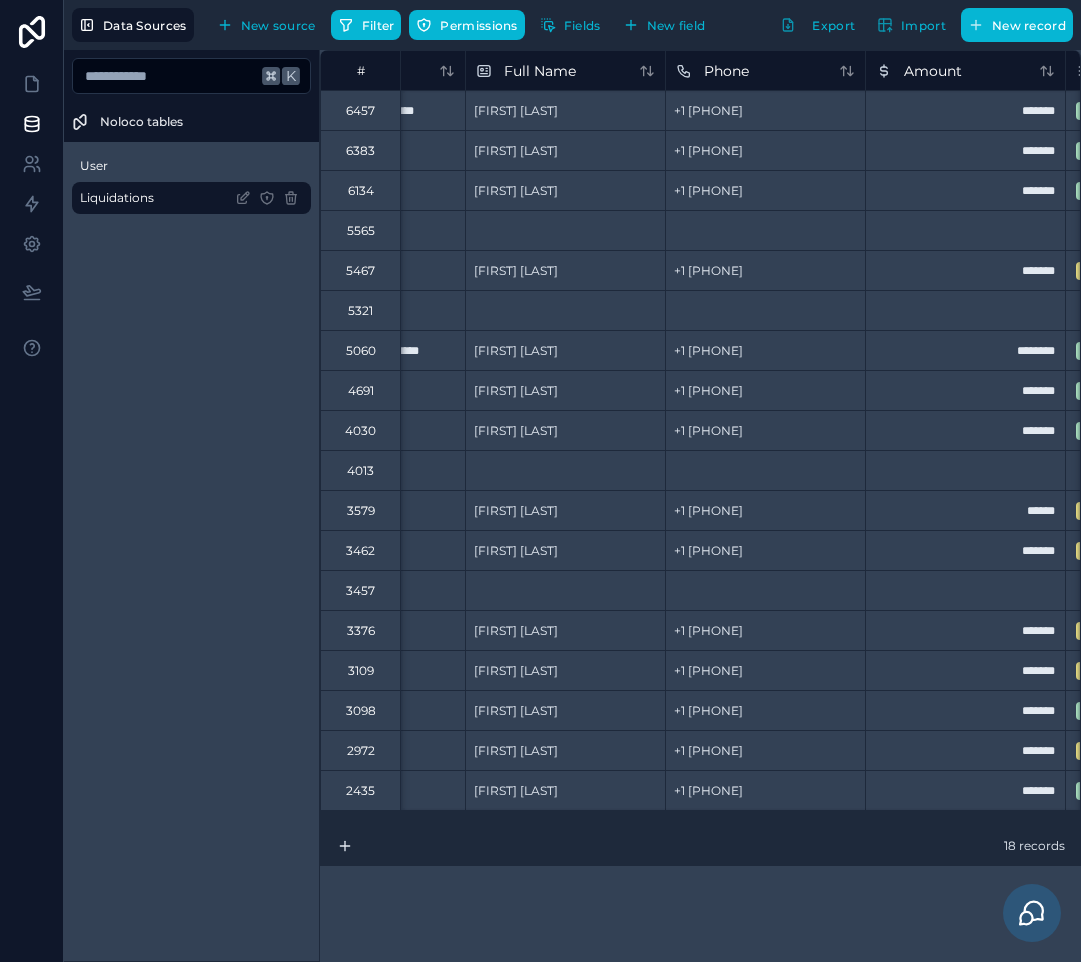 click on "**********" at bounding box center [700, 506] 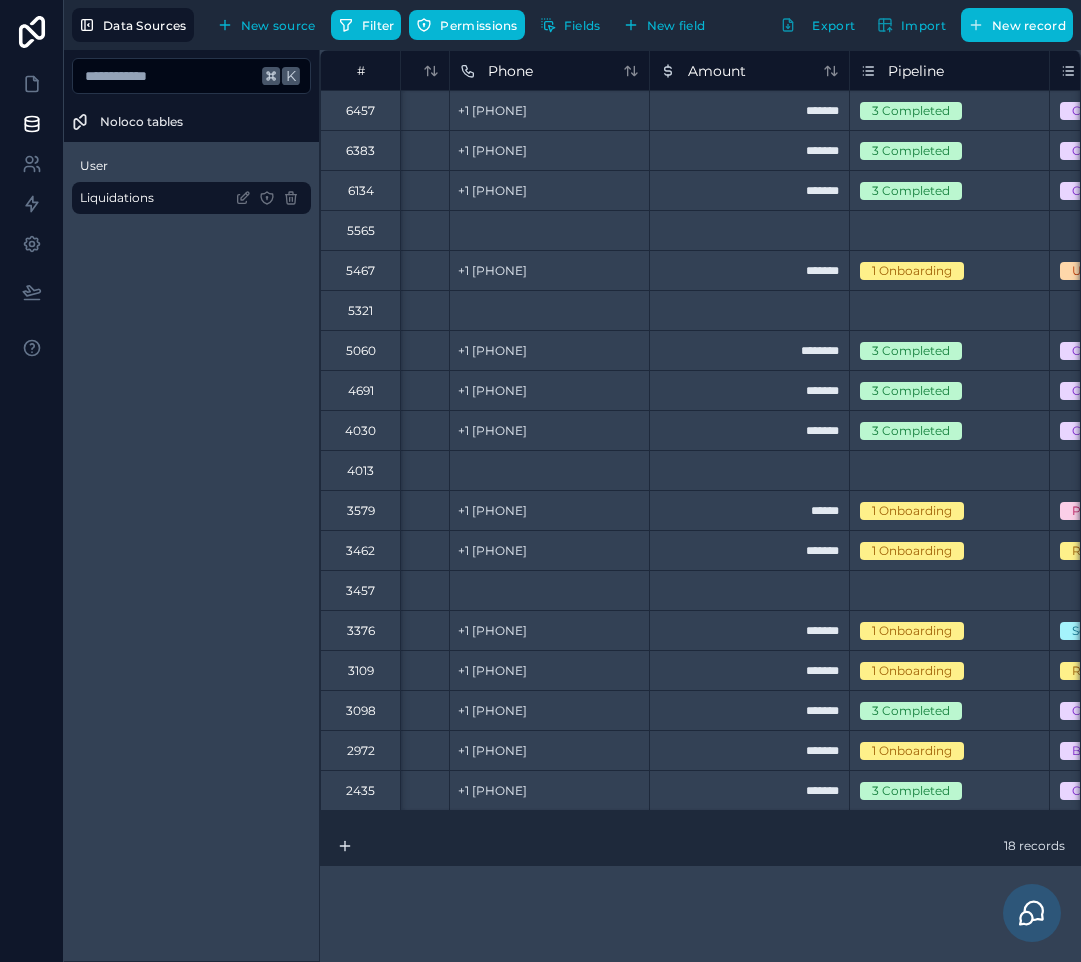 scroll, scrollTop: 0, scrollLeft: 755, axis: horizontal 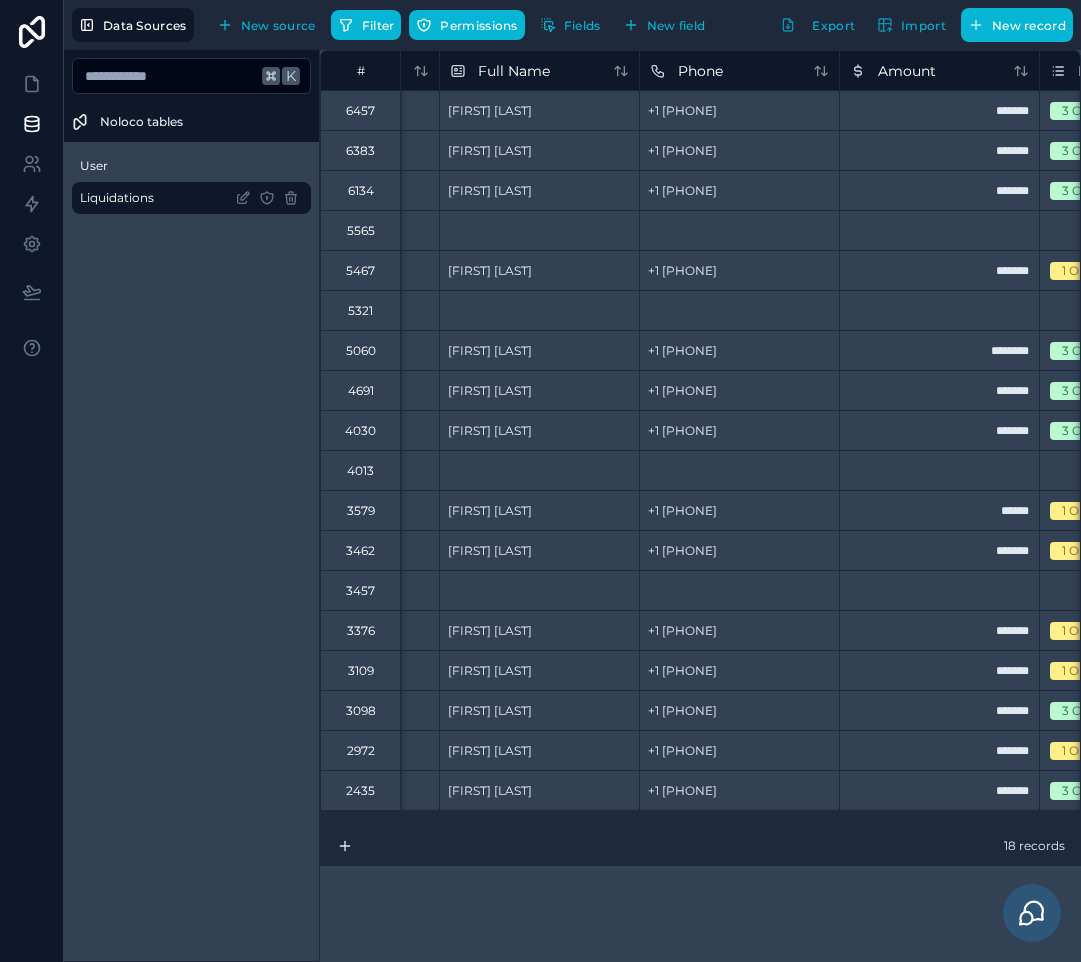 click on "3098" at bounding box center [361, 711] 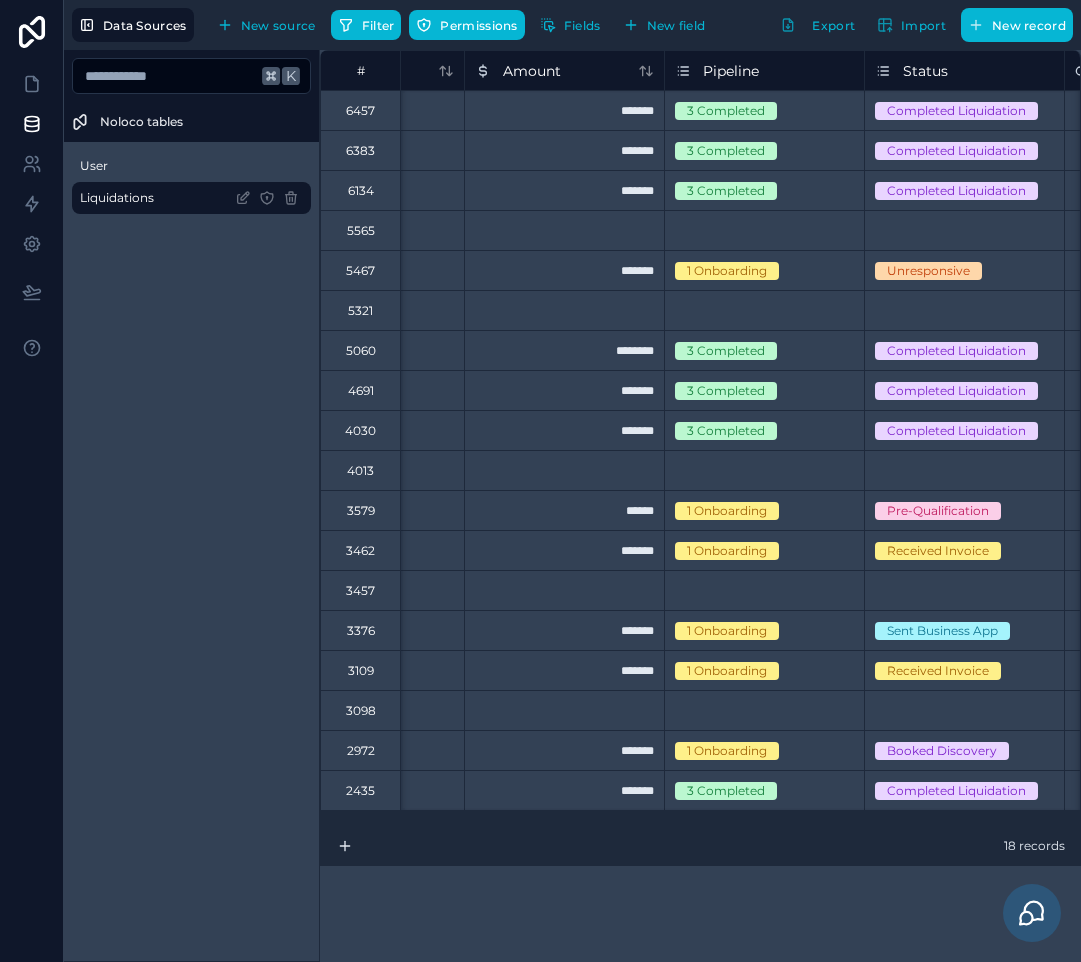 scroll, scrollTop: 0, scrollLeft: 945, axis: horizontal 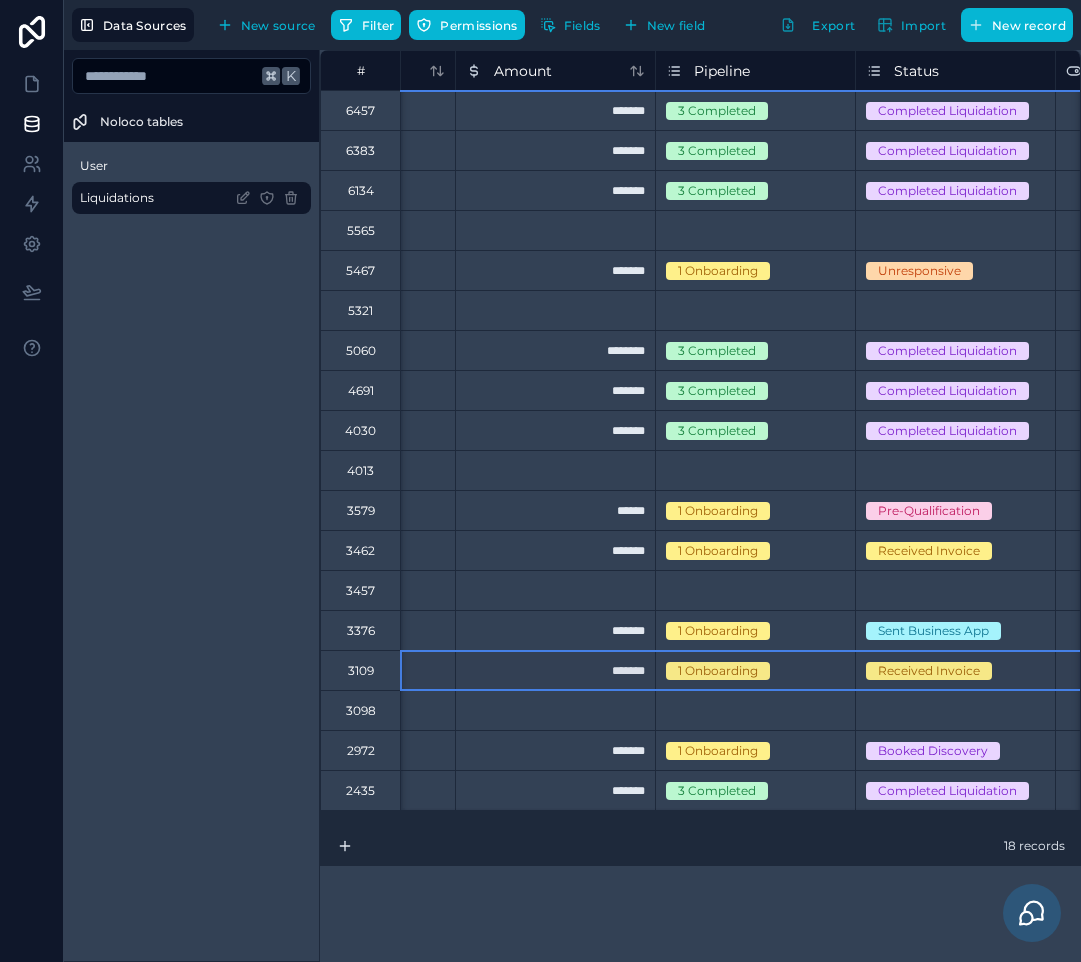 click on "3109" at bounding box center [360, 670] 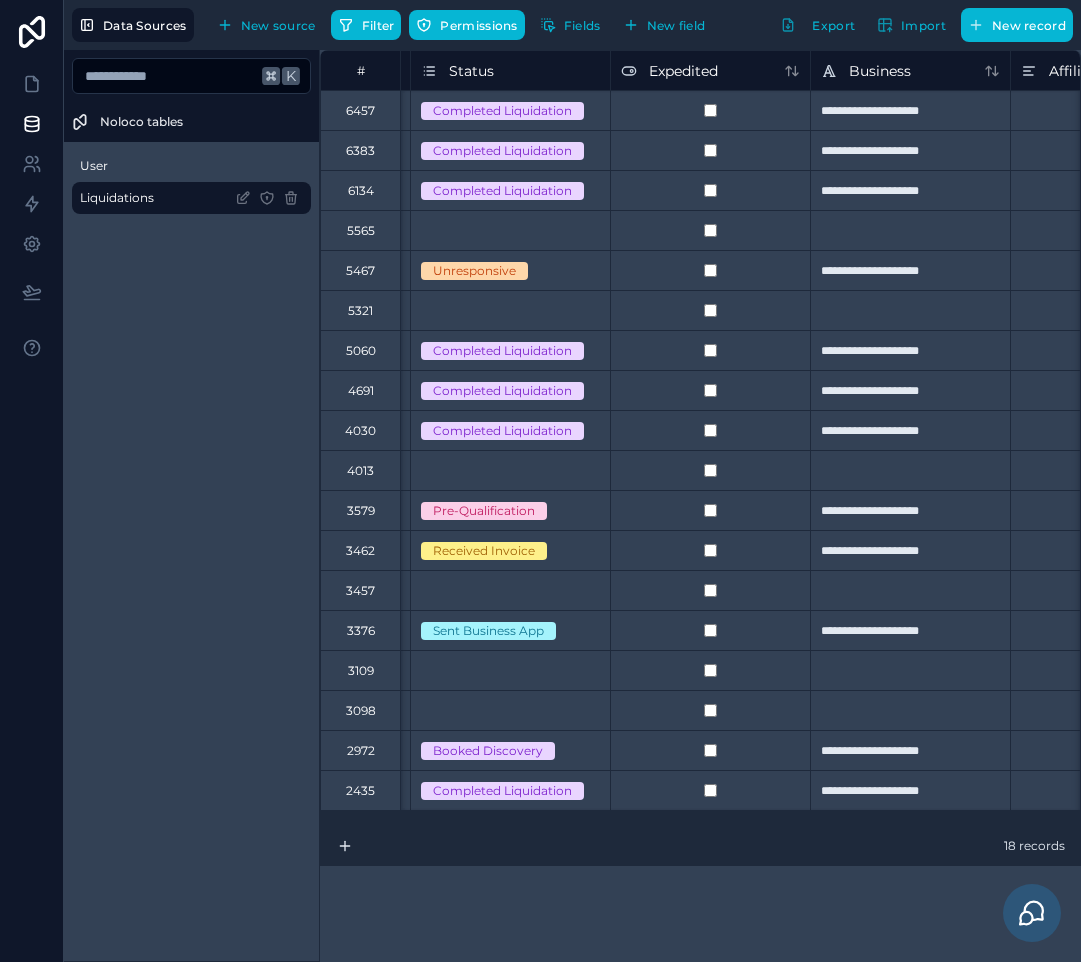 scroll, scrollTop: 0, scrollLeft: 1393, axis: horizontal 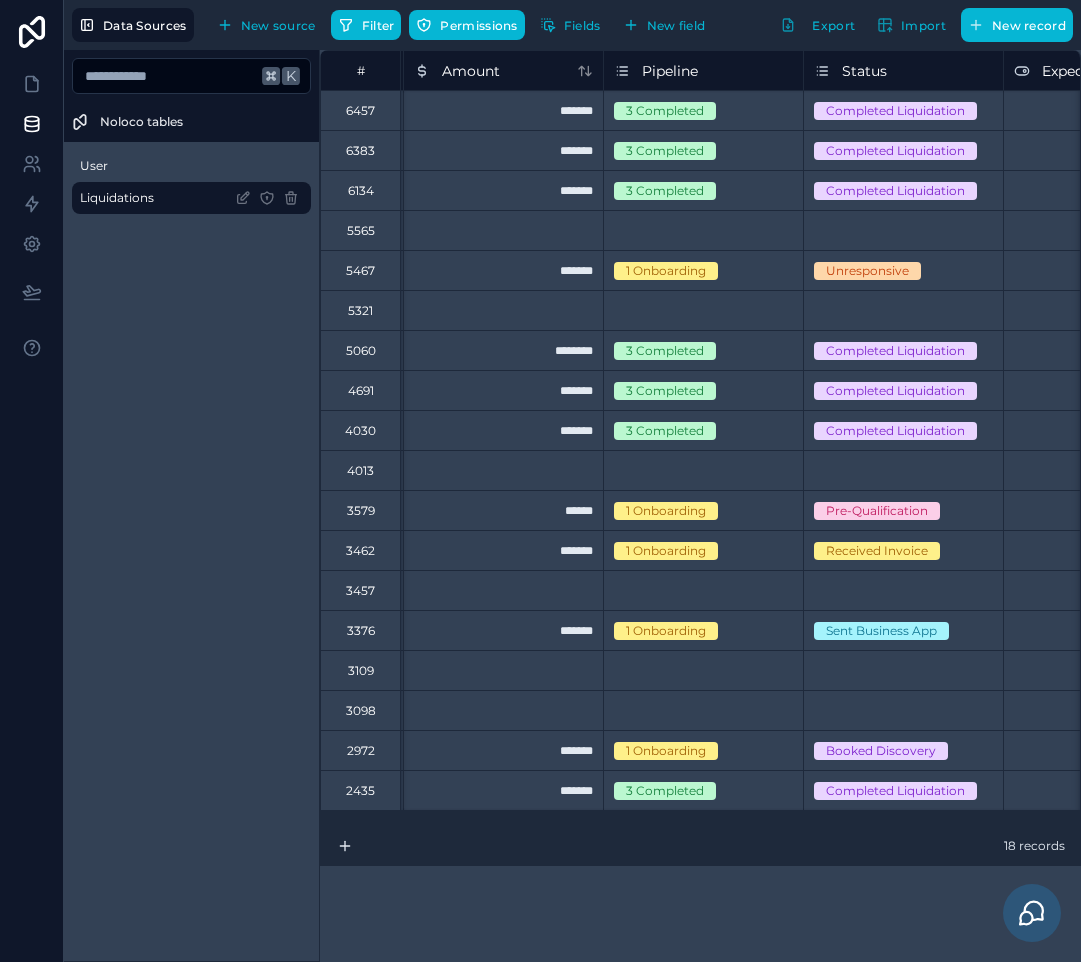 click on "1 Onboarding" at bounding box center [666, 551] 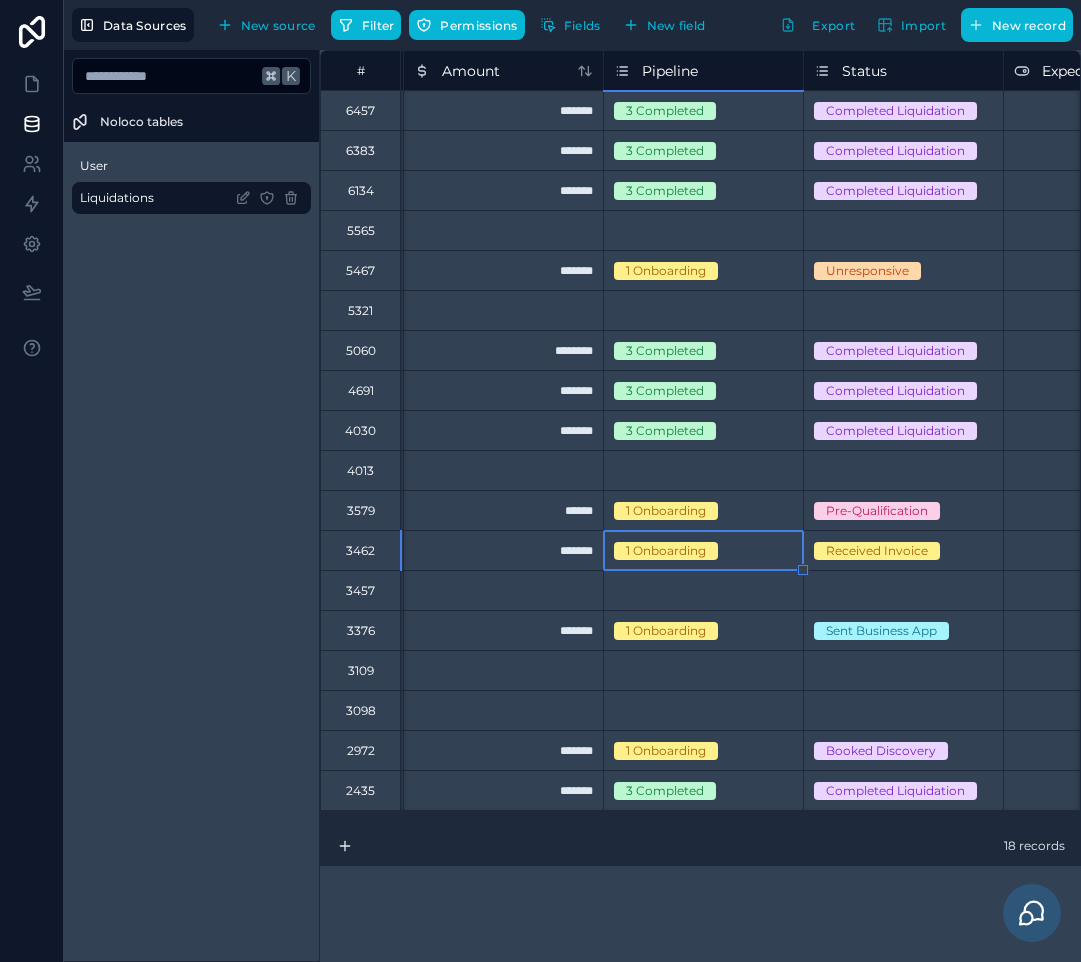click on "1 Onboarding" at bounding box center [666, 551] 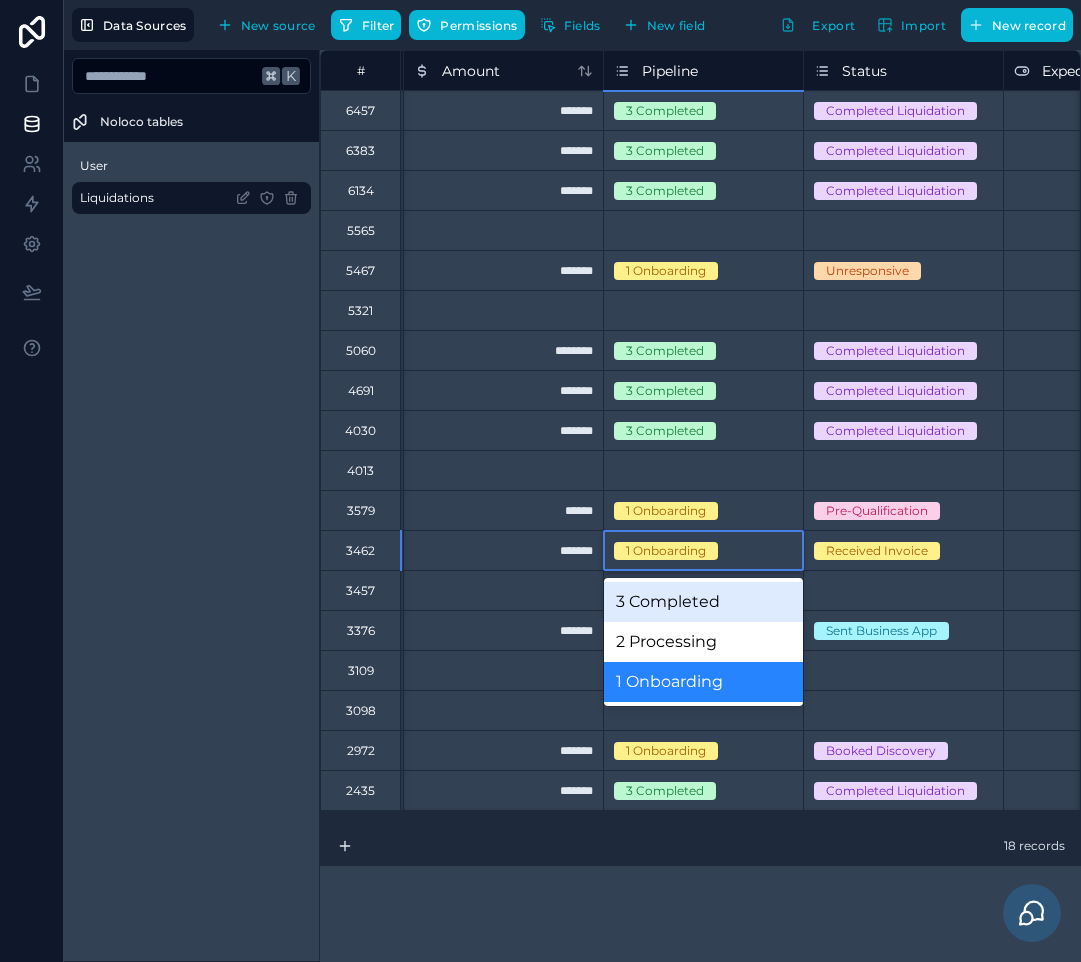 click on "3 Completed" at bounding box center (703, 602) 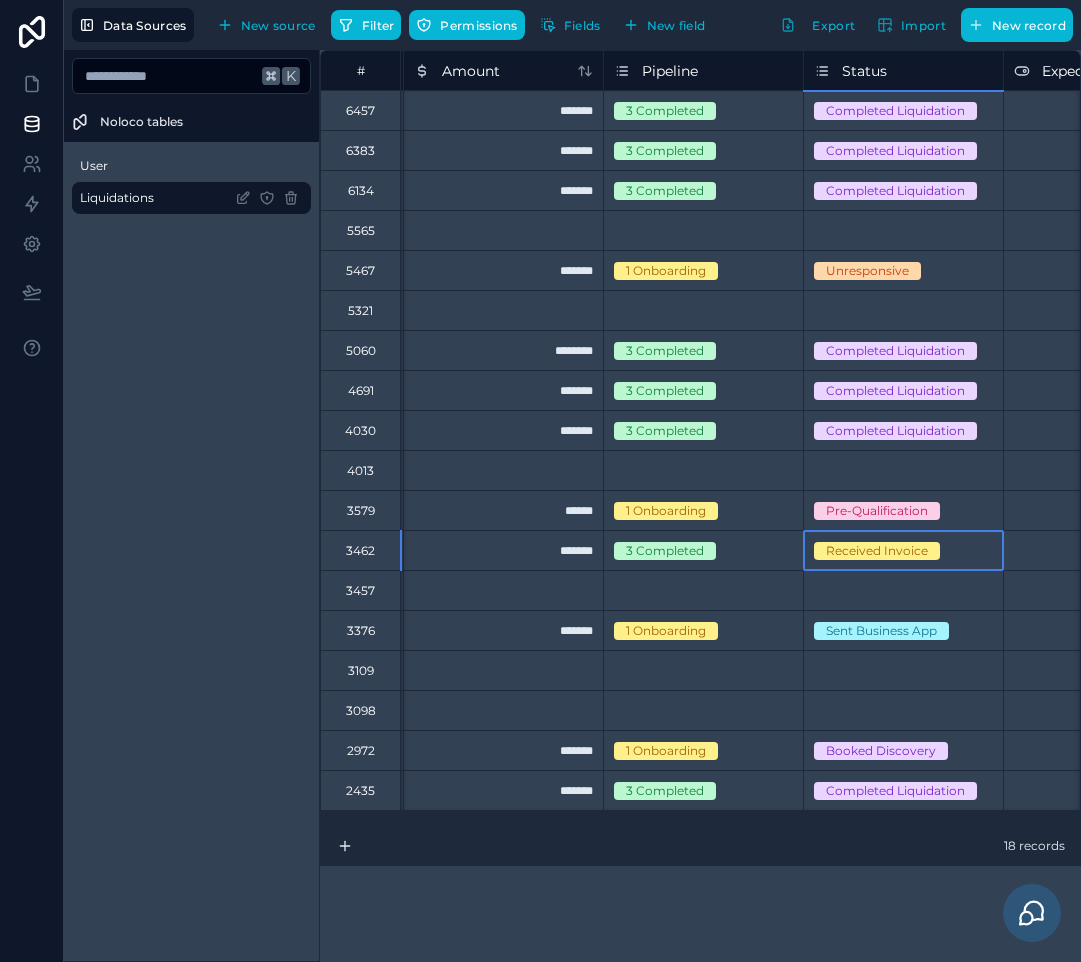 click on "Received Invoice" at bounding box center [877, 551] 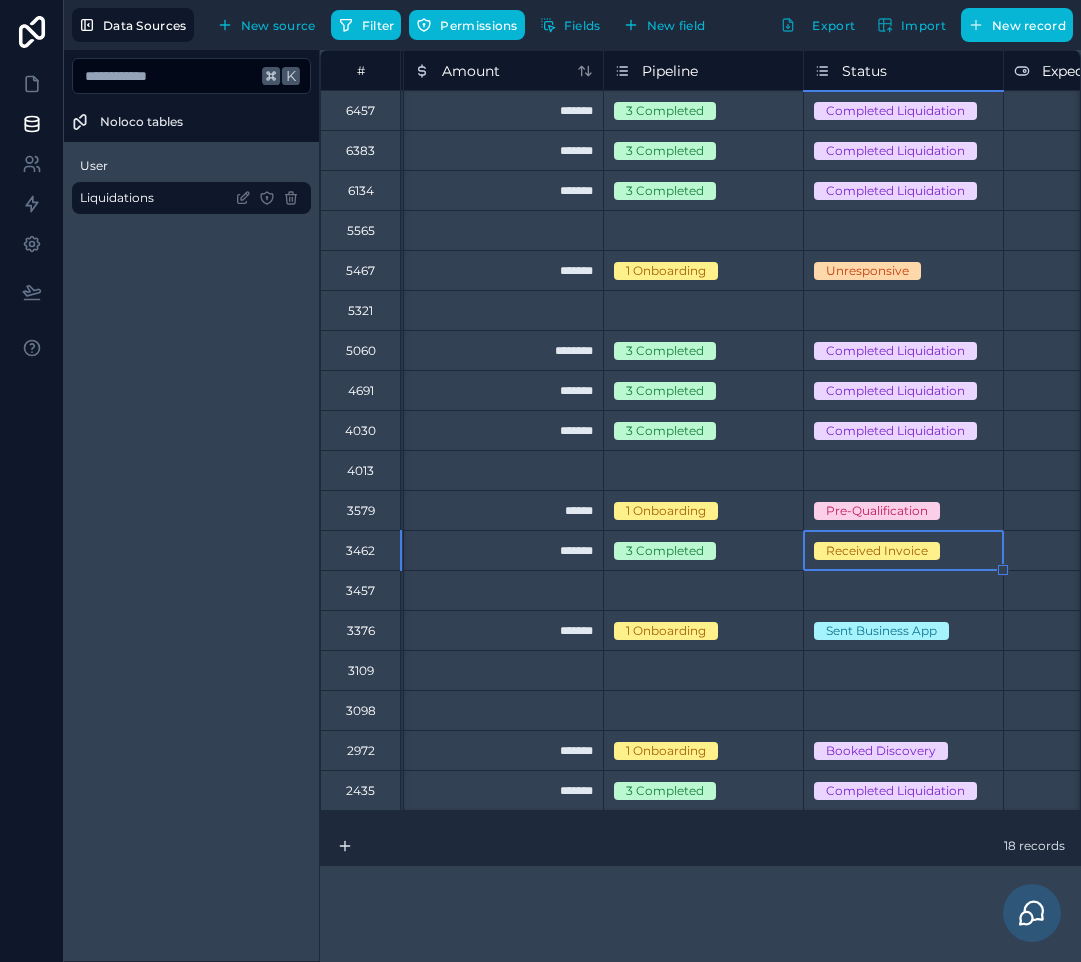 click on "Received Invoice" at bounding box center (877, 551) 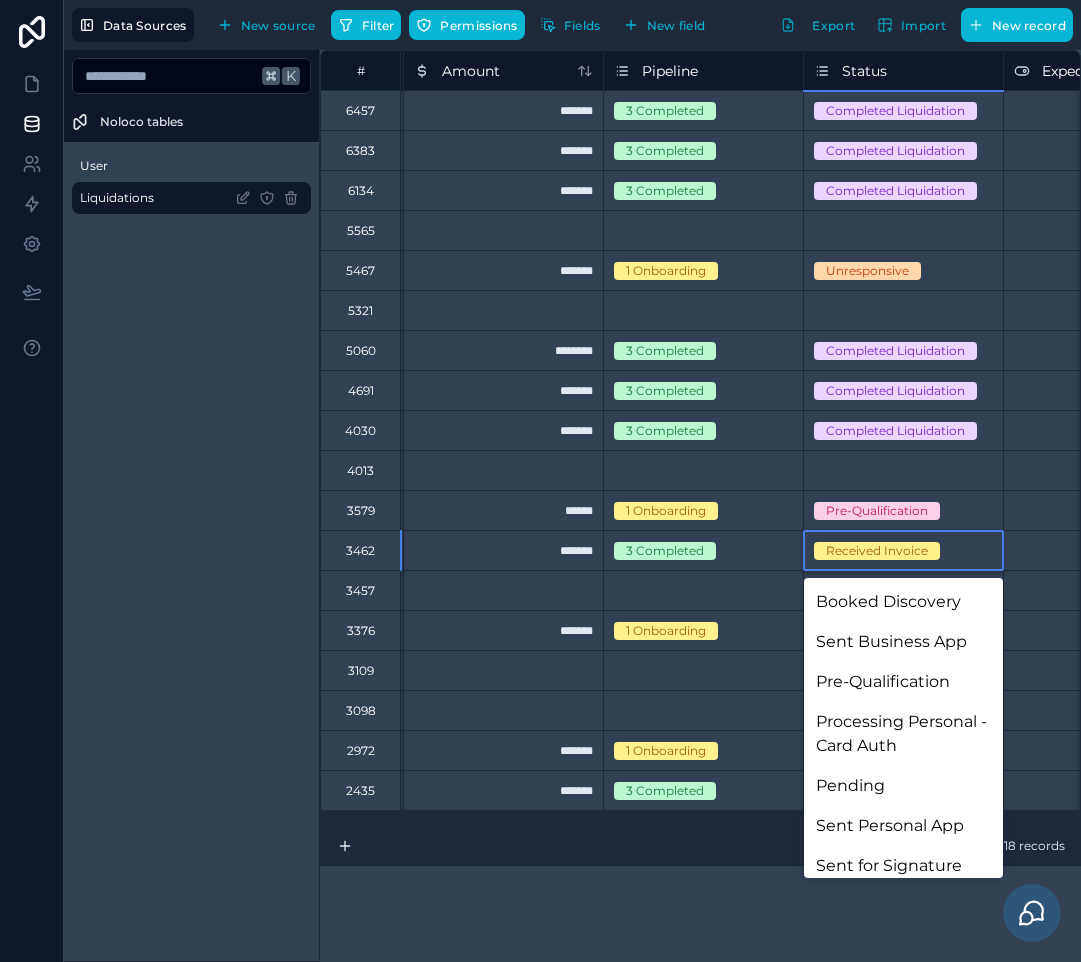 scroll, scrollTop: 340, scrollLeft: 0, axis: vertical 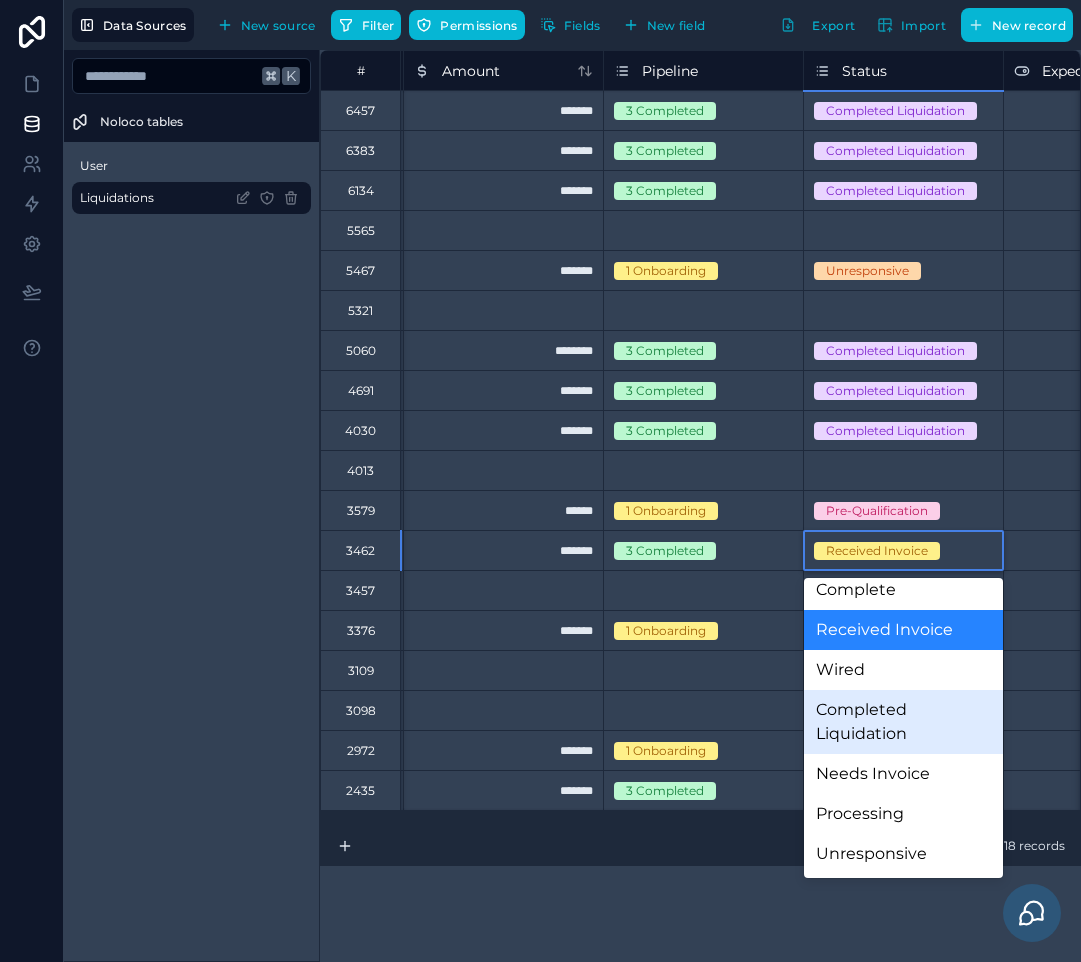 click on "Completed Liquidation" at bounding box center (903, 722) 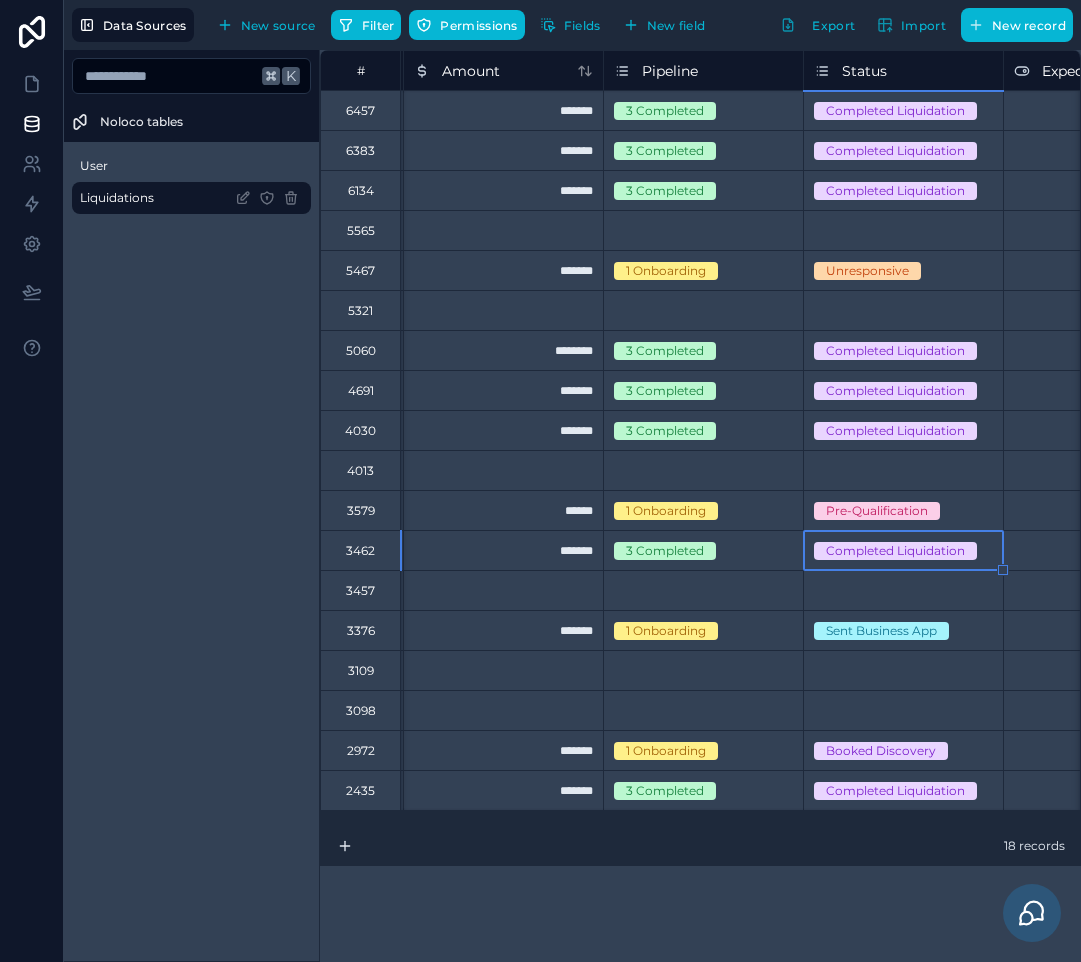 click on "**********" at bounding box center [700, 506] 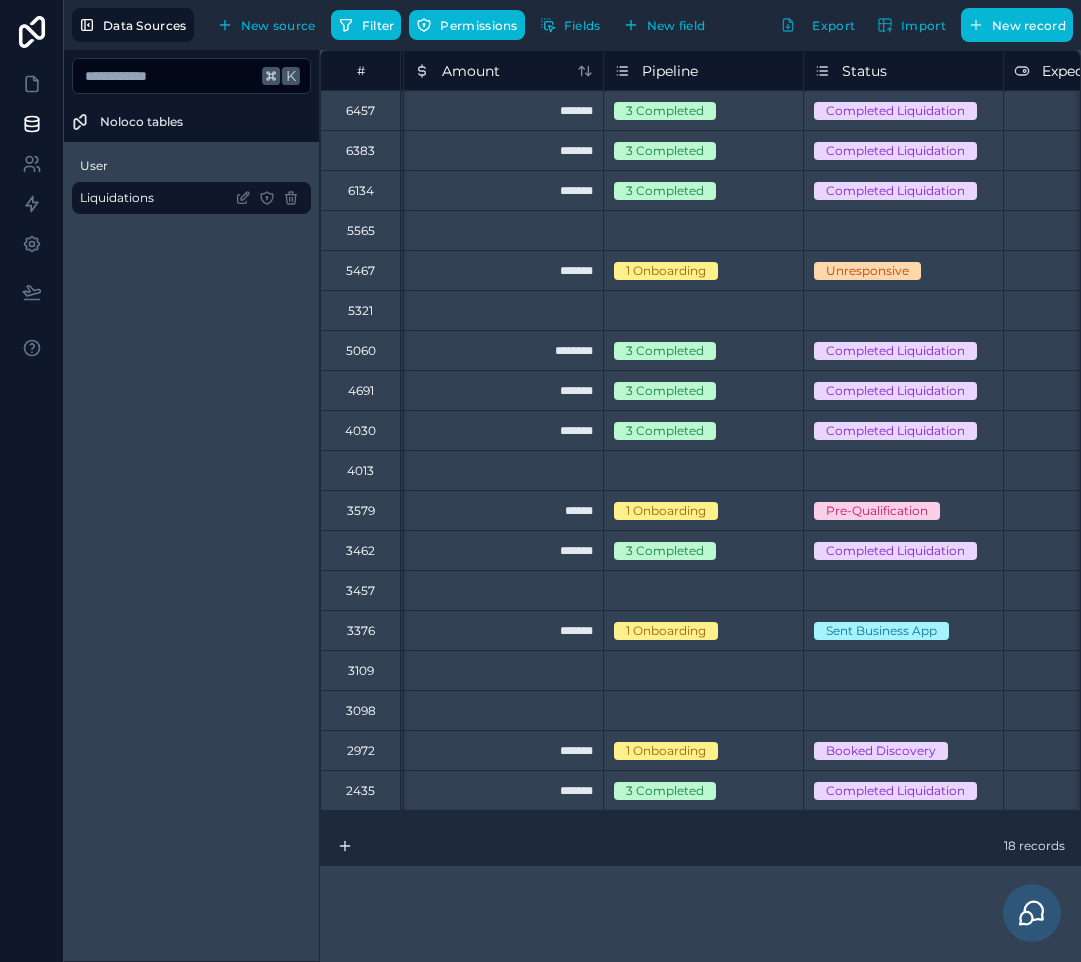 scroll, scrollTop: 0, scrollLeft: 941, axis: horizontal 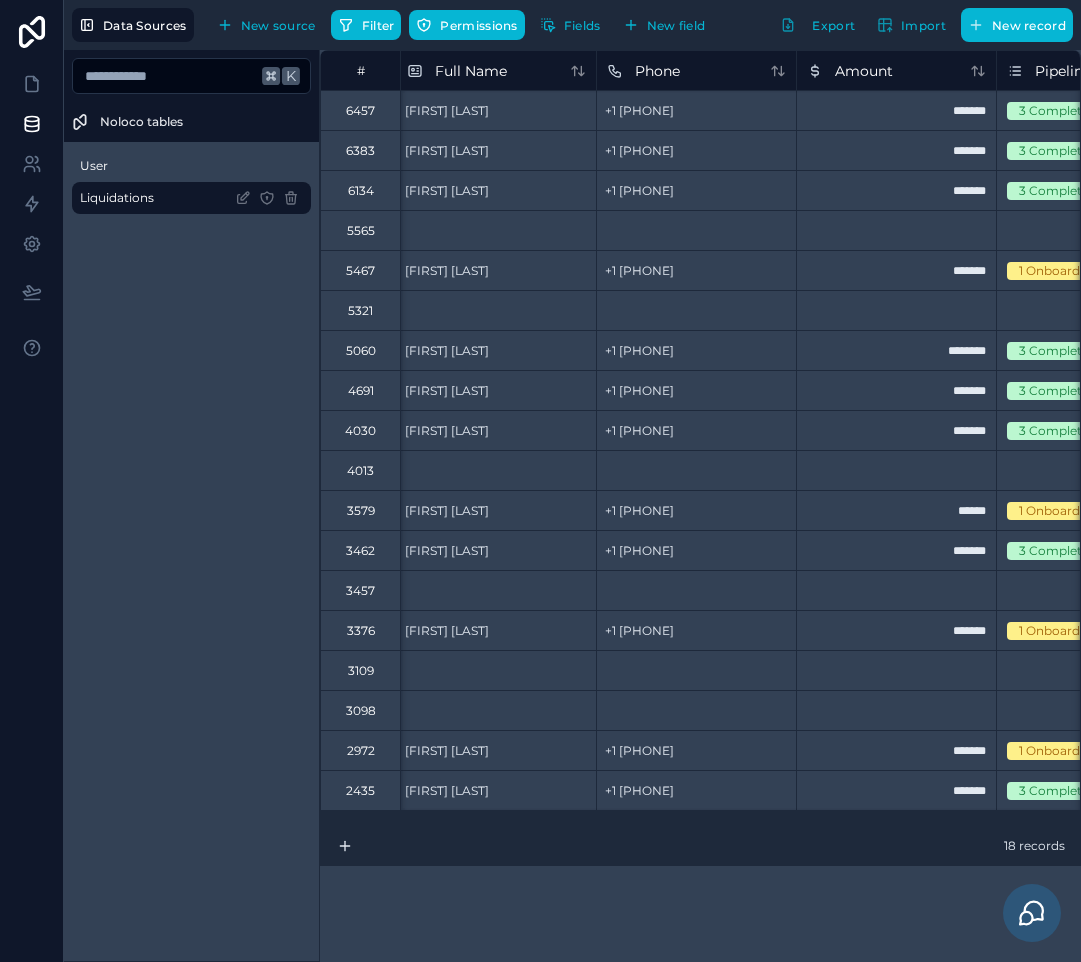click on "*******" at bounding box center [896, 790] 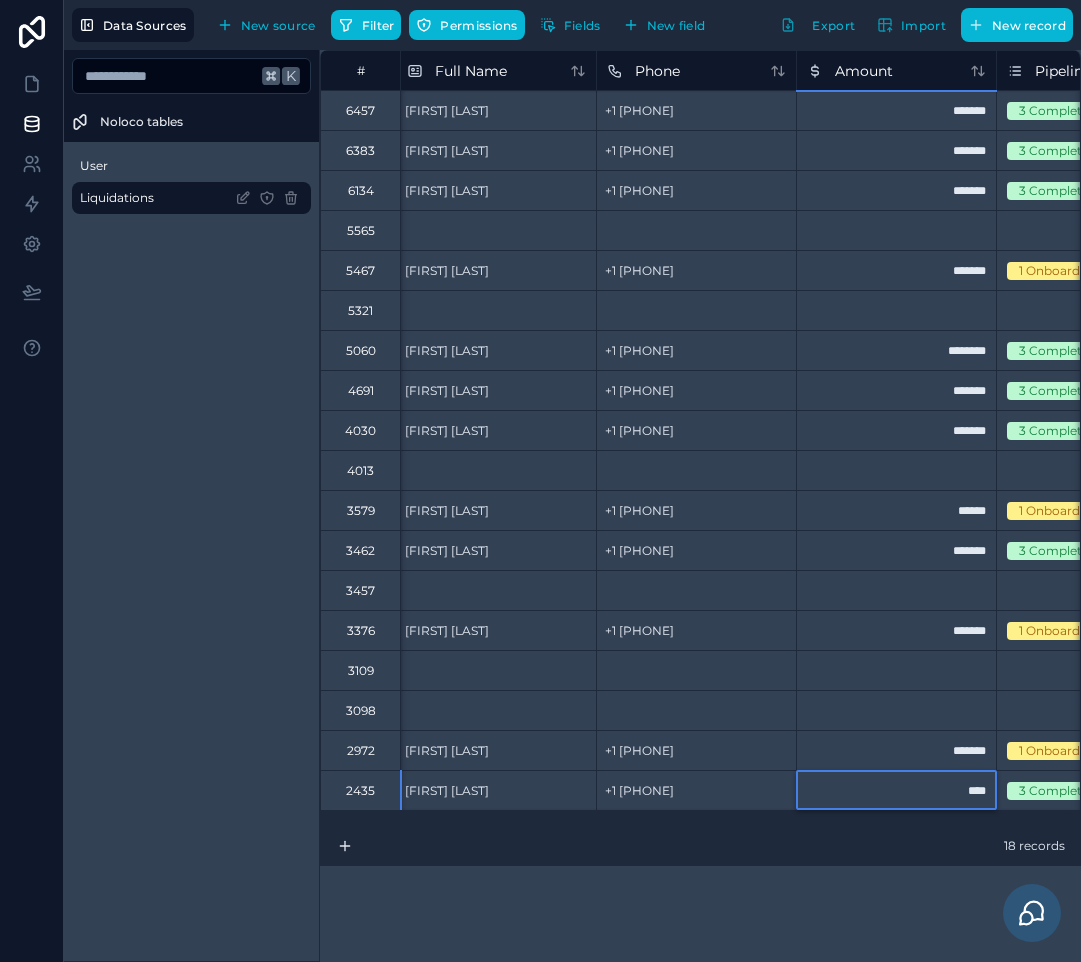 type on "*****" 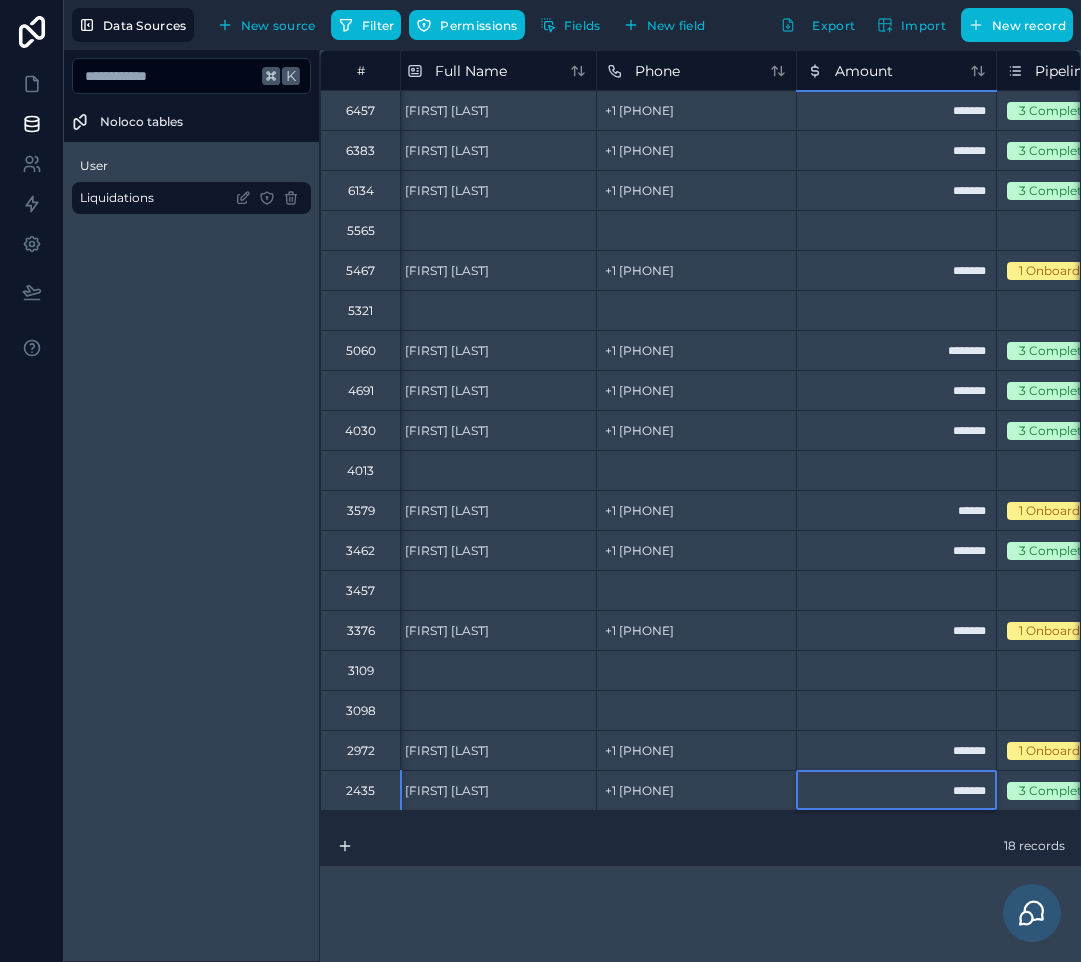 click on "**********" at bounding box center [700, 506] 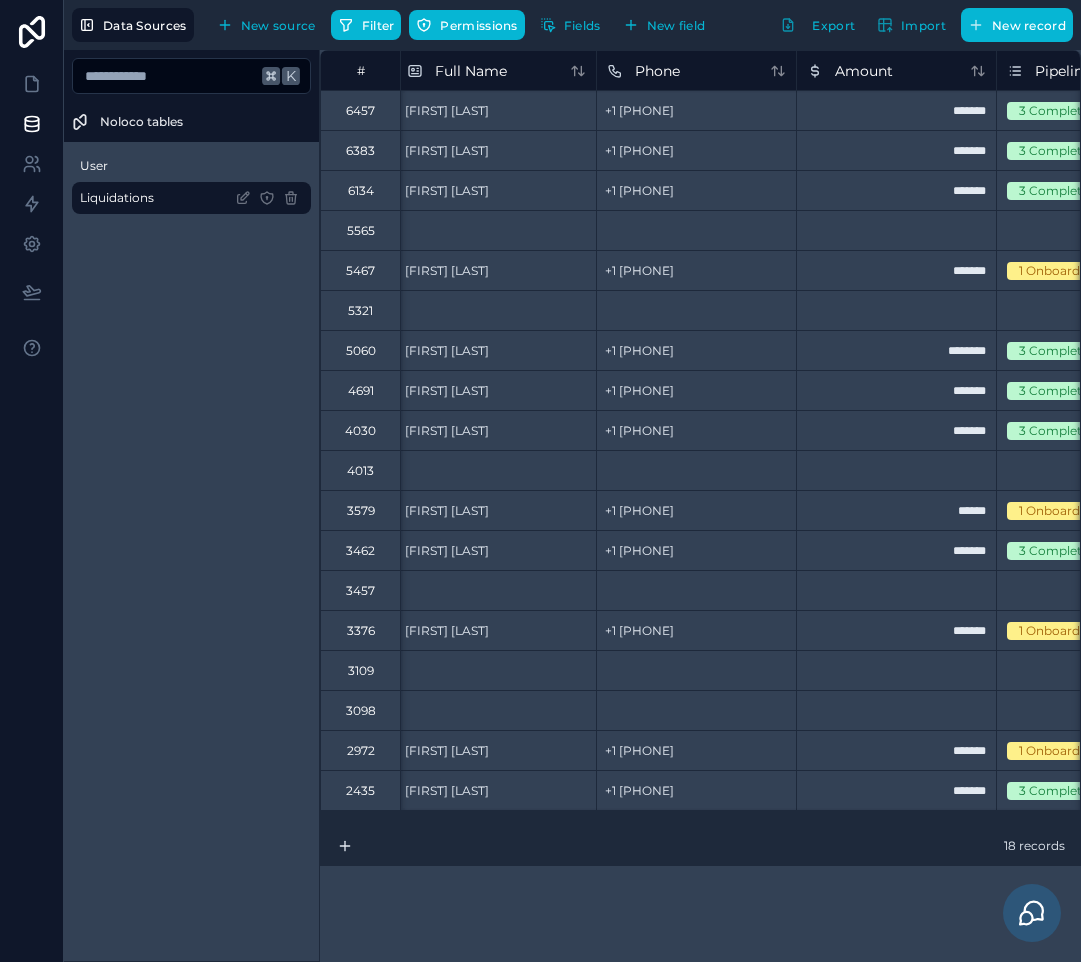 click on "**********" at bounding box center (700, 506) 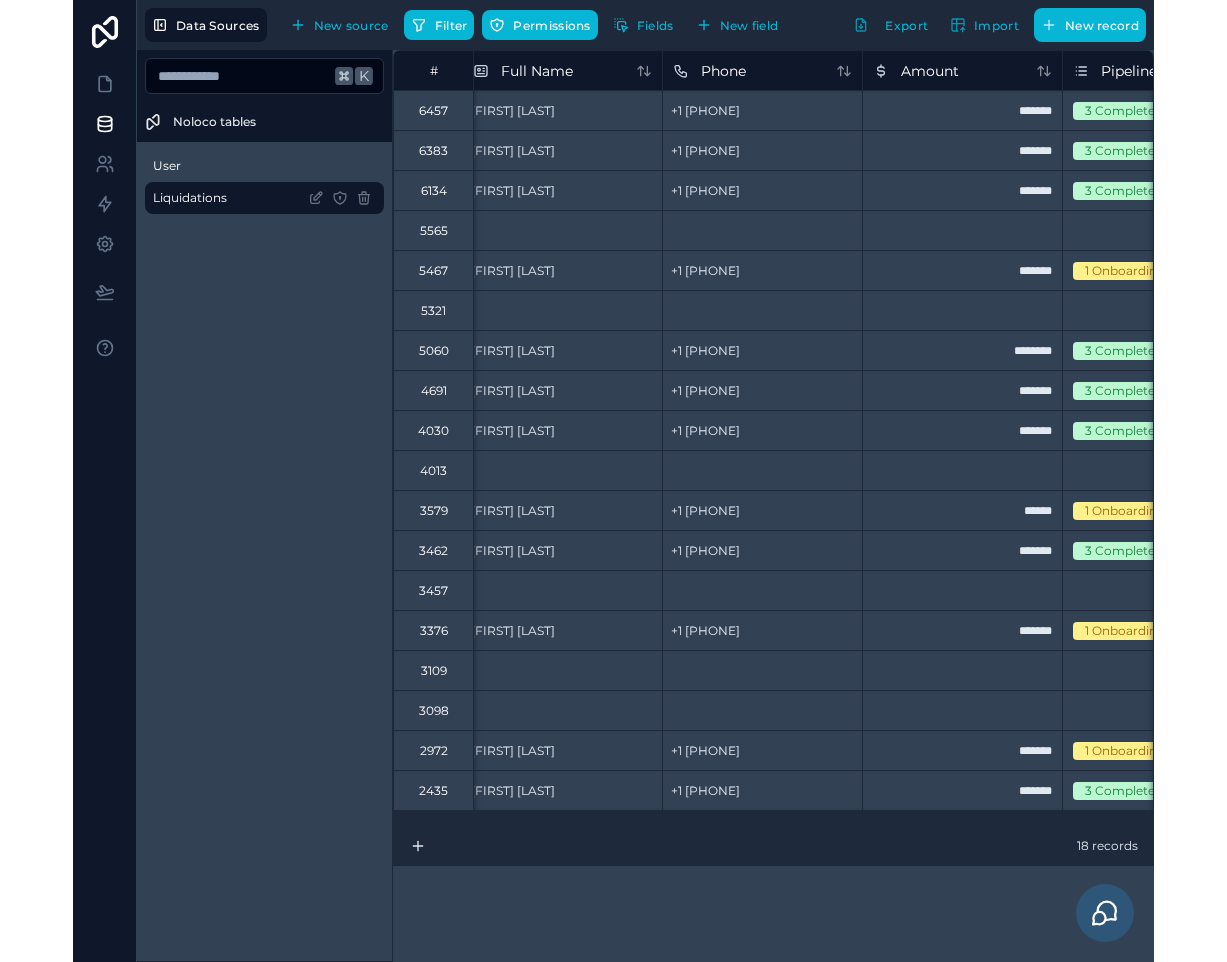 scroll, scrollTop: 0, scrollLeft: 582, axis: horizontal 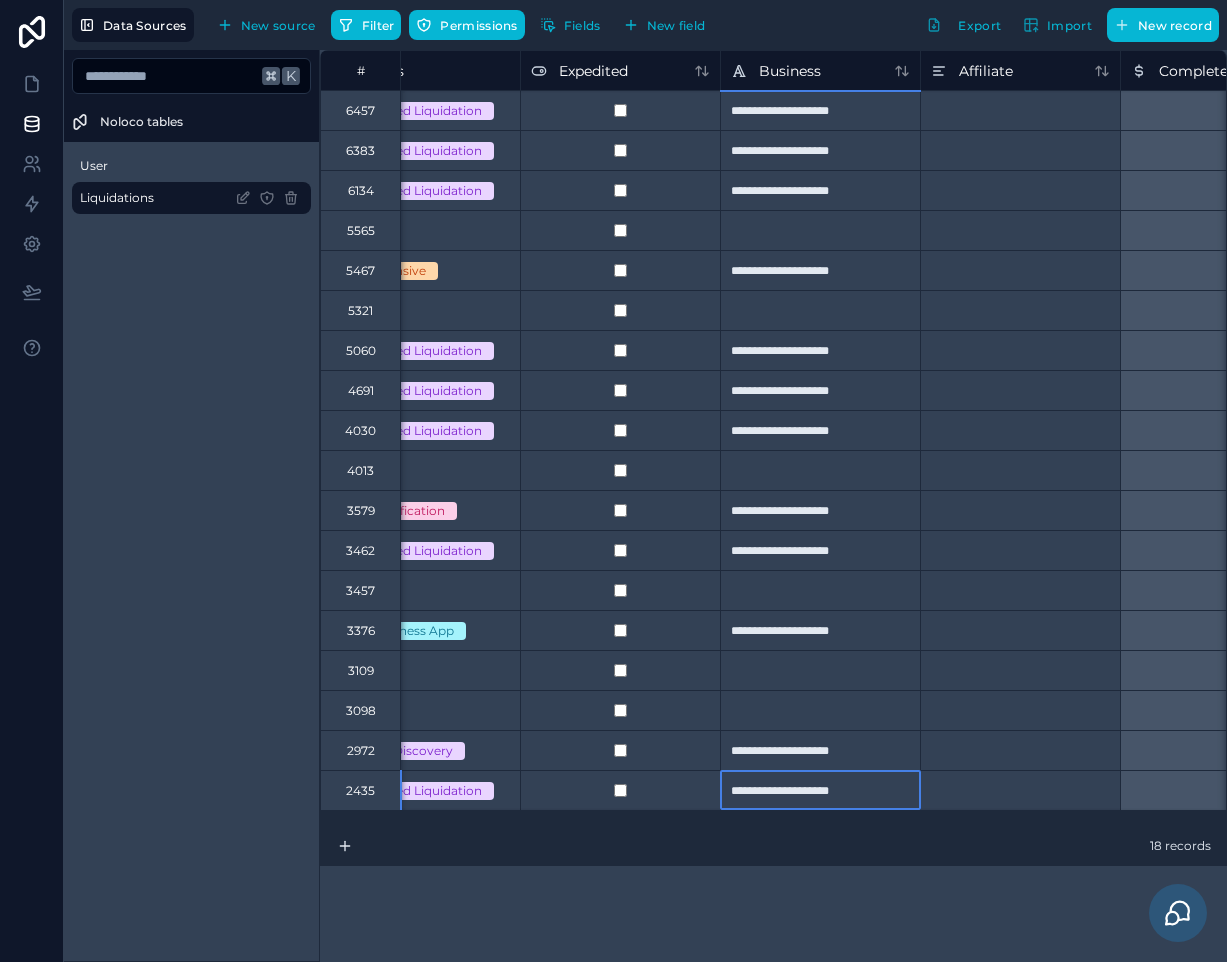 click on "**********" at bounding box center (820, 790) 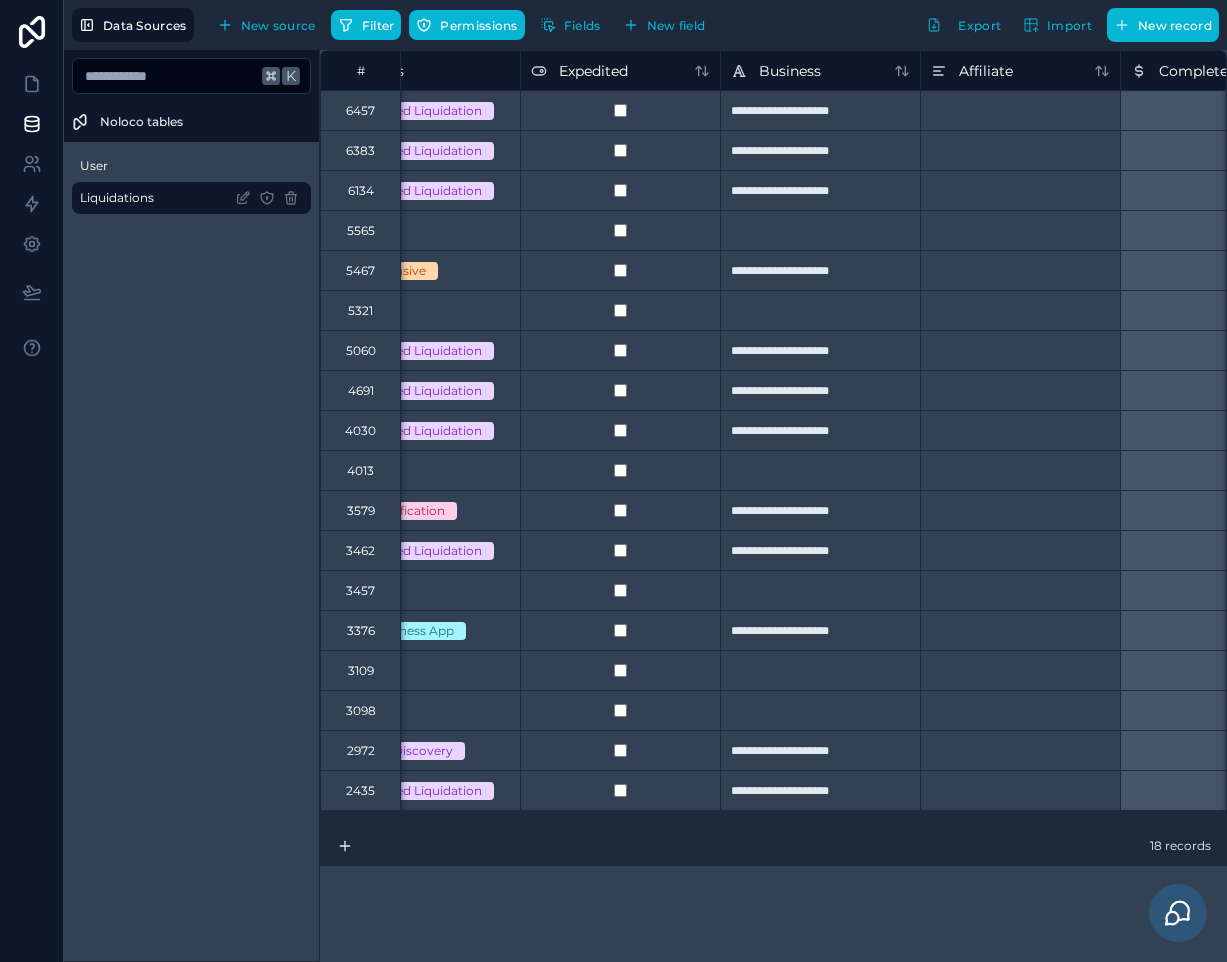 click on "**********" at bounding box center [820, 790] 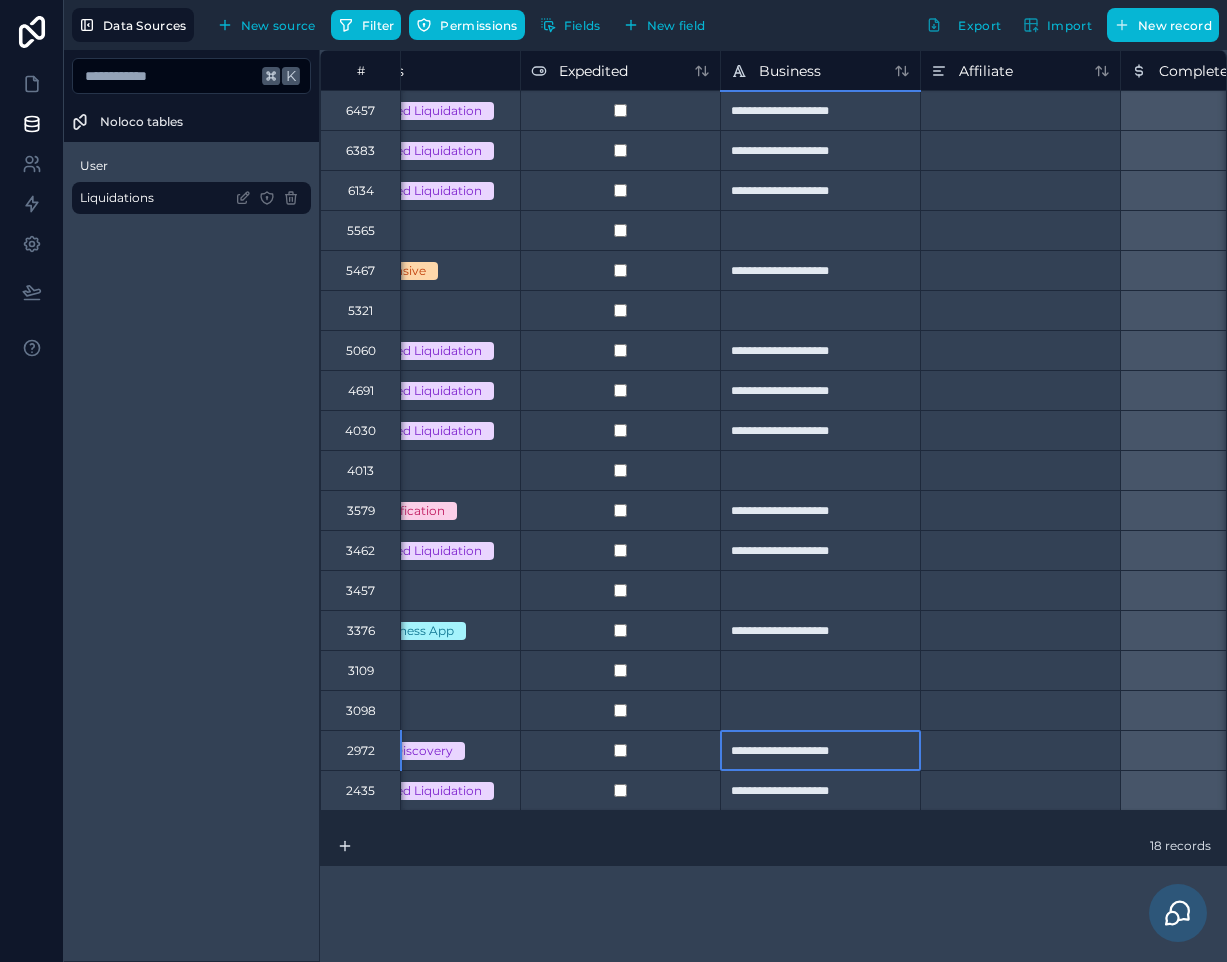 click on "**********" at bounding box center (820, 750) 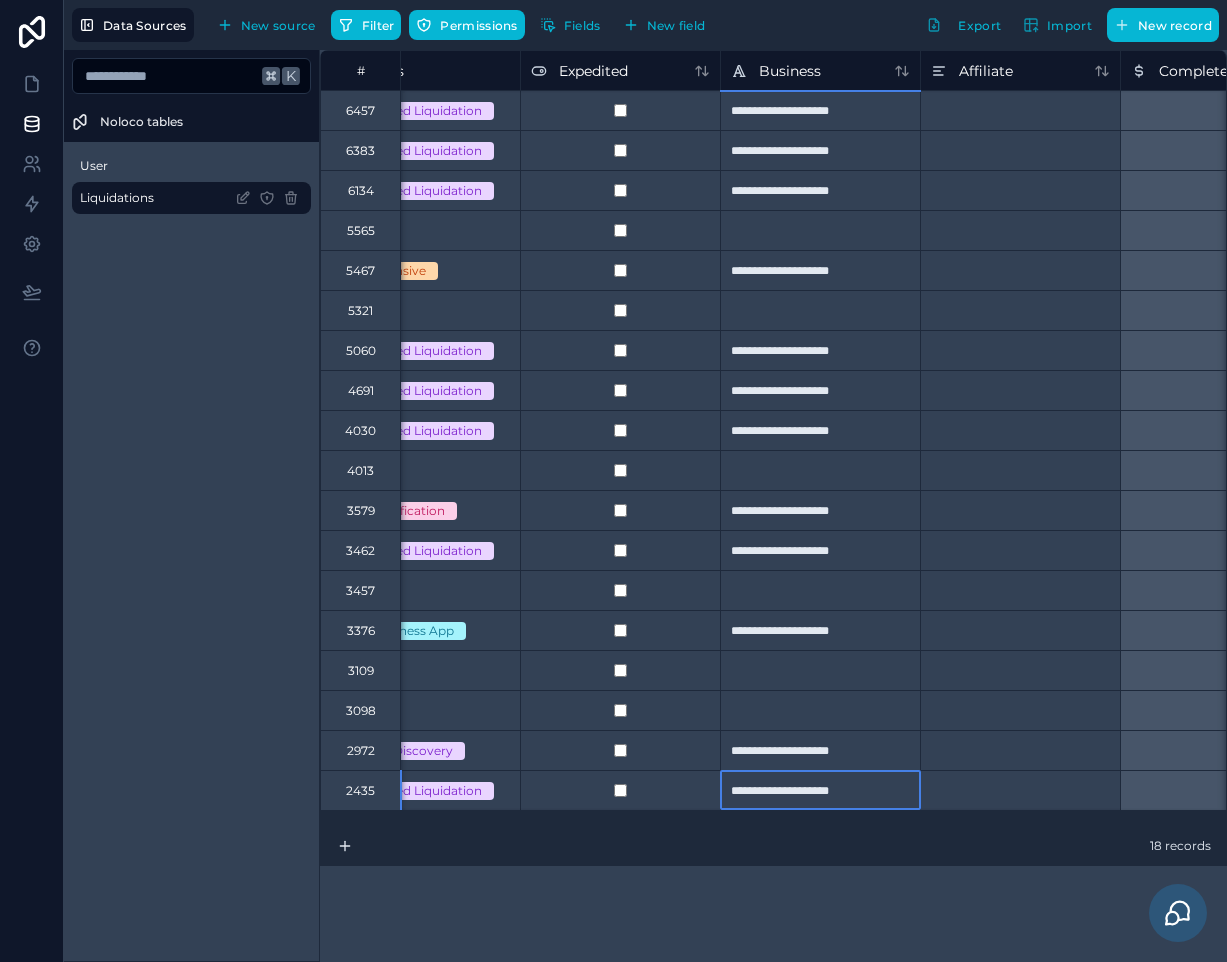 click on "**********" at bounding box center (820, 790) 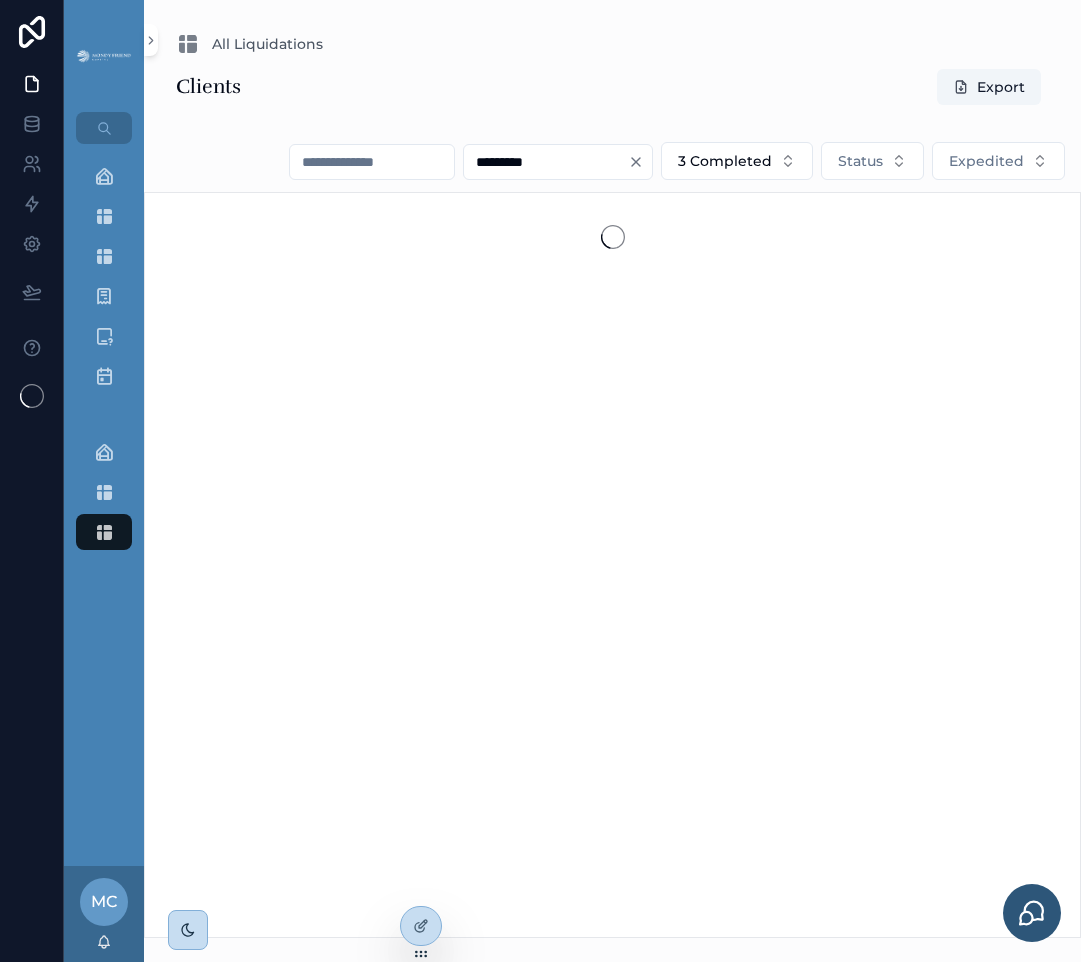 scroll, scrollTop: 0, scrollLeft: 0, axis: both 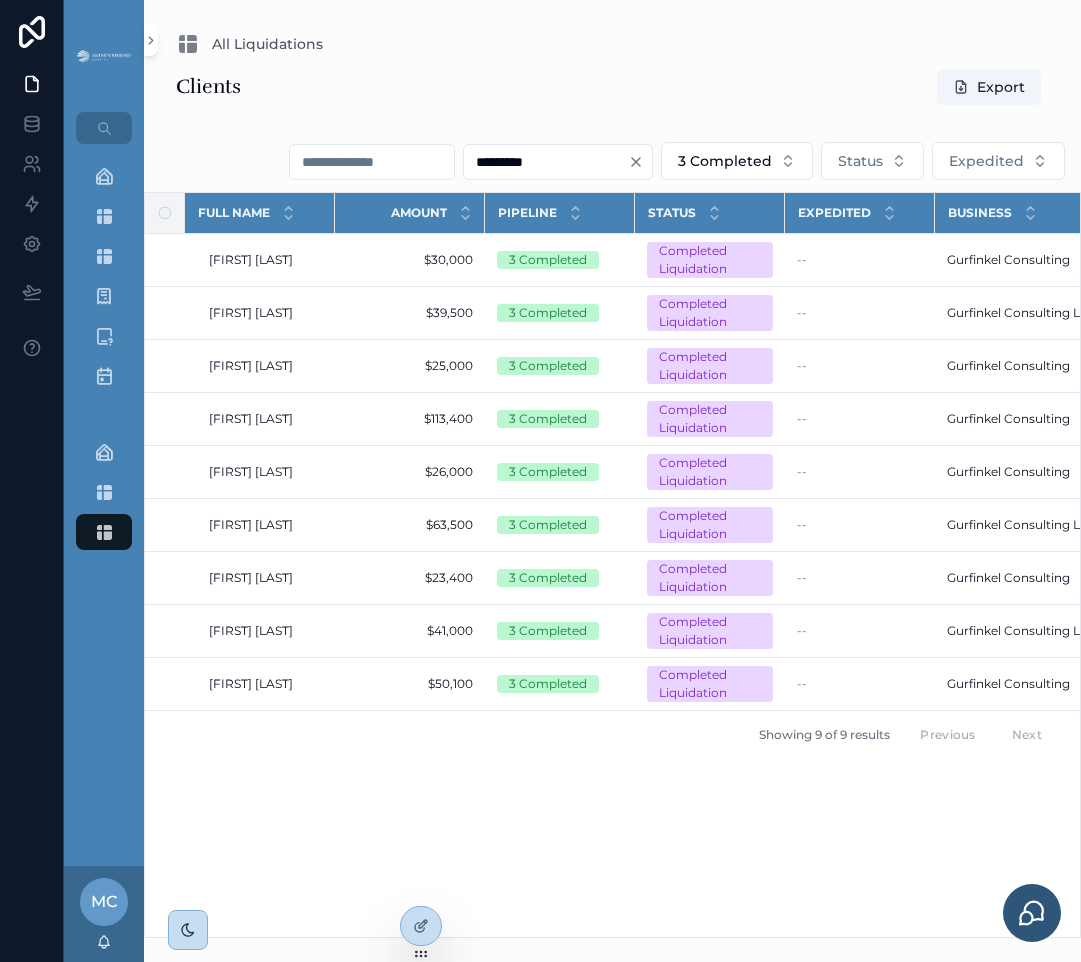 click on "Full Name Amount Pipeline Status Expedited Business Updated at Created at PHILIP RETTENMAIER PHILIP RETTENMAIER $30,000 $30,000 3 Completed Completed Liquidation -- Gurfinkel Consulting Gurfinkel Consulting 7/10/2025 9:07 AM 7/10/2025 9:07 AM 5/18/2025 4:04 AM 5/18/2025 4:04 AM Karim Mawji Karim Mawji $39,500 $39,500 3 Completed Completed Liquidation -- Gurfinkel Consulting LLC Gurfinkel Consulting LLC 7/10/2025 9:07 AM 7/10/2025 9:07 AM 5/14/2025 8:34 AM 5/14/2025 8:34 AM Ivan Martinez Alvear Ivan Martinez Alvear $25,000 $25,000 3 Completed Completed Liquidation -- Gurfinkel Consulting Gurfinkel Consulting 7/14/2025 5:45 AM 7/14/2025 5:45 AM 4/22/2025 3:46 AM 4/22/2025 3:46 AM Nicole Morris Nicole Morris $113,400 $113,400 3 Completed Completed Liquidation -- Gurfinkel Consulting Gurfinkel Consulting 6/19/2025 10:45 AM 6/19/2025 10:45 AM 3/19/2025 6:39 AM 3/19/2025 6:39 AM Martin Hay Martin Hay $26,000 $26,000 3 Completed Completed Liquidation -- Gurfinkel Consulting Gurfinkel Consulting 6/19/2025 10:09 AM --" at bounding box center [612, 565] 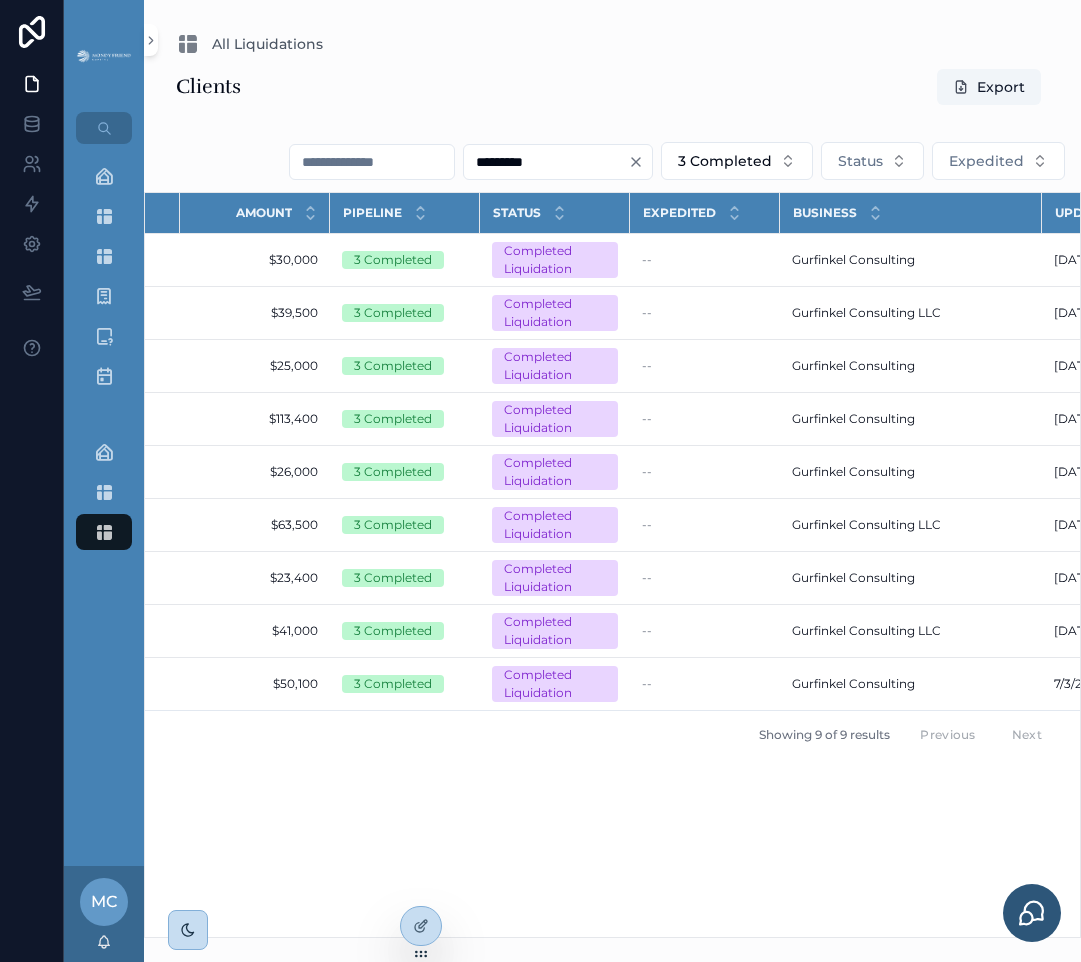 scroll, scrollTop: 0, scrollLeft: 0, axis: both 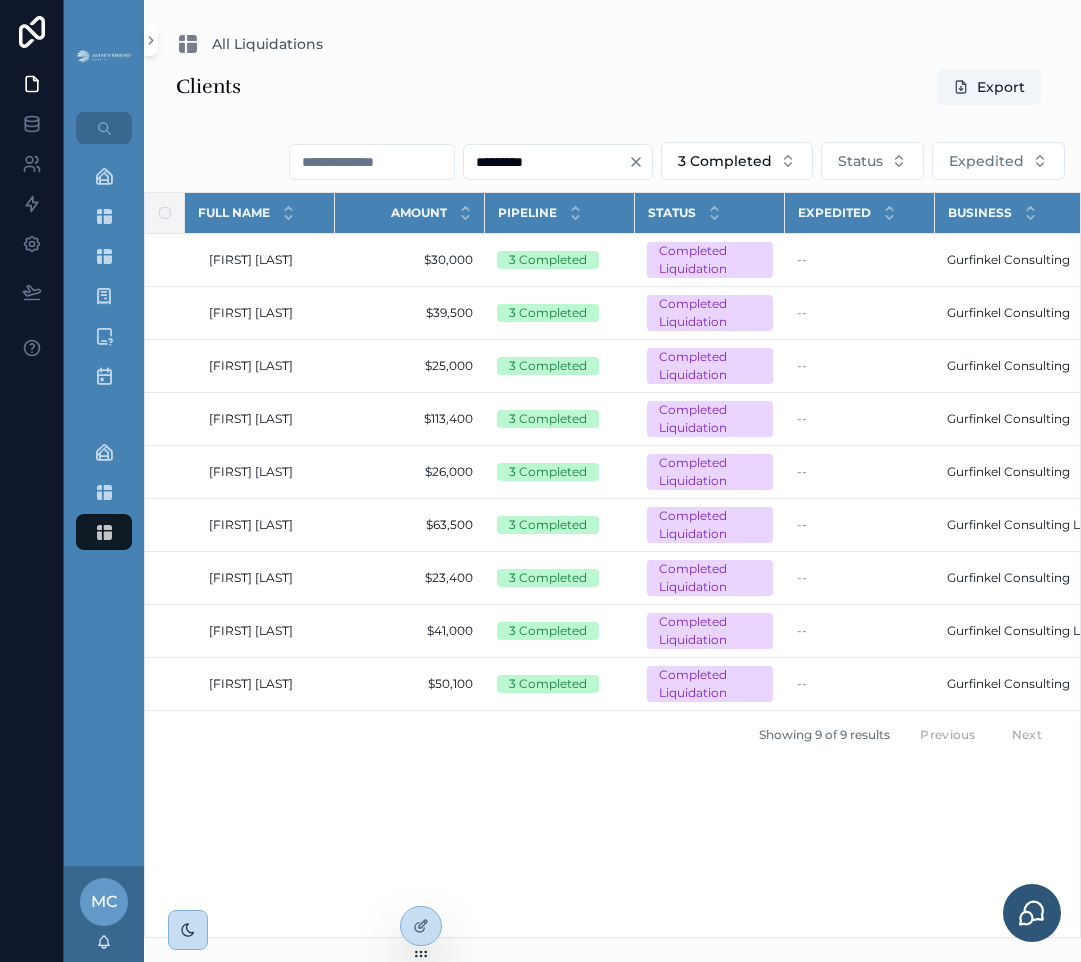click on "Full Name Amount Pipeline Status Expedited Business Updated at Created at PHILIP RETTENMAIER PHILIP RETTENMAIER $30,000 $30,000 3 Completed Completed Liquidation -- Gurfinkel Consulting Gurfinkel Consulting 7/10/2025 9:07 AM 7/10/2025 9:07 AM 5/18/2025 4:04 AM 5/18/2025 4:04 AM Karim Mawji Karim Mawji $39,500 $39,500 3 Completed Completed Liquidation -- Gurfinkel Consulting Gurfinkel Consulting 7/14/2025 5:46 AM 7/14/2025 5:46 AM 5/14/2025 8:34 AM 5/14/2025 8:34 AM Ivan Martinez Alvear Ivan Martinez Alvear $25,000 $25,000 3 Completed Completed Liquidation -- Gurfinkel Consulting Gurfinkel Consulting 7/14/2025 5:45 AM 7/14/2025 5:45 AM 4/22/2025 3:46 AM 4/22/2025 3:46 AM Nicole Morris Nicole Morris $113,400 $113,400 3 Completed Completed Liquidation -- Gurfinkel Consulting Gurfinkel Consulting 6/19/2025 10:45 AM 6/19/2025 10:45 AM 3/19/2025 6:39 AM 3/19/2025 6:39 AM Martin Hay Martin Hay $26,000 $26,000 3 Completed Completed Liquidation -- Gurfinkel Consulting Gurfinkel Consulting 6/19/2025 10:09 AM $63,500 --" at bounding box center (612, 565) 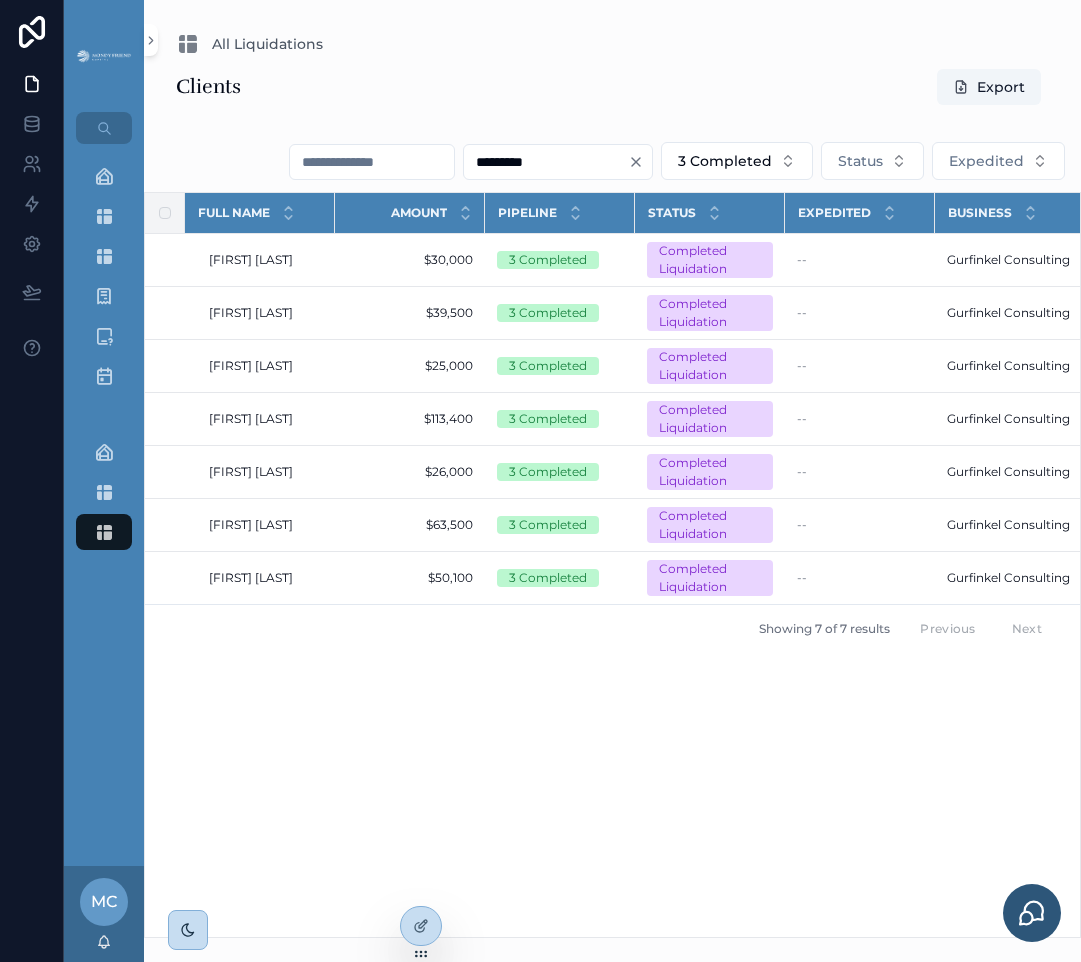 click on "Full Name Amount Pipeline Status Expedited Business Updated at Created at PHILIP RETTENMAIER PHILIP RETTENMAIER $30,000 $30,000 3 Completed Completed Liquidation -- Gurfinkel Consulting Gurfinkel Consulting 7/10/2025 9:07 AM 7/10/2025 9:07 AM 5/18/2025 4:04 AM 5/18/2025 4:04 AM Karim Mawji Karim Mawji $39,500 $39,500 3 Completed Completed Liquidation -- Gurfinkel Consulting Gurfinkel Consulting 7/14/2025 5:46 AM 7/14/2025 5:46 AM 5/14/2025 8:34 AM 5/14/2025 8:34 AM Ivan Martinez Alvear Ivan Martinez Alvear $25,000 $25,000 3 Completed Completed Liquidation -- Gurfinkel Consulting Gurfinkel Consulting 7/14/2025 5:45 AM 7/14/2025 5:45 AM 4/22/2025 3:46 AM 4/22/2025 3:46 AM Nicole Morris Nicole Morris $113,400 $113,400 3 Completed Completed Liquidation -- Gurfinkel Consulting Gurfinkel Consulting 6/19/2025 10:45 AM 6/19/2025 10:45 AM 3/19/2025 6:39 AM 3/19/2025 6:39 AM Martin Hay Martin Hay $26,000 $26,000 3 Completed Completed Liquidation -- Gurfinkel Consulting Gurfinkel Consulting 6/19/2025 10:09 AM $63,500 --" at bounding box center [612, 565] 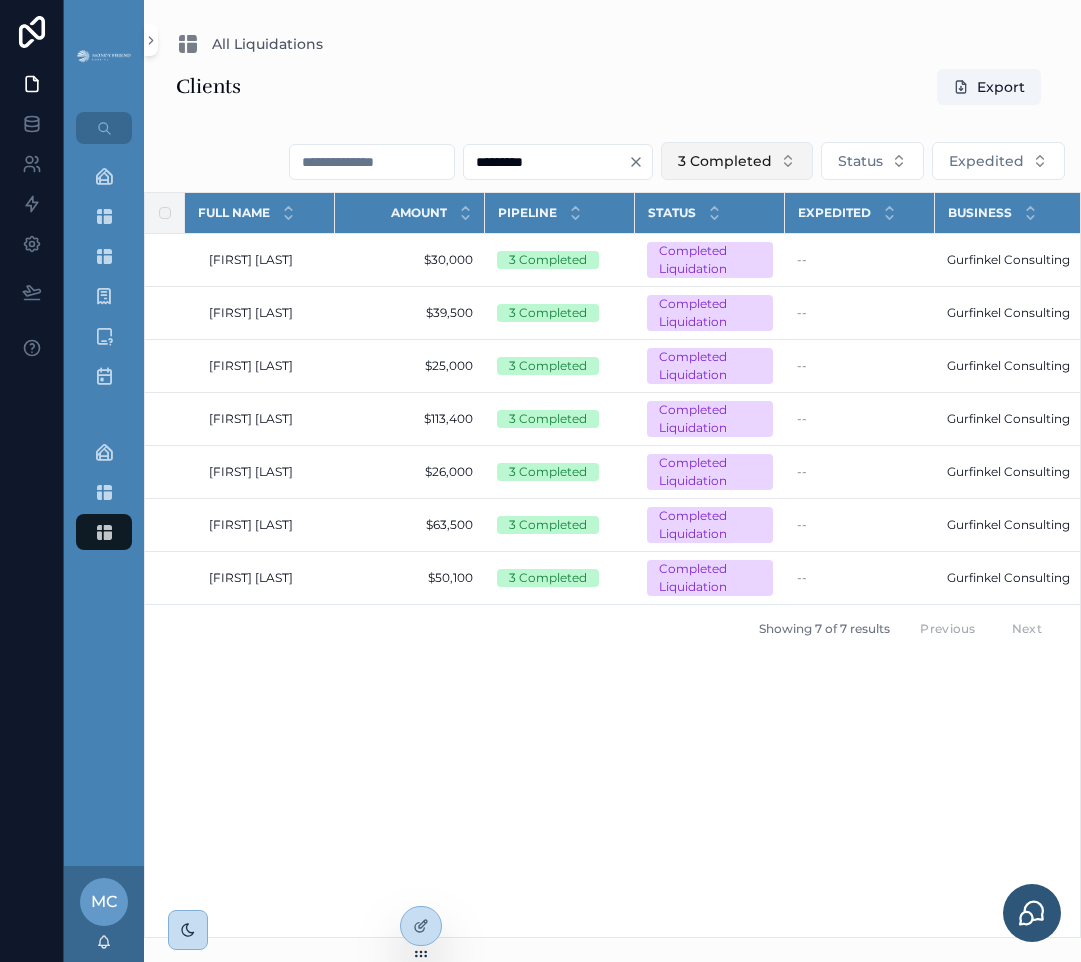 click on "Clients Export ********* 3 Completed Status Expedited Full Name Amount Pipeline Status Expedited Business Updated at Created at PHILIP RETTENMAIER PHILIP RETTENMAIER $30,000 $30,000 3 Completed Completed Liquidation -- Gurfinkel Consulting Gurfinkel Consulting 7/10/2025 9:07 AM 7/10/2025 9:07 AM 5/18/2025 4:04 AM 5/18/2025 4:04 AM Karim Mawji Karim Mawji $39,500 $39,500 3 Completed Completed Liquidation -- Gurfinkel Consulting Gurfinkel Consulting 7/14/2025 5:46 AM 7/14/2025 5:46 AM 5/14/2025 8:34 AM 5/14/2025 8:34 AM Ivan Martinez Alvear Ivan Martinez Alvear $25,000 $25,000 3 Completed Completed Liquidation -- Gurfinkel Consulting Gurfinkel Consulting 7/14/2025 5:45 AM 7/14/2025 5:45 AM 4/22/2025 3:46 AM 4/22/2025 3:46 AM Nicole Morris Nicole Morris $113,400 $113,400 3 Completed Completed Liquidation -- Gurfinkel Consulting Gurfinkel Consulting 6/19/2025 10:45 AM 6/19/2025 10:45 AM 3/19/2025 6:39 AM 3/19/2025 6:39 AM Martin Hay Martin Hay $26,000 $26,000 3 Completed Completed Liquidation -- 2/4/2025 11:15 AM" at bounding box center (612, 503) 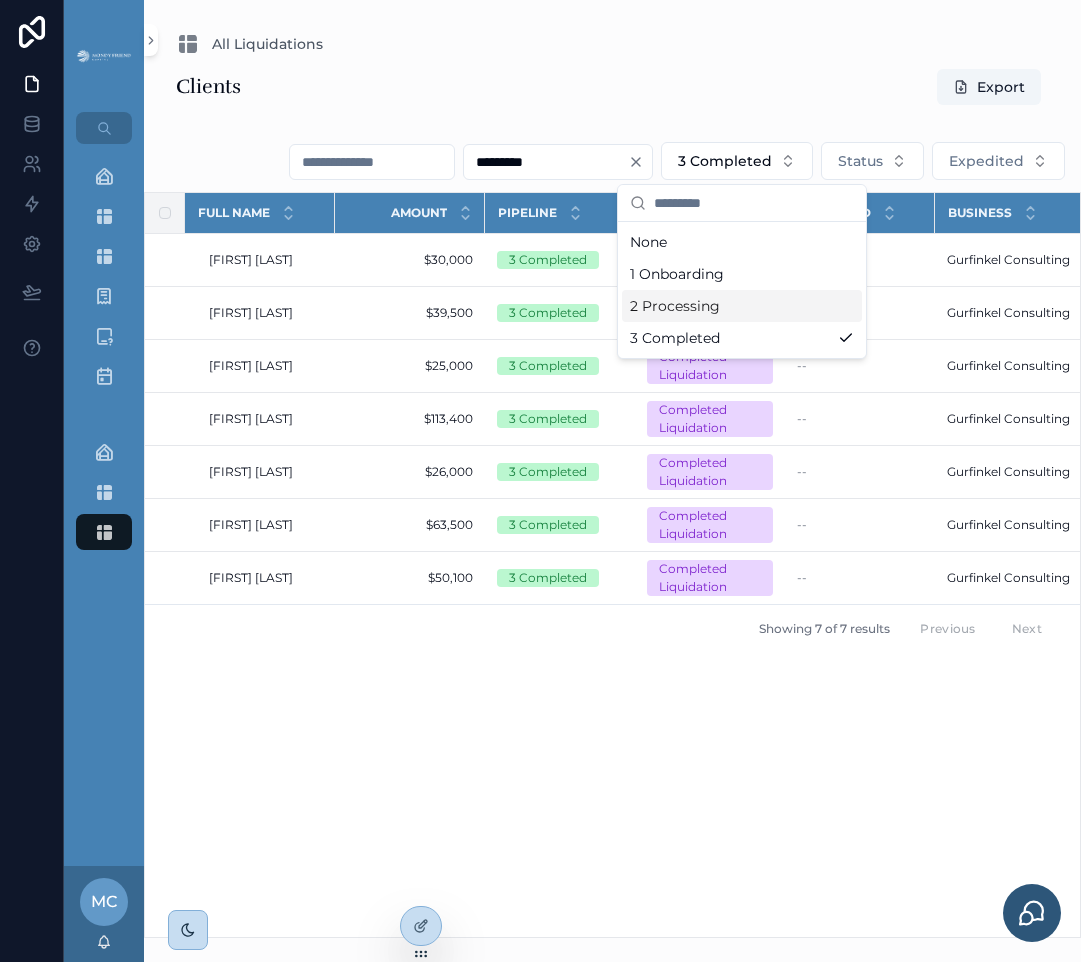 click on "2 Processing" at bounding box center [742, 306] 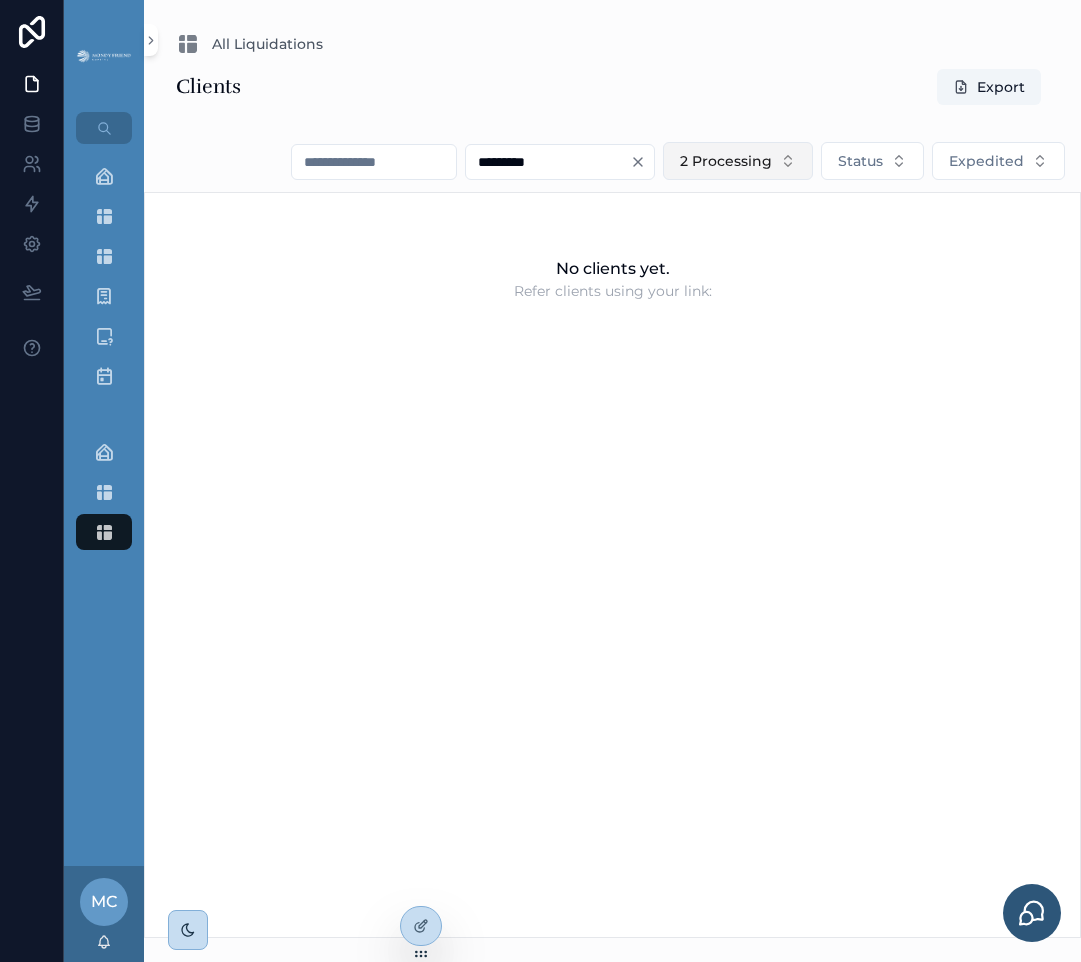 click on "2 Processing" at bounding box center (726, 161) 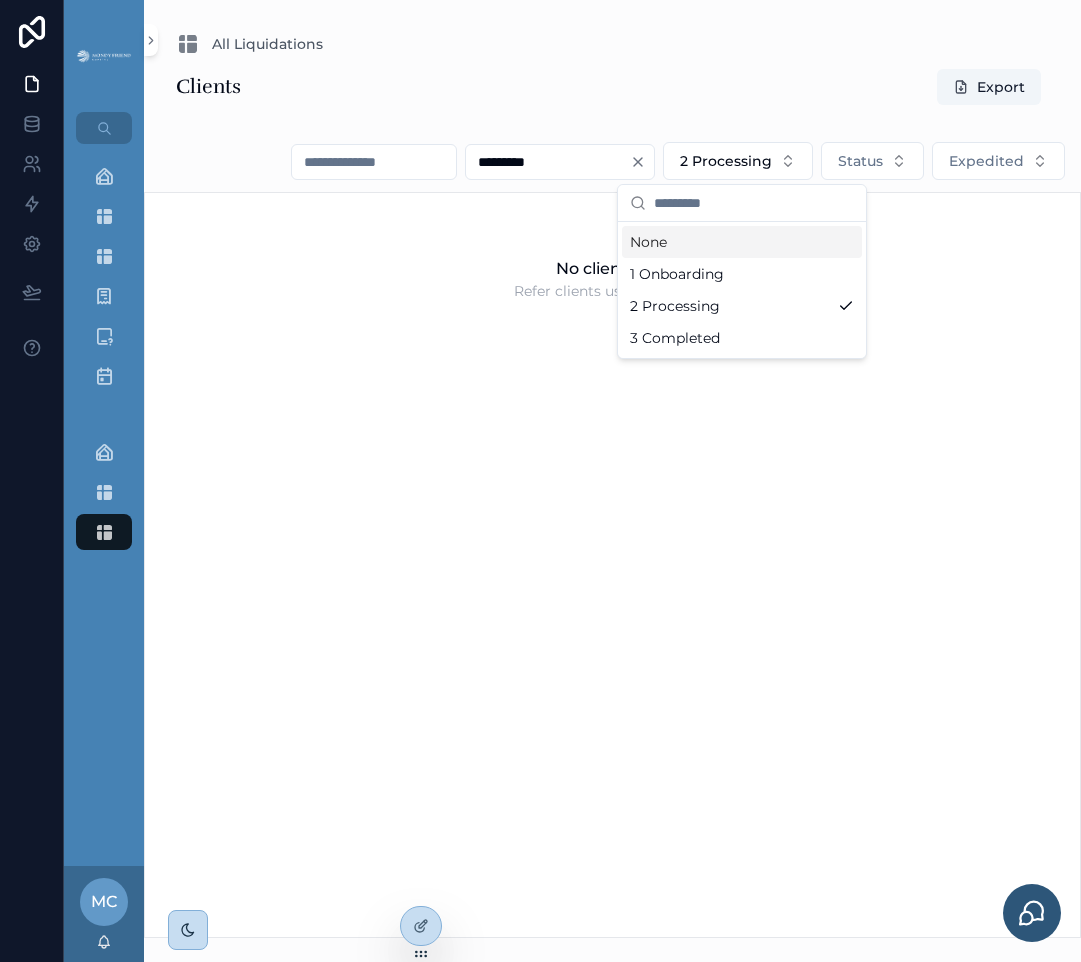click on "None" at bounding box center [742, 242] 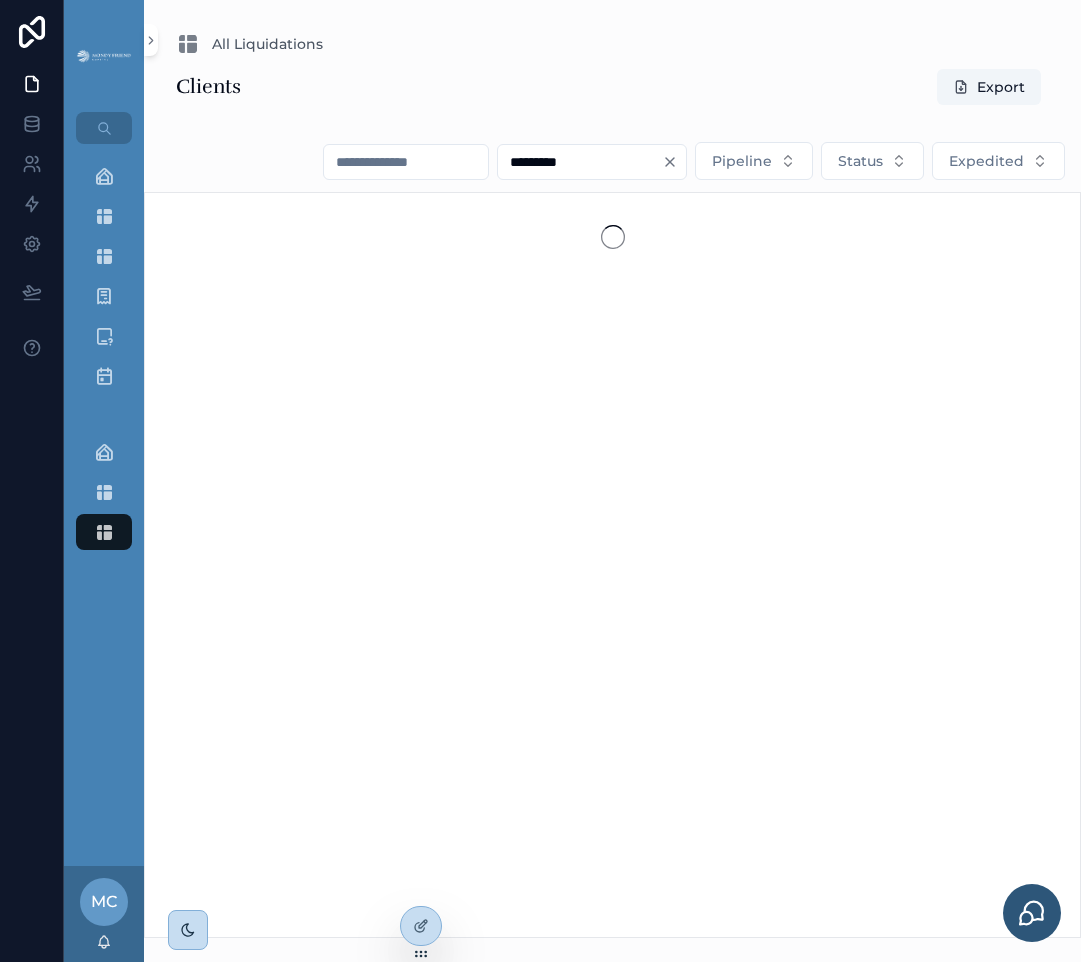 click on "Clients Export" at bounding box center [612, 87] 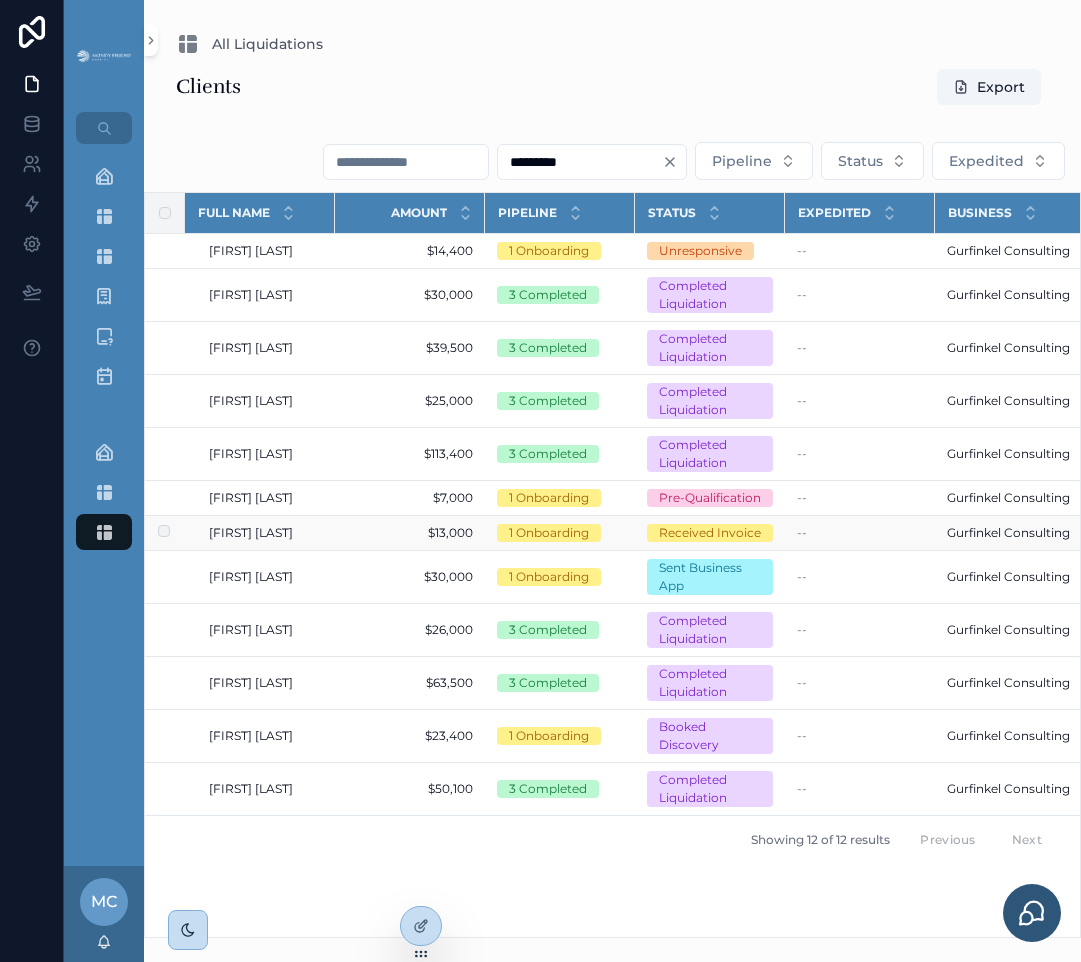 click on "[FIRST] [LAST]" at bounding box center [251, 533] 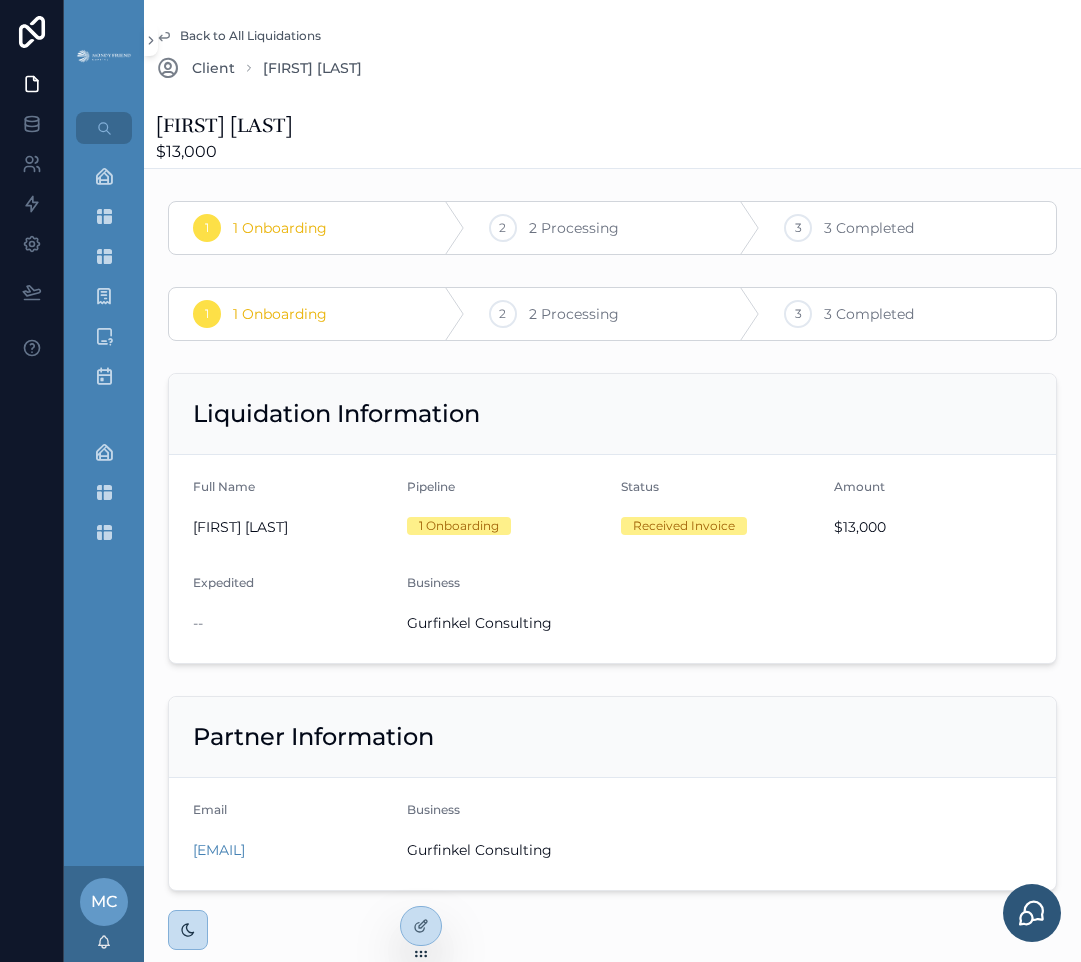 click on "Partner Information" at bounding box center [612, 737] 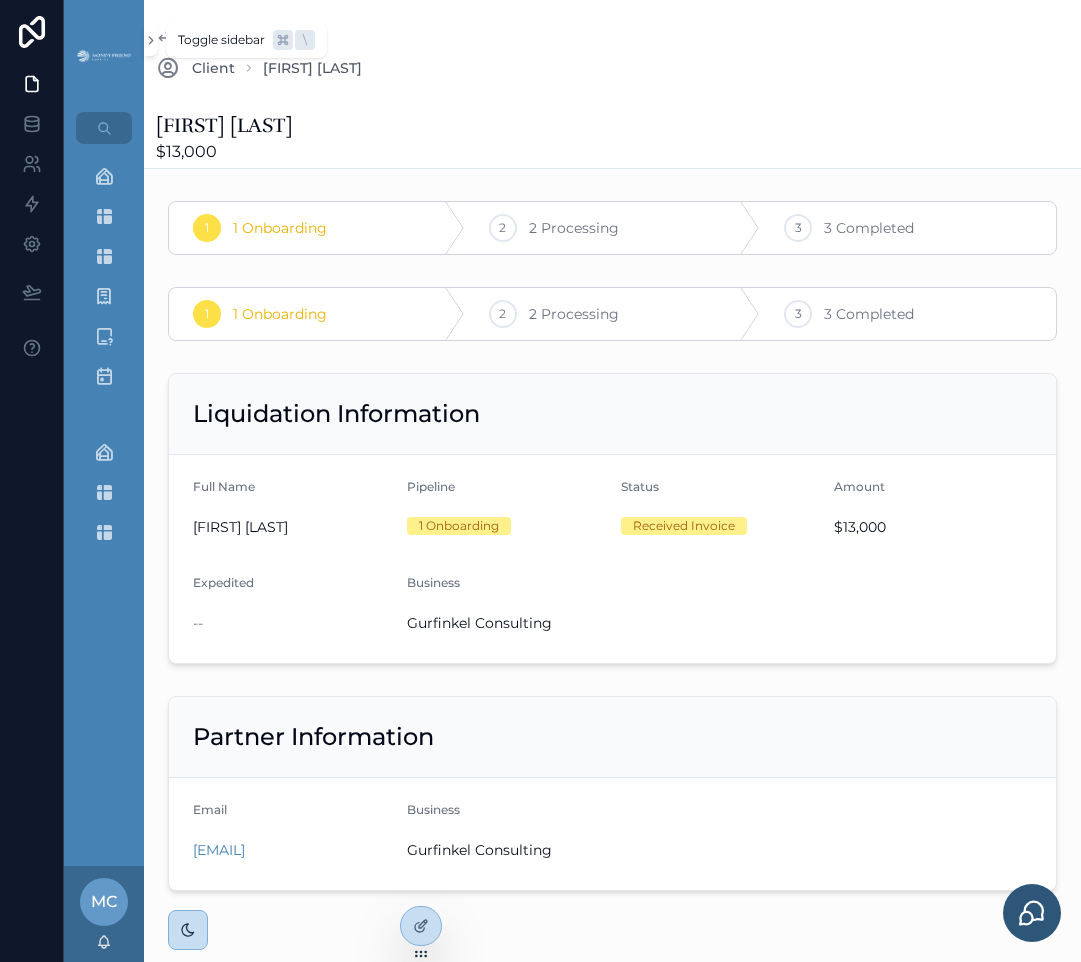click on "Toggle sidebar" at bounding box center (221, 40) 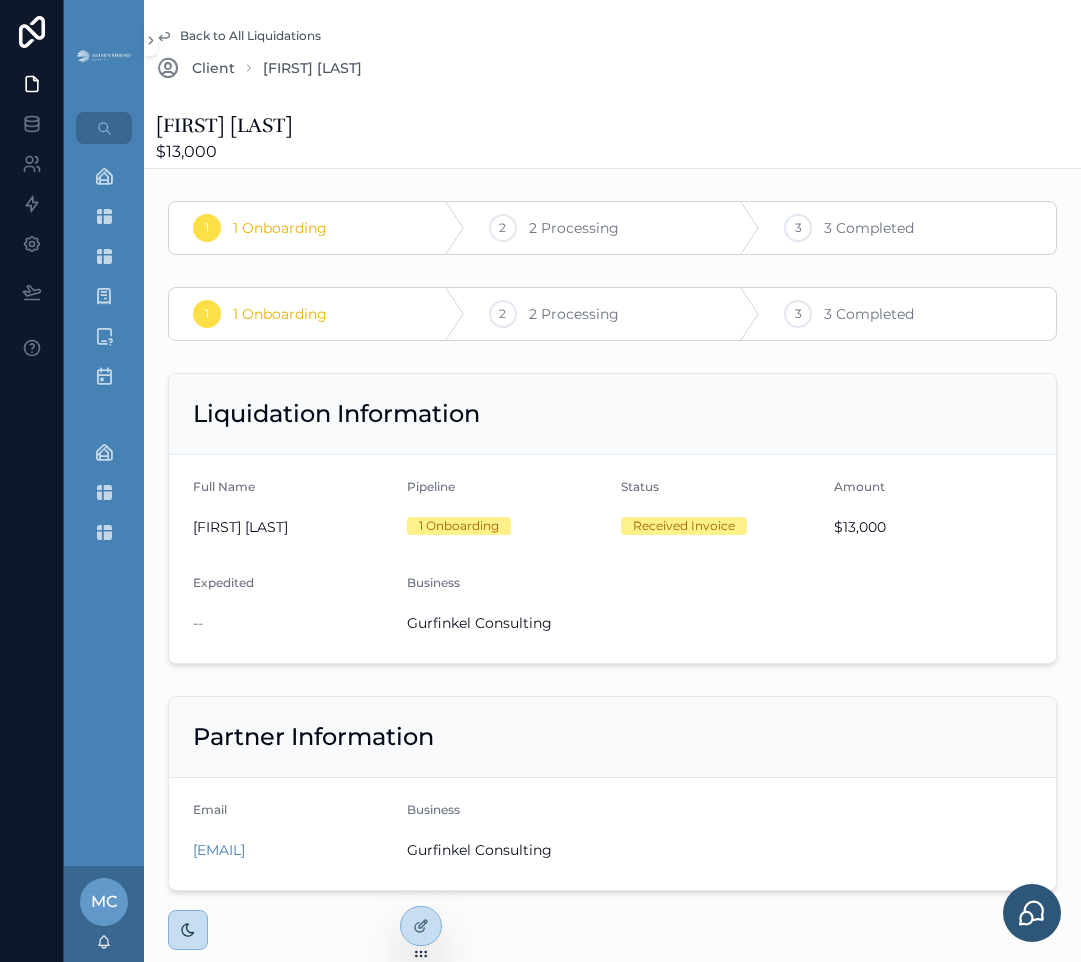 click on "Back to All Liquidations Client ABDUL HAFEEZ KHAN" at bounding box center [612, 54] 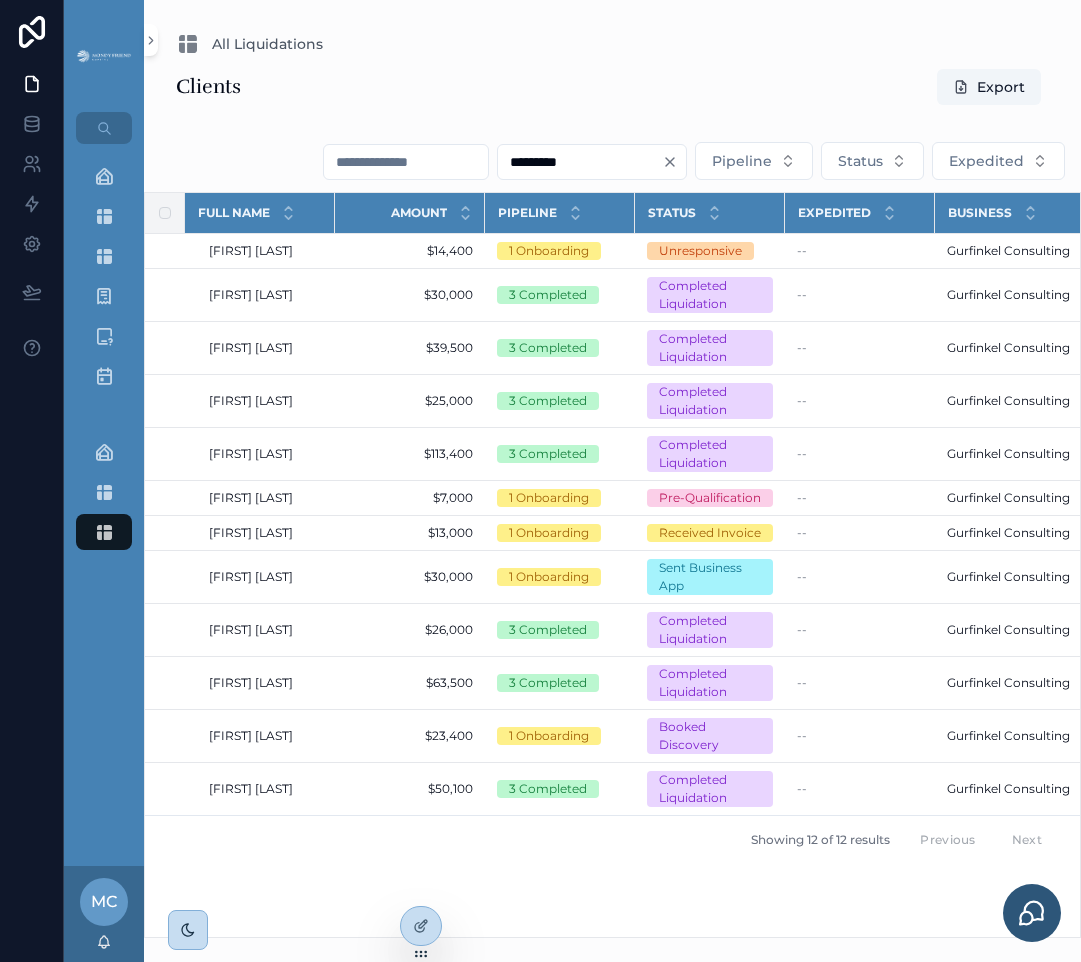 click on "Full Name Amount Pipeline Status Expedited Business Updated at Created at Istiaq Rahman Istiaq Rahman $14,400 $14,400 1 Onboarding Unresponsive -- Gurfinkel Consulting Gurfinkel Consulting 7/14/2025 5:46 AM 7/14/2025 5:46 AM 5/27/2025 2:54 PM 5/27/2025 2:54 PM PHILIP RETTENMAIER PHILIP RETTENMAIER $30,000 $30,000 3 Completed Completed Liquidation -- Gurfinkel Consulting Gurfinkel Consulting 7/10/2025 9:07 AM 7/10/2025 9:07 AM 5/18/2025 4:04 AM 5/18/2025 4:04 AM Karim Mawji Karim Mawji $39,500 $39,500 3 Completed Completed Liquidation -- Gurfinkel Consulting Gurfinkel Consulting 7/14/2025 5:46 AM 7/14/2025 5:46 AM 5/14/2025 8:34 AM 5/14/2025 8:34 AM Ivan Martinez Alvear Ivan Martinez Alvear $25,000 $25,000 3 Completed Completed Liquidation -- Gurfinkel Consulting Gurfinkel Consulting 7/14/2025 5:45 AM 7/14/2025 5:45 AM 4/22/2025 3:46 AM 4/22/2025 3:46 AM Nicole Morris Nicole Morris $113,400 $113,400 3 Completed Completed Liquidation -- Gurfinkel Consulting Gurfinkel Consulting 6/19/2025 10:45 AM Erik Whiteurst" at bounding box center [612, 565] 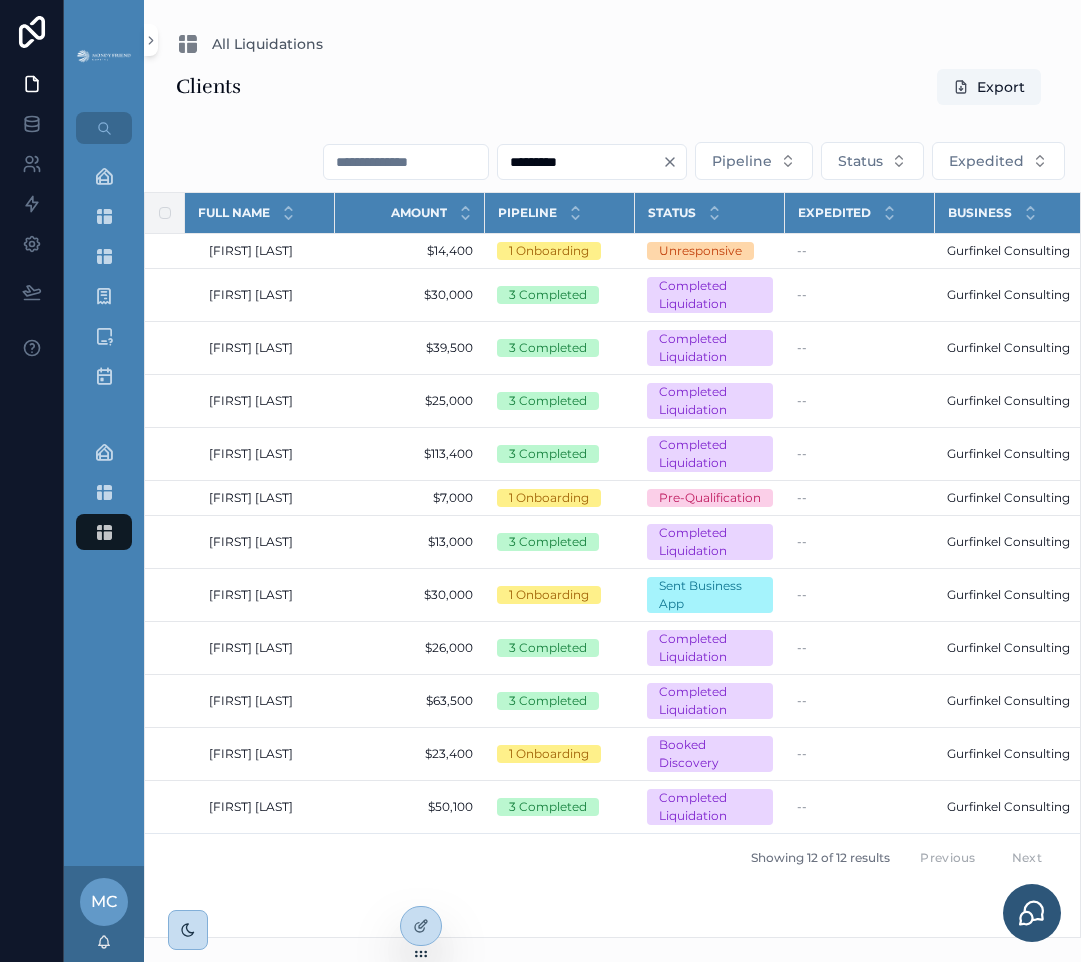 drag, startPoint x: 593, startPoint y: 921, endPoint x: 652, endPoint y: 923, distance: 59.03389 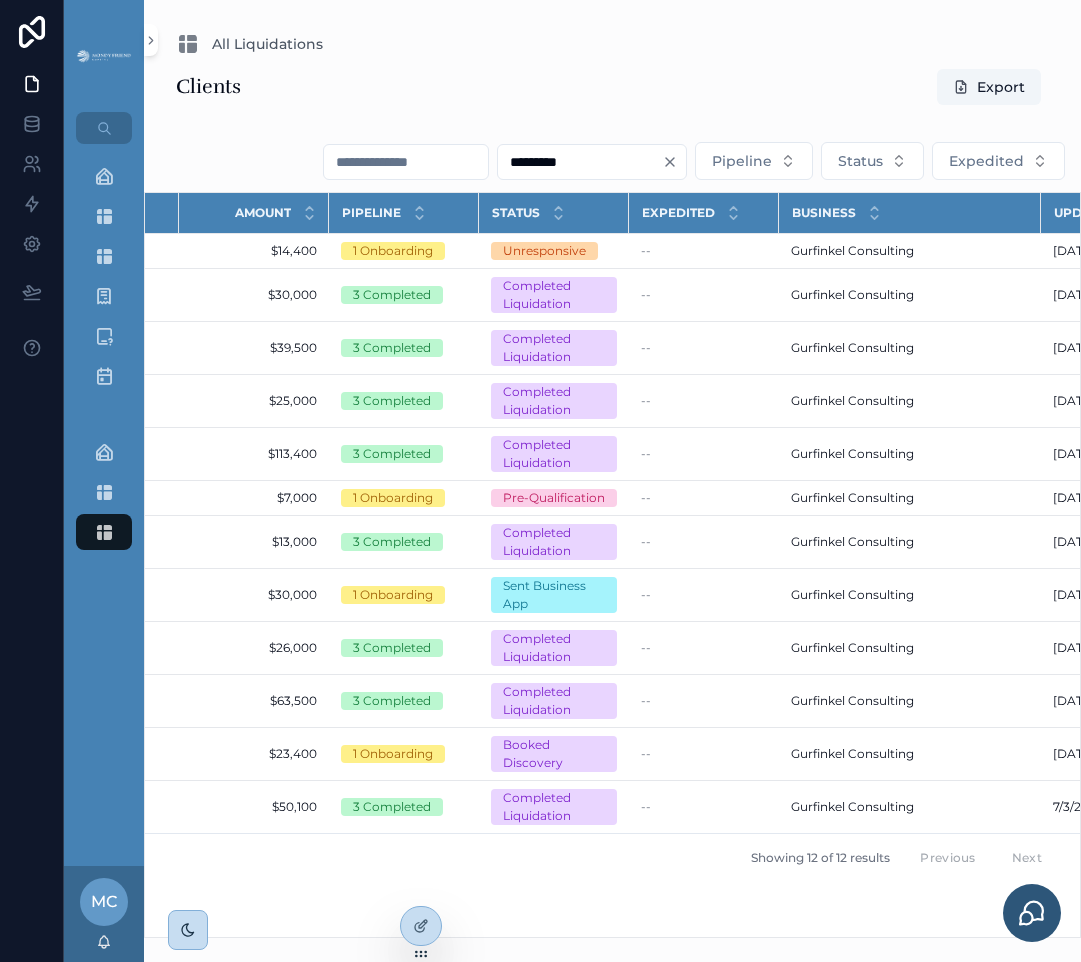 scroll, scrollTop: 0, scrollLeft: 0, axis: both 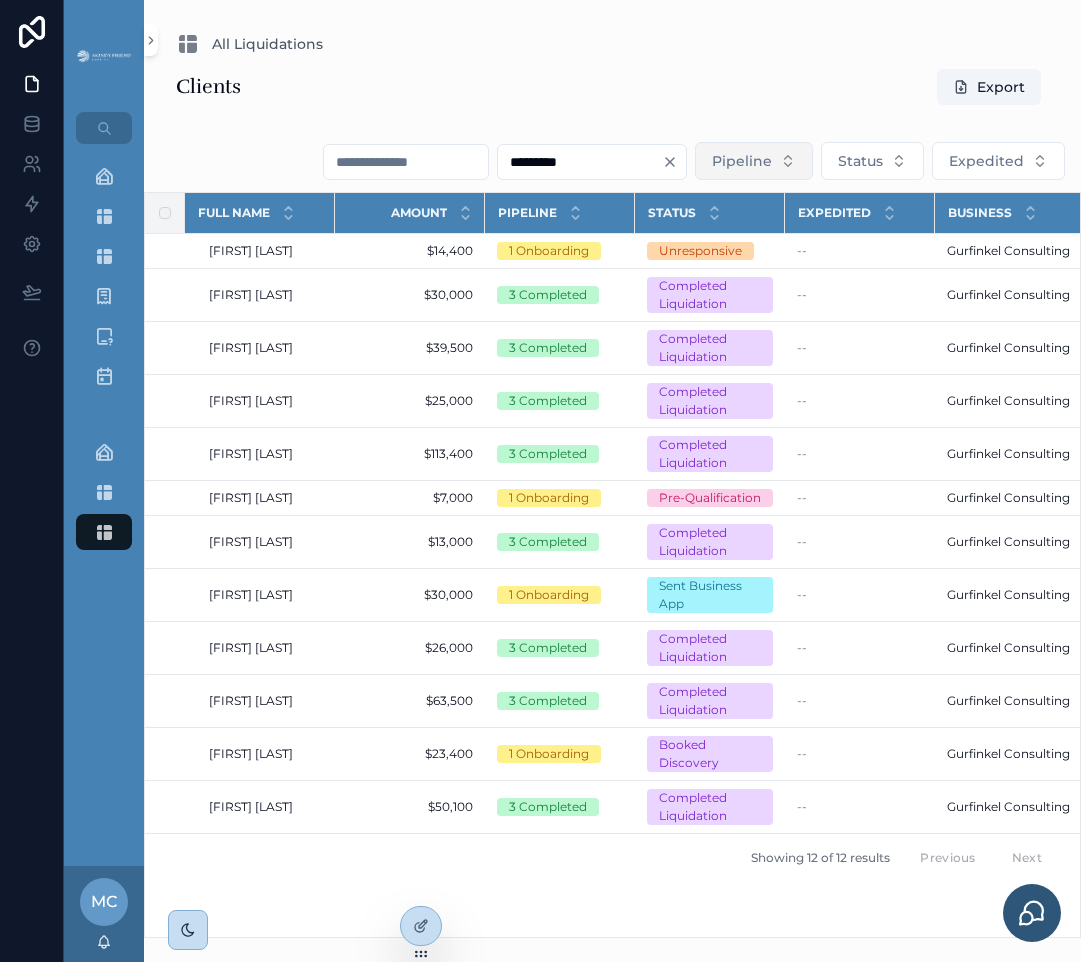 click on "Pipeline" at bounding box center [754, 161] 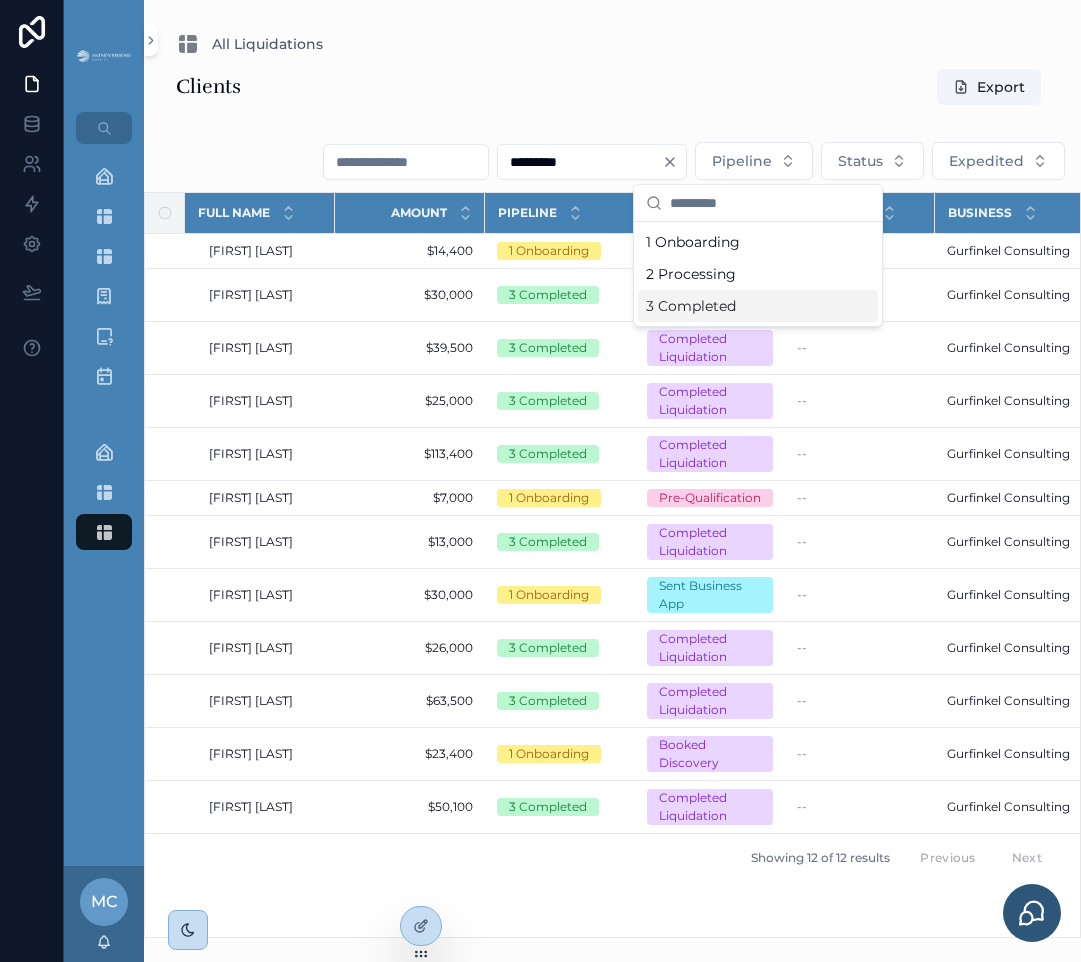 click on "3 Completed" at bounding box center [758, 306] 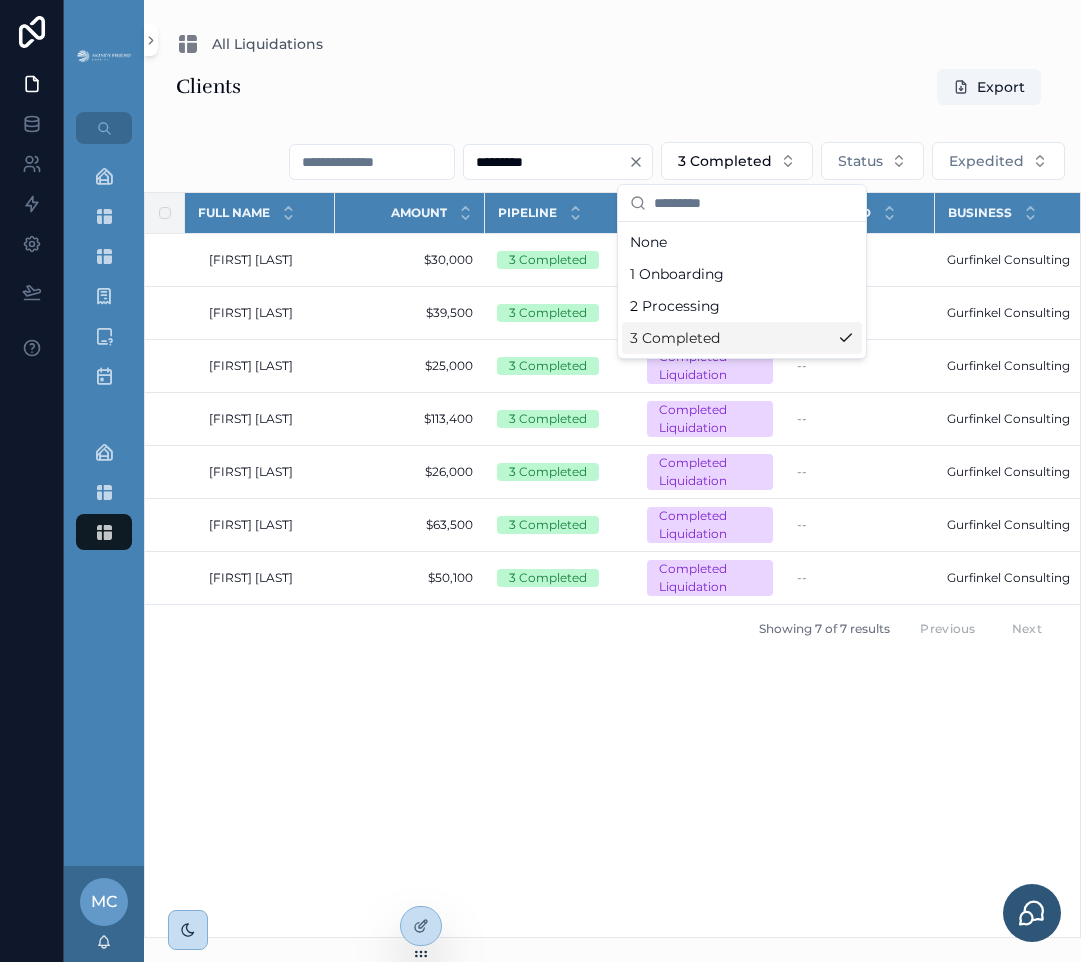 click on "All Liquidations" at bounding box center (612, 44) 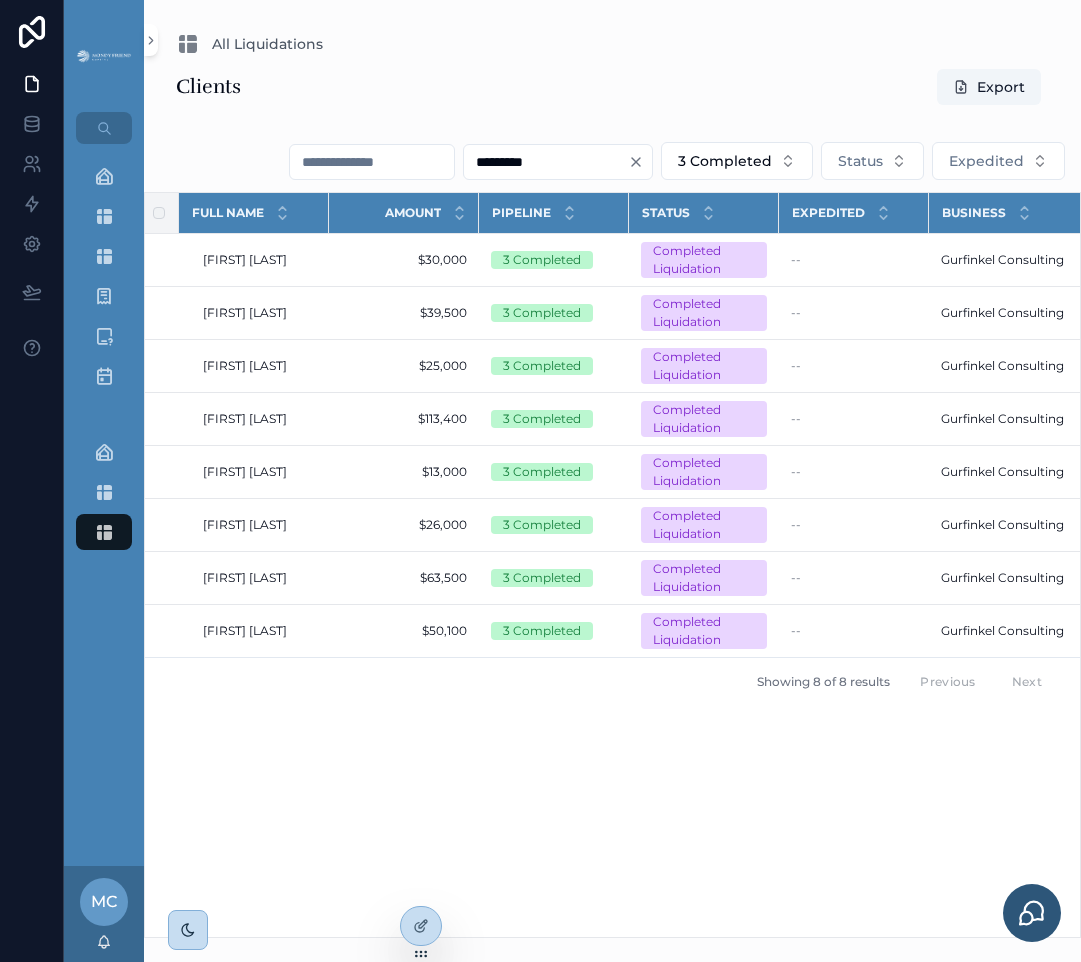 scroll, scrollTop: 0, scrollLeft: 0, axis: both 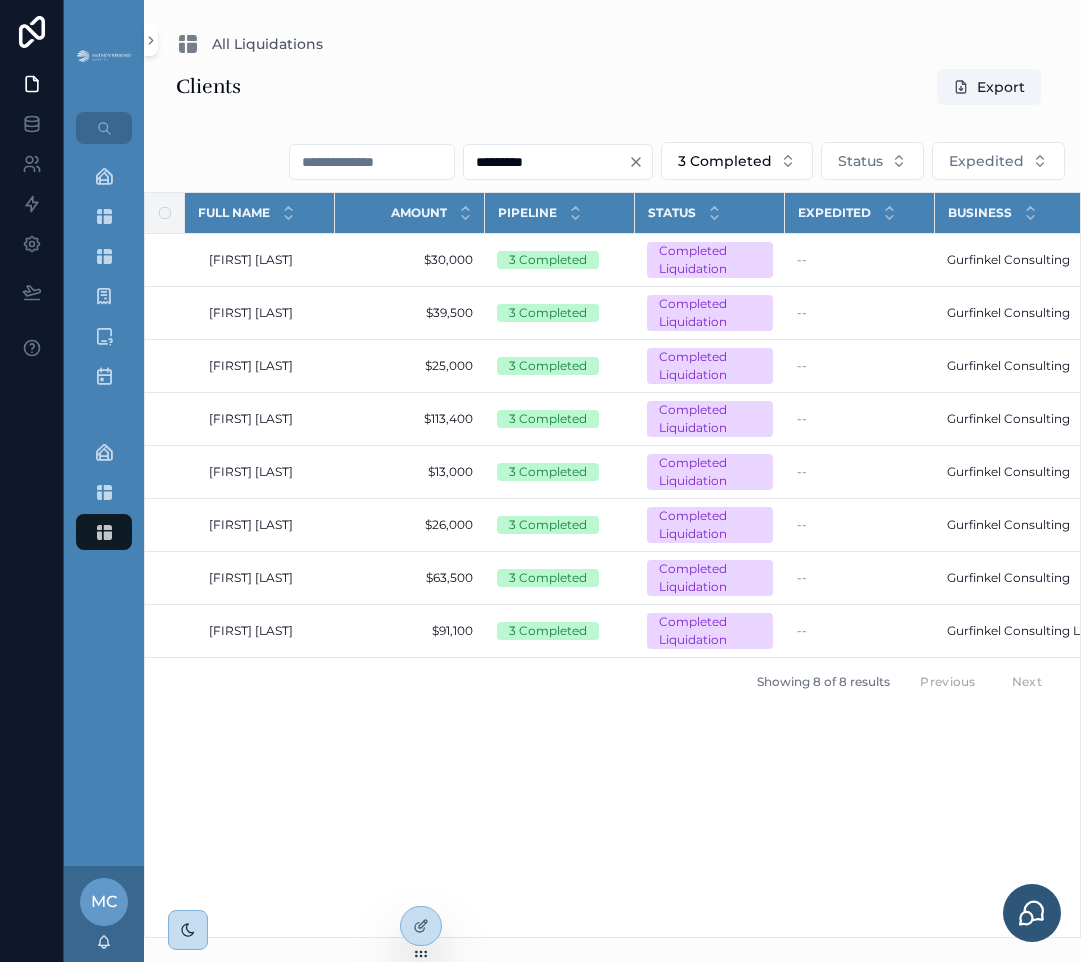 click on "Showing 8 of 8 results Previous Next" at bounding box center (612, 681) 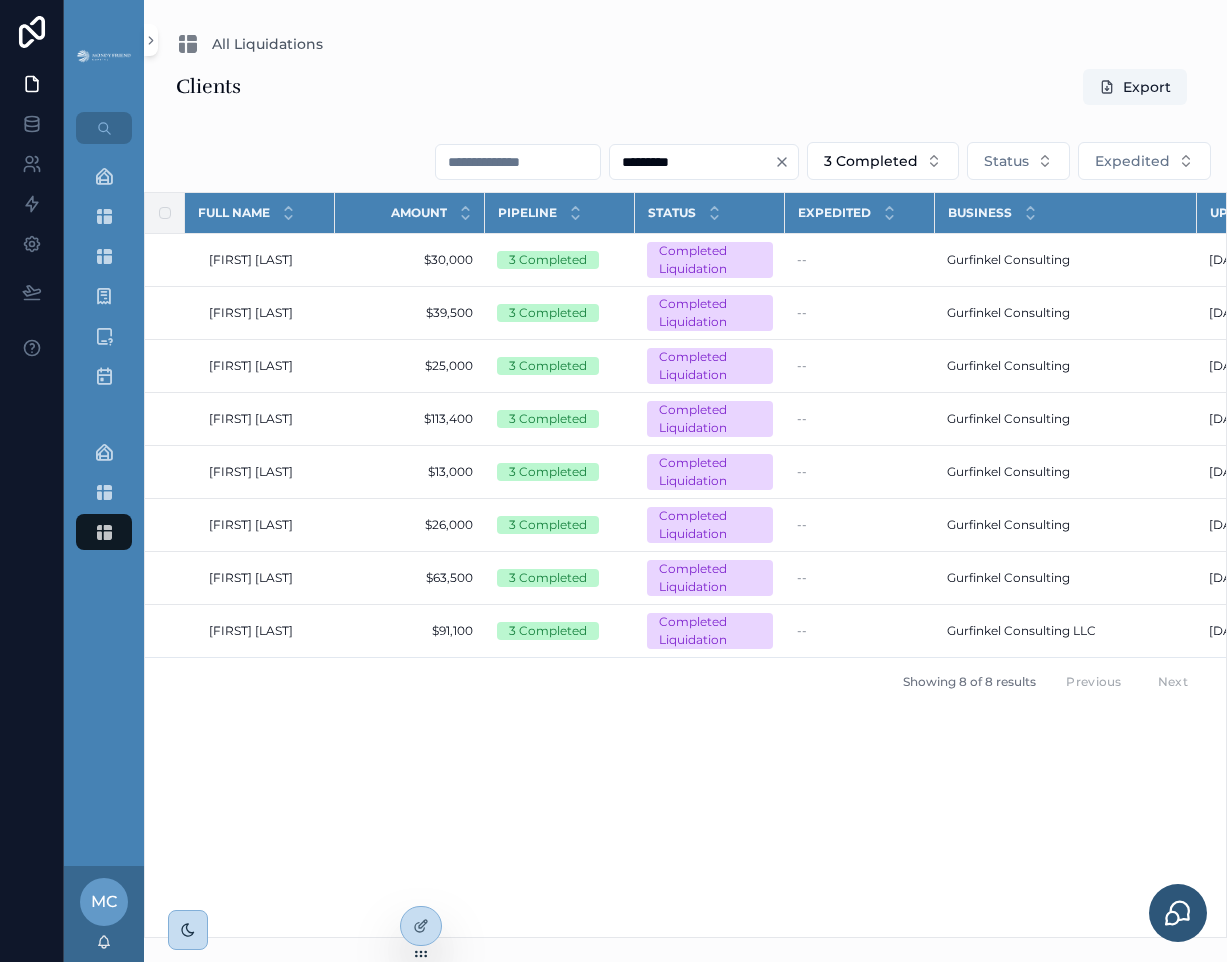 drag, startPoint x: 709, startPoint y: 921, endPoint x: 749, endPoint y: 922, distance: 40.012497 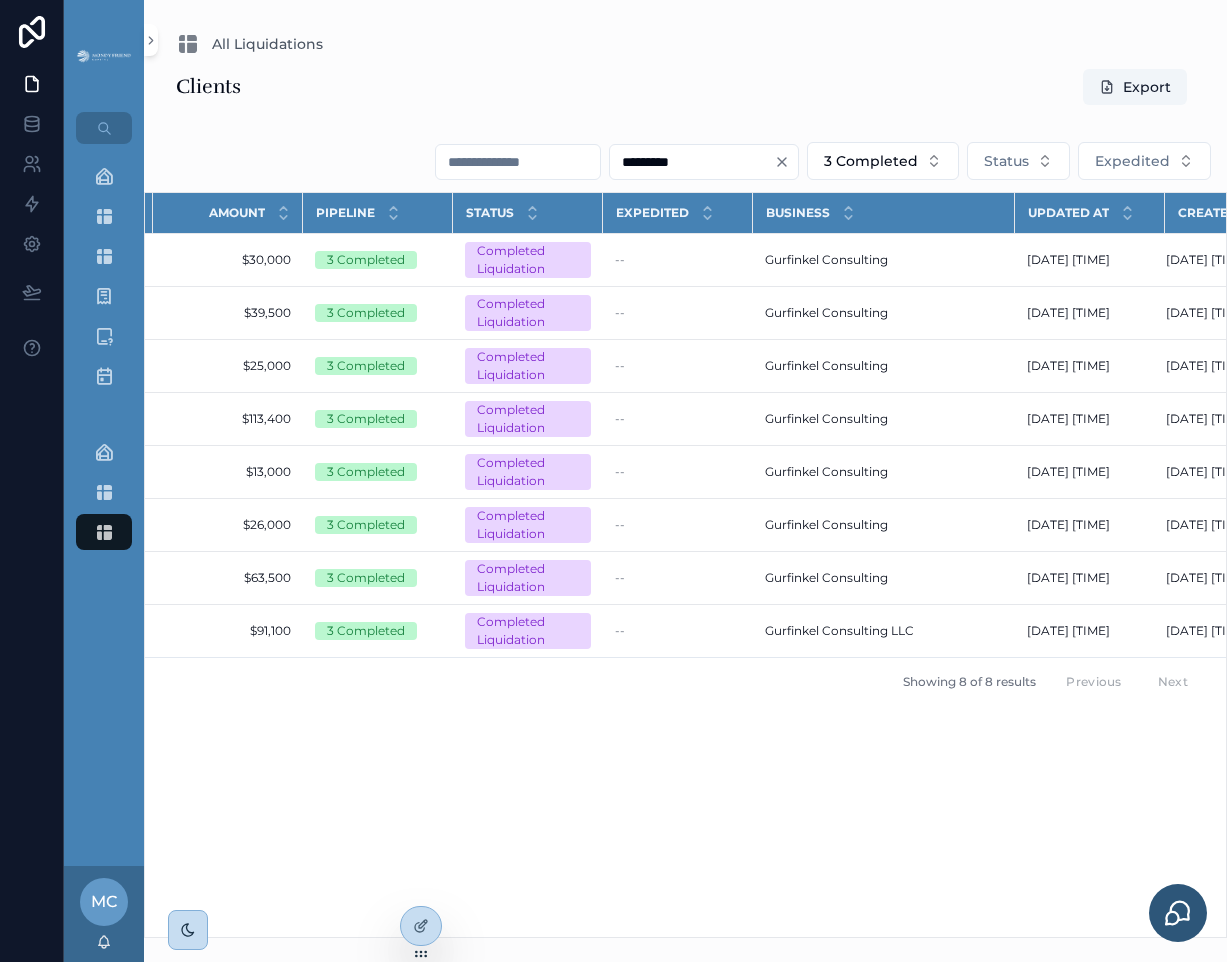scroll, scrollTop: 0, scrollLeft: 0, axis: both 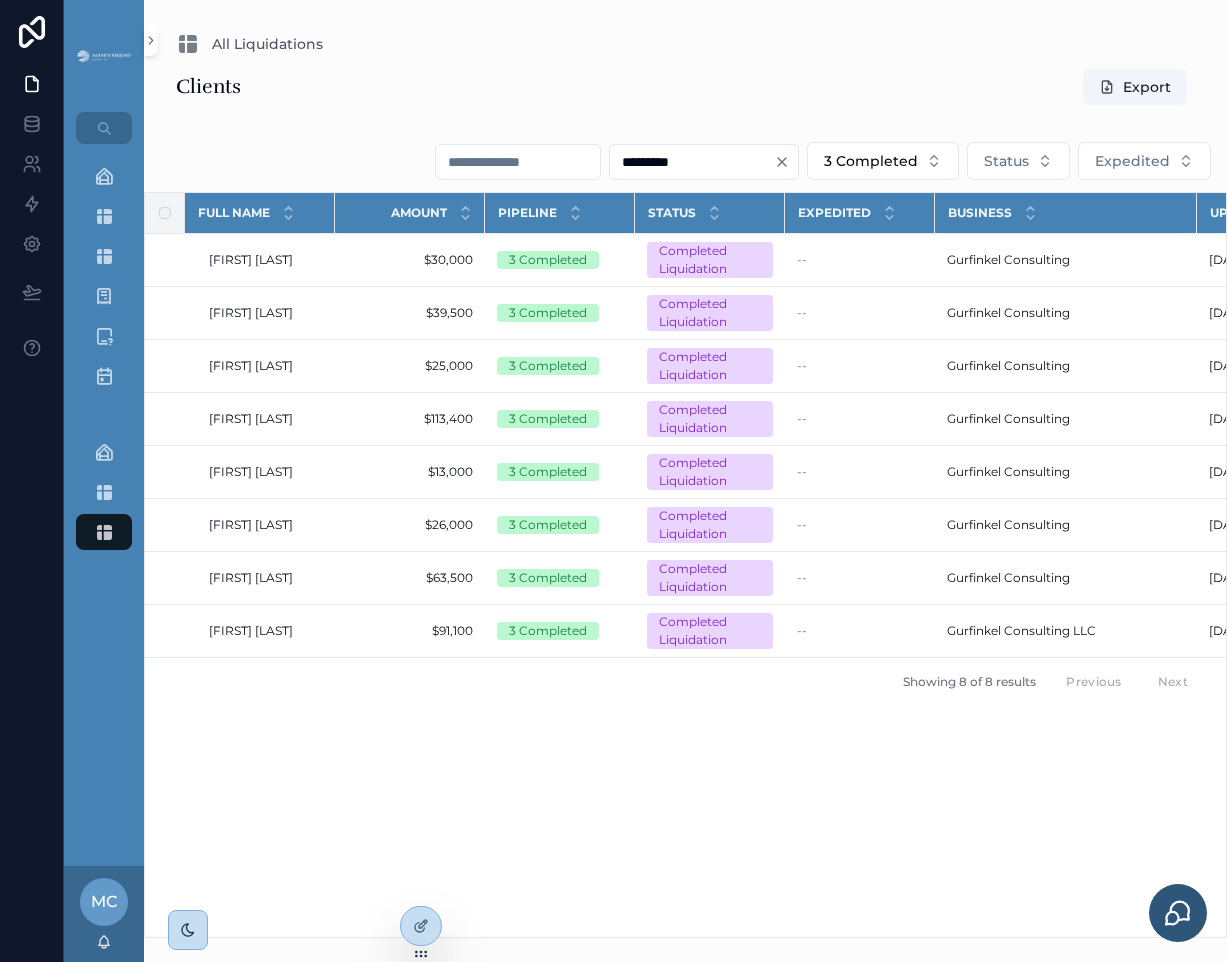 click on "Showing 8 of 8 results Previous Next" at bounding box center (685, 681) 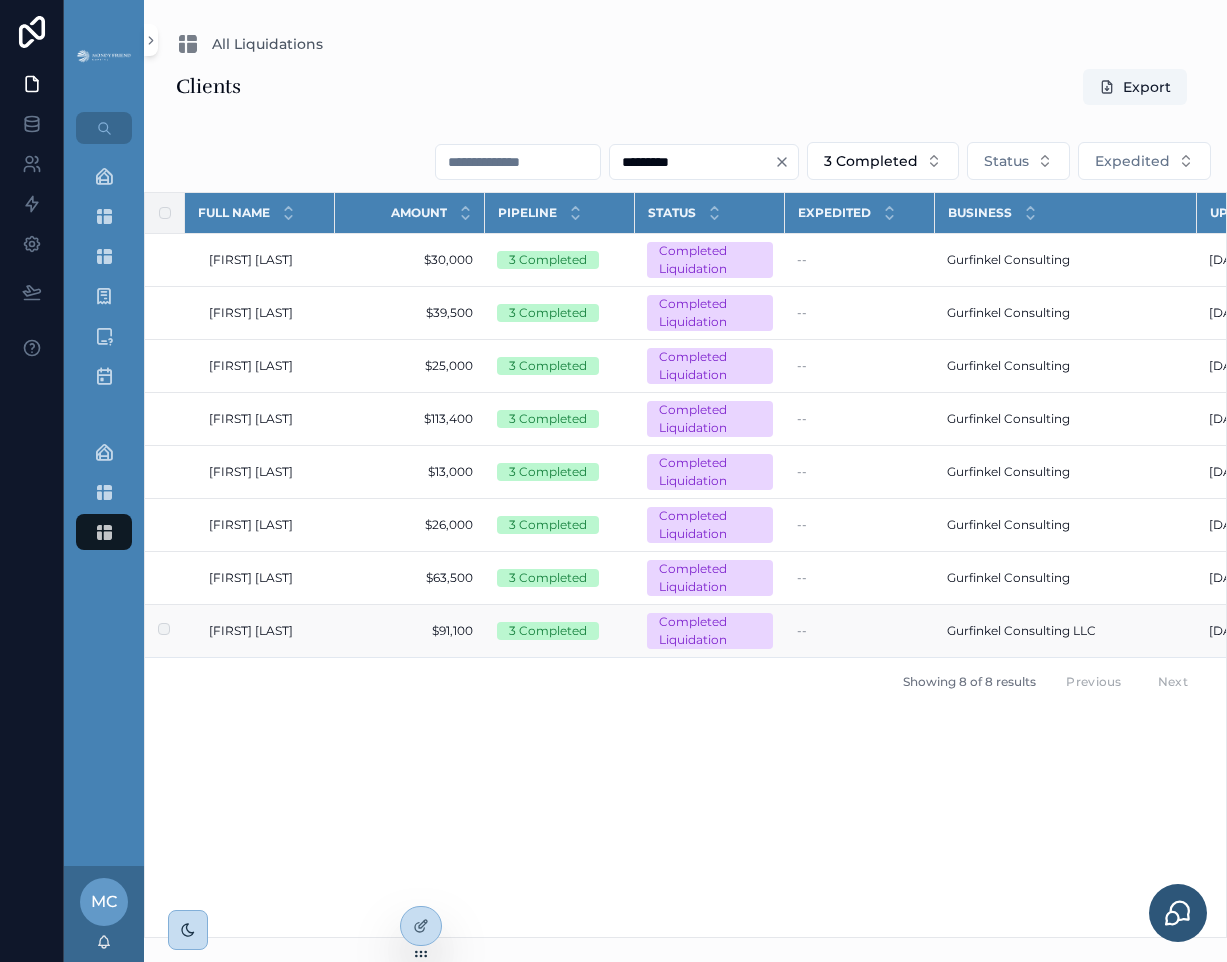 click on "Christopher Dyer Christopher Dyer" at bounding box center (266, 631) 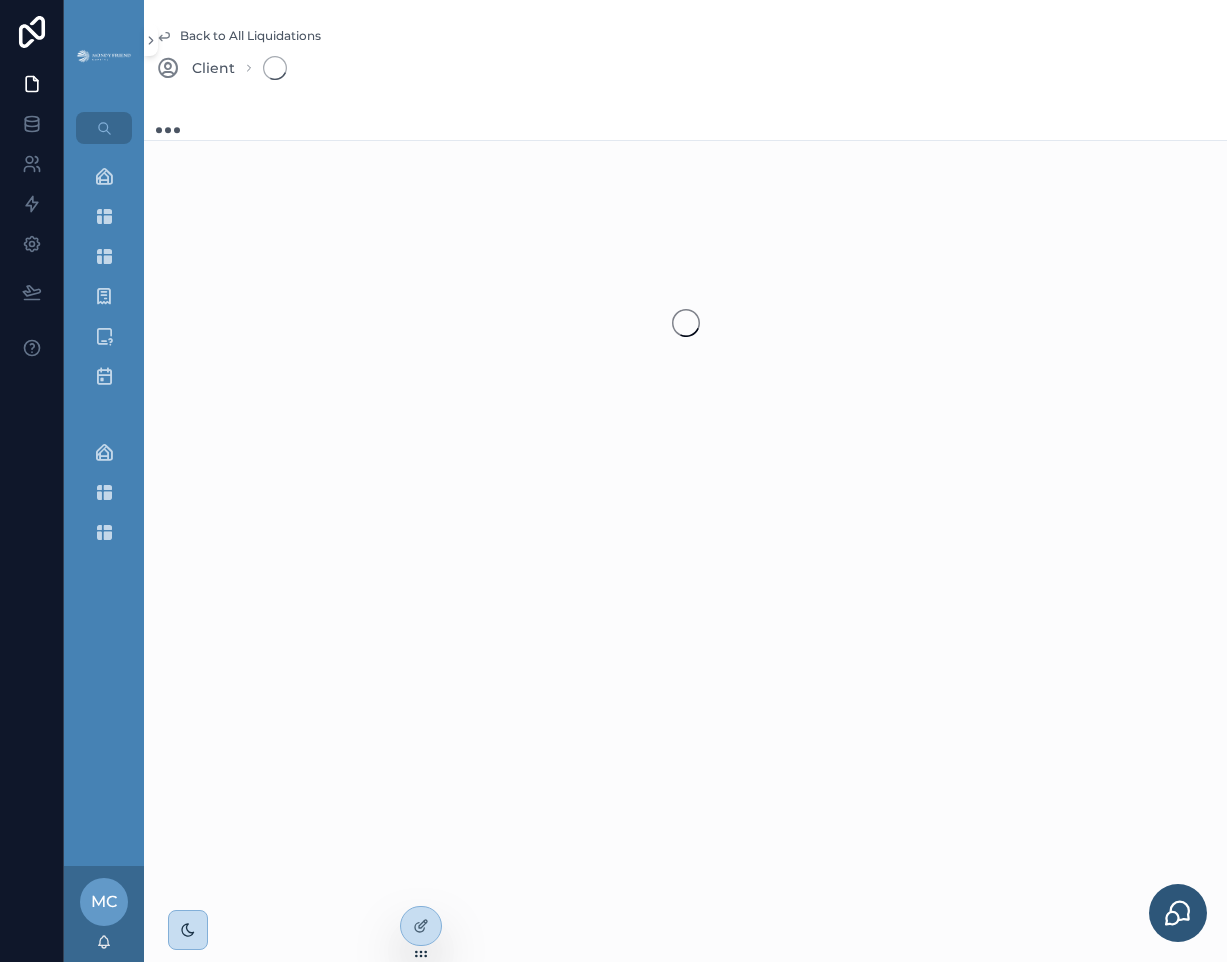 click on "Back to All Liquidations Client" at bounding box center (685, 54) 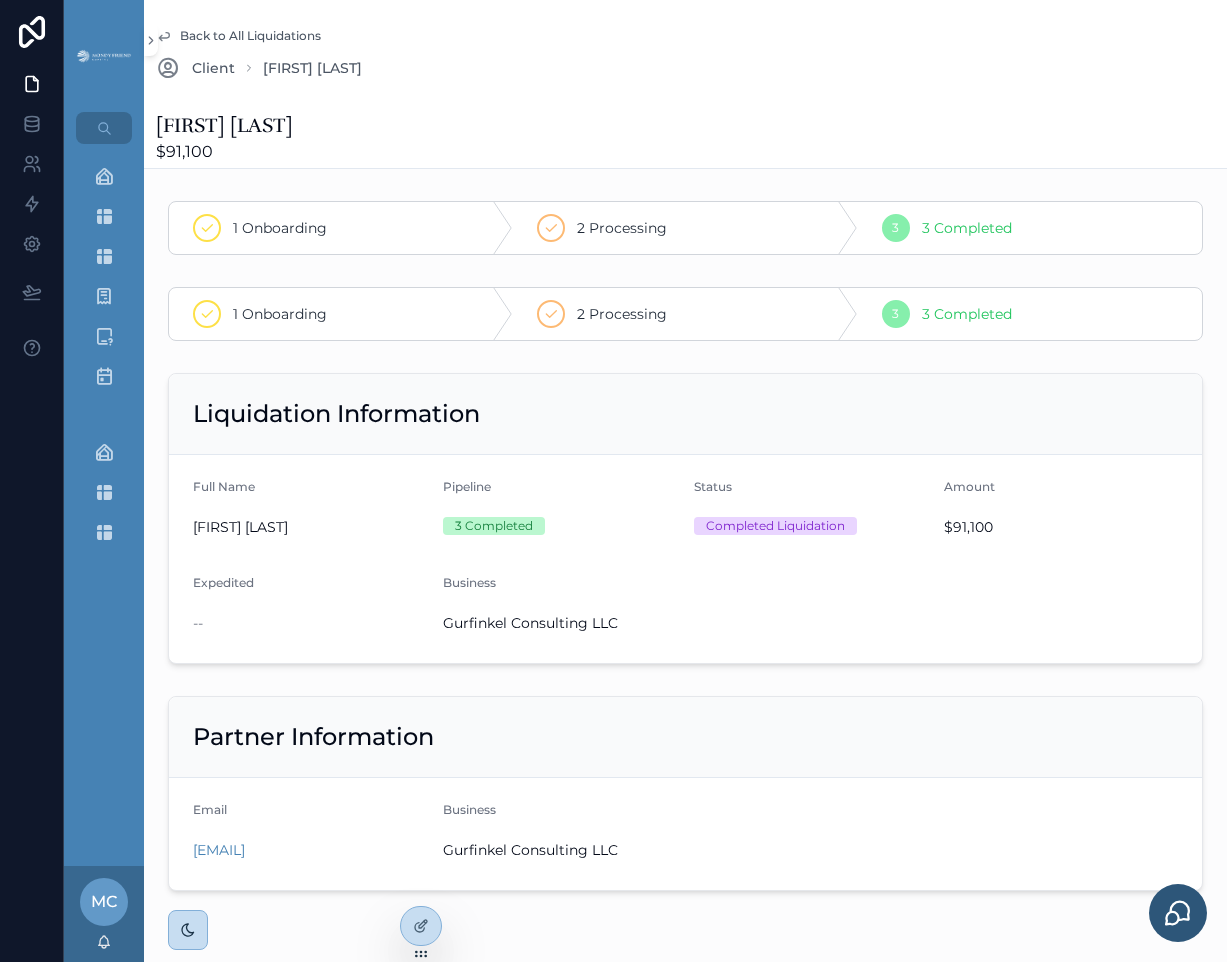 click 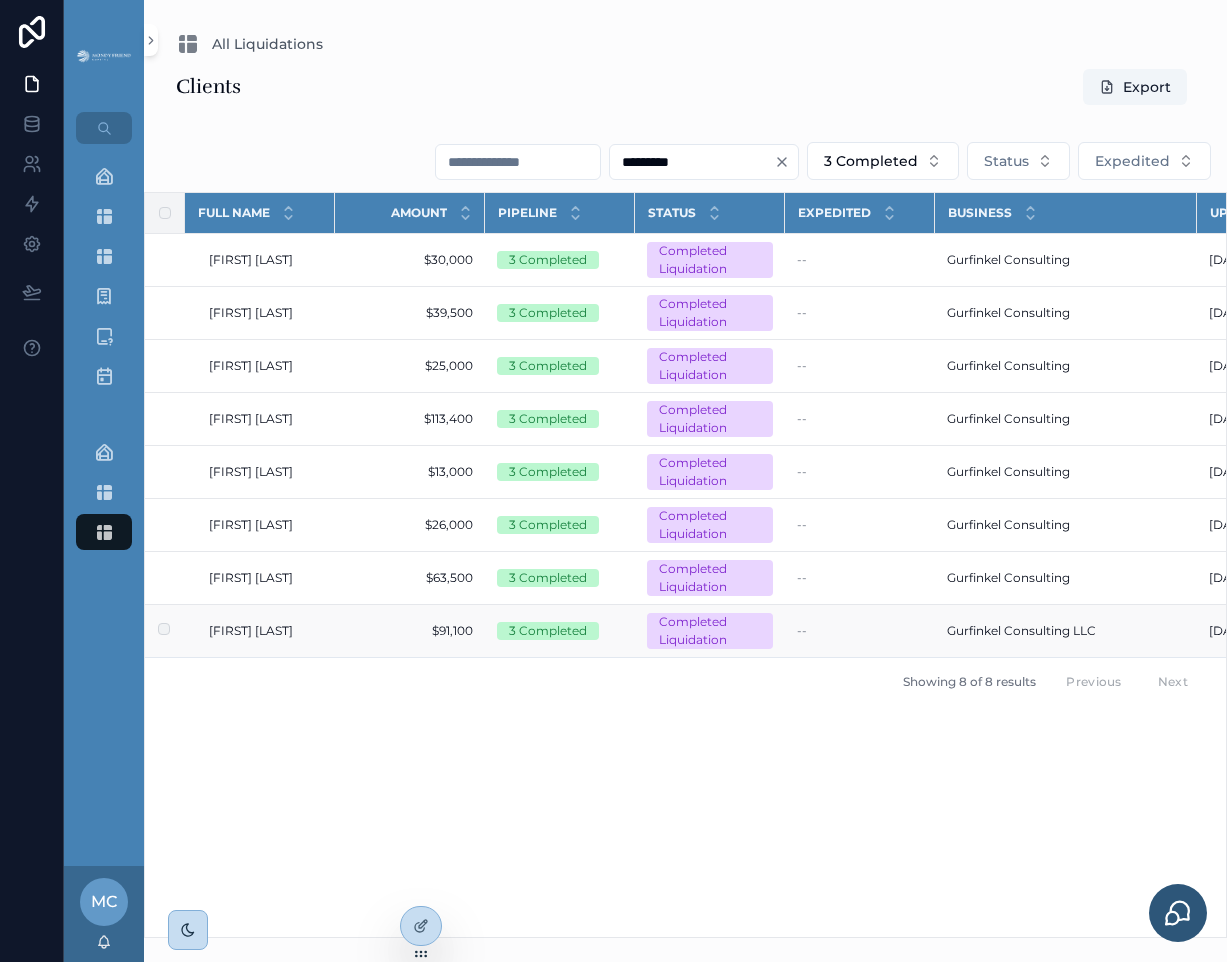 click on "3 Completed" at bounding box center (560, 631) 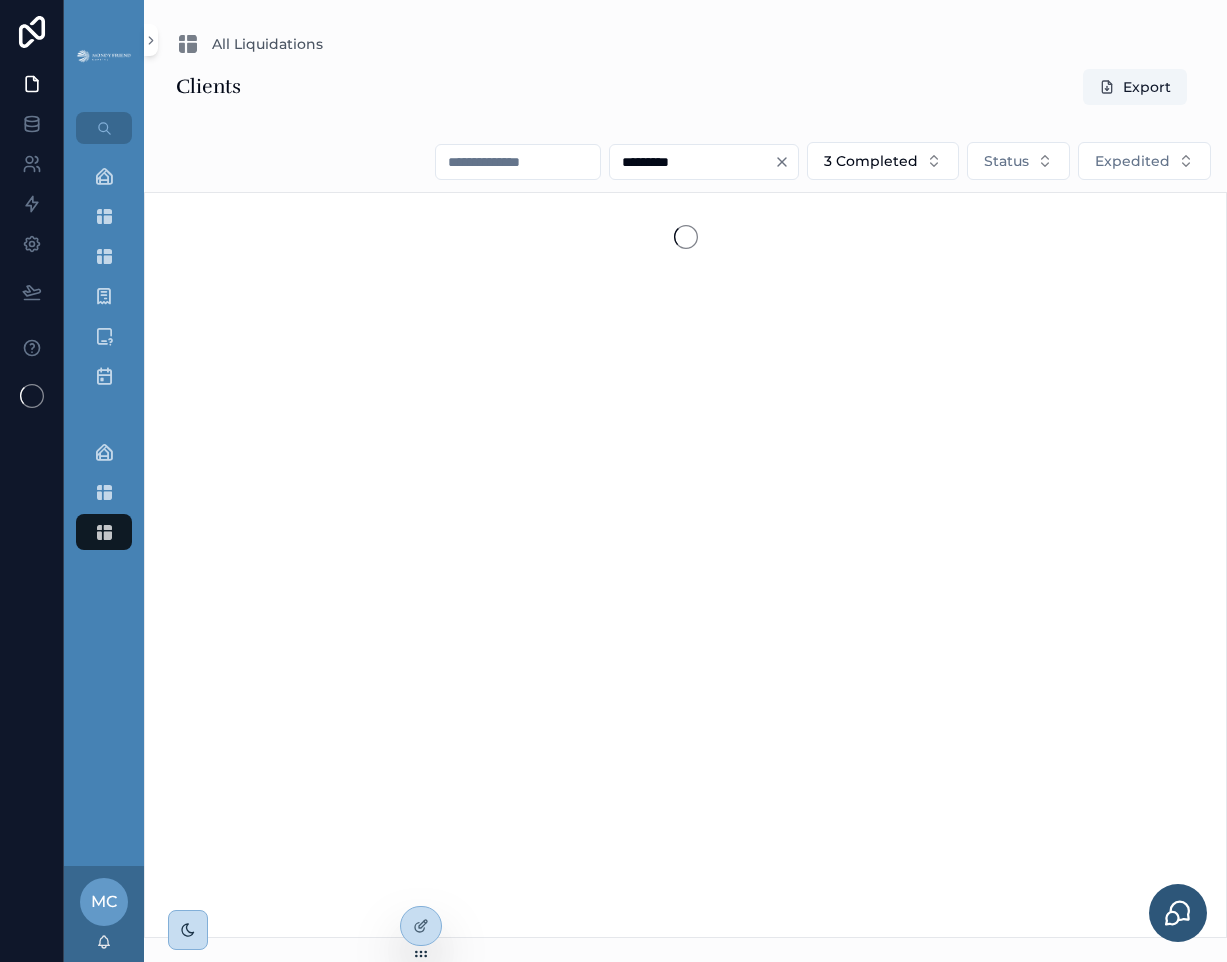 scroll, scrollTop: 0, scrollLeft: 0, axis: both 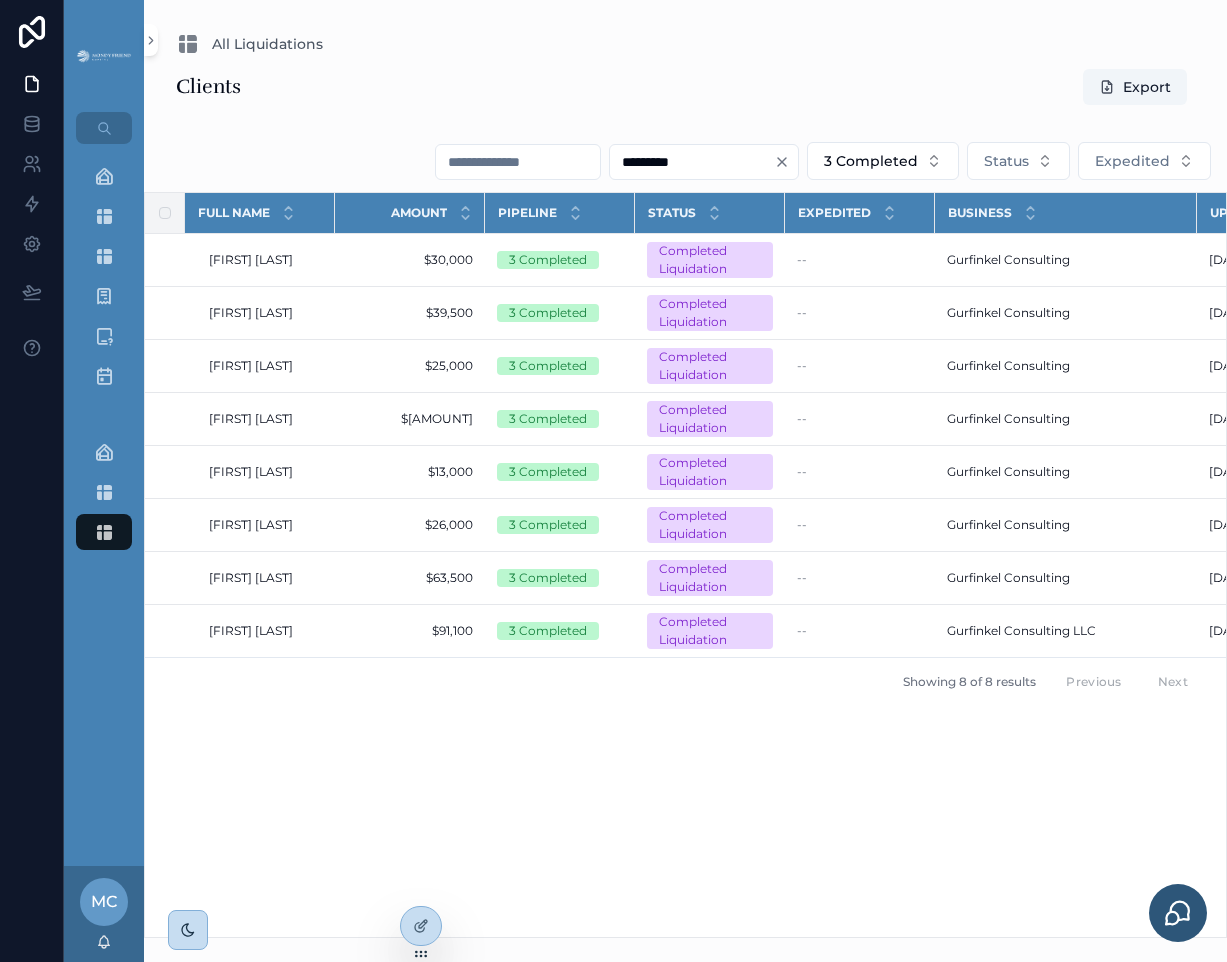 click on "Full Name Amount Pipeline Status Expedited Business Updated at Created at [FIRST] [LAST] [FIRST] [LAST] $[AMOUNT] $[AMOUNT] 3 Completed Completed Liquidation -- Gurfinkel Consulting Gurfinkel Consulting [DATE] [TIME] [DATE] [TIME] [DATE] [TIME] [DATE] [TIME] [FIRST] [LAST] [FIRST] [LAST] $[AMOUNT] $[AMOUNT] 3 Completed Completed Liquidation -- Gurfinkel Consulting Gurfinkel Consulting [DATE] [TIME] [DATE] [TIME] [DATE] [TIME] [DATE] [TIME] [FIRST] [LAST] [FIRST] [LAST] $[AMOUNT] $[AMOUNT] 3 Completed Completed Liquidation -- Gurfinkel Consulting Gurfinkel Consulting [DATE] [TIME] [DATE] [TIME] [DATE] [TIME] [DATE] [TIME] [FIRST] [LAST] [FIRST] [LAST] $[AMOUNT] $[AMOUNT] 3 Completed Completed Liquidation -- Gurfinkel Consulting Gurfinkel Consulting [DATE] [TIME] [DATE] [TIME] [DATE] [TIME] [DATE] [TIME] [FIRST] [LAST] [FIRST] [LAST] $[AMOUNT] $[AMOUNT] 3 Completed Completed Liquidation -- Gurfinkel Consulting Gurfinkel Consulting [FIRST] [LAST] --" at bounding box center [685, 565] 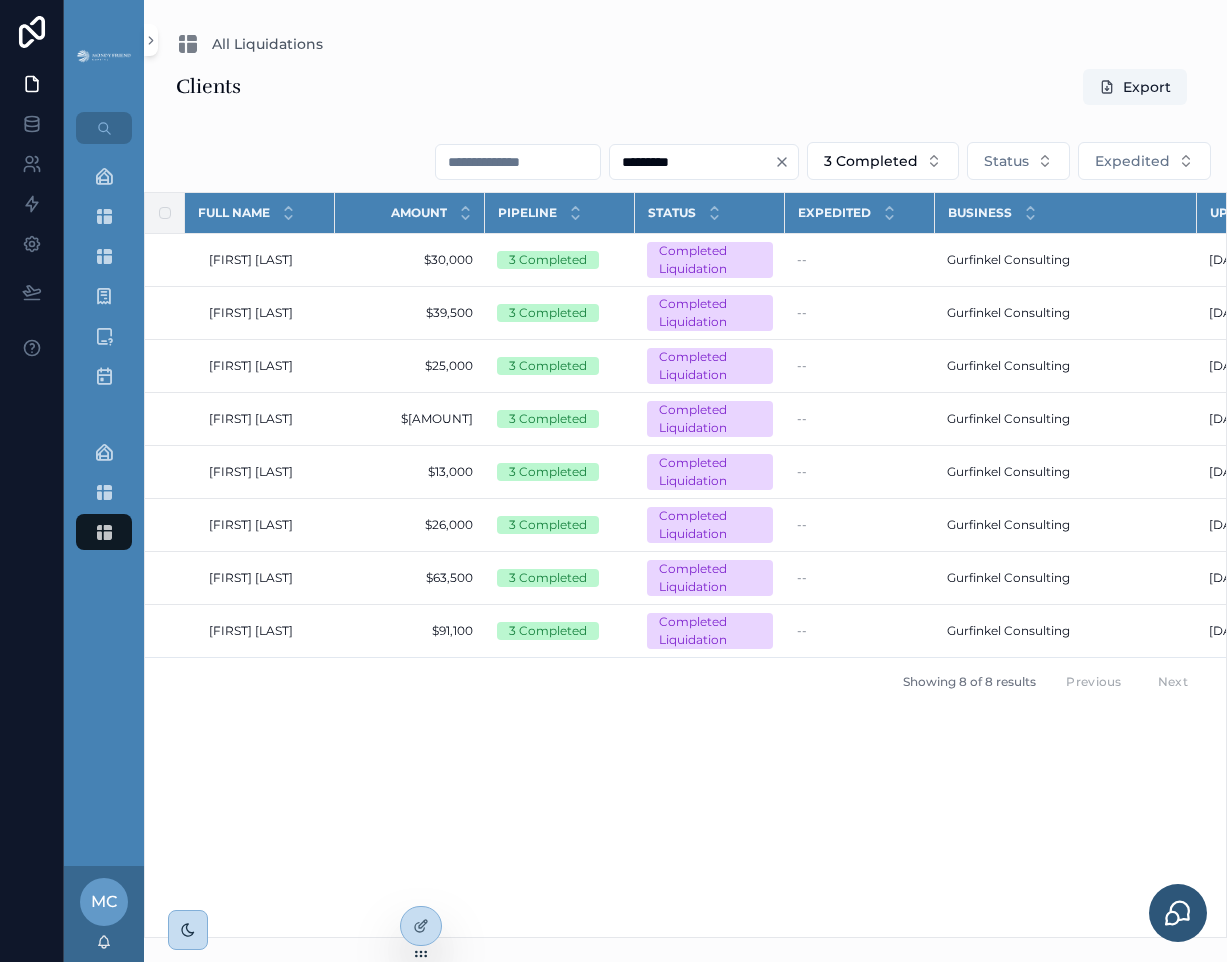 click on "Full Name Amount Pipeline Status Expedited Business Updated at Created at [FIRST] [LAST] [FIRST] [LAST] $[AMOUNT] $[AMOUNT] 3 Completed Completed Liquidation -- Gurfinkel Consulting Gurfinkel Consulting [DATE] [TIME] [DATE] [TIME] [DATE] [TIME] [DATE] [TIME] [FIRST] [LAST] [FIRST] [LAST] $[AMOUNT] $[AMOUNT] 3 Completed Completed Liquidation -- Gurfinkel Consulting Gurfinkel Consulting [DATE] [TIME] [DATE] [TIME] [DATE] [TIME] [DATE] [TIME] [FIRST] [LAST] [FIRST] [LAST] $[AMOUNT] $[AMOUNT] 3 Completed Completed Liquidation -- Gurfinkel Consulting Gurfinkel Consulting [DATE] [TIME] [DATE] [TIME] [DATE] [TIME] [DATE] [TIME] [FIRST] [LAST] [FIRST] [LAST] $[AMOUNT] $[AMOUNT] 3 Completed Completed Liquidation -- Gurfinkel Consulting Gurfinkel Consulting [DATE] [TIME] [DATE] [TIME] [DATE] [TIME] [DATE] [TIME] [FIRST] [LAST] [FIRST] [LAST] $[AMOUNT] $[AMOUNT] 3 Completed Completed Liquidation -- Gurfinkel Consulting Gurfinkel Consulting [FIRST] [LAST] --" at bounding box center [685, 565] 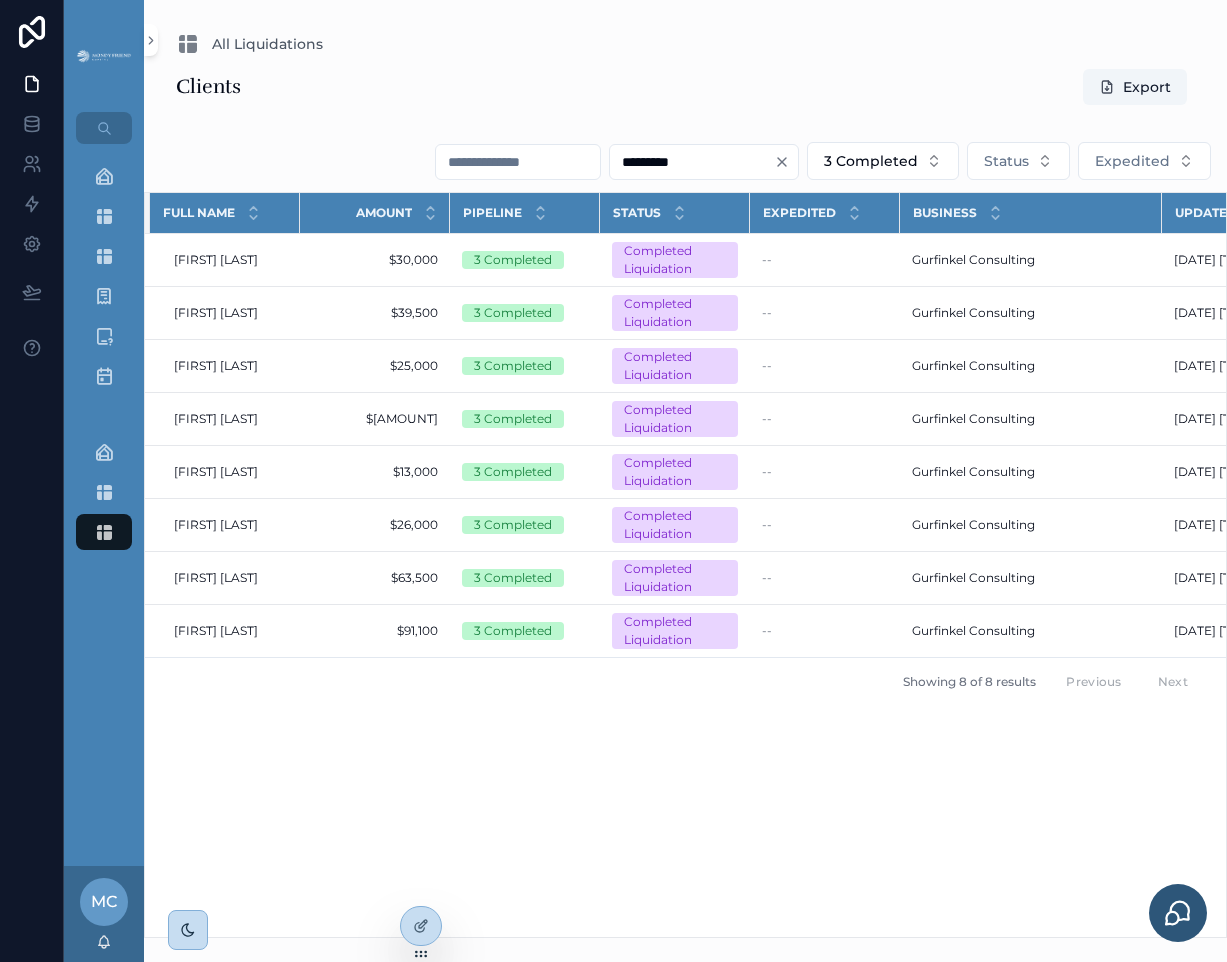 scroll, scrollTop: 0, scrollLeft: 0, axis: both 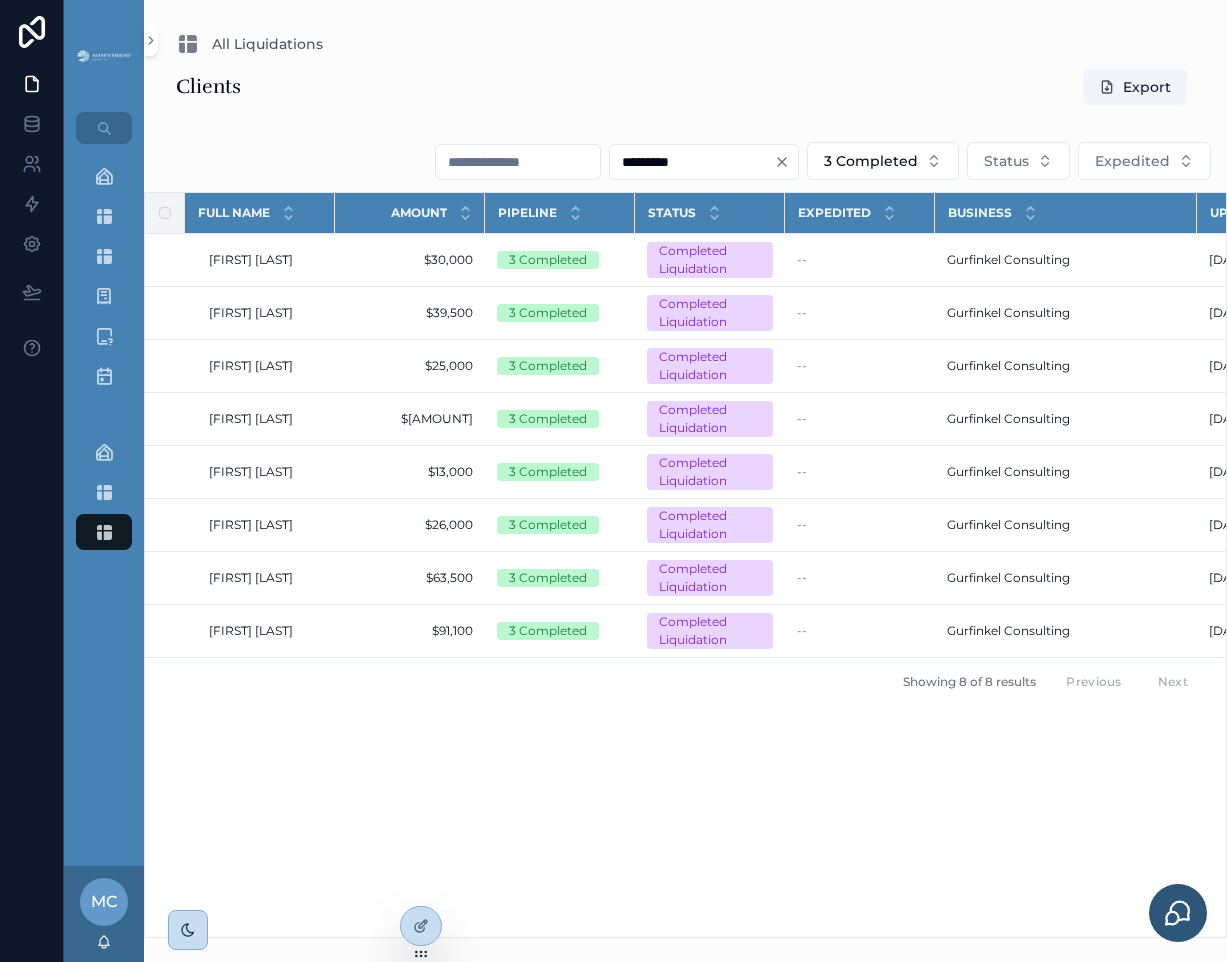 click on "Full Name Amount Pipeline Status Expedited Business Updated at Created at [FIRST] [LAST] [FIRST] [LAST] $[AMOUNT] $[AMOUNT] 3 Completed Completed Liquidation -- Gurfinkel Consulting Gurfinkel Consulting [DATE] [TIME] [DATE] [TIME] [DATE] [TIME] [DATE] [TIME] [FIRST] [LAST] [FIRST] [LAST] $[AMOUNT] $[AMOUNT] 3 Completed Completed Liquidation -- Gurfinkel Consulting Gurfinkel Consulting [DATE] [TIME] [DATE] [TIME] [DATE] [TIME] [DATE] [TIME] [FIRST] [LAST] [FIRST] [LAST] $[AMOUNT] $[AMOUNT] 3 Completed Completed Liquidation -- Gurfinkel Consulting Gurfinkel Consulting [DATE] [TIME] [DATE] [TIME] [DATE] [TIME] [DATE] [TIME] [FIRST] [LAST] [FIRST] [LAST] $[AMOUNT] $[AMOUNT] 3 Completed Completed Liquidation -- Gurfinkel Consulting Gurfinkel Consulting [DATE] [TIME] [DATE] [TIME] [DATE] [TIME] [DATE] [TIME] [FIRST] [LAST] [FIRST] [LAST] $[AMOUNT] $[AMOUNT] 3 Completed Completed Liquidation -- Gurfinkel Consulting Gurfinkel Consulting [FIRST] [LAST] --" at bounding box center (685, 565) 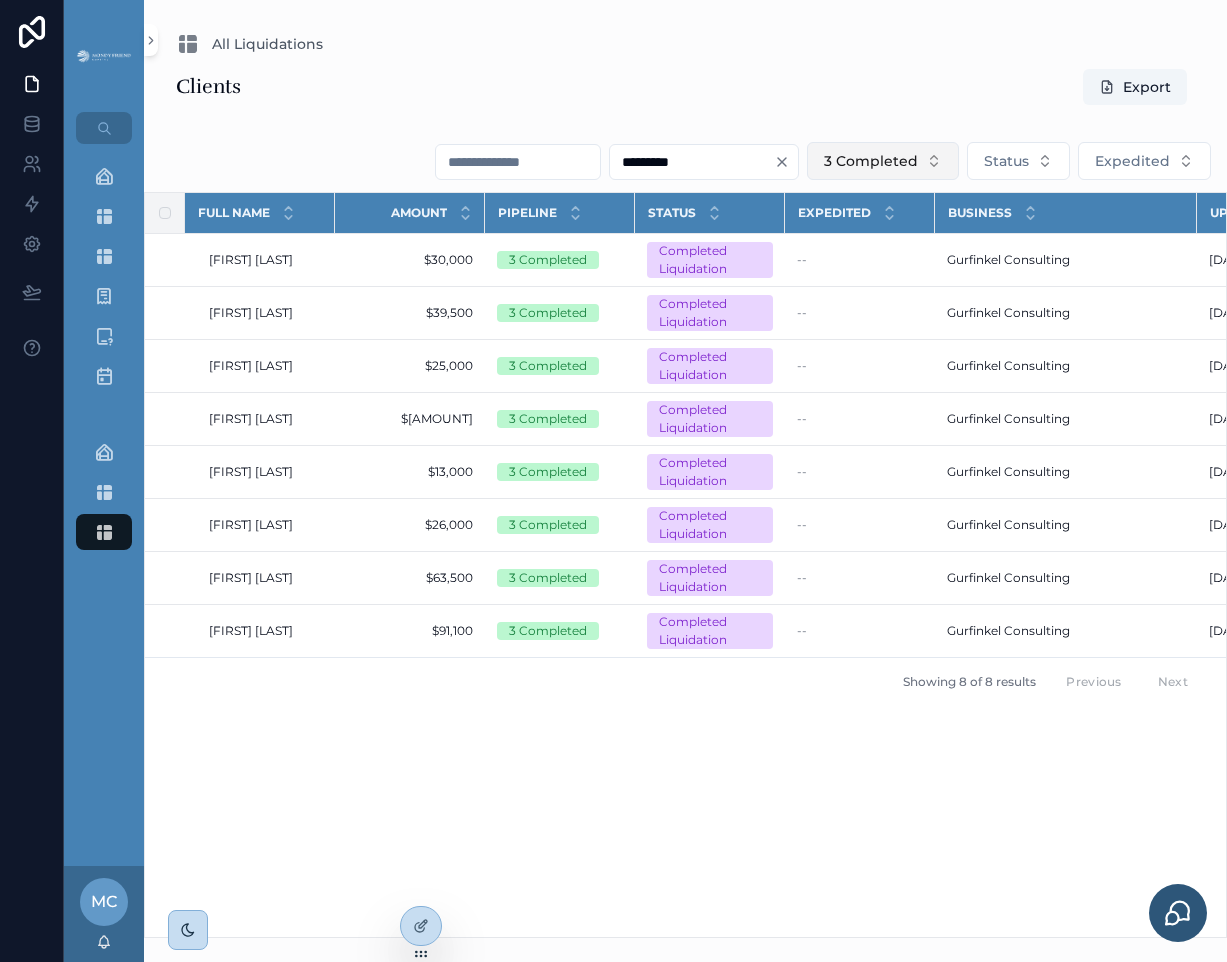 click on "3 Completed" at bounding box center [871, 161] 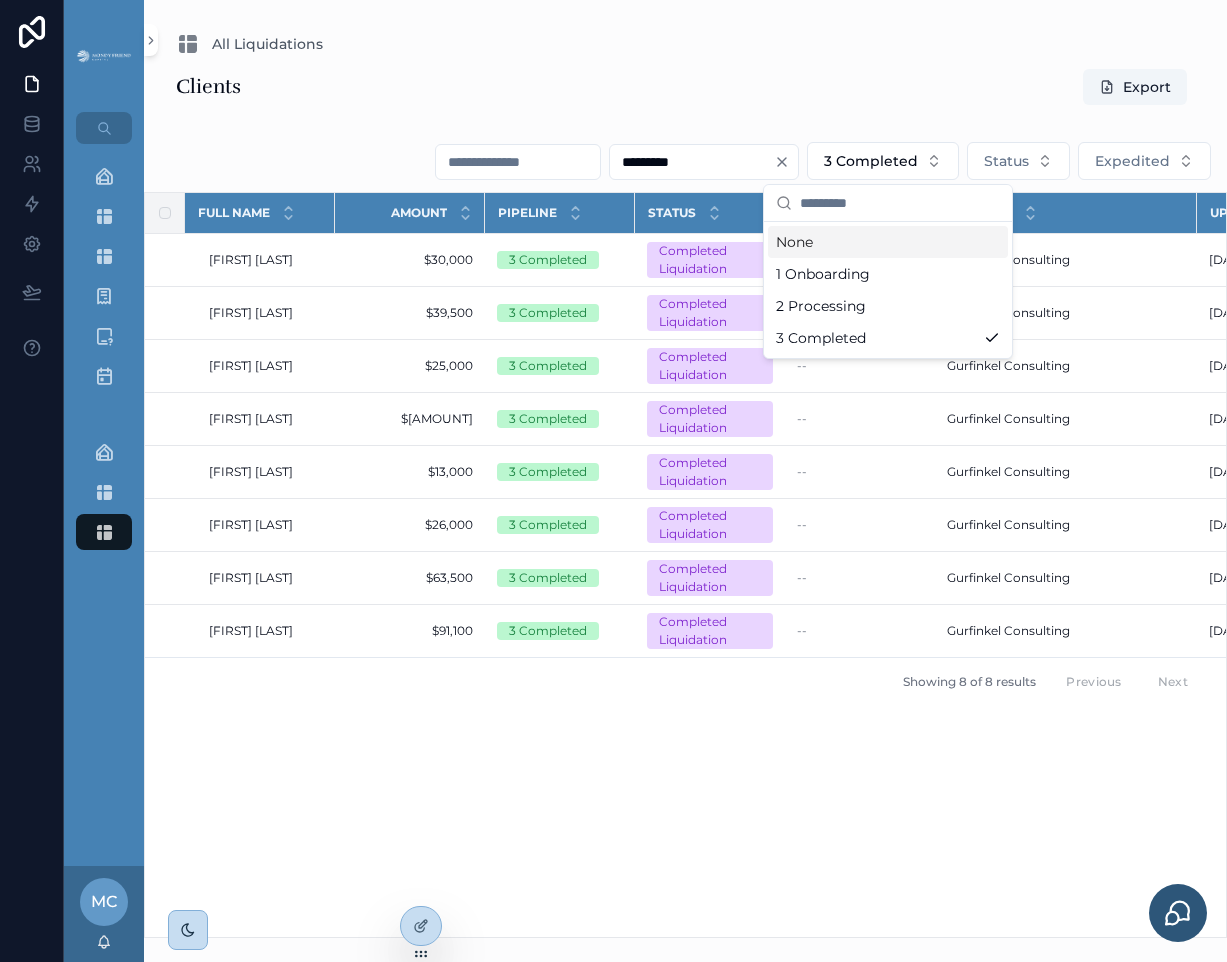 click on "None" at bounding box center [888, 242] 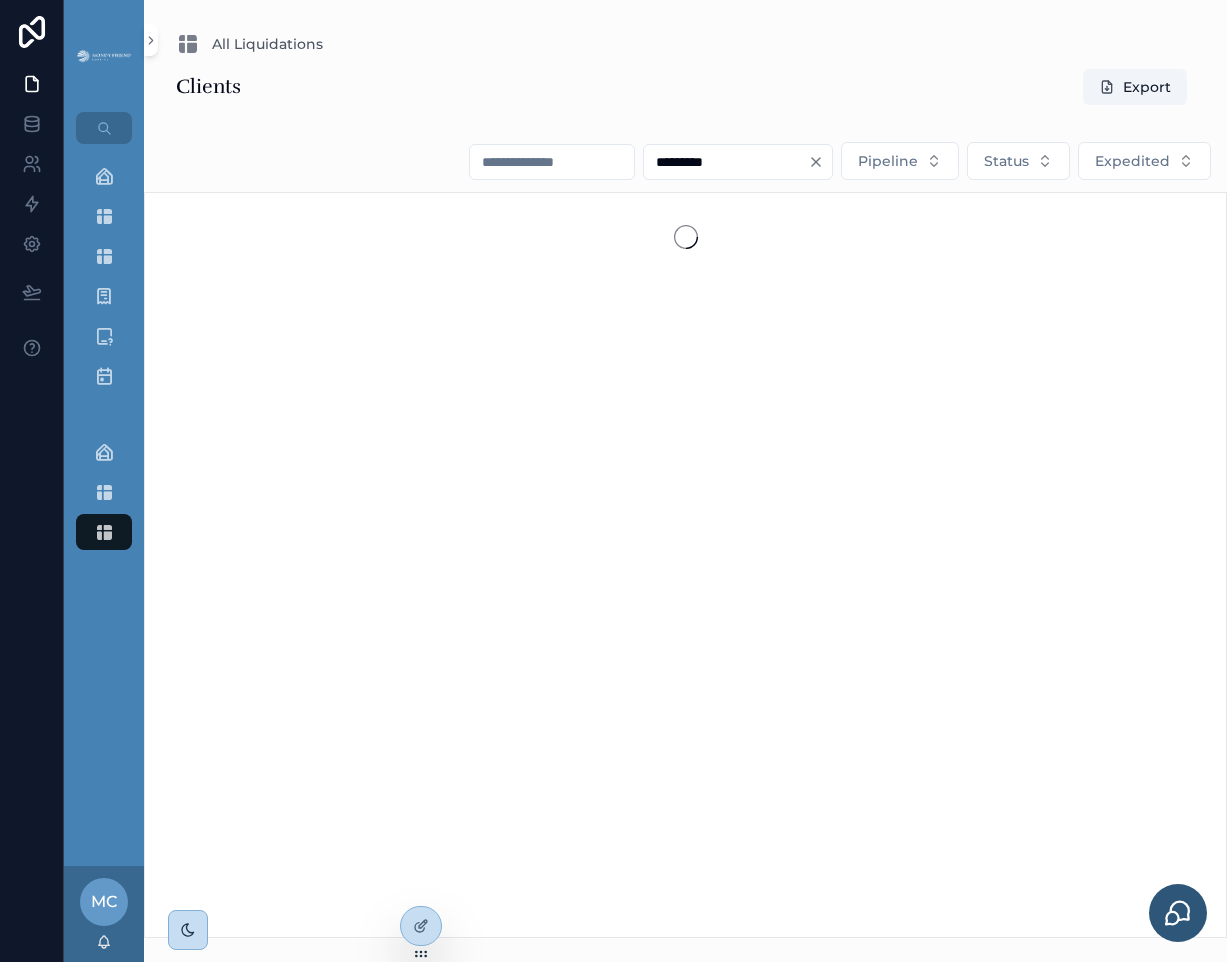 click on "*********" at bounding box center (726, 162) 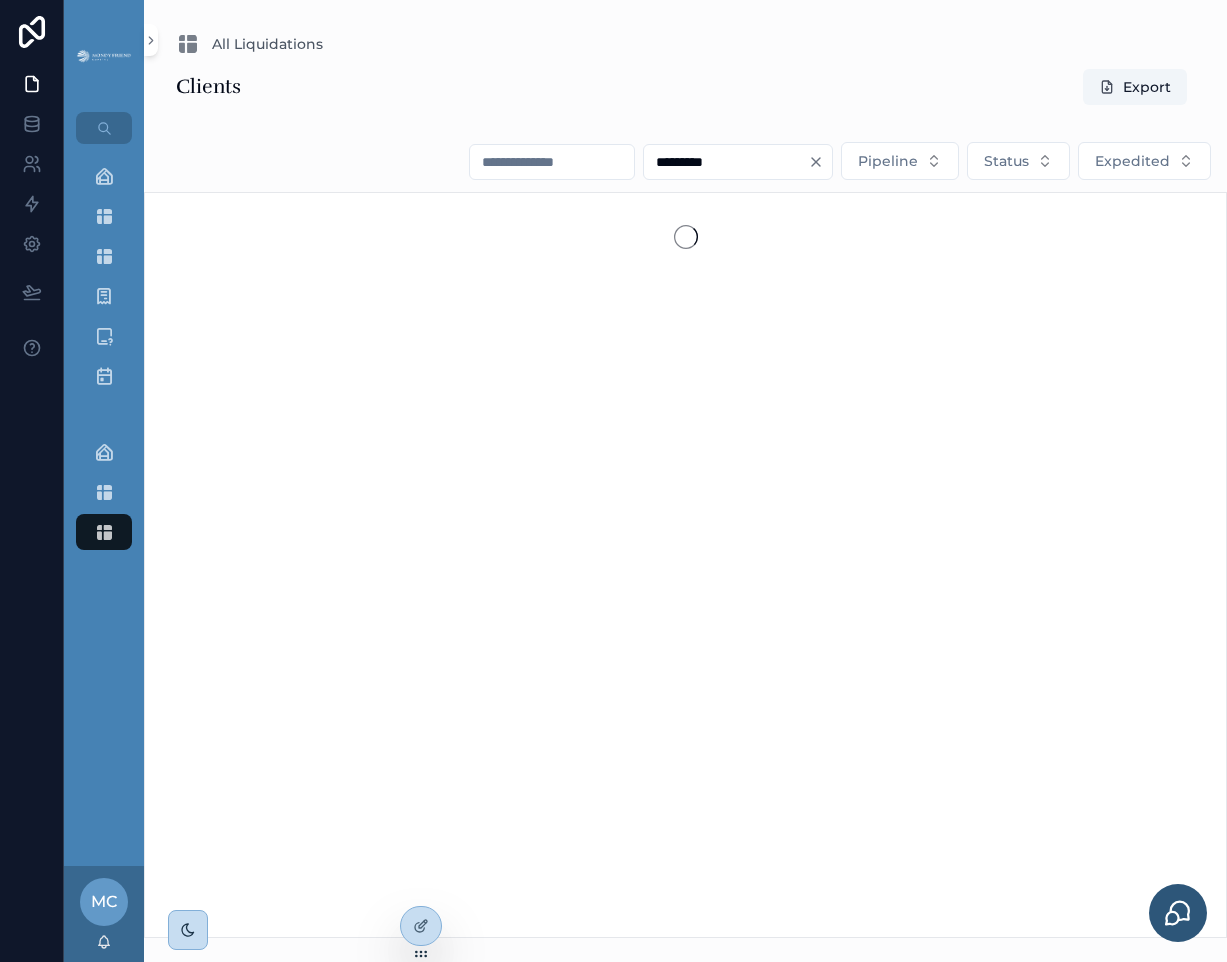 click 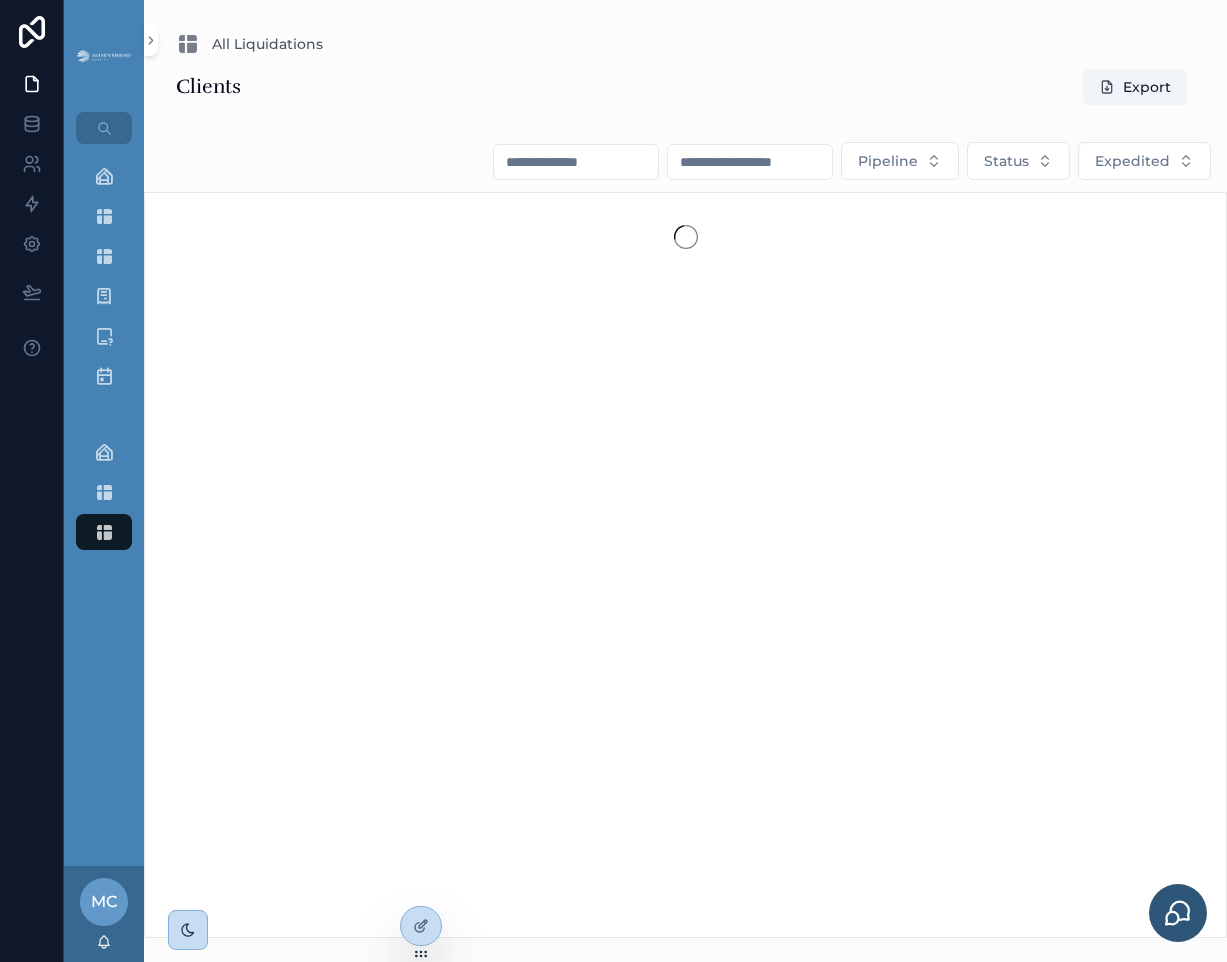 click on "Clients Export Pipeline Status Expedited" at bounding box center [685, 503] 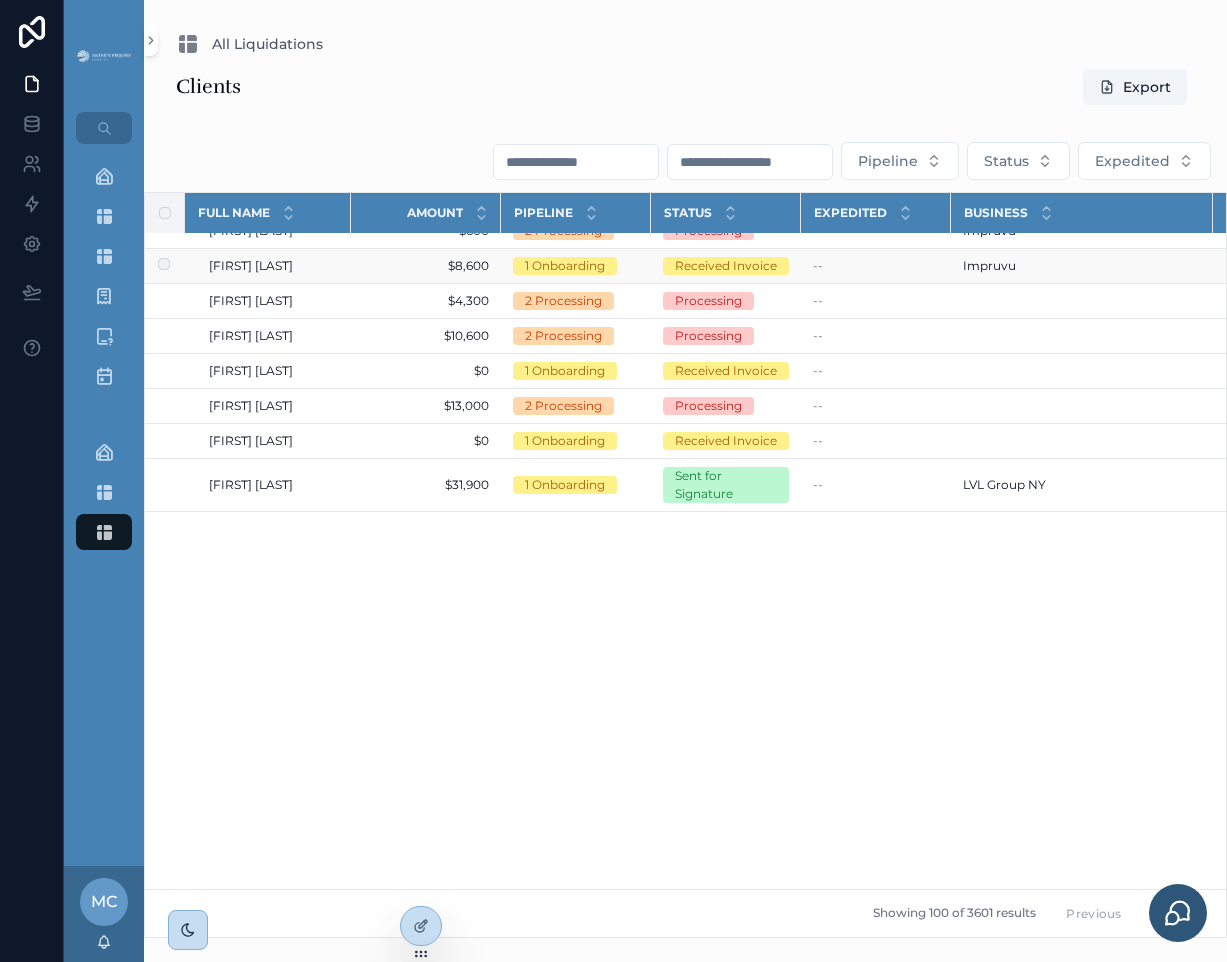 scroll, scrollTop: 0, scrollLeft: 0, axis: both 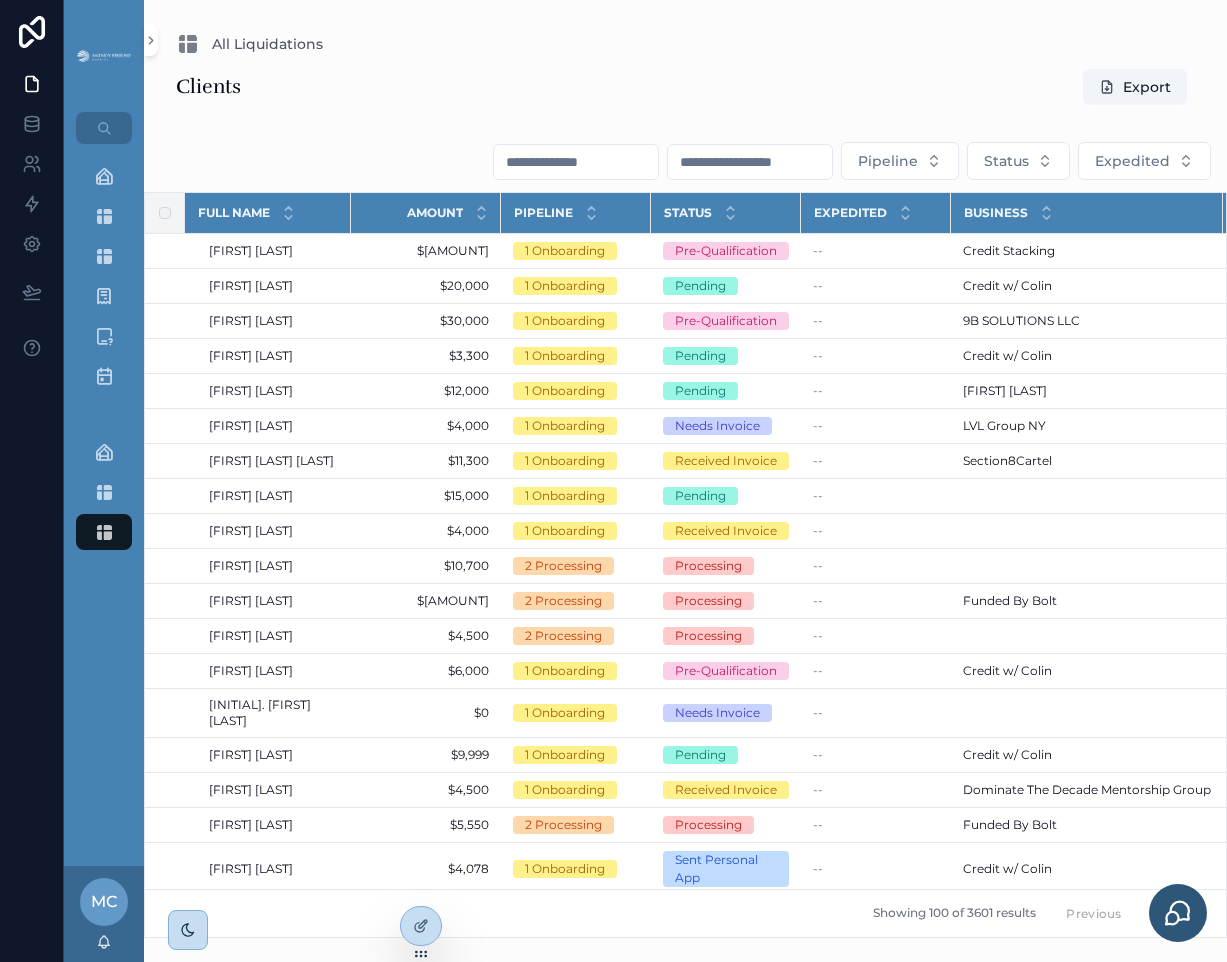click on "Clients Export" at bounding box center (685, 87) 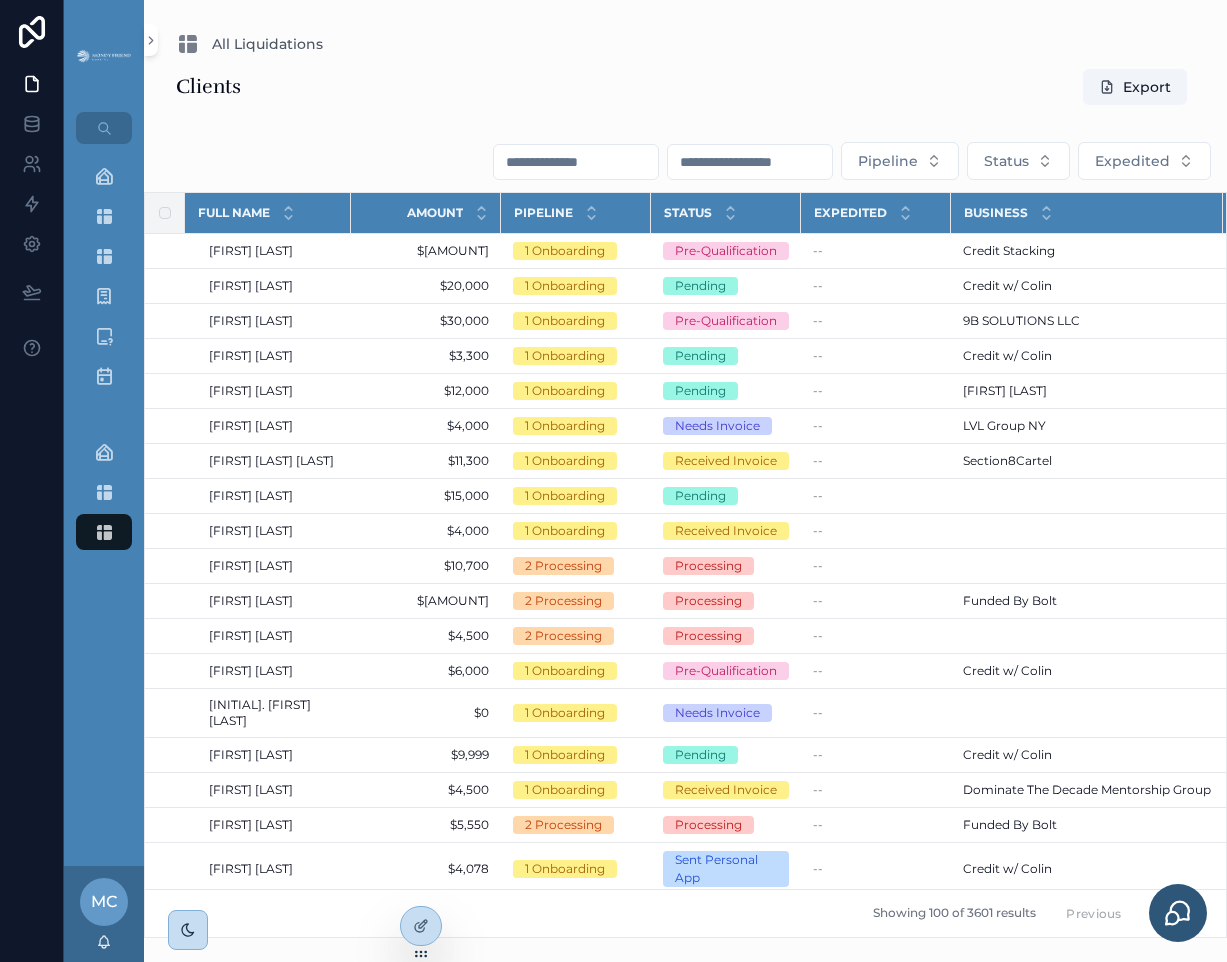click on "Clients Export" at bounding box center (685, 87) 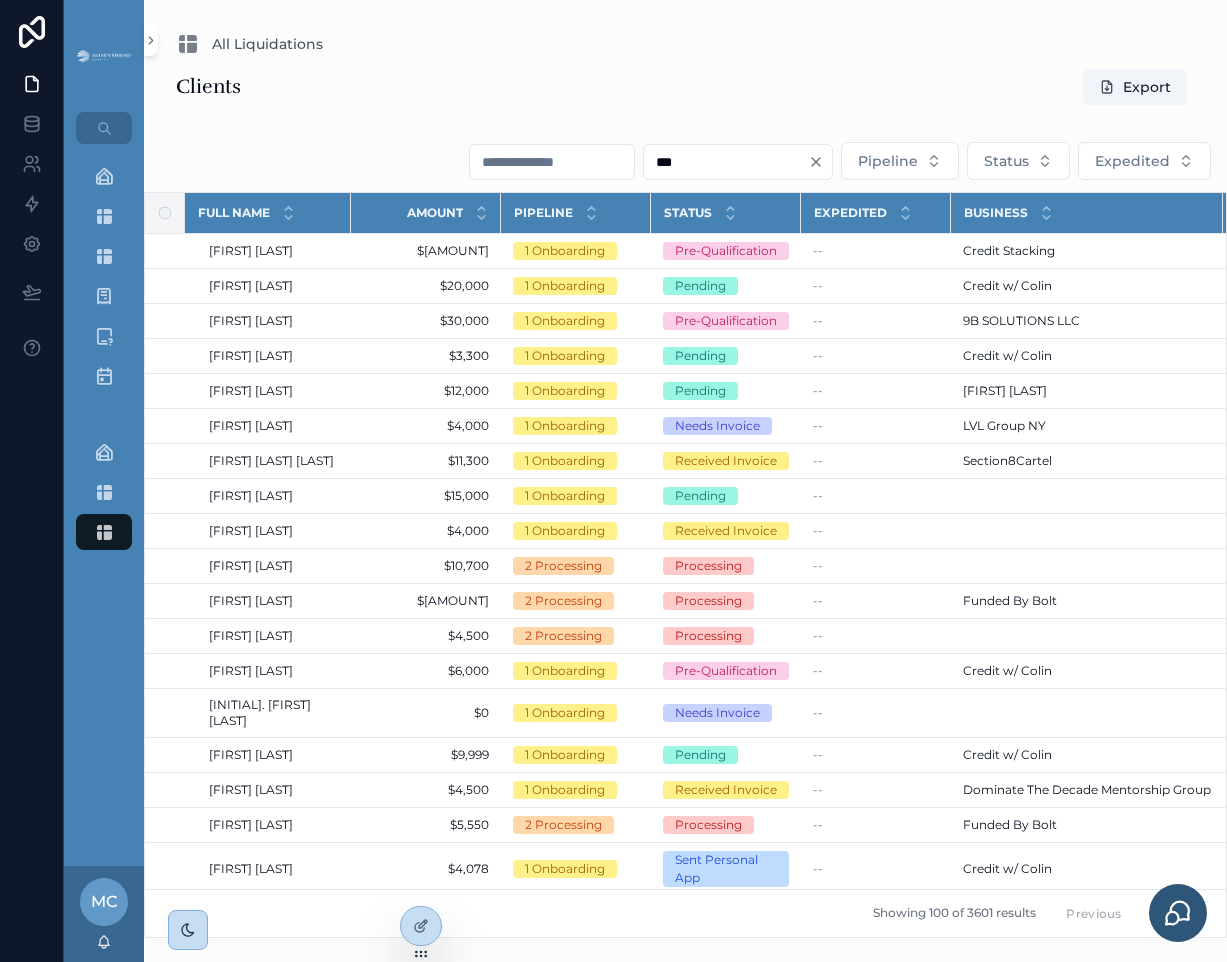 type on "***" 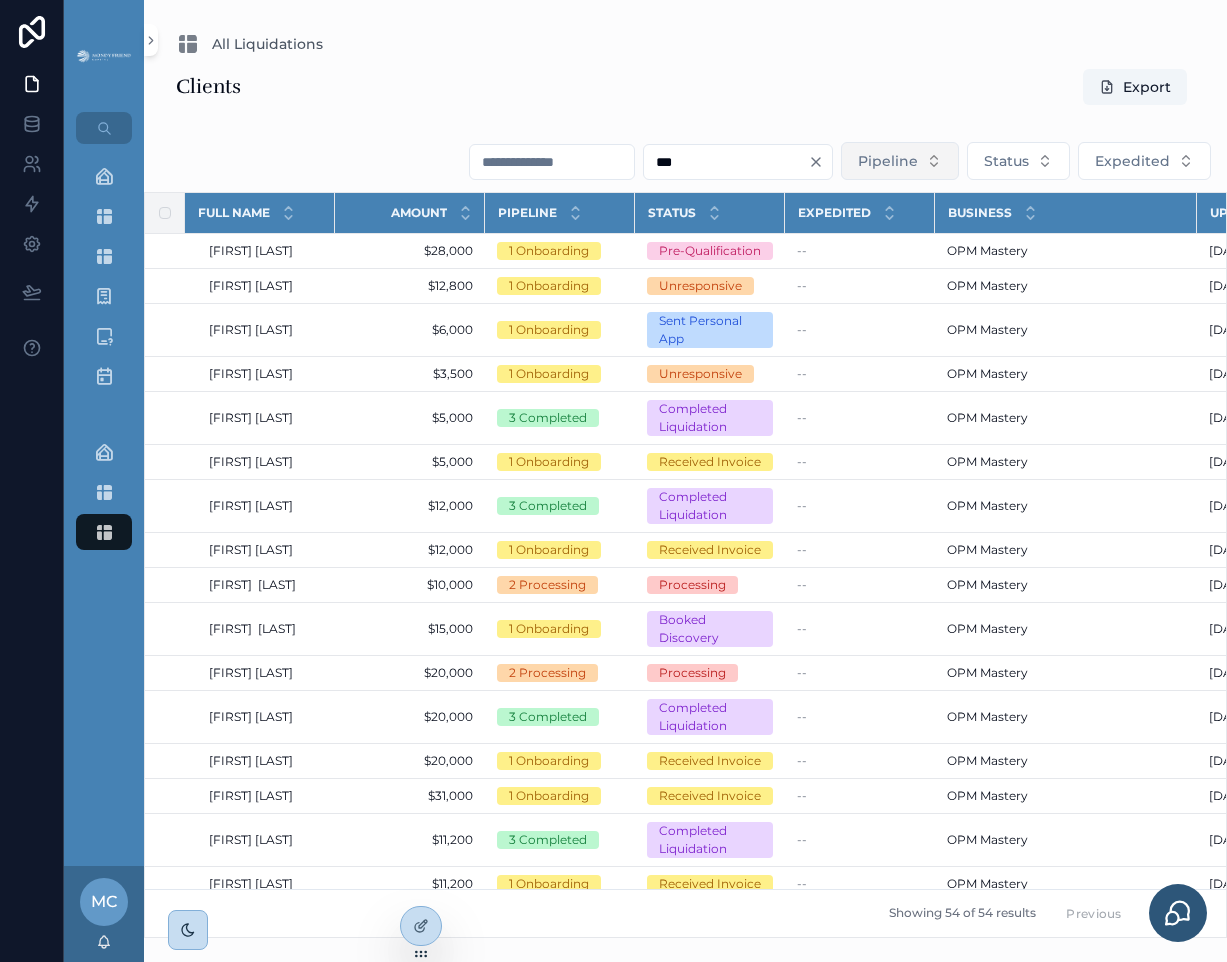 click on "Pipeline" at bounding box center (900, 161) 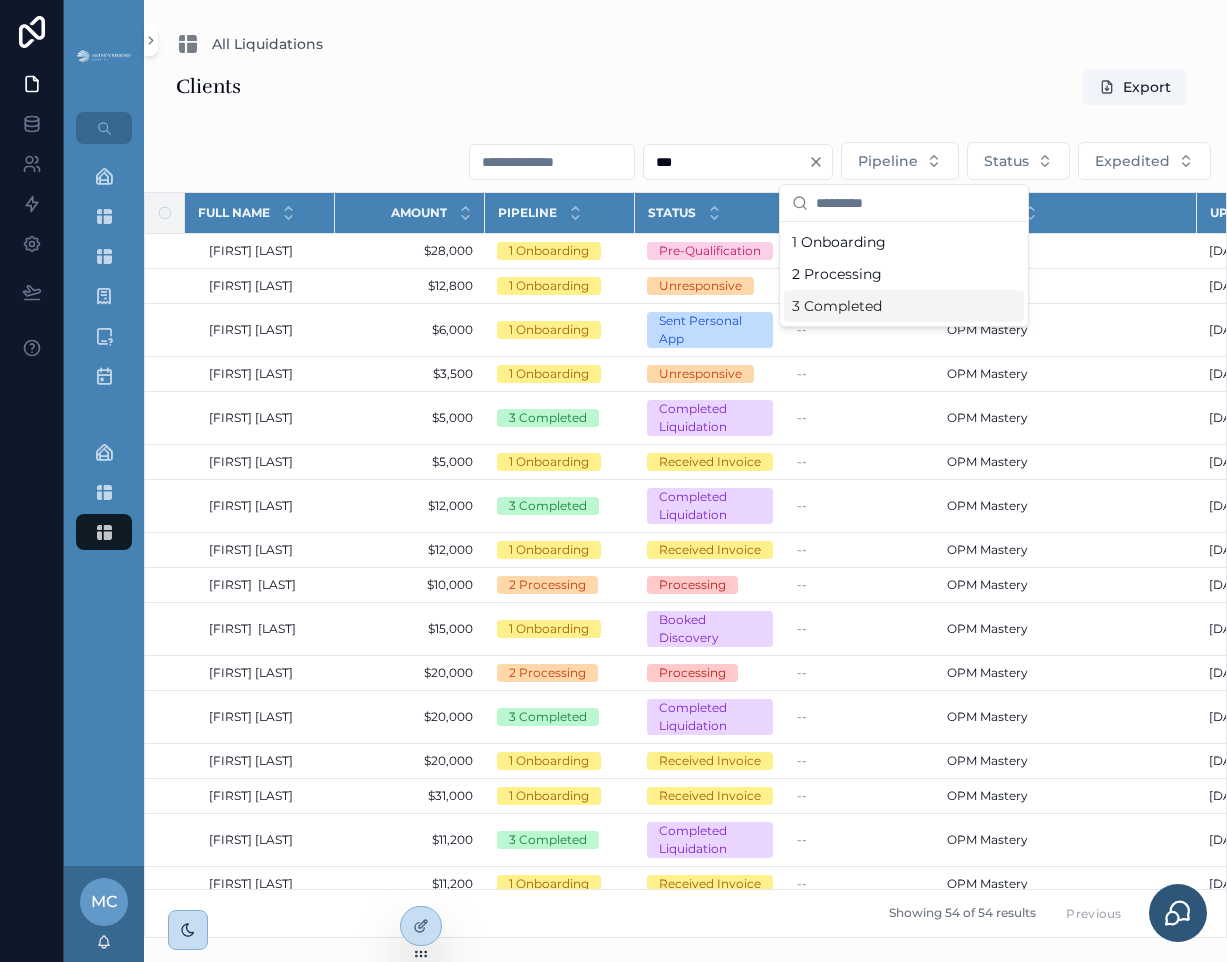 click on "3 Completed" at bounding box center (904, 306) 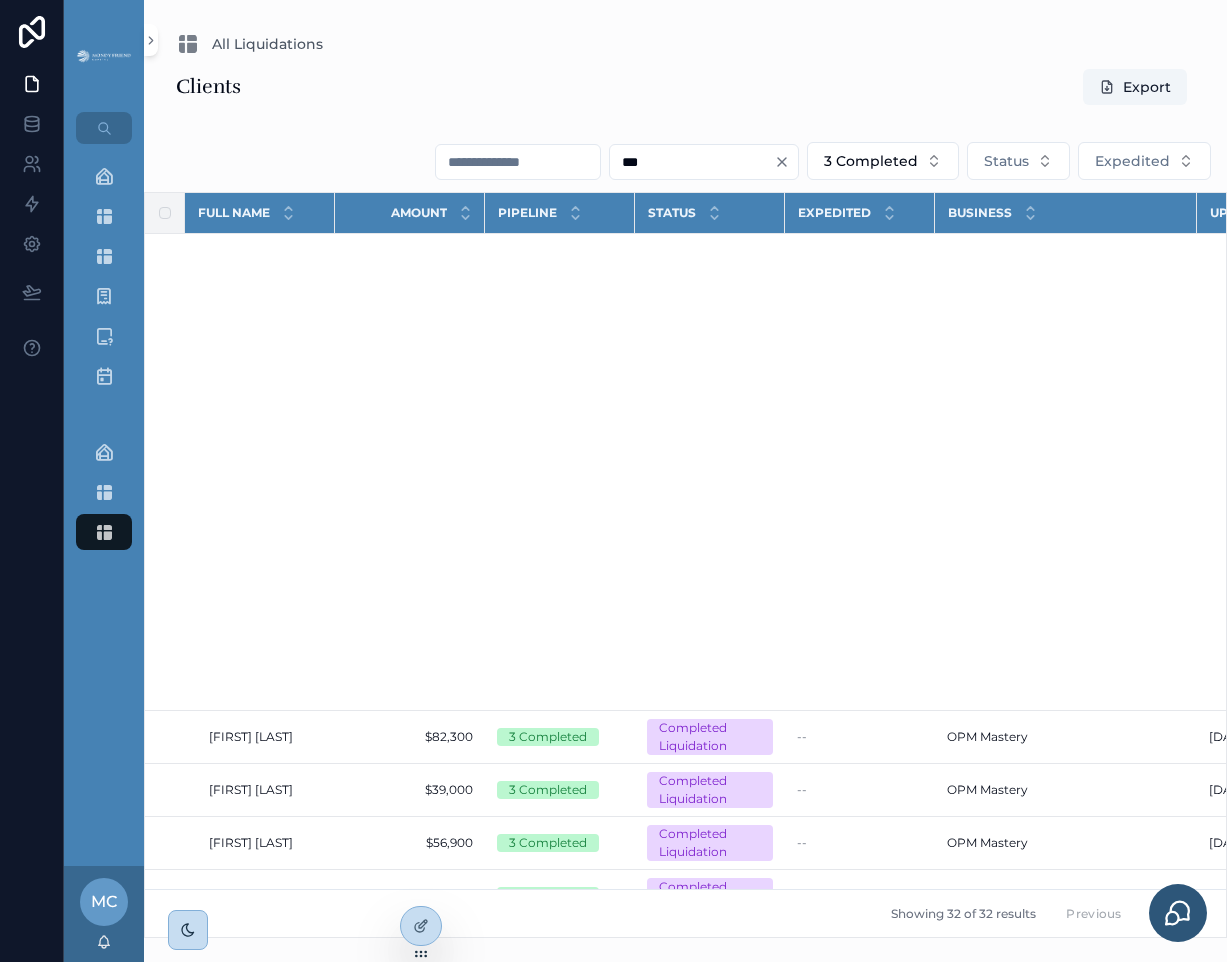 scroll, scrollTop: 1055, scrollLeft: 0, axis: vertical 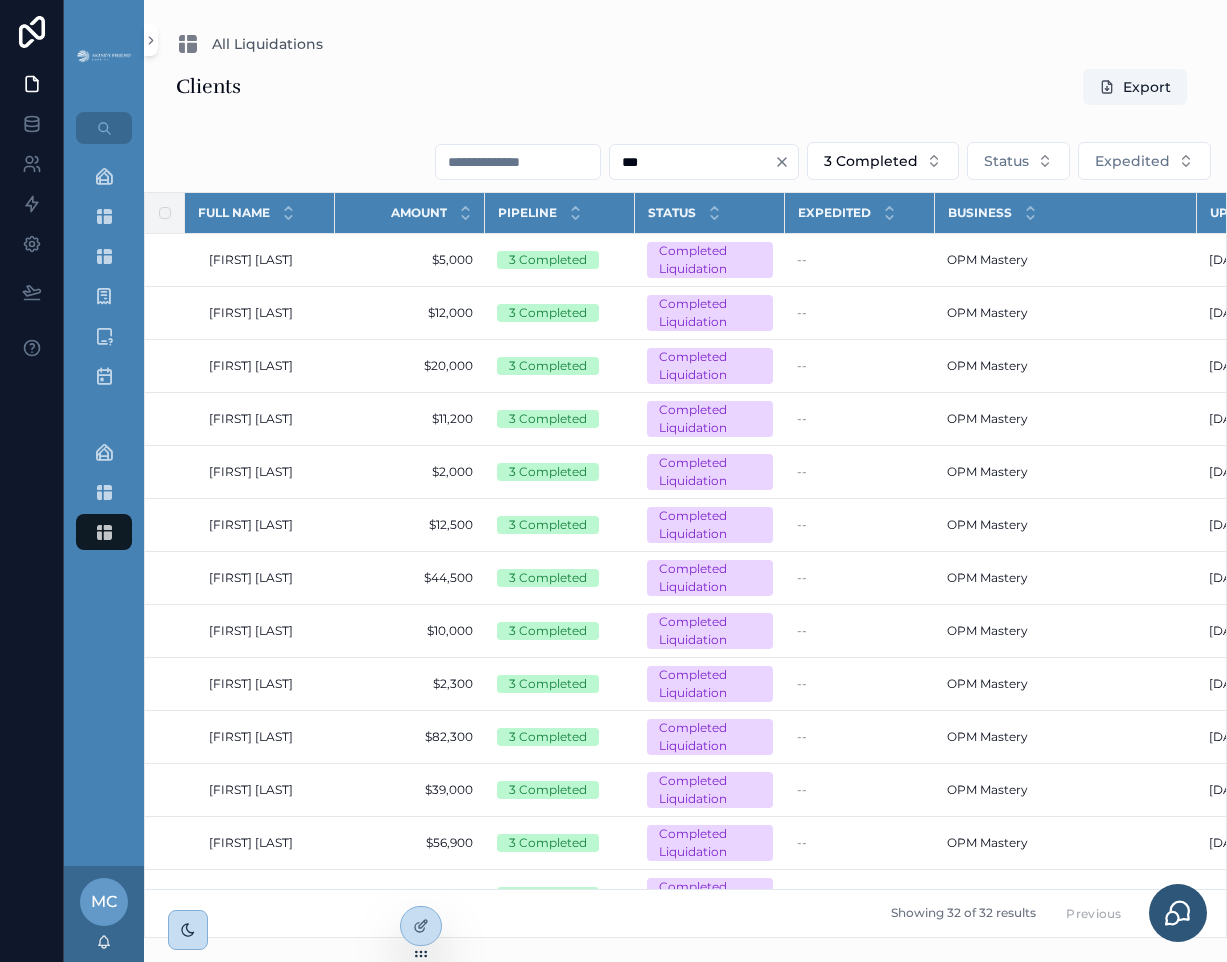 click on "***" at bounding box center [692, 162] 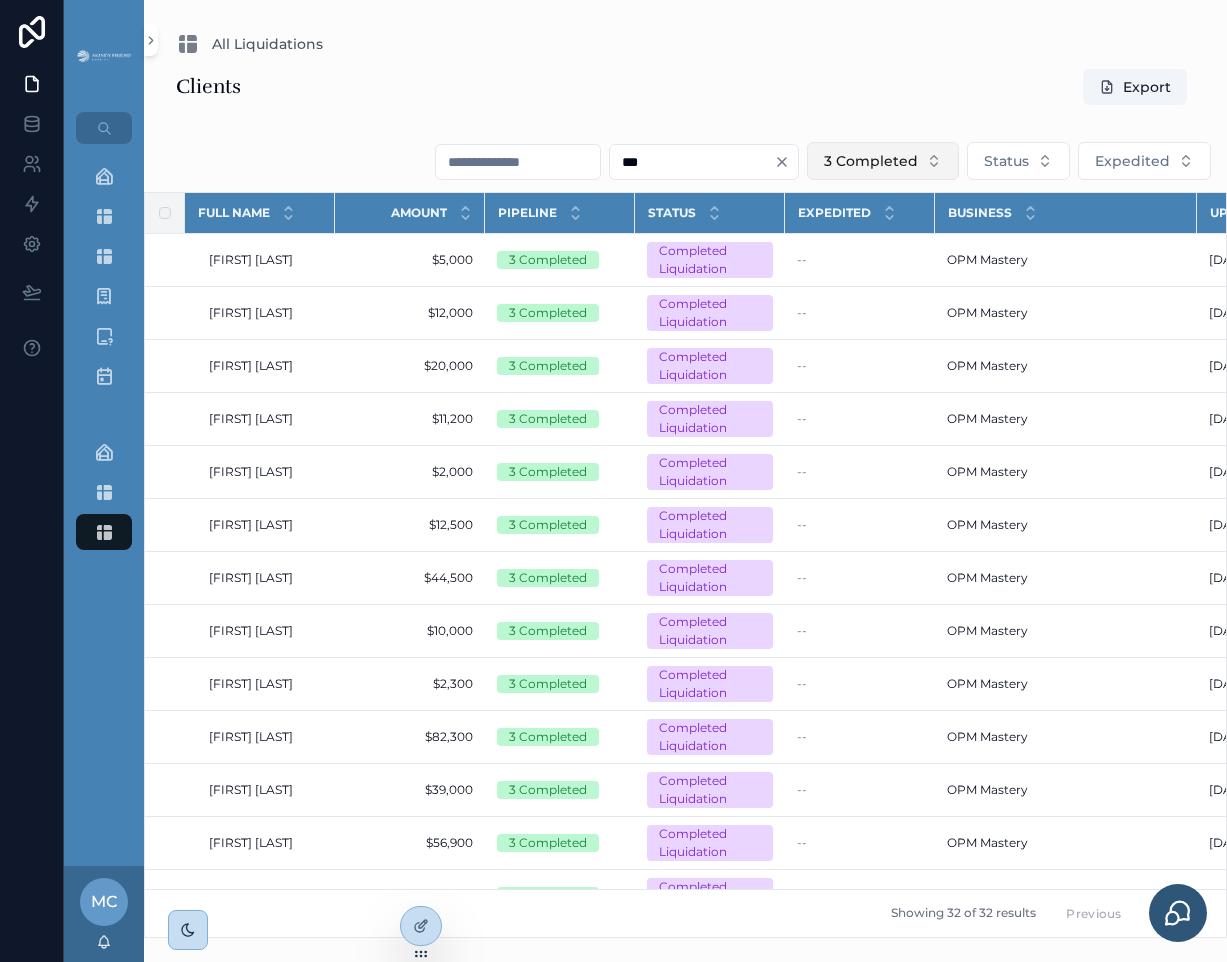 click on "3 Completed" at bounding box center [883, 161] 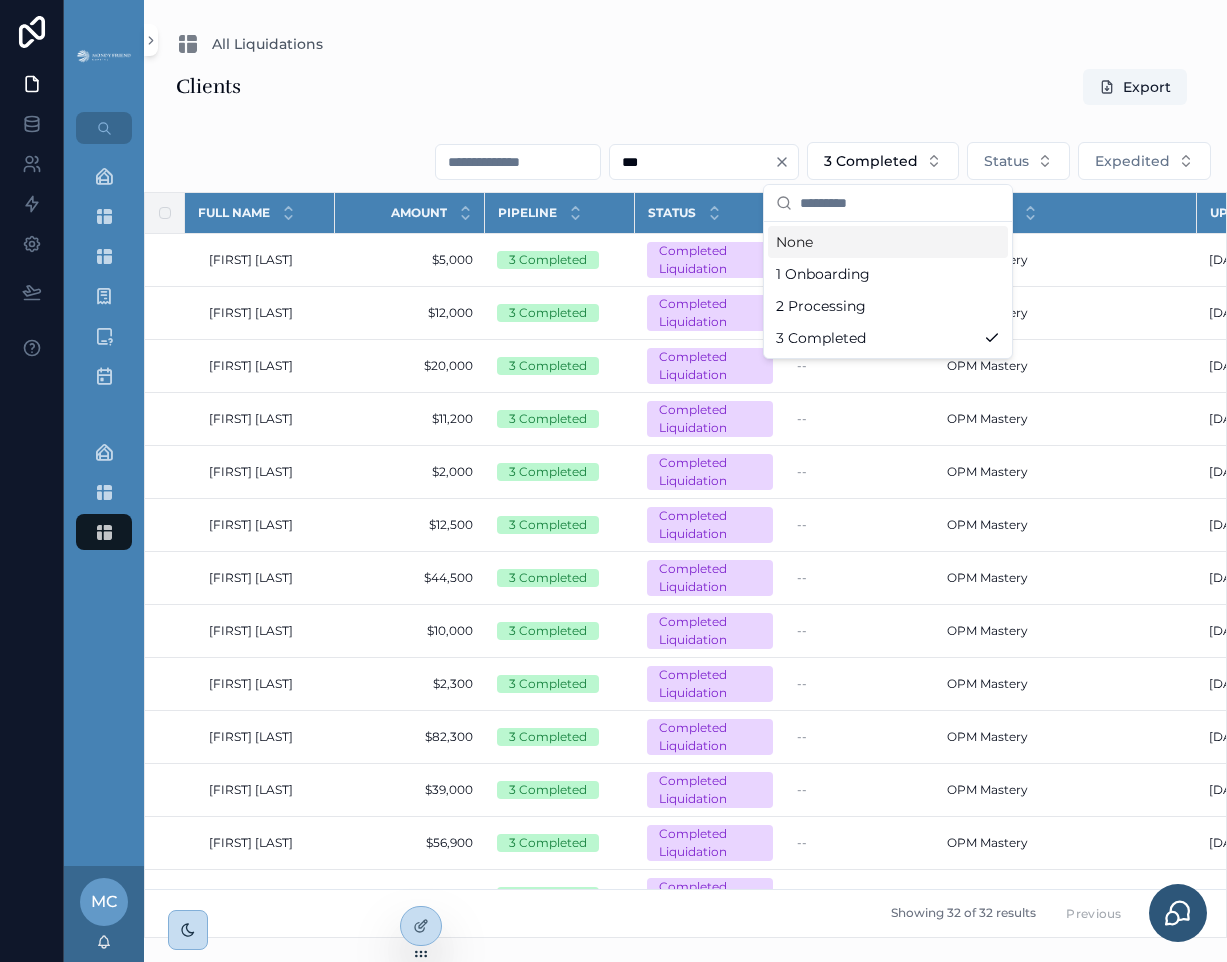 click 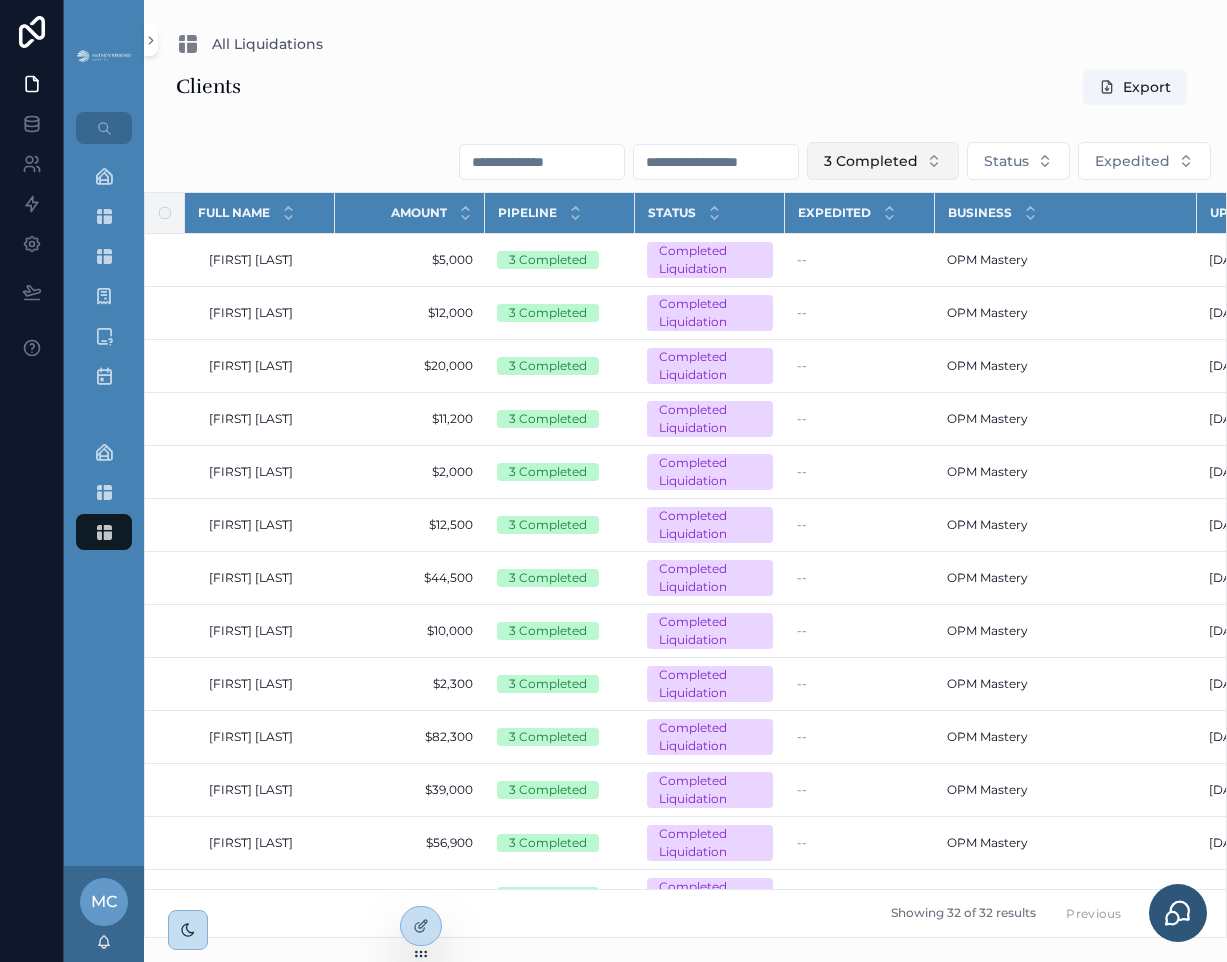 click on "3 Completed" at bounding box center [871, 161] 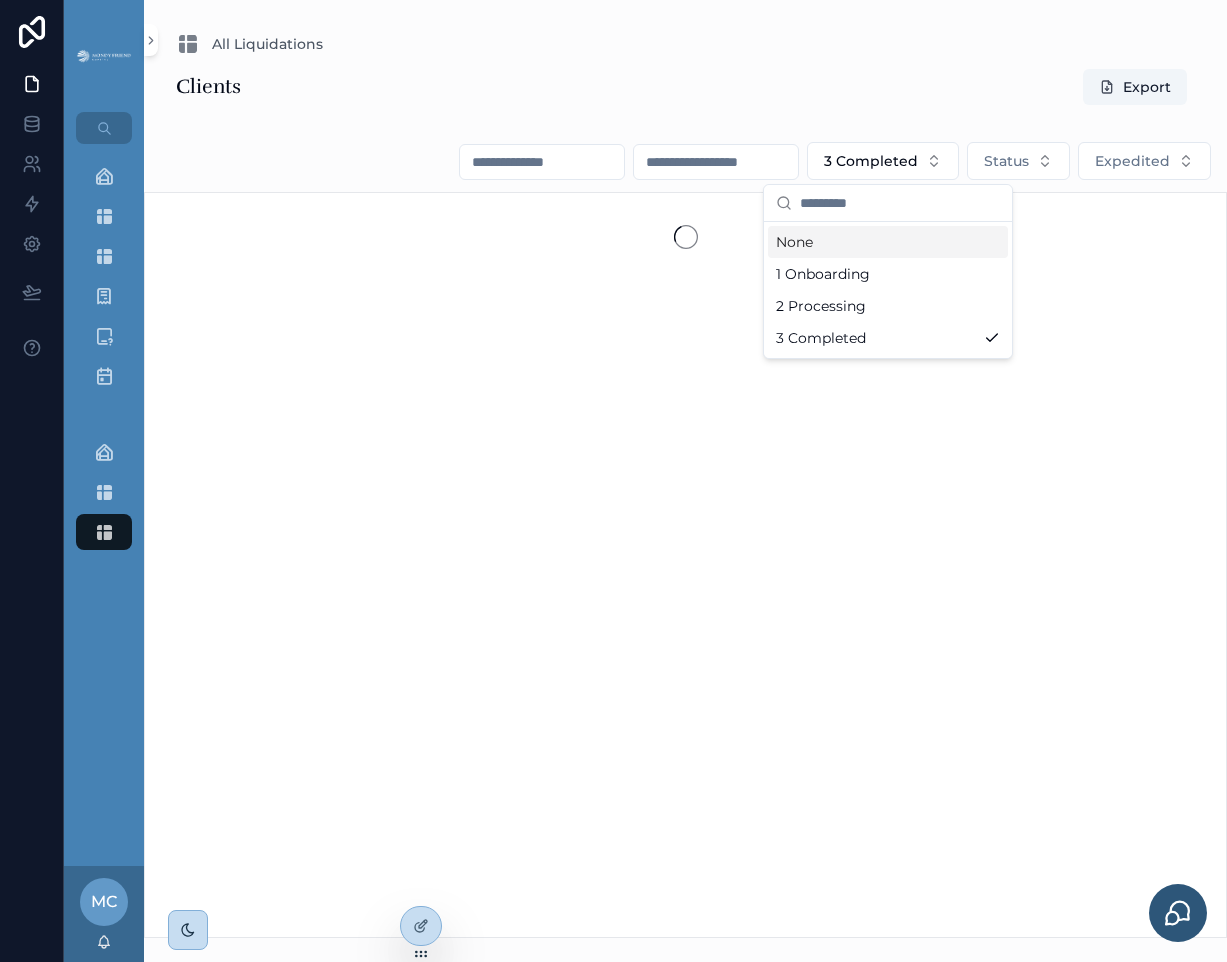 click on "None" at bounding box center [888, 242] 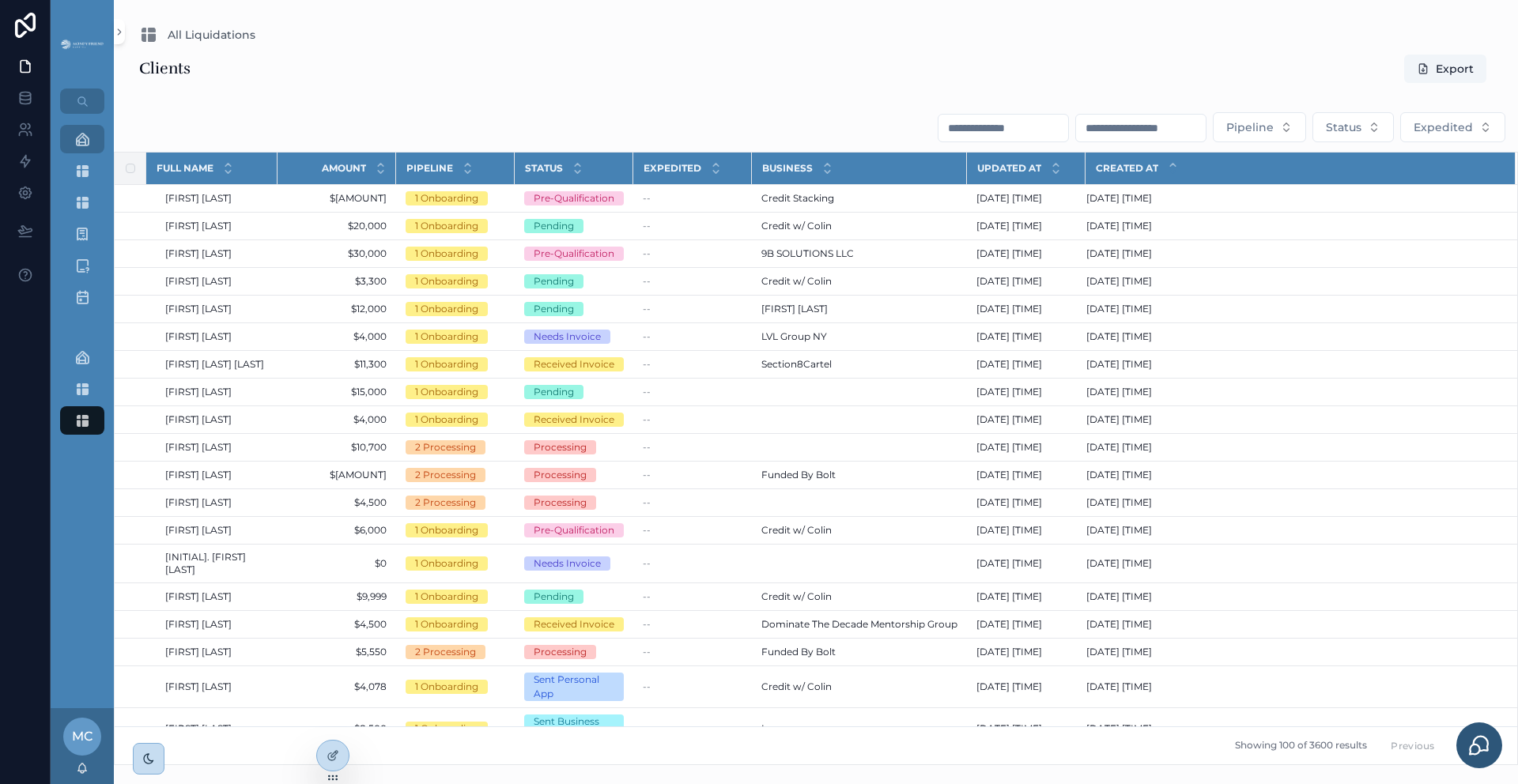 click on "Dashboard" at bounding box center [82, 139] 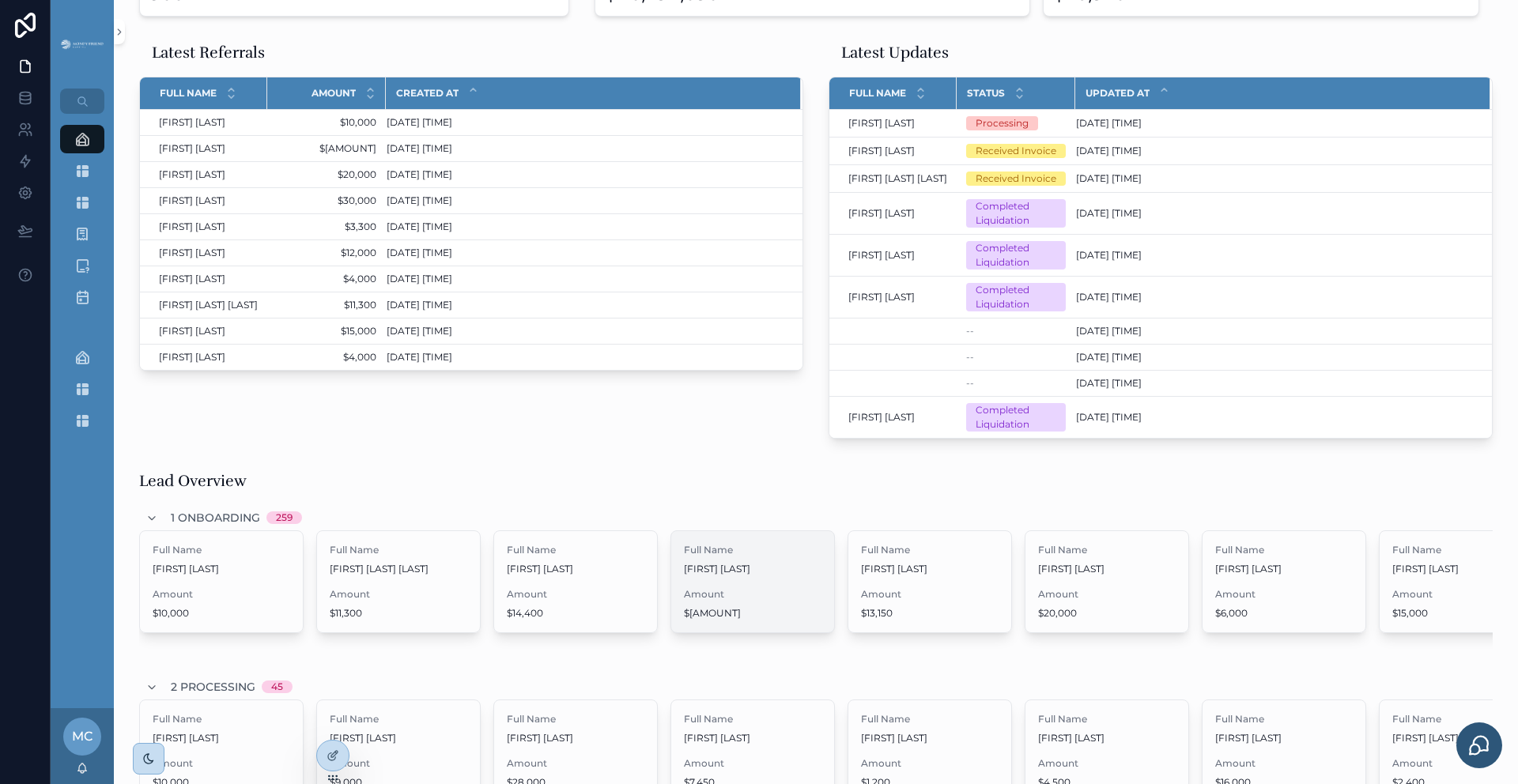scroll, scrollTop: 367, scrollLeft: 0, axis: vertical 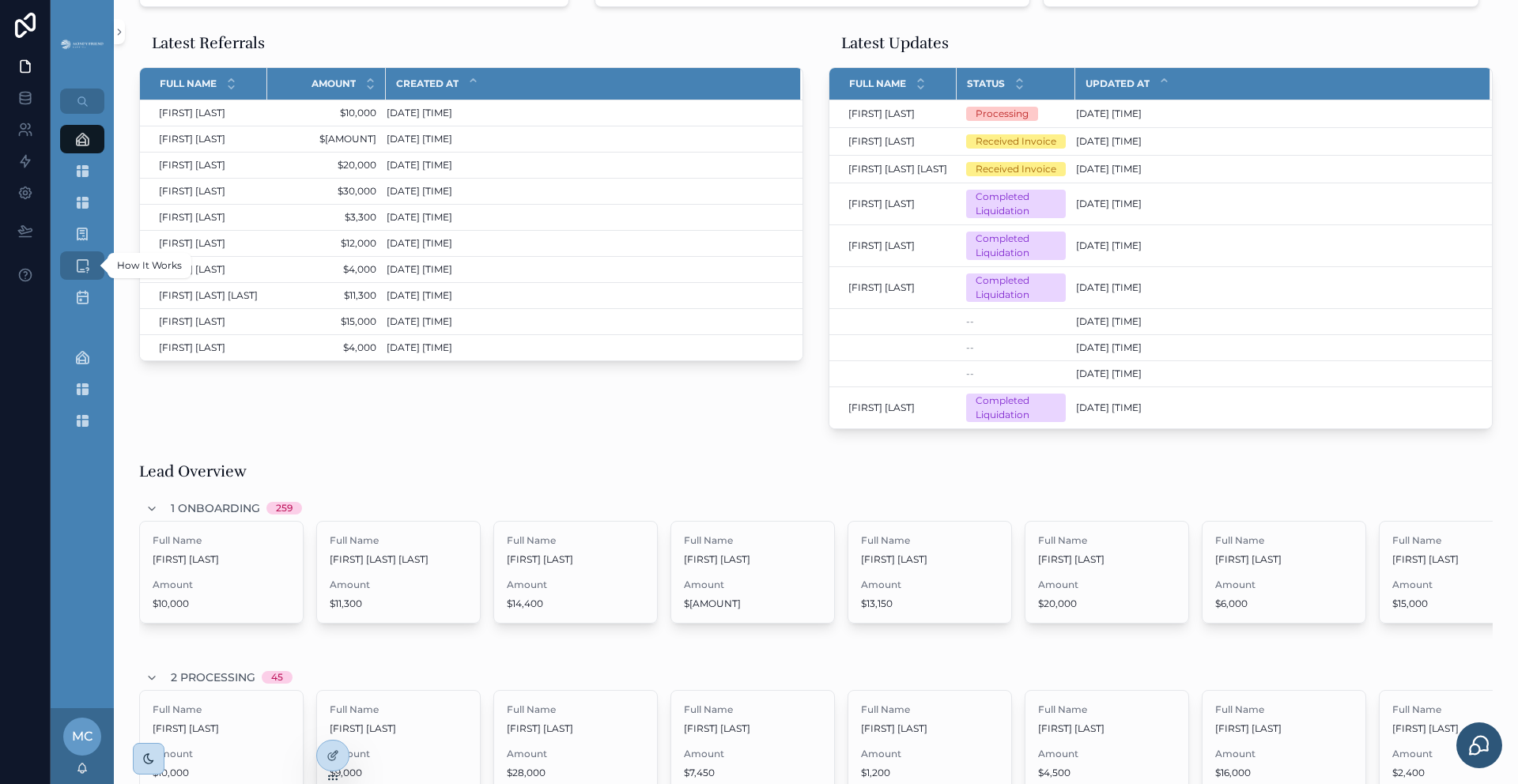 click at bounding box center (82, 266) 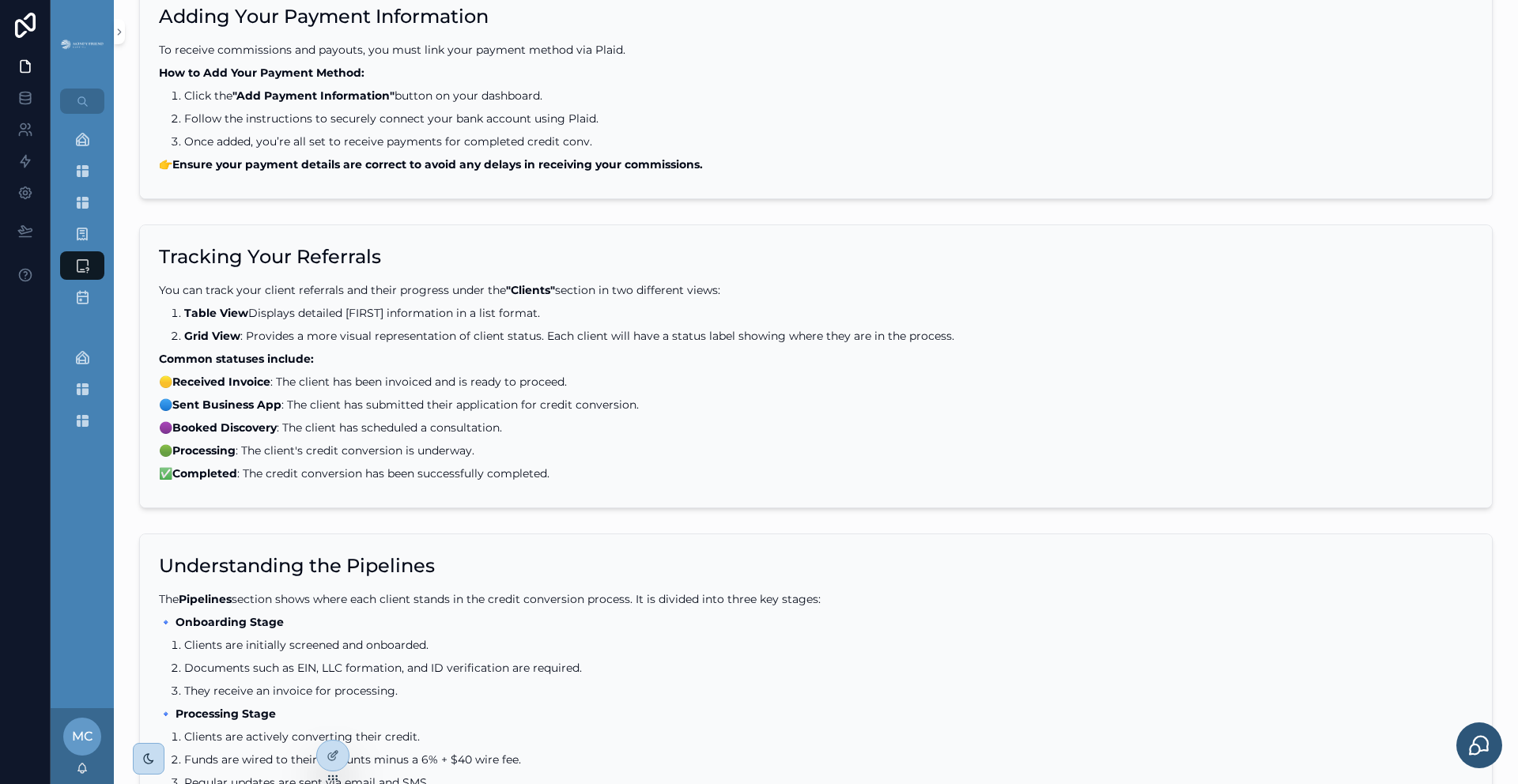 scroll, scrollTop: 472, scrollLeft: 0, axis: vertical 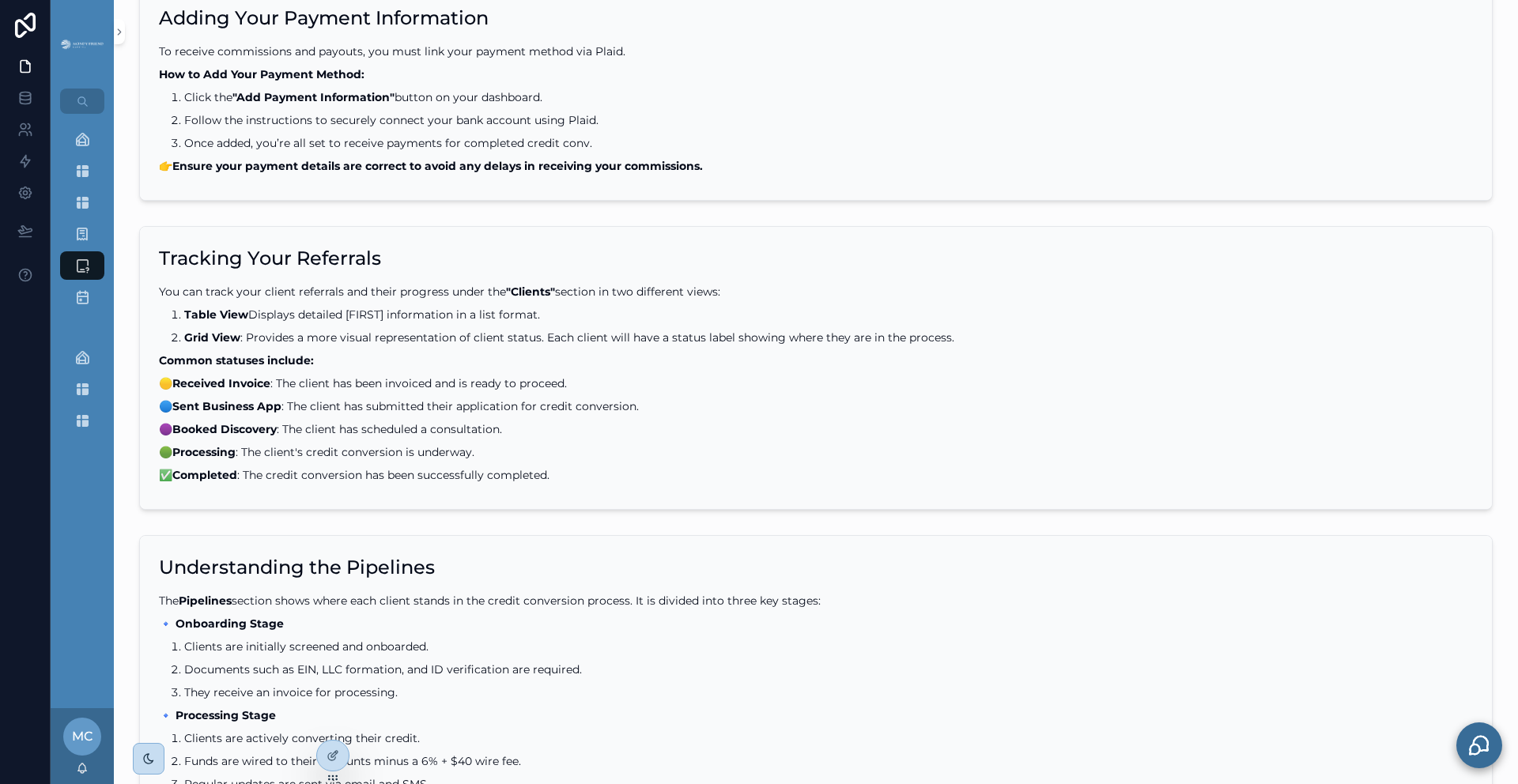click 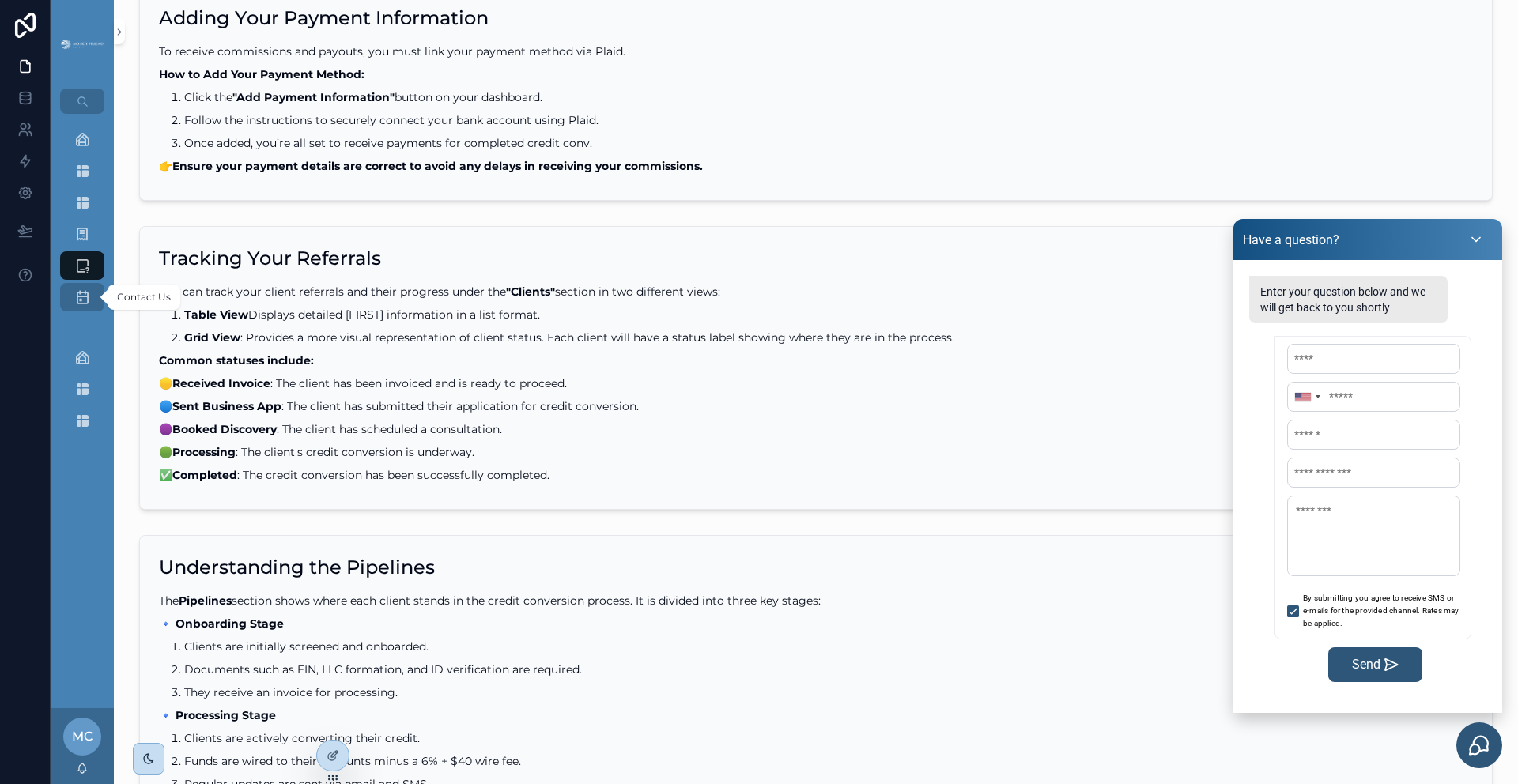 click on "Contact Us" at bounding box center [82, 297] 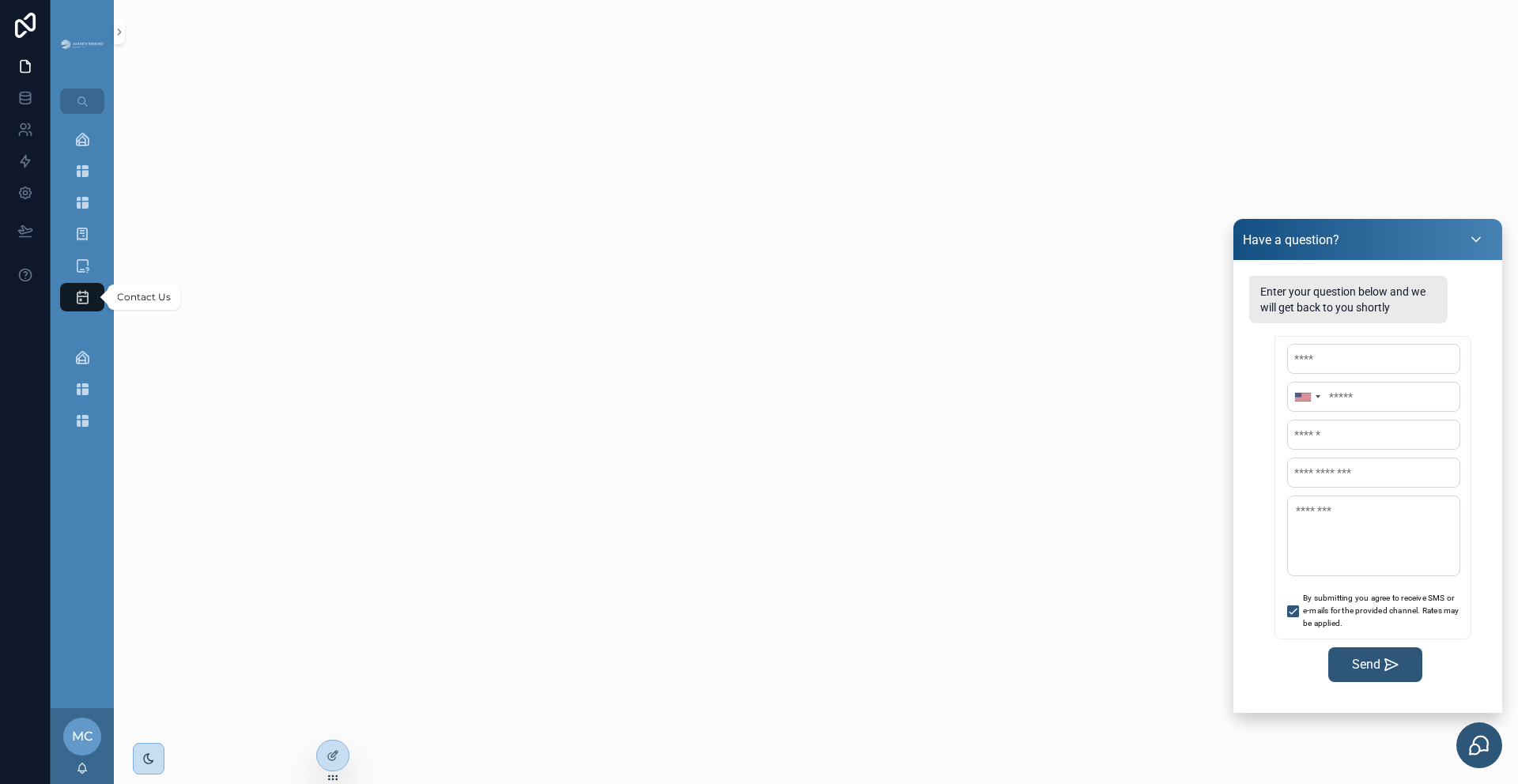 scroll, scrollTop: 247, scrollLeft: 0, axis: vertical 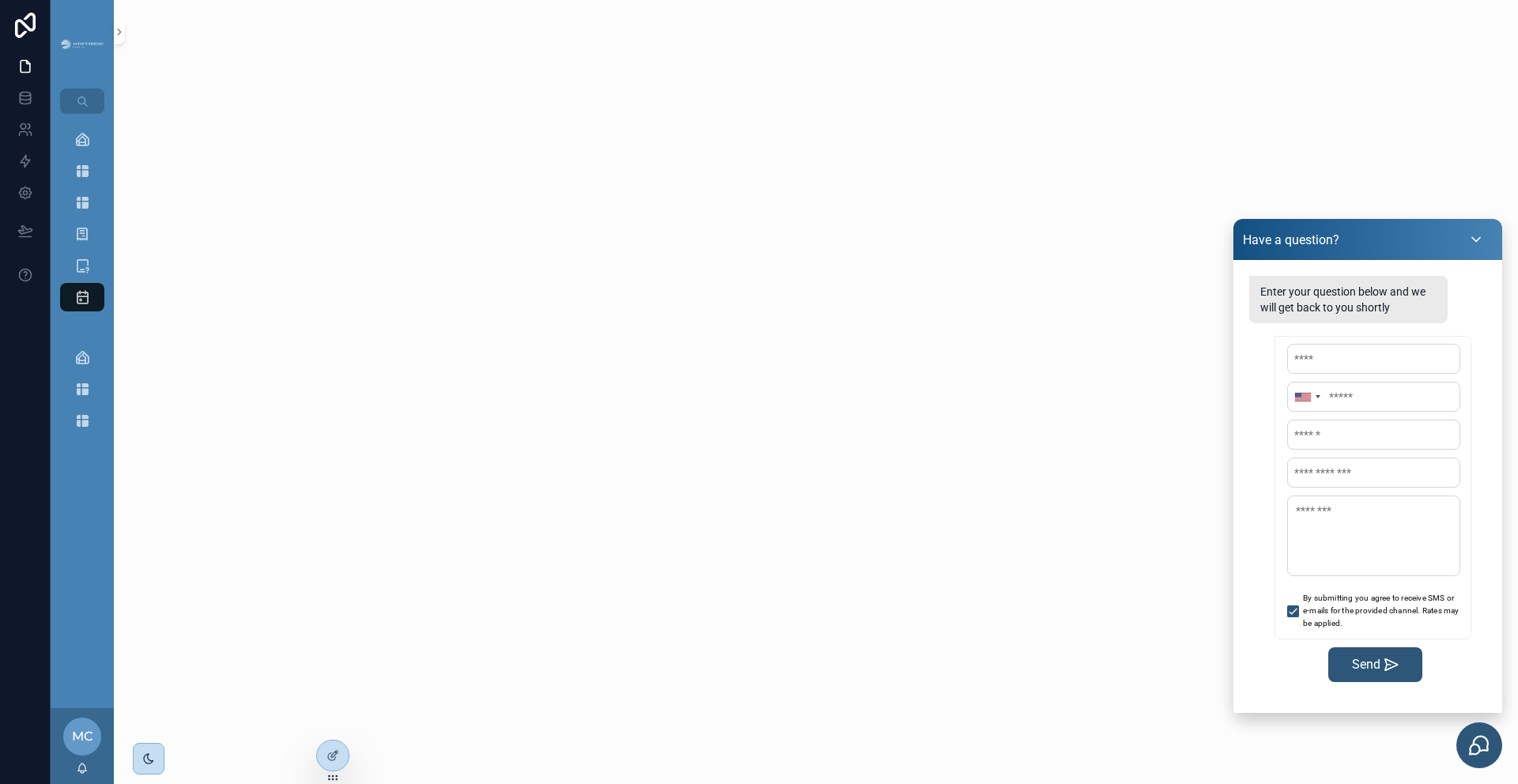 click 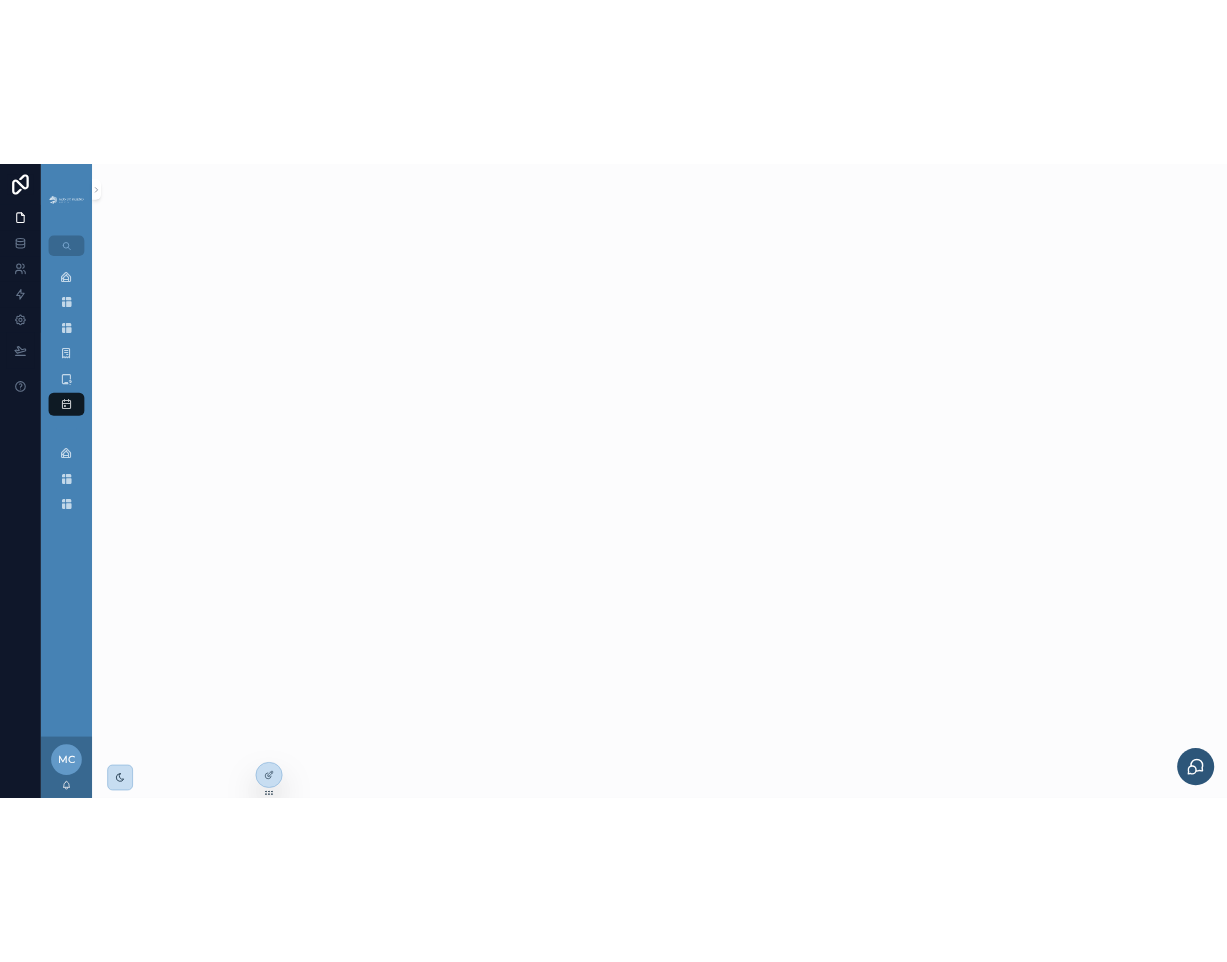 scroll, scrollTop: 147, scrollLeft: 0, axis: vertical 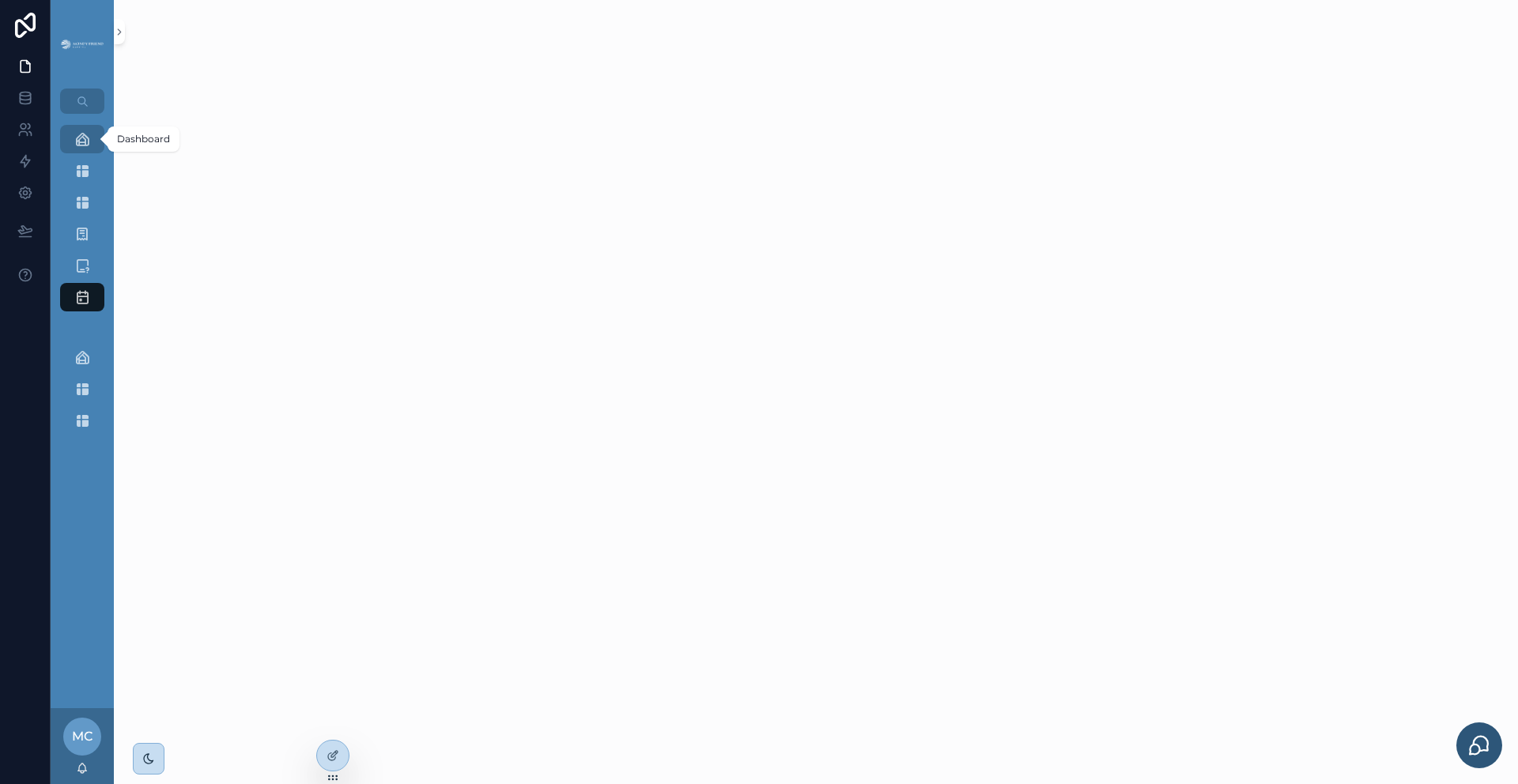 click at bounding box center [82, 139] 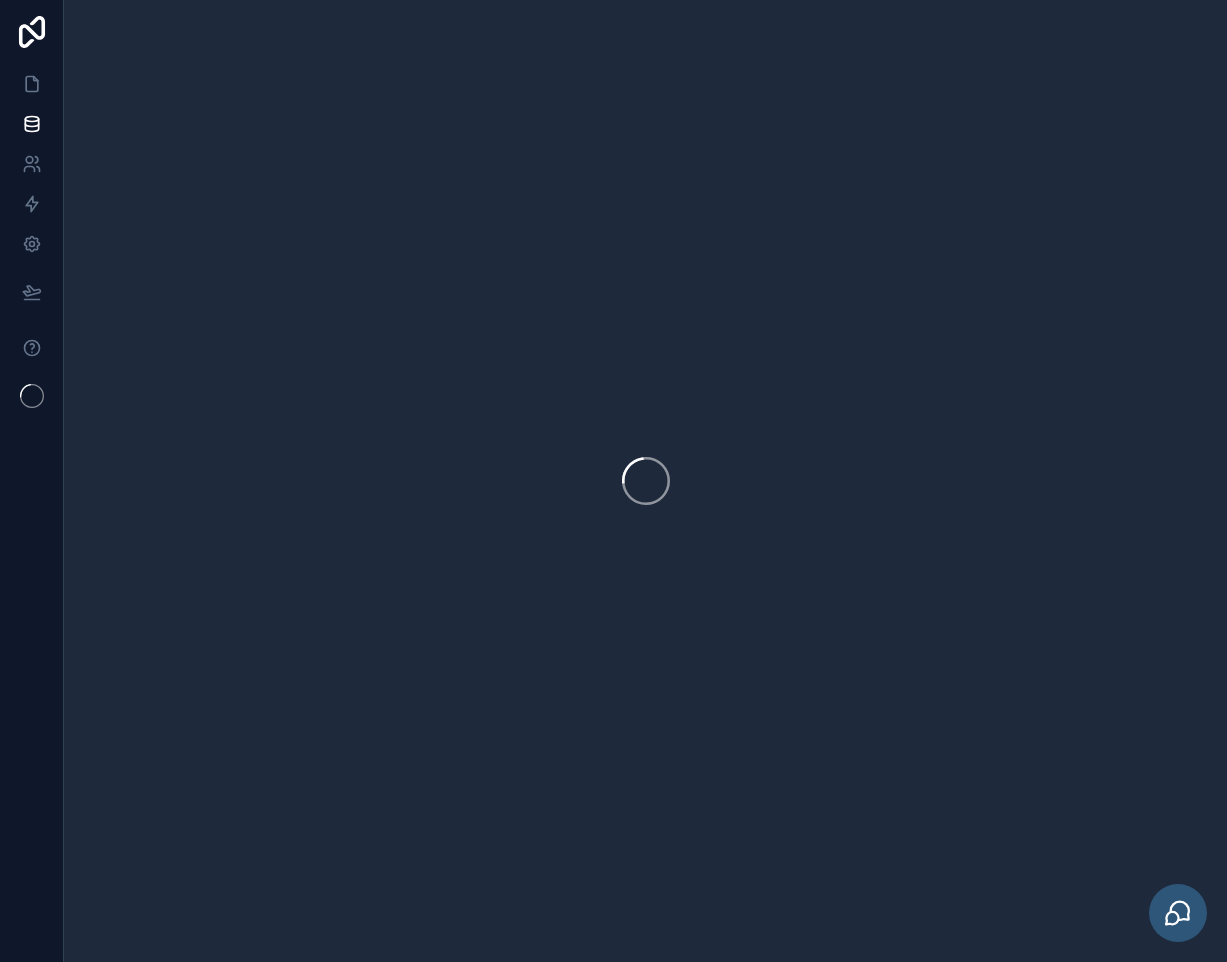 scroll, scrollTop: 0, scrollLeft: 0, axis: both 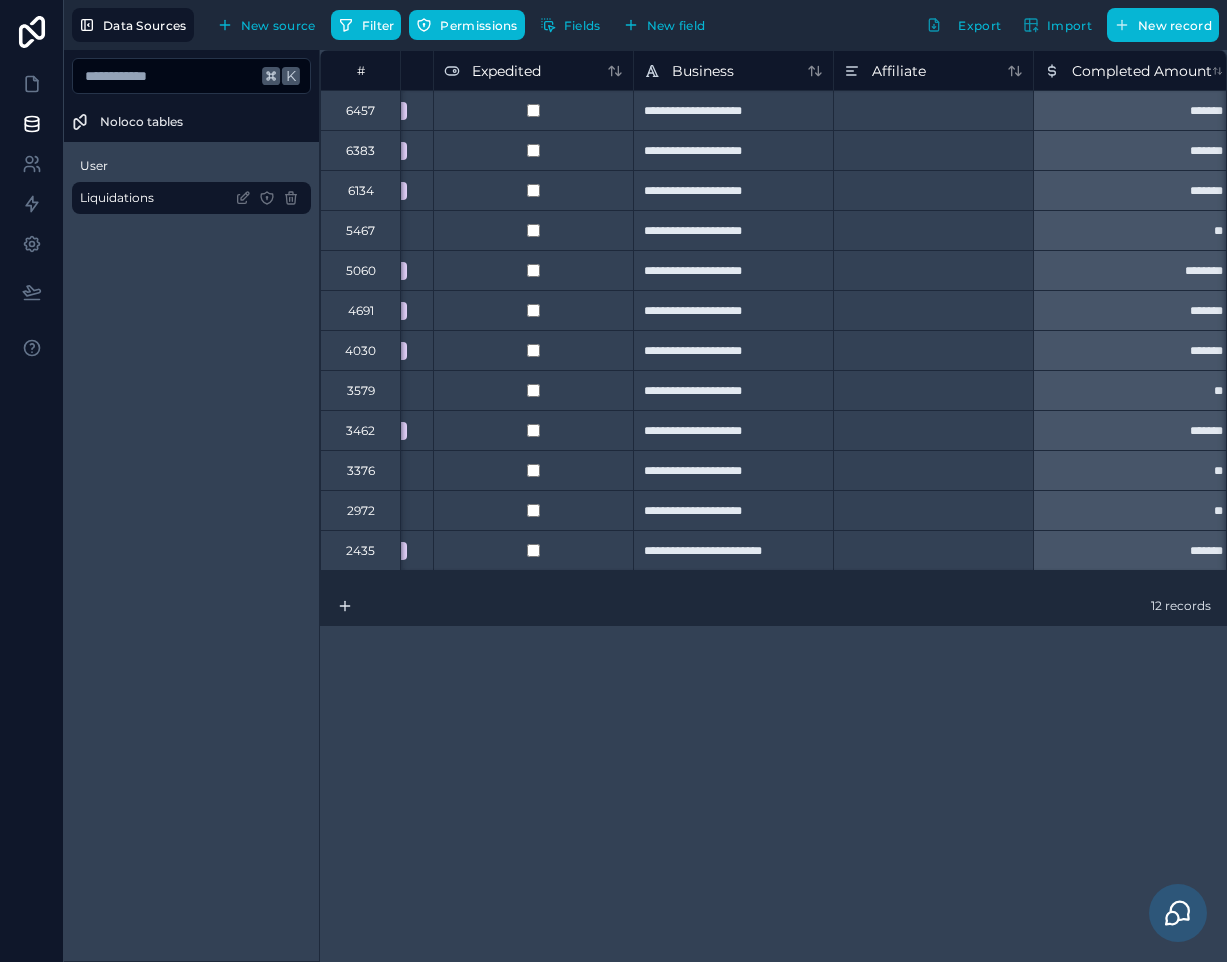 click on "**********" at bounding box center [733, 510] 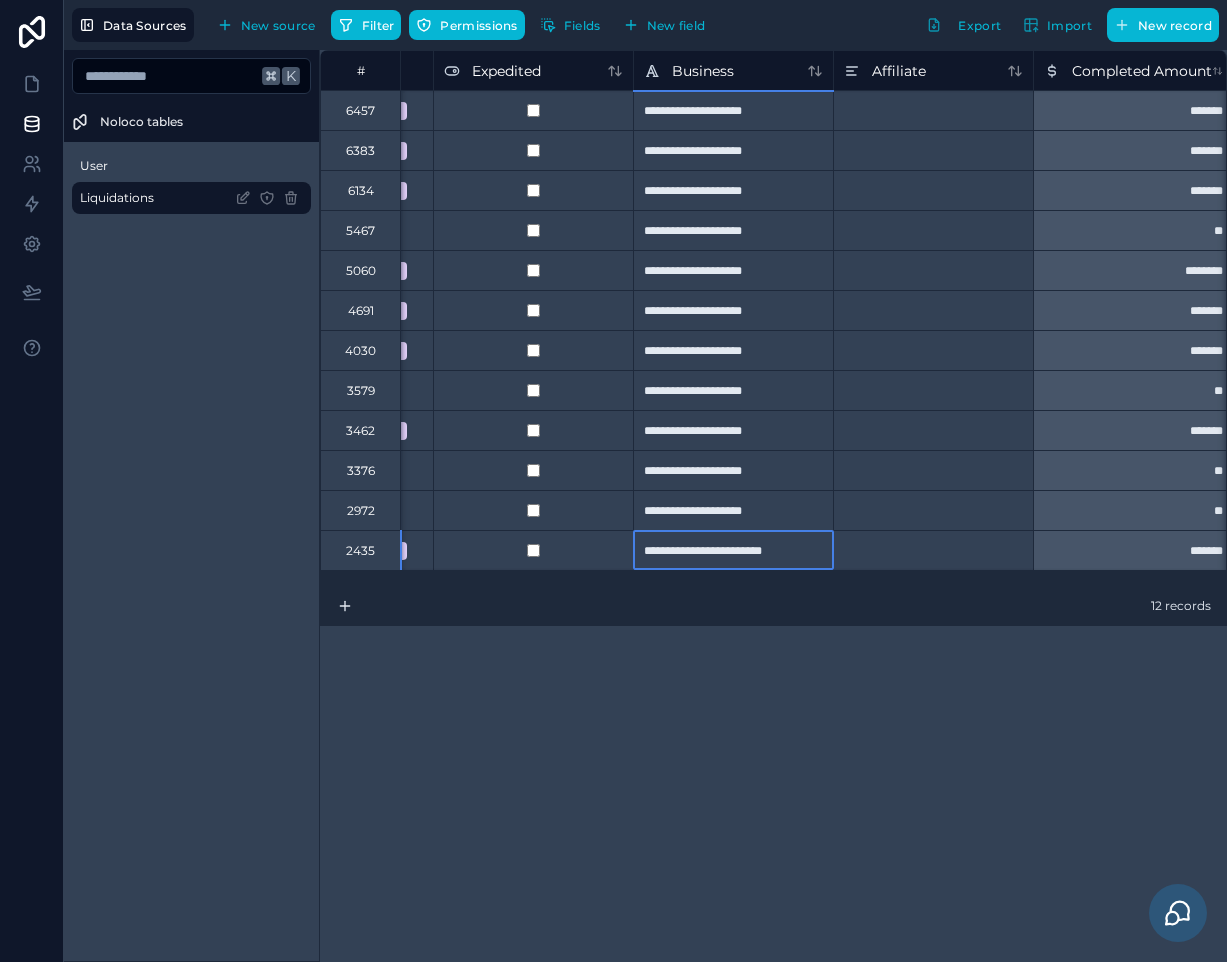 click on "**********" at bounding box center [733, 550] 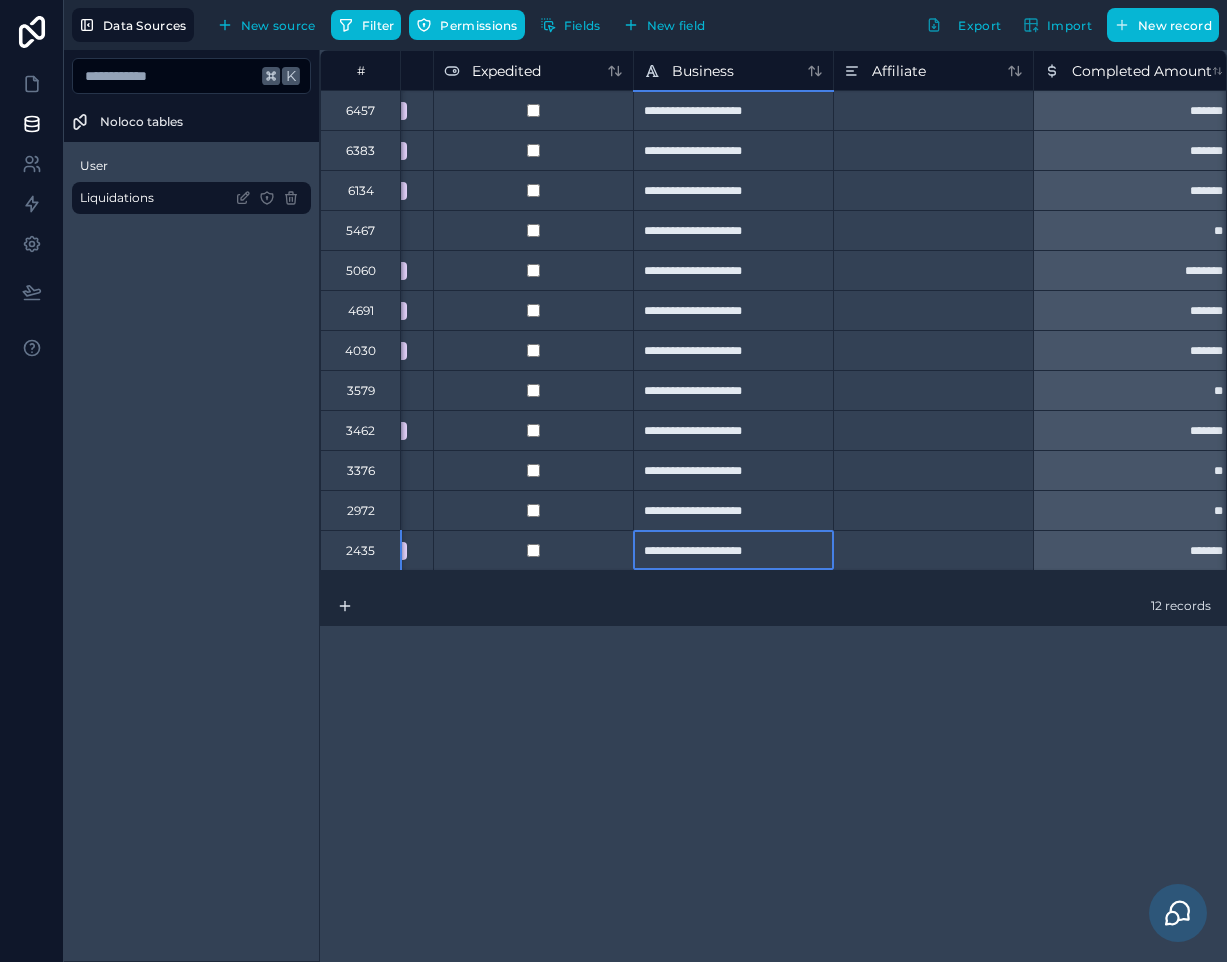 click on "**********" at bounding box center [773, 506] 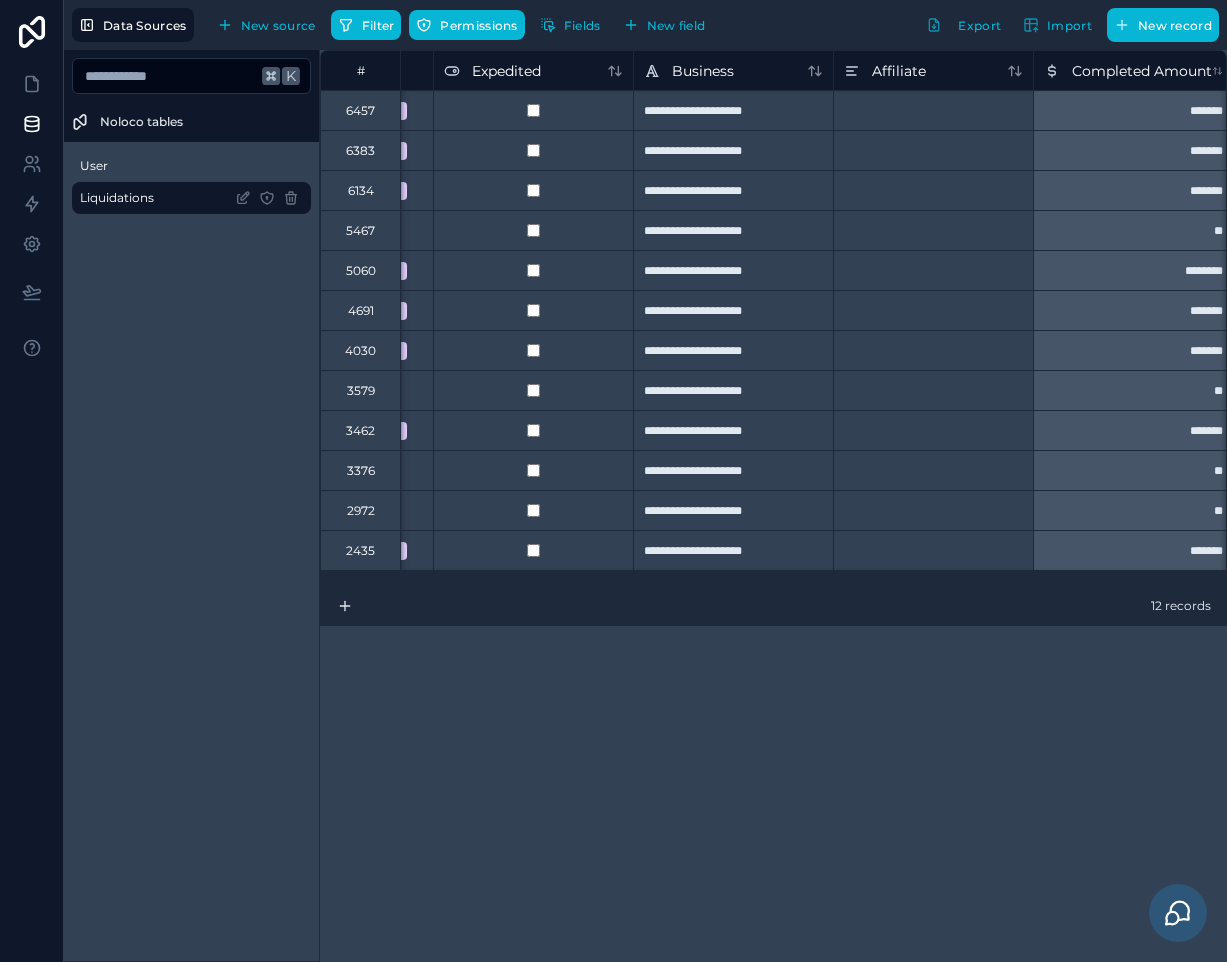 click on "12 records" at bounding box center [773, 606] 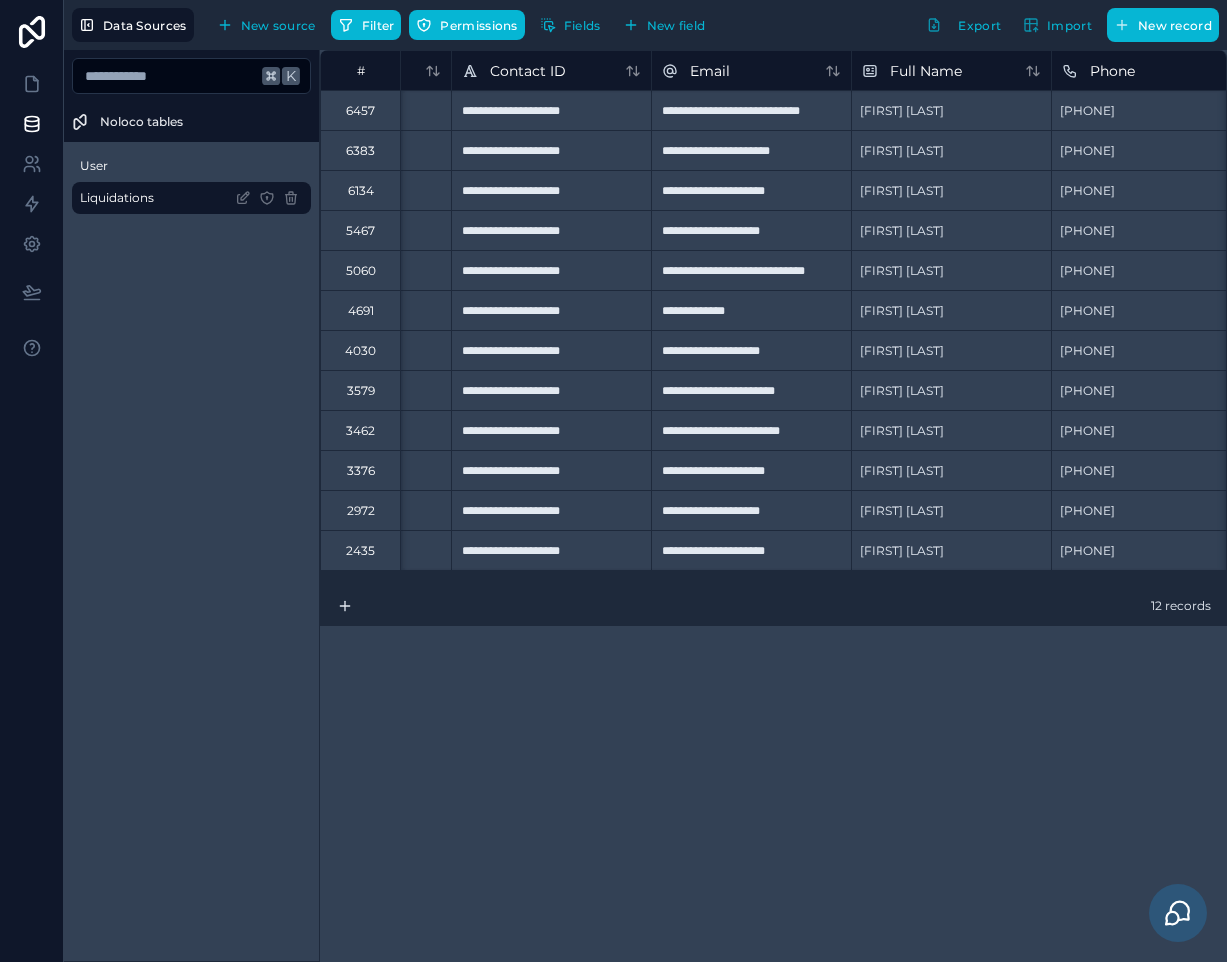 scroll, scrollTop: 0, scrollLeft: 0, axis: both 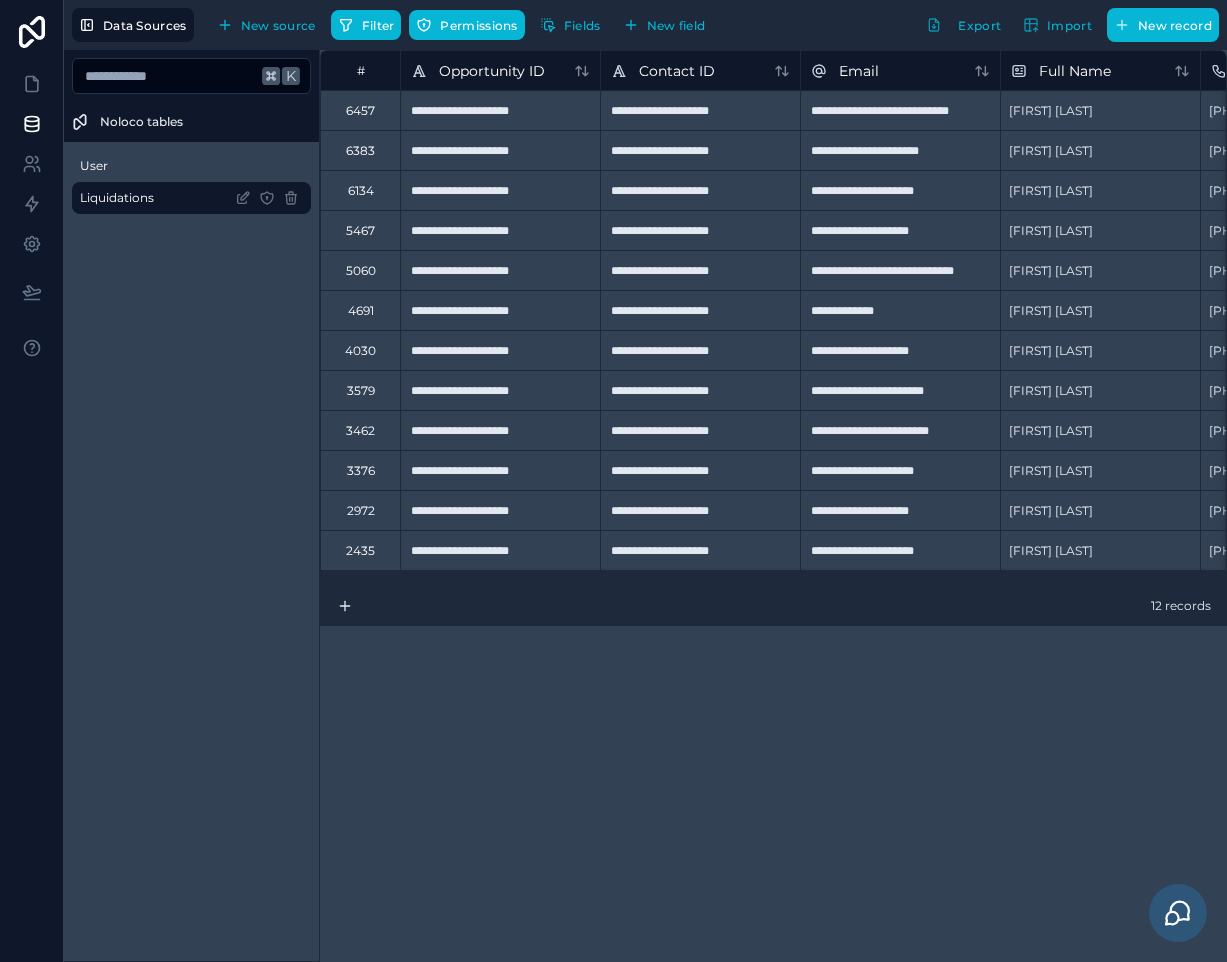 click on "**********" at bounding box center [773, 506] 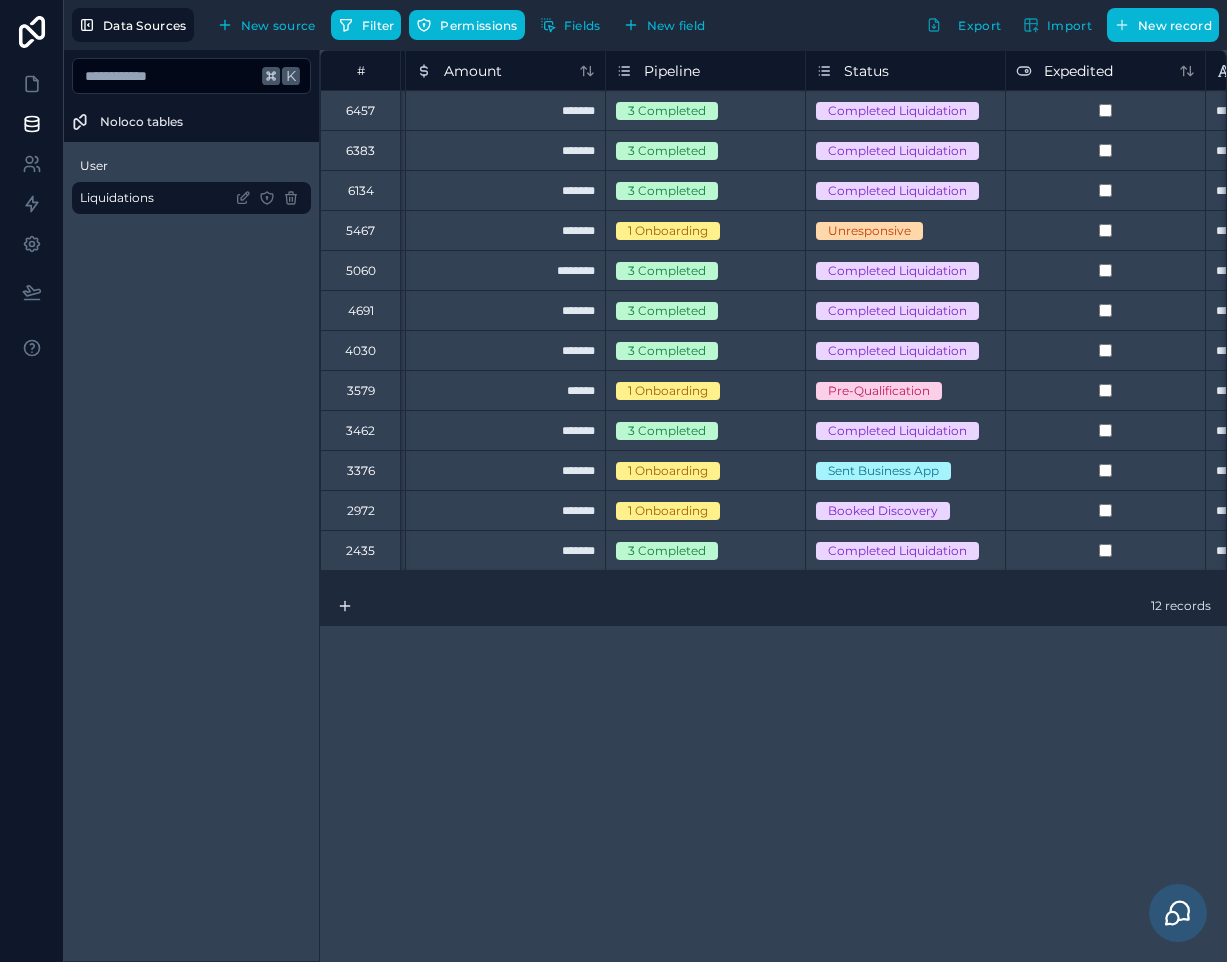 scroll, scrollTop: 0, scrollLeft: 962, axis: horizontal 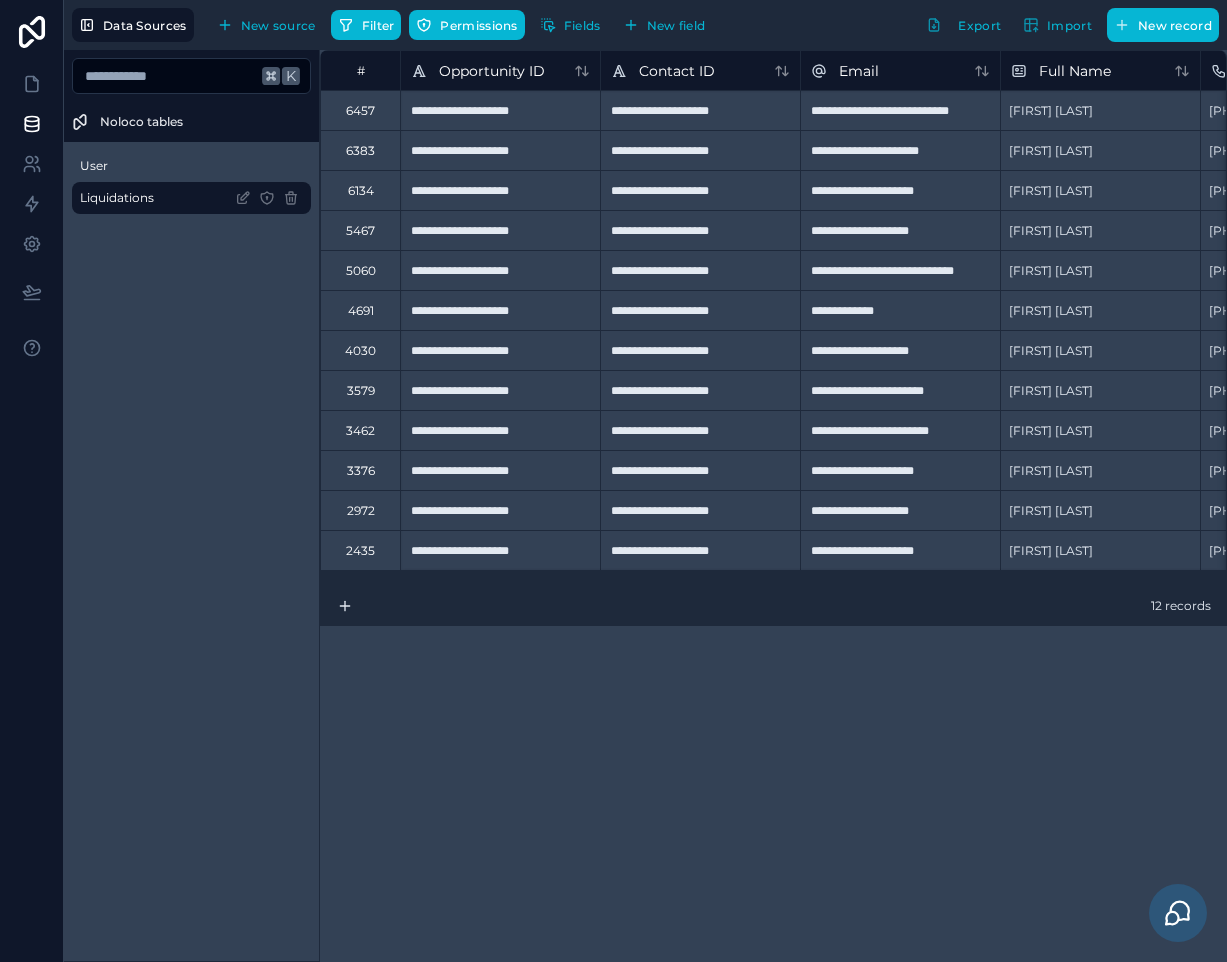 drag, startPoint x: 565, startPoint y: 795, endPoint x: 529, endPoint y: 769, distance: 44.407207 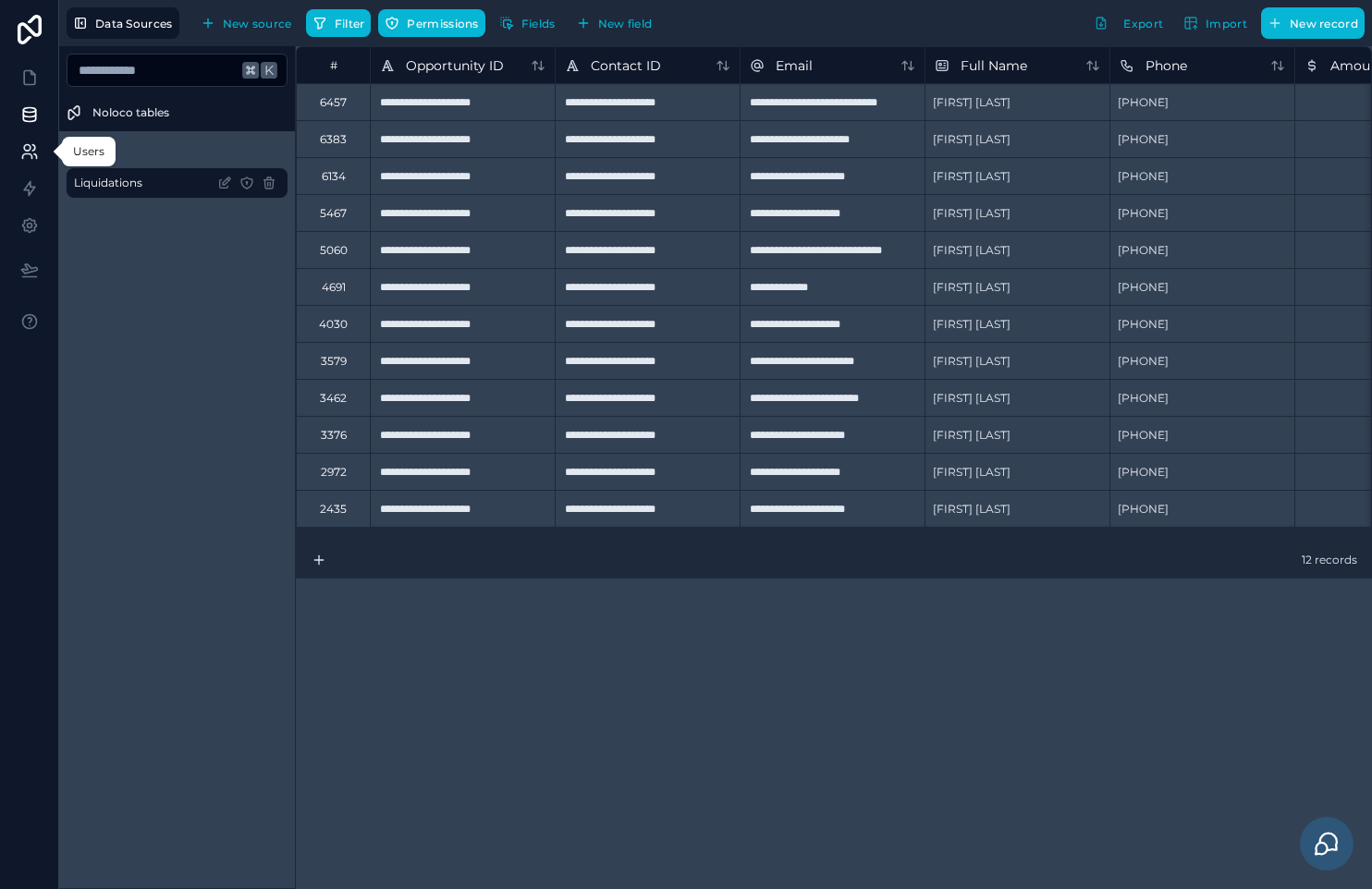 click 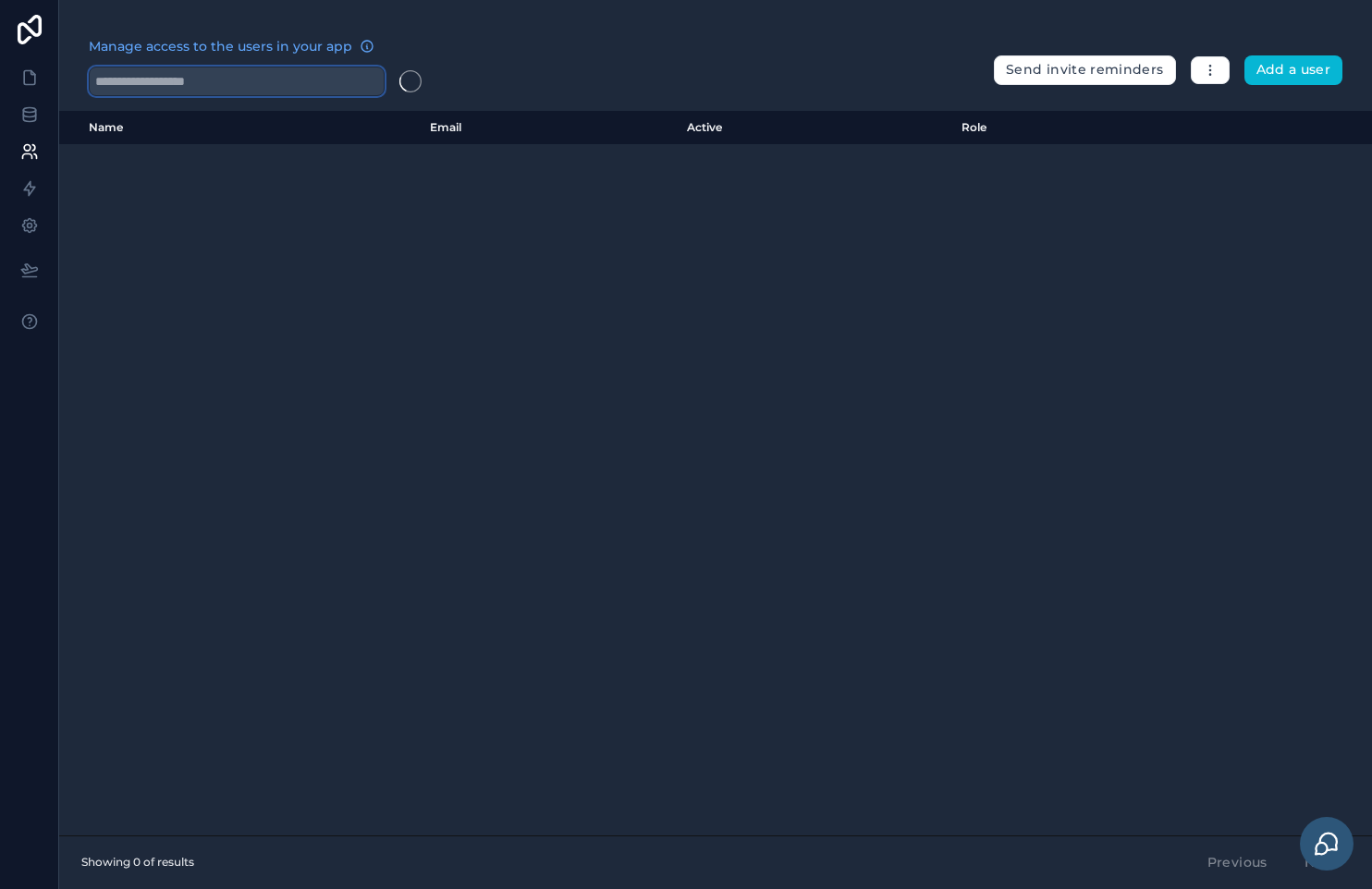 click at bounding box center (237, 81) 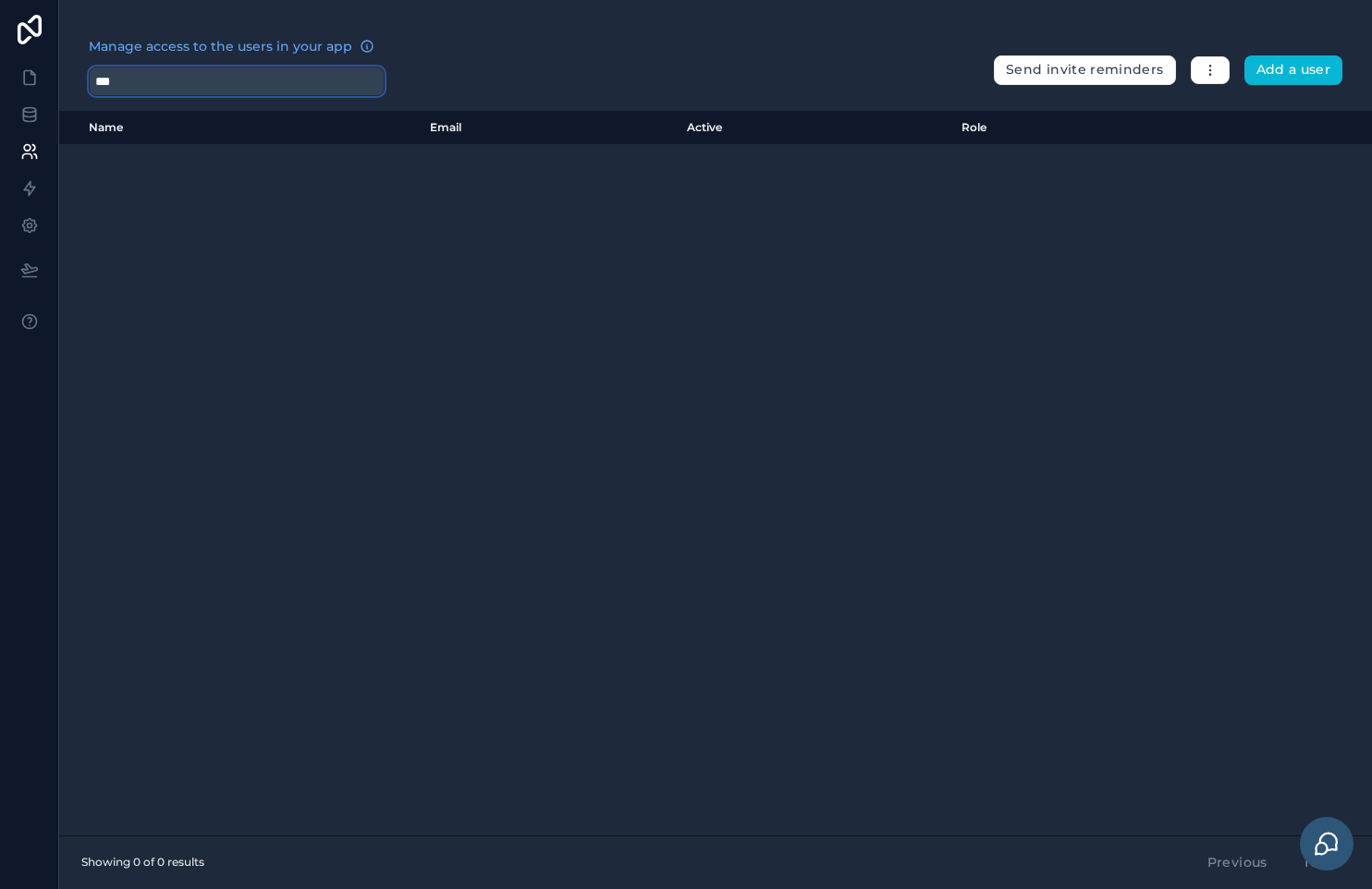 type on "***" 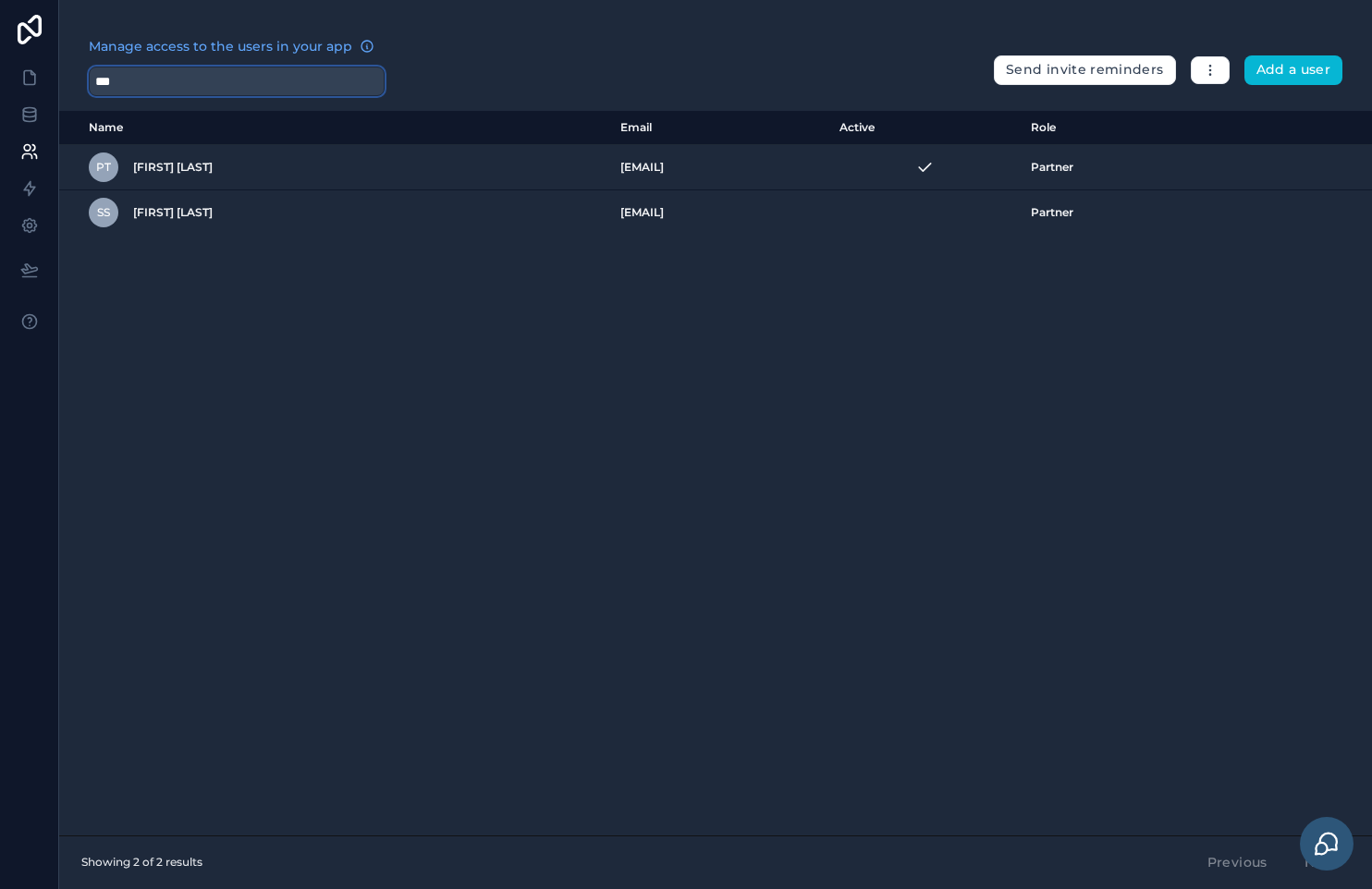 click on "***" at bounding box center (237, 81) 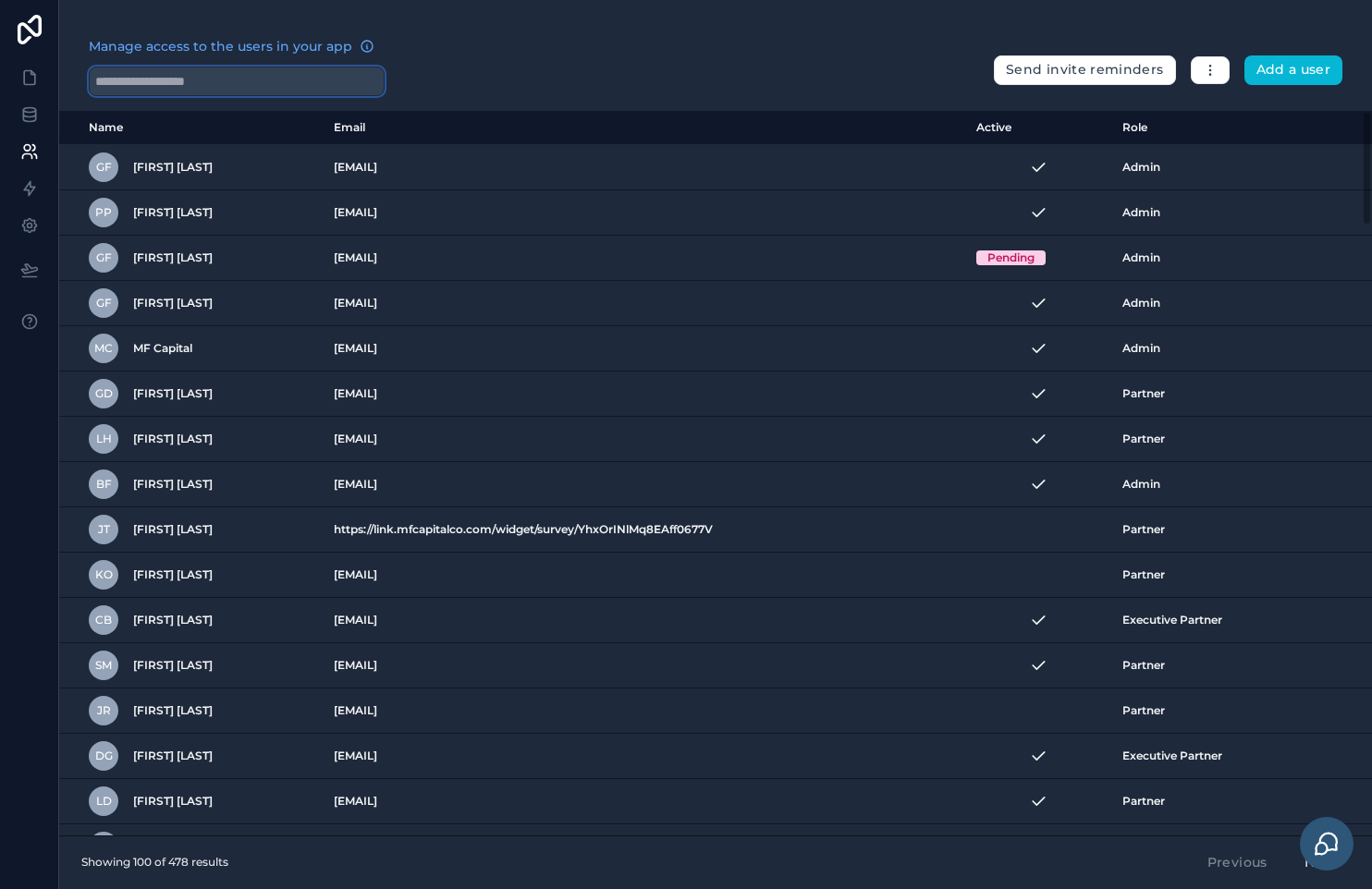 type 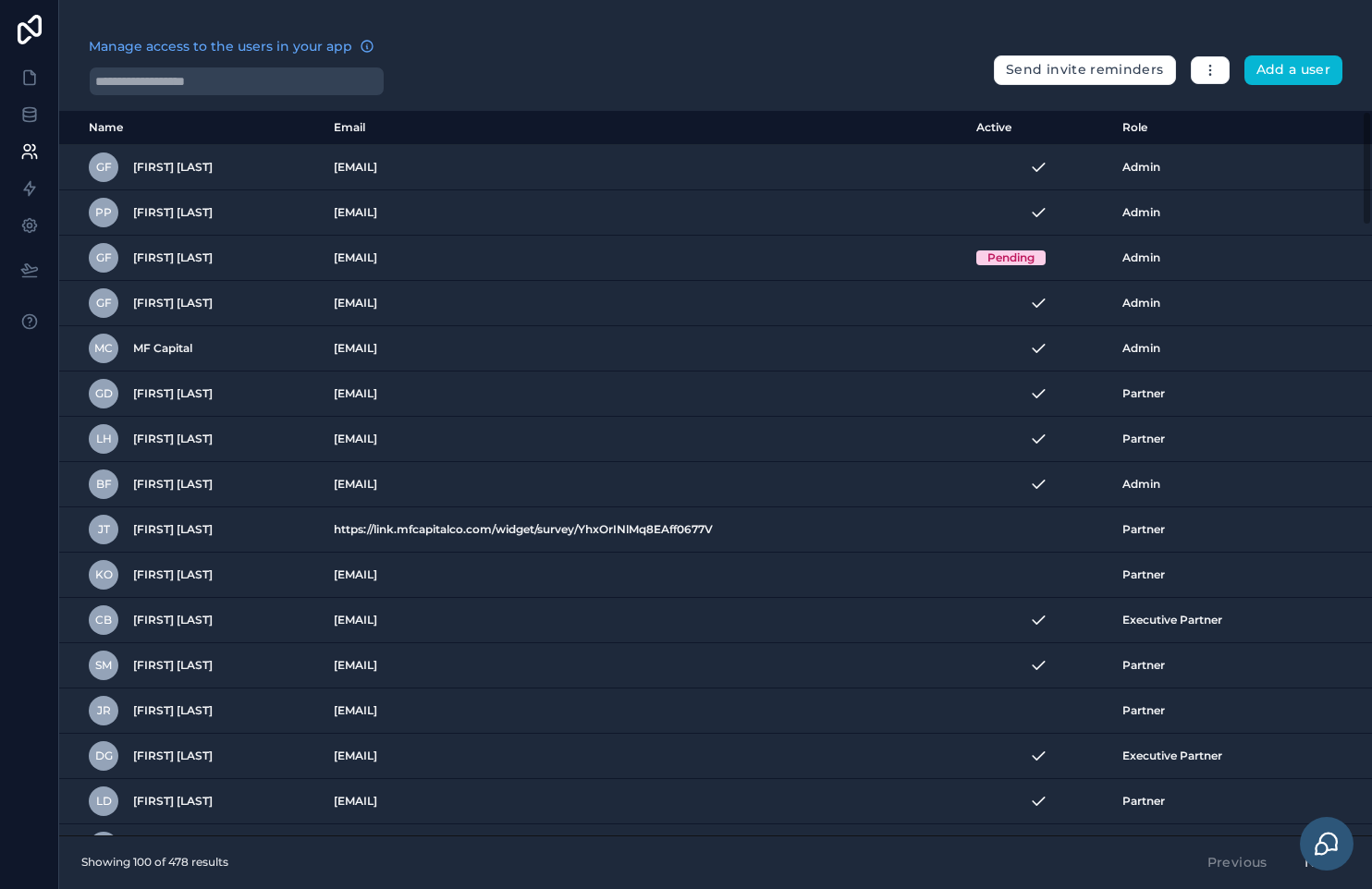 click on "Manage access to the users in your app Send invite reminders Add a user Name Email Active Role userTable.email GF [FIRST] [LAST] [EMAIL] Admin PP [FIRST] [LAST] [EMAIL] Admin GF [FIRST] [LAST] [EMAIL] Pending Admin GF [FIRST] [LAST] [EMAIL] Admin MC [FIRST] [LAST] [EMAIL] Admin GD [FIRST] [LAST] [EMAIL] Partner LH [FIRST] [LAST] [EMAIL] Partner BF [FIRST] [LAST] [EMAIL] Admin JT [FIRST] [LAST] https://link.mfcapitalco.com/widget/survey/YhxOrINlMq8EAff0677V Partner KO [FIRST] [LAST] [EMAIL] Partner CB [FIRST] [LAST] [EMAIL] Executive Partner SM [EMAIL] Partner JR [FIRST] [LAST] [EMAIL] Partner DG [EMAIL] Executive Partner LD [FIRST] [LAST] [EMAIL] Partner CT [FIRST] [LAST] [EMAIL] Partner MN [FIRST] [LAST] [EMAIL] Partner BW [FIRST] [LAST] Partner D" at bounding box center (716, 444) 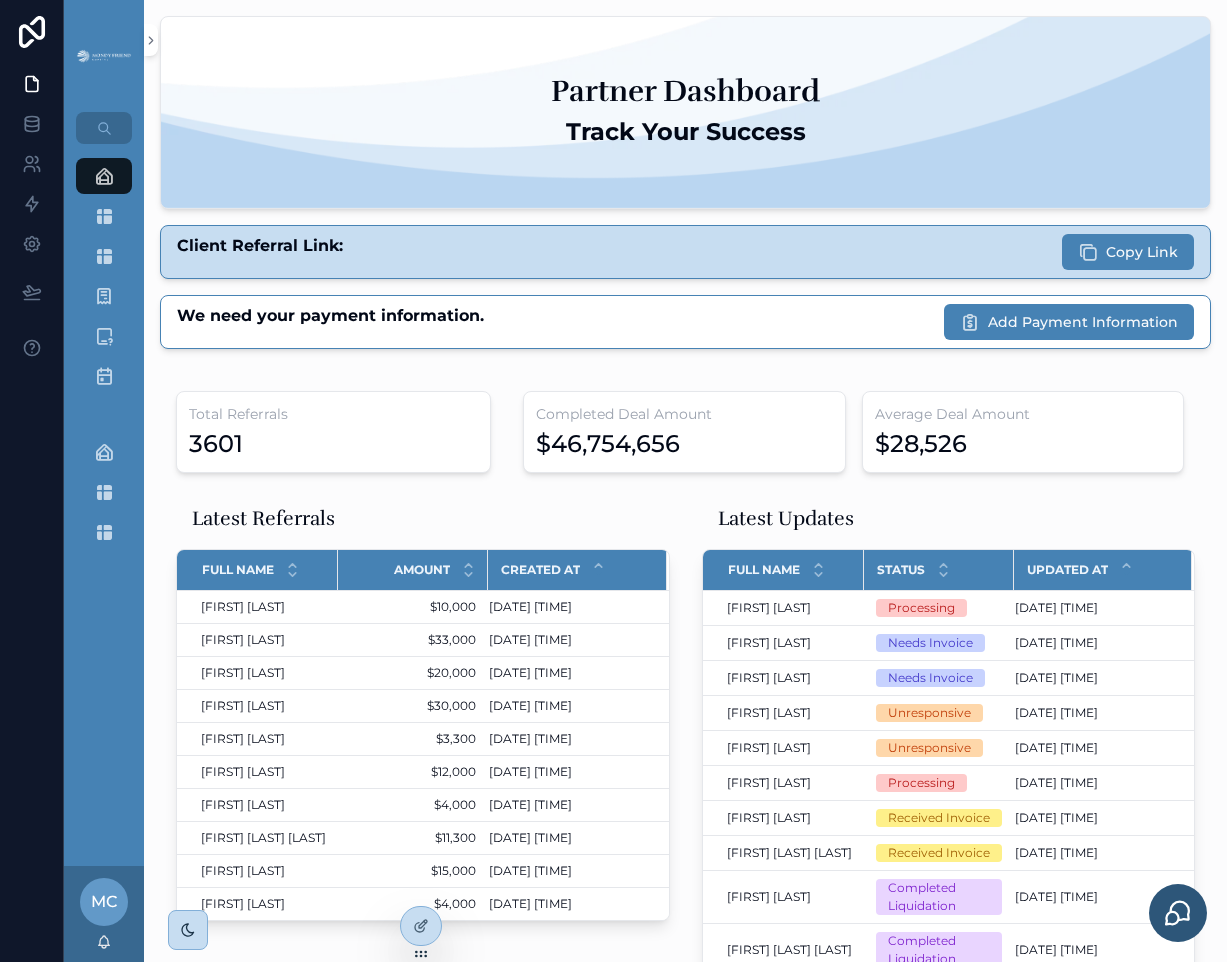 scroll, scrollTop: 0, scrollLeft: 0, axis: both 